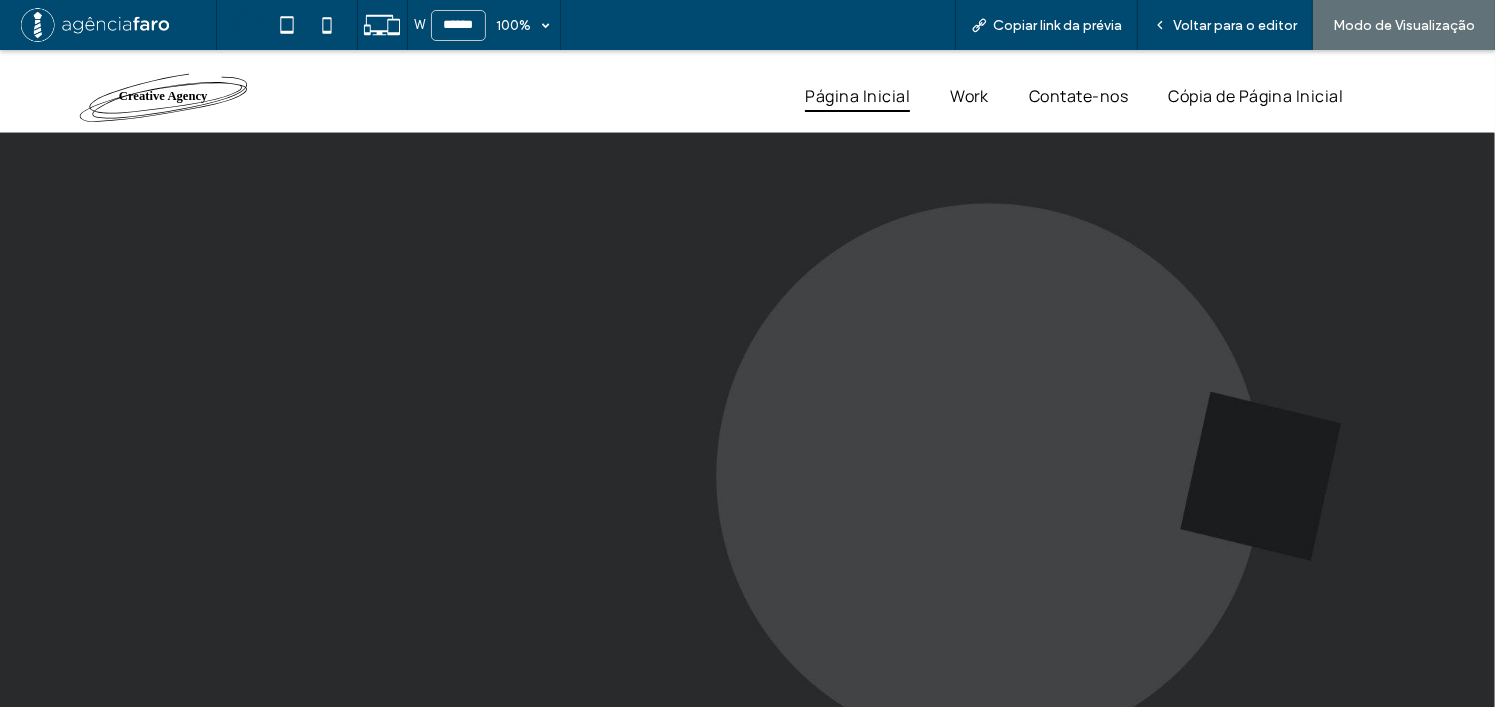 scroll, scrollTop: 0, scrollLeft: 0, axis: both 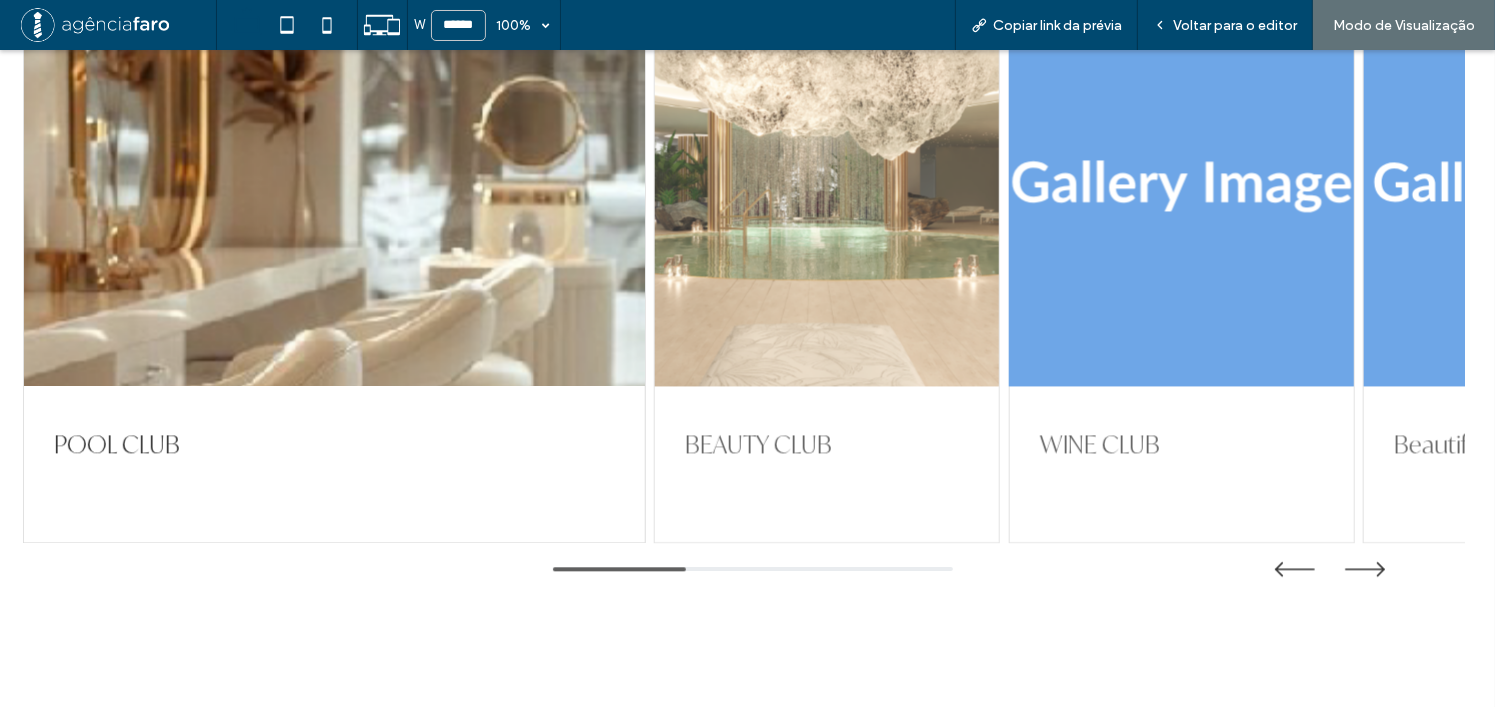 drag, startPoint x: 1072, startPoint y: 296, endPoint x: 726, endPoint y: 311, distance: 346.32498 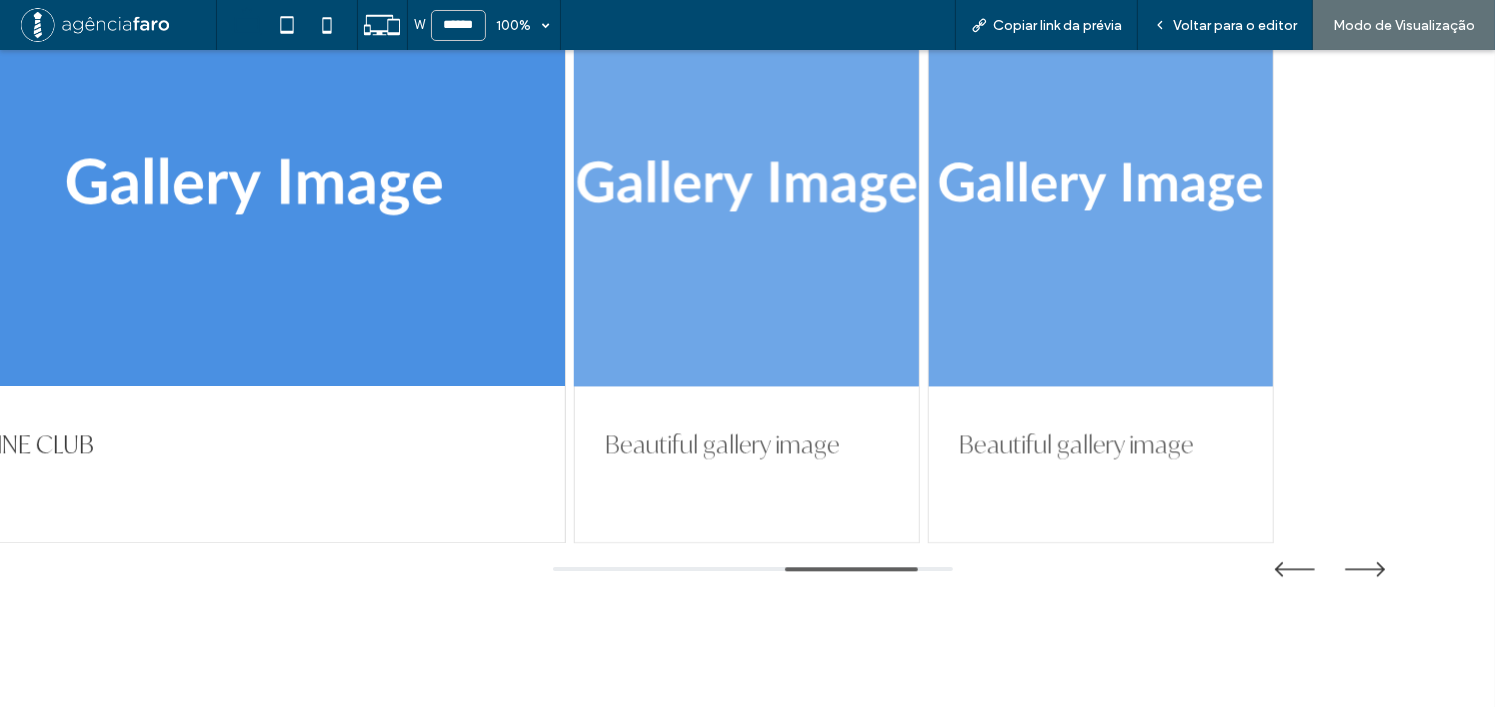 click at bounding box center [747, 186] 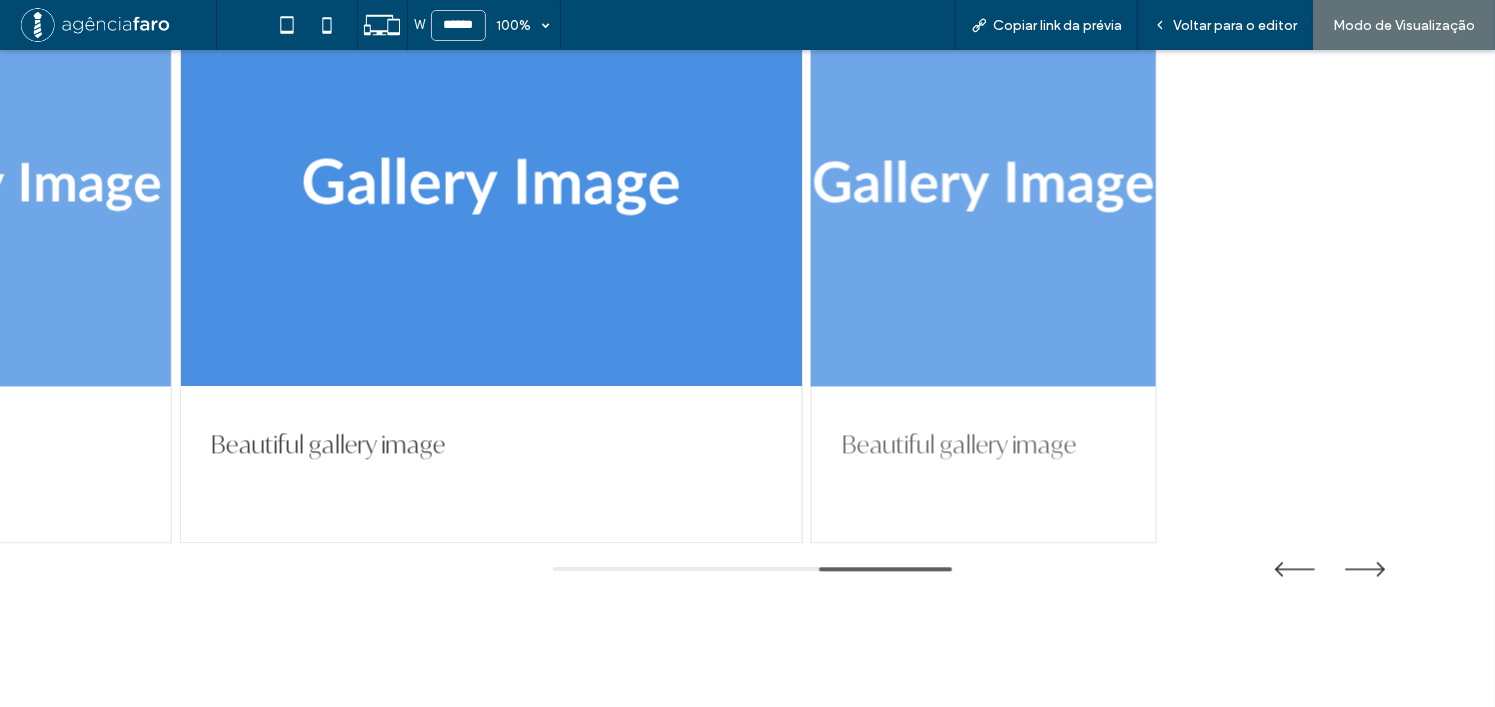 click at bounding box center [984, 186] 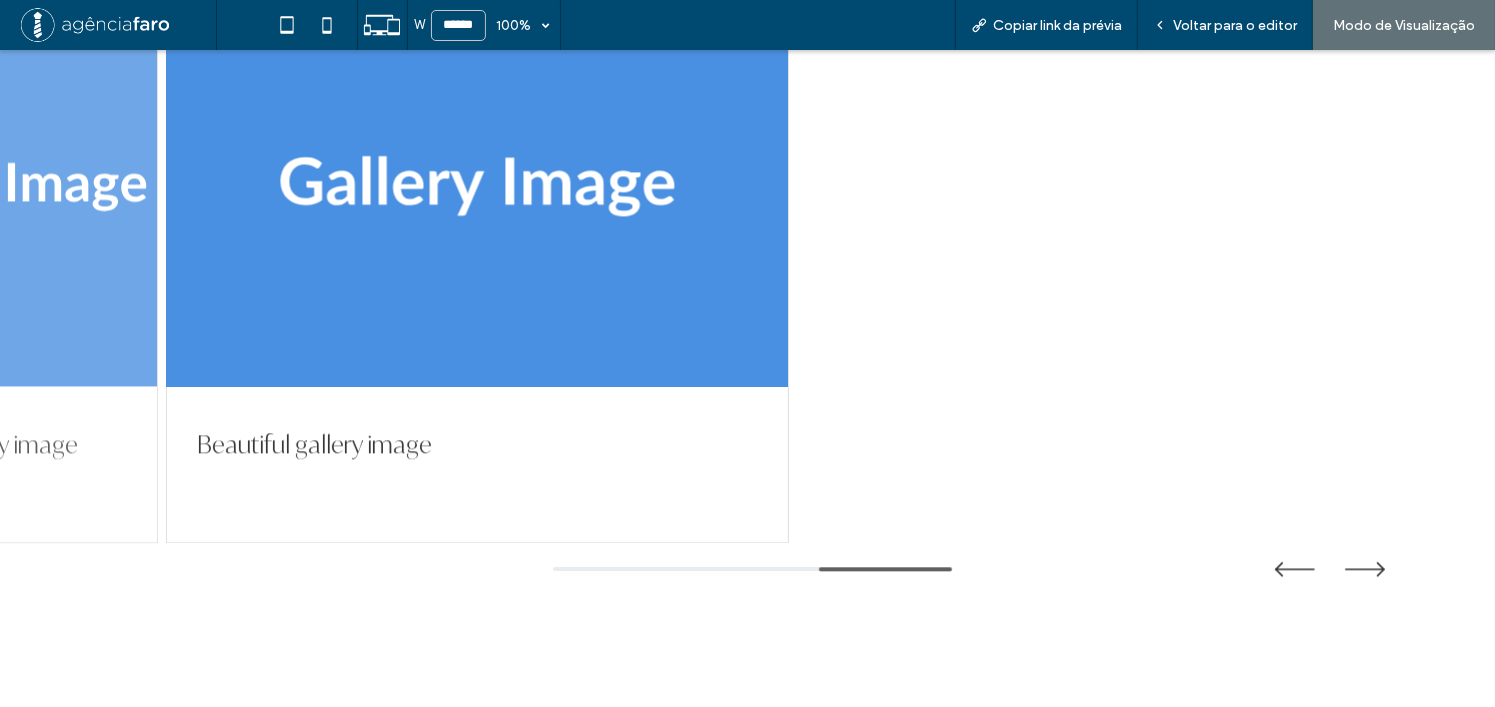 drag, startPoint x: 1072, startPoint y: 305, endPoint x: 683, endPoint y: 295, distance: 389.1285 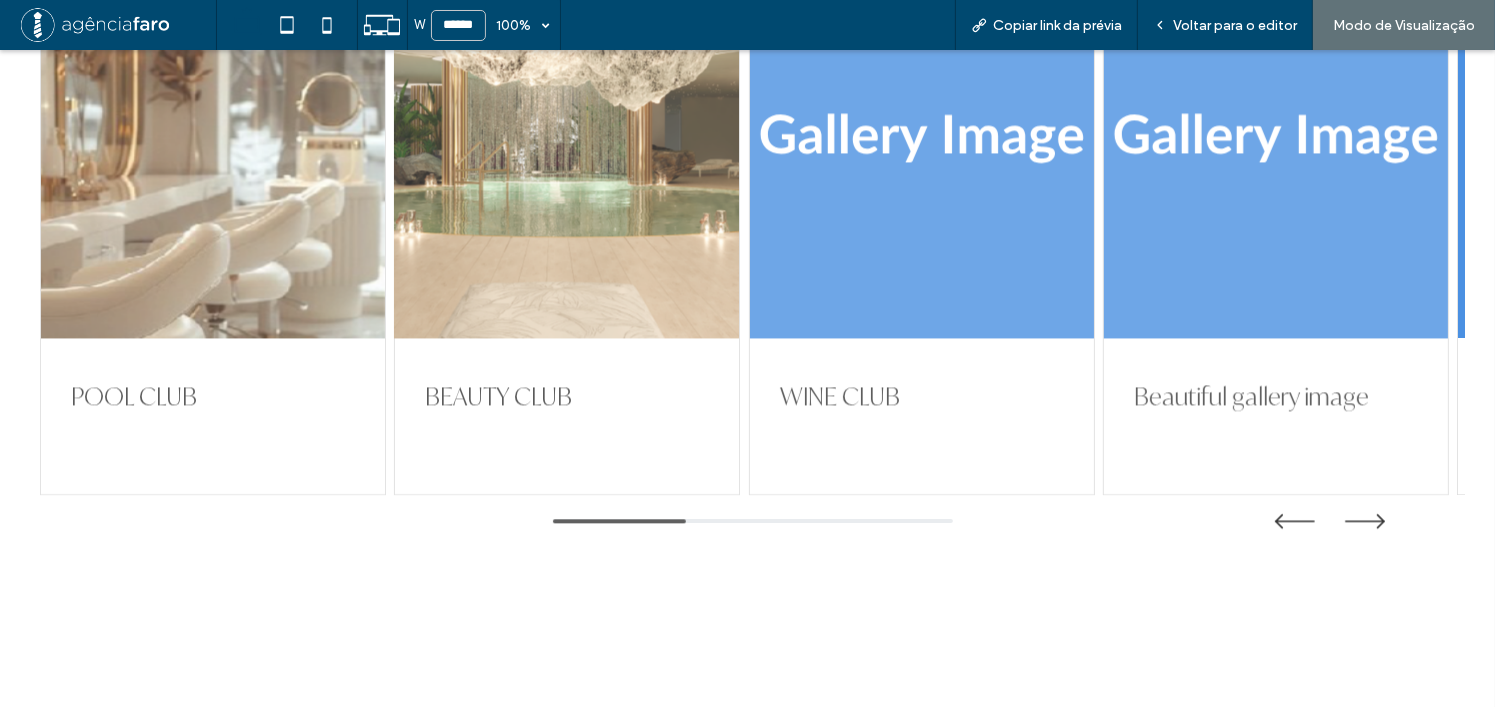 scroll, scrollTop: 4300, scrollLeft: 0, axis: vertical 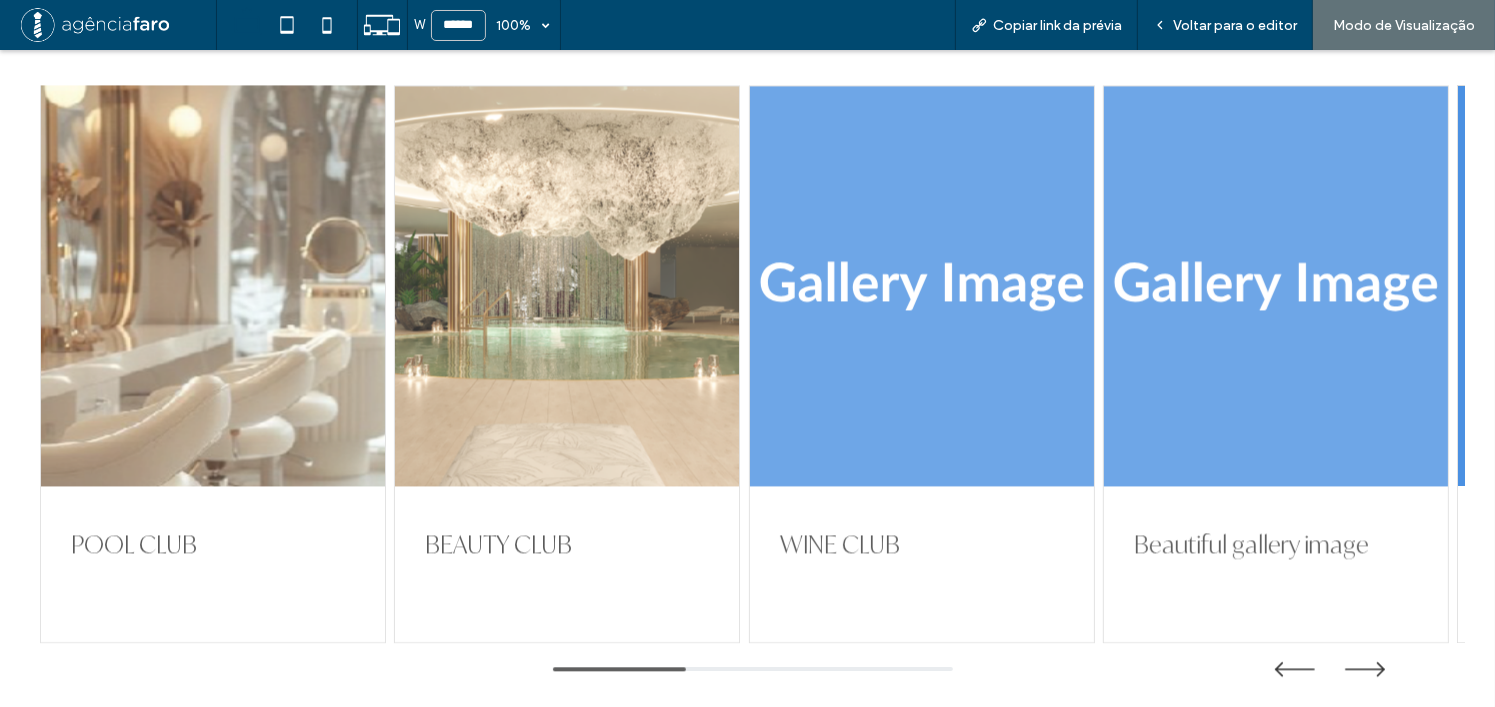 click at bounding box center [213, 286] 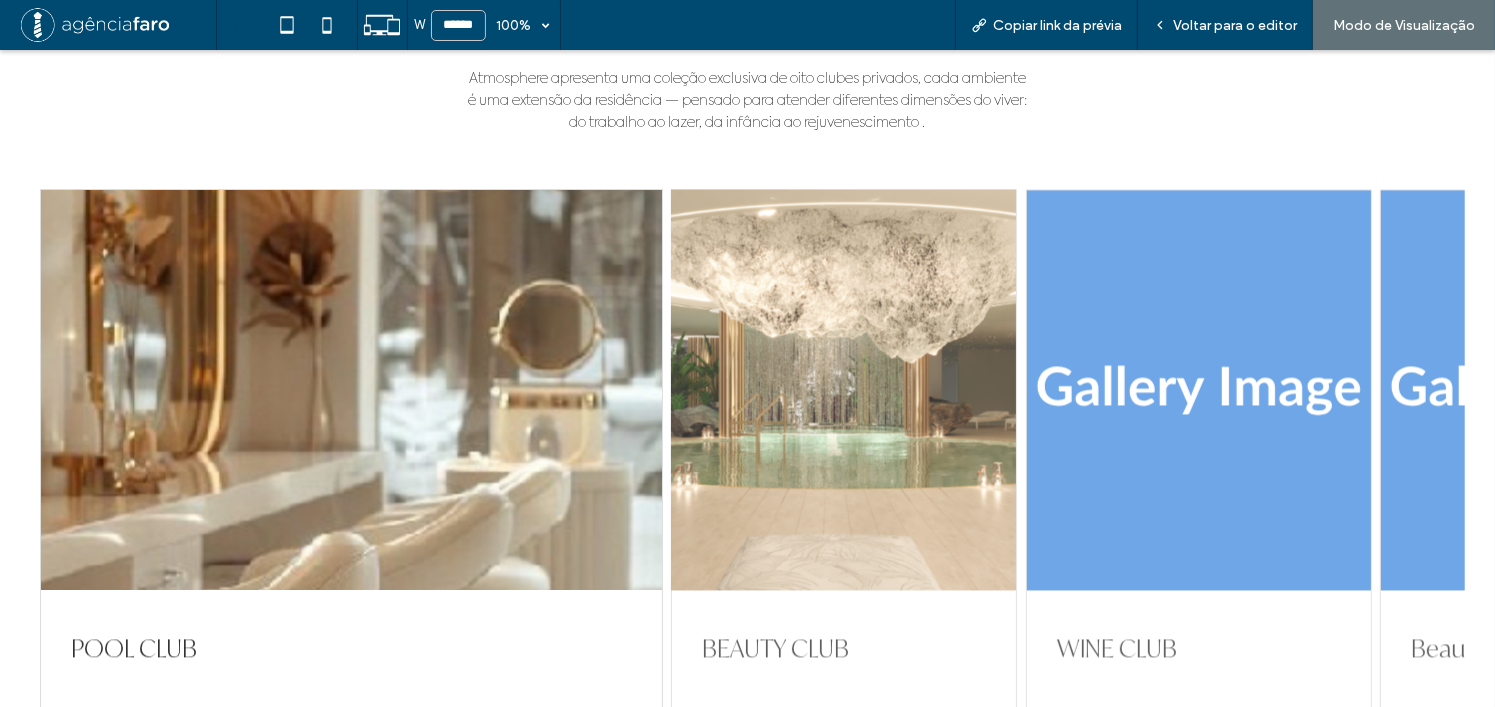 scroll, scrollTop: 4200, scrollLeft: 0, axis: vertical 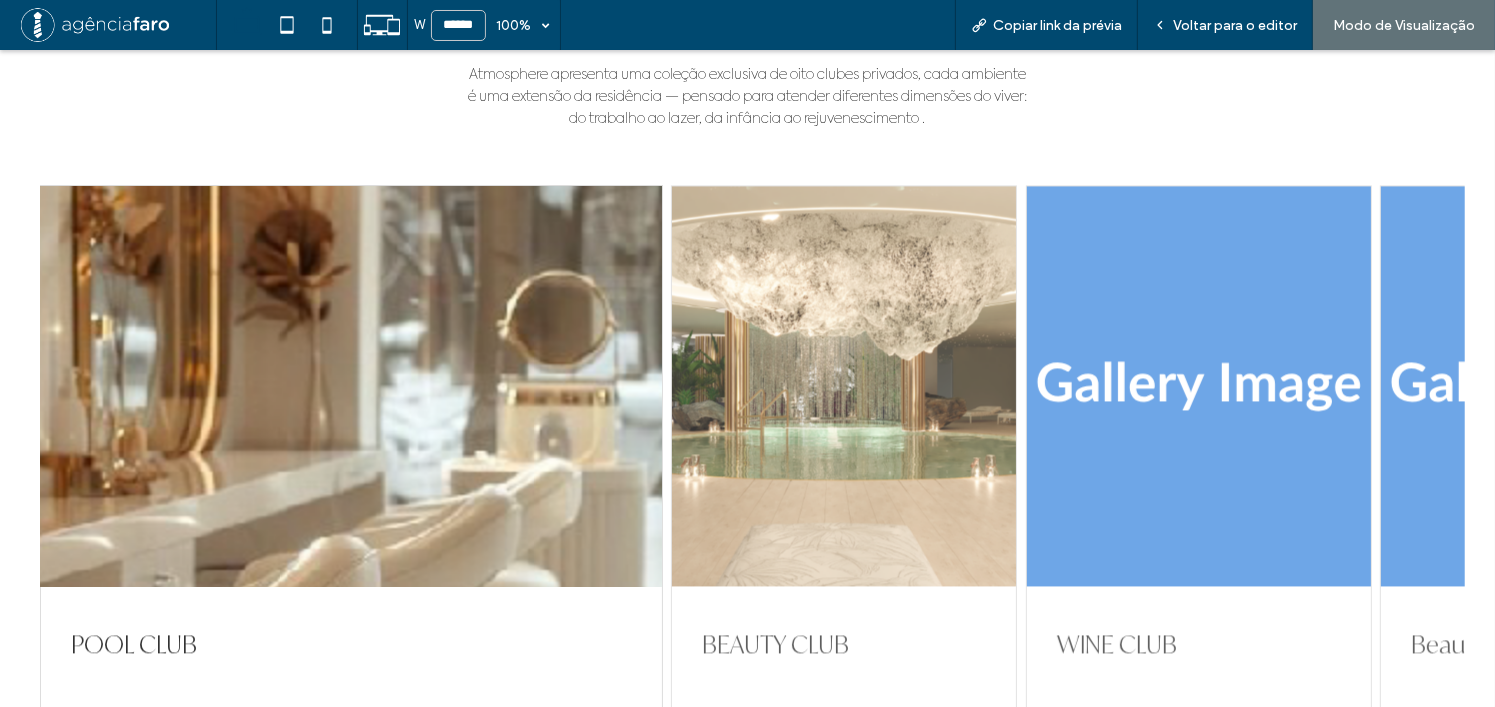 click at bounding box center (351, 386) 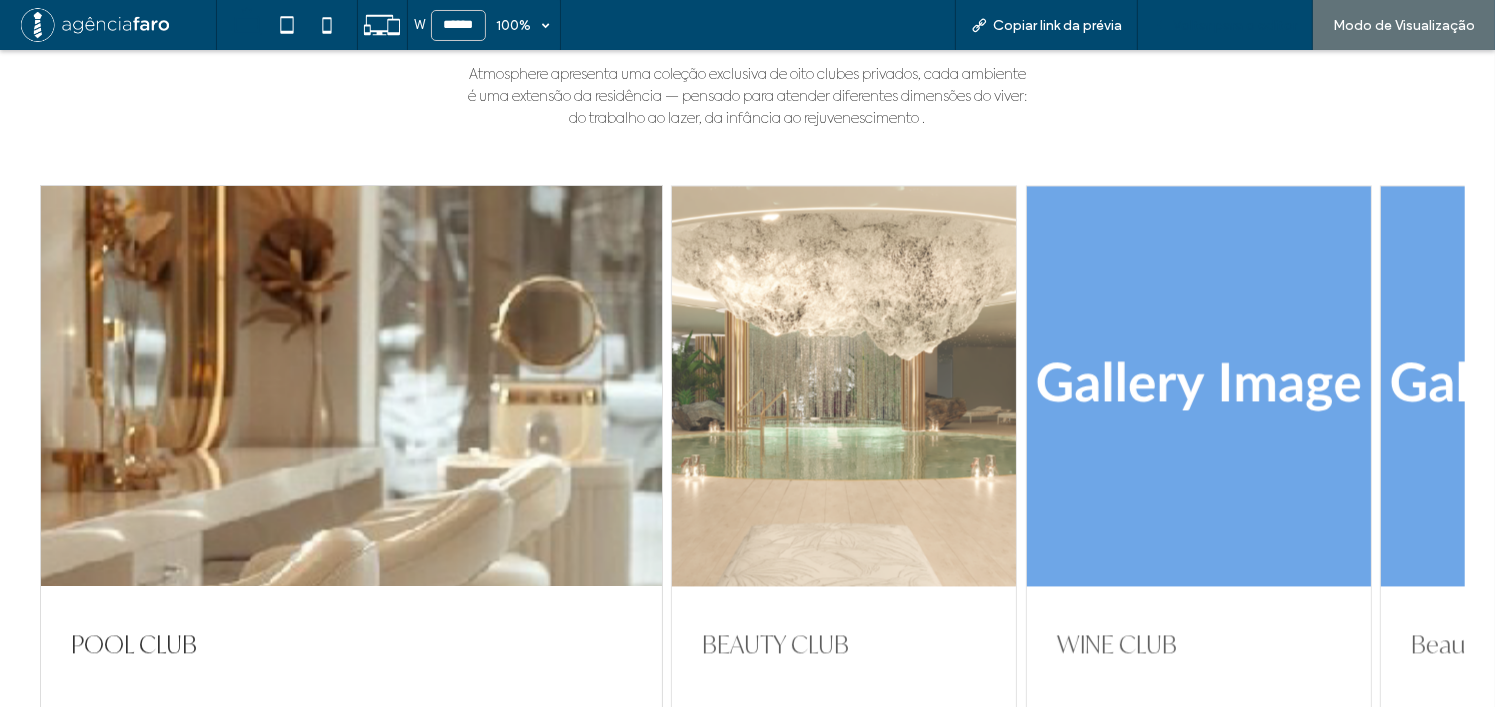 click on "Voltar para o editor" at bounding box center [1225, 25] 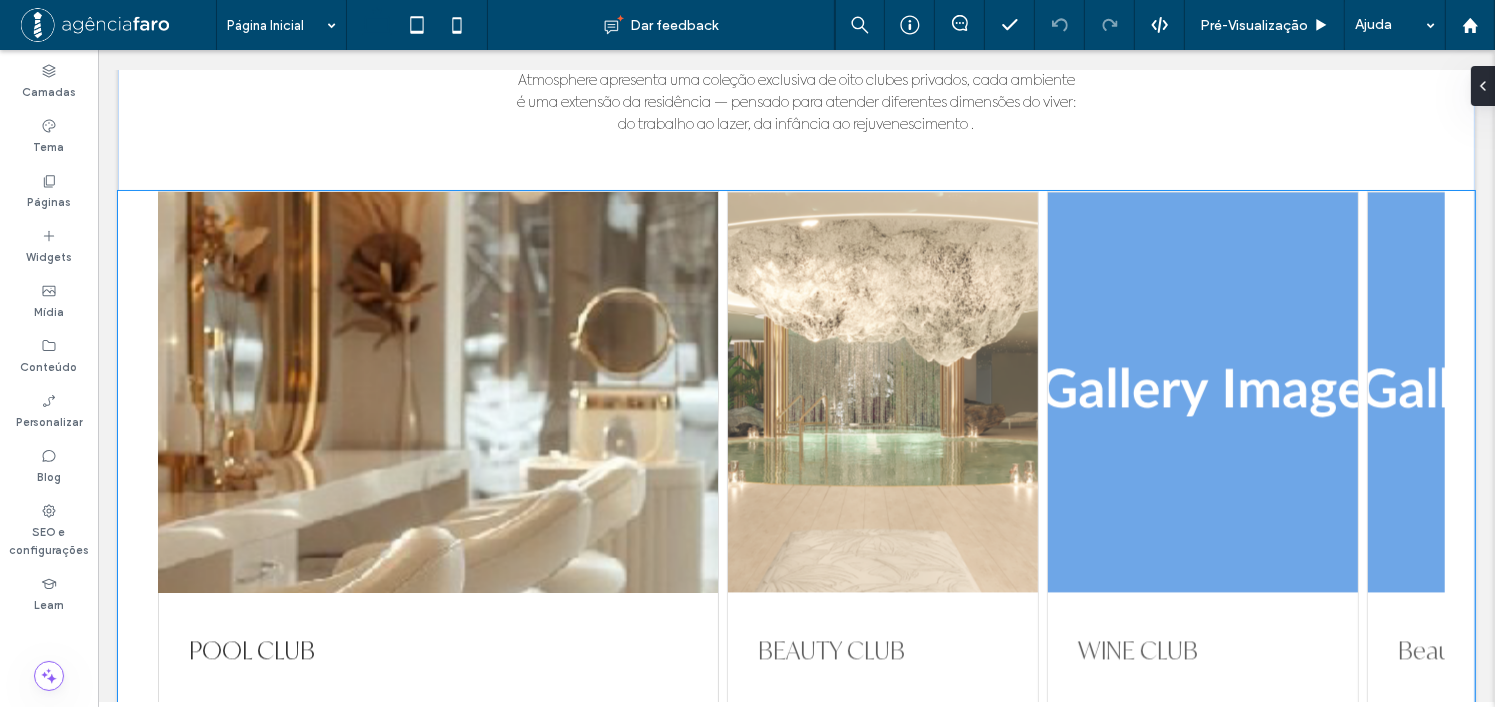scroll, scrollTop: 4180, scrollLeft: 0, axis: vertical 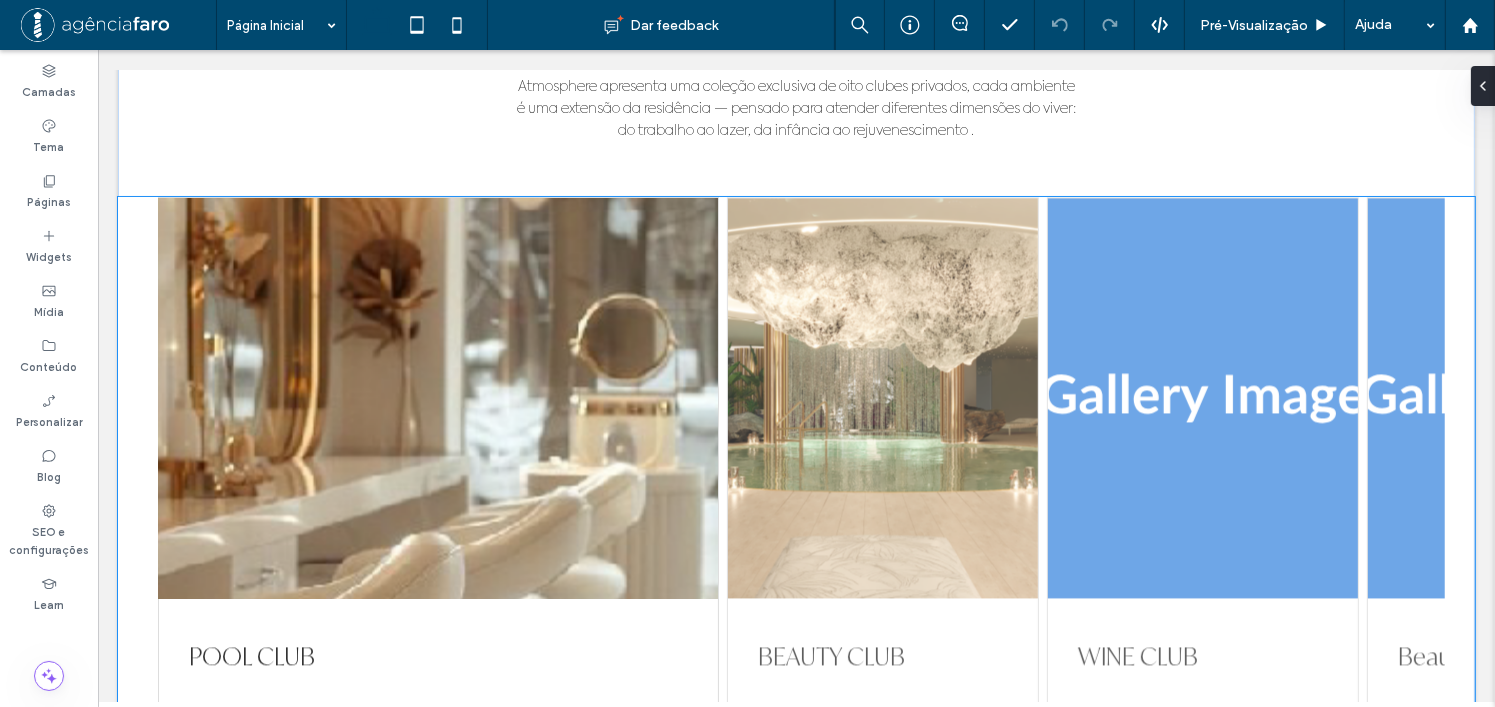click at bounding box center [437, 398] 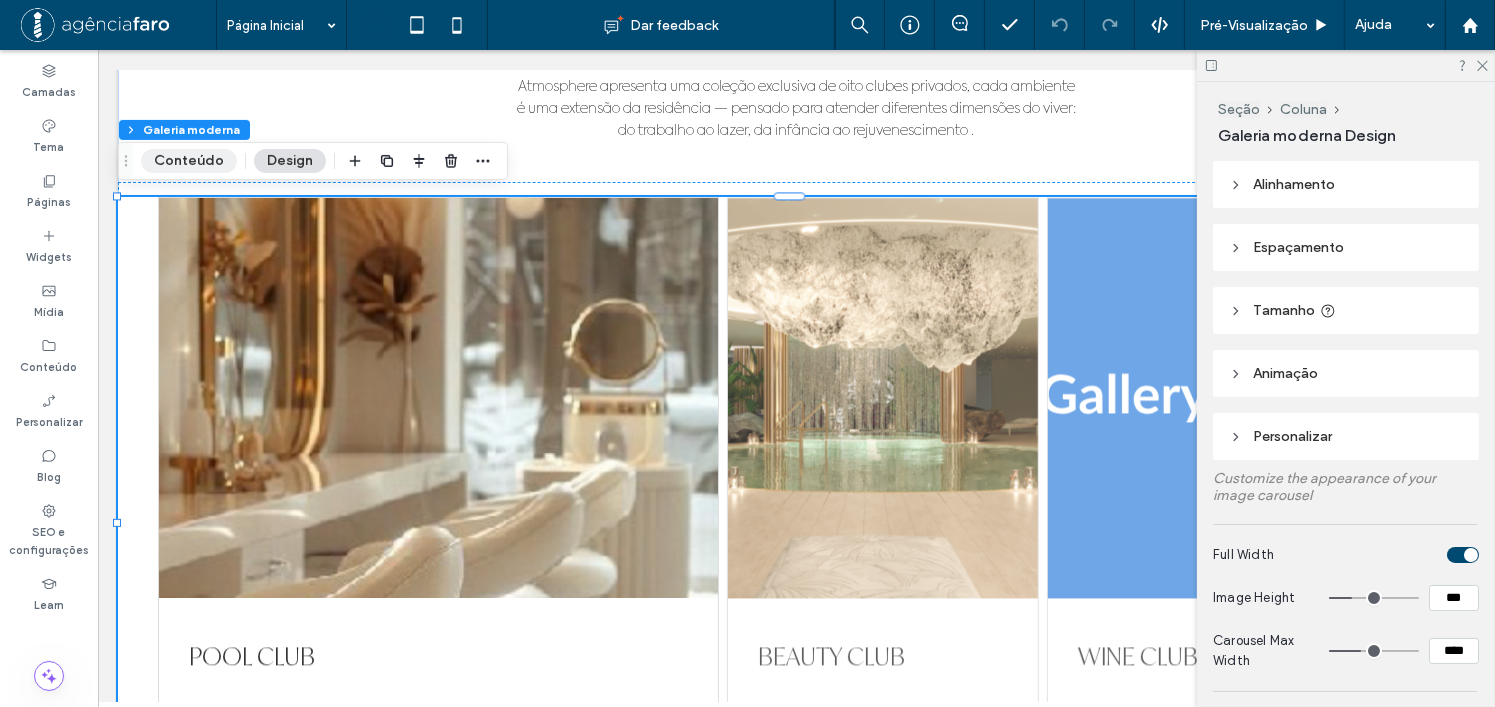 click on "Conteúdo" at bounding box center (189, 161) 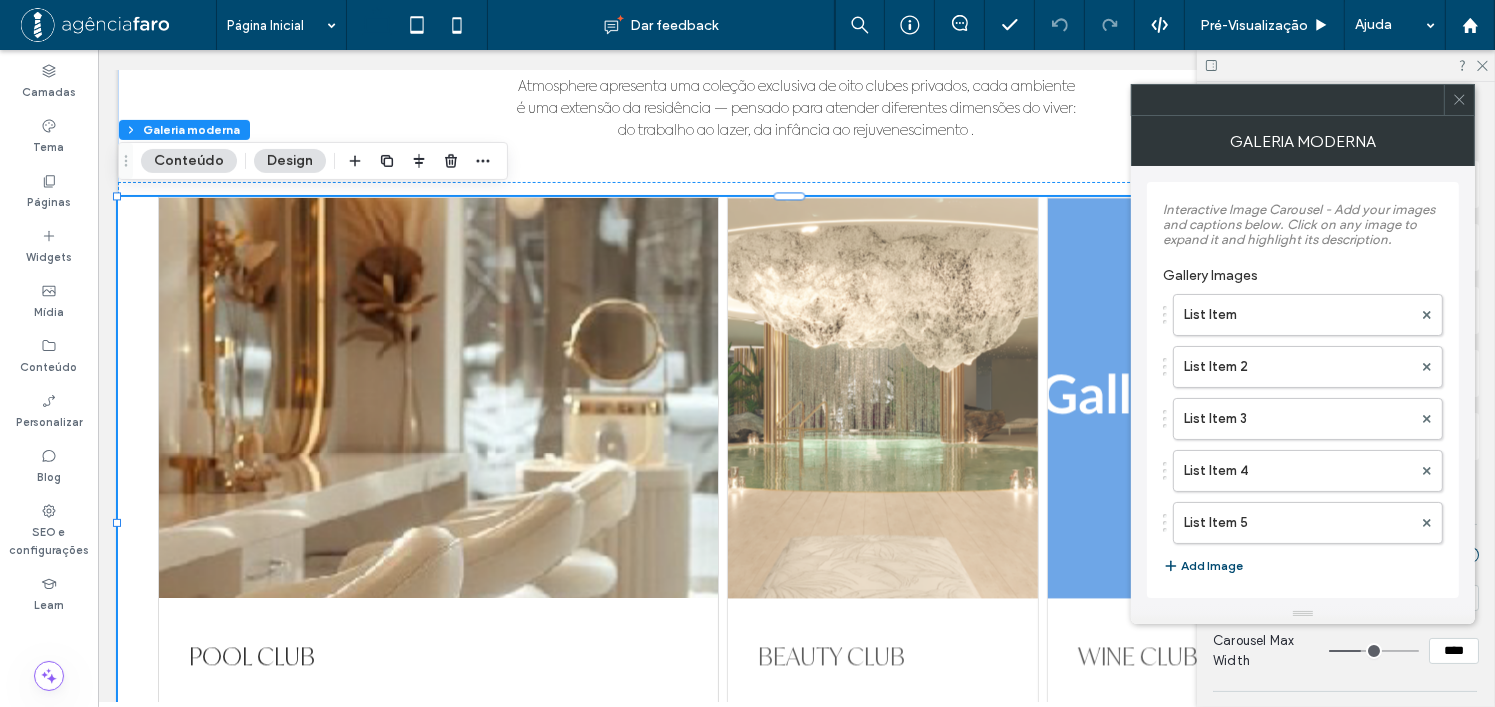 click on "List Item  List Item 2 List Item 3 List Item 4 List Item 5" at bounding box center (1303, 414) 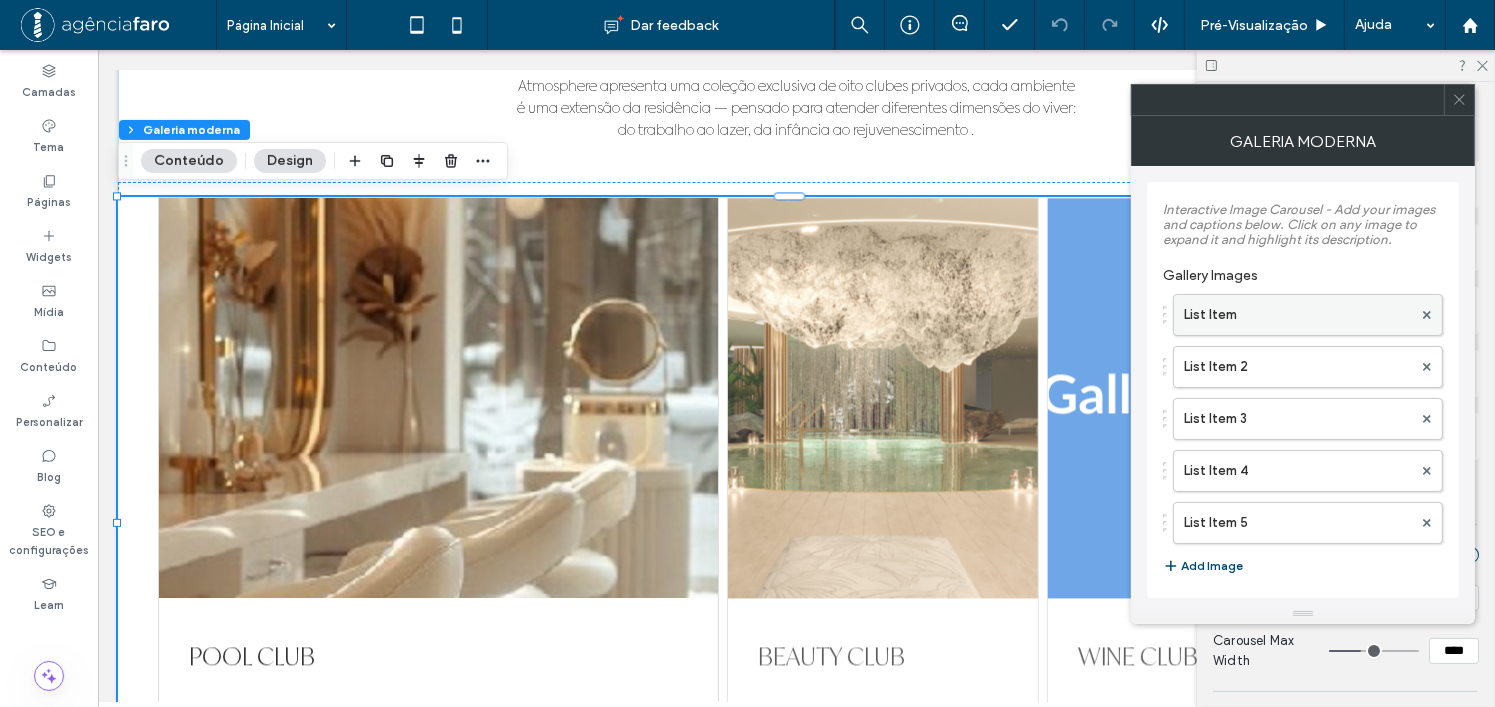 click on "List Item" at bounding box center [1298, 315] 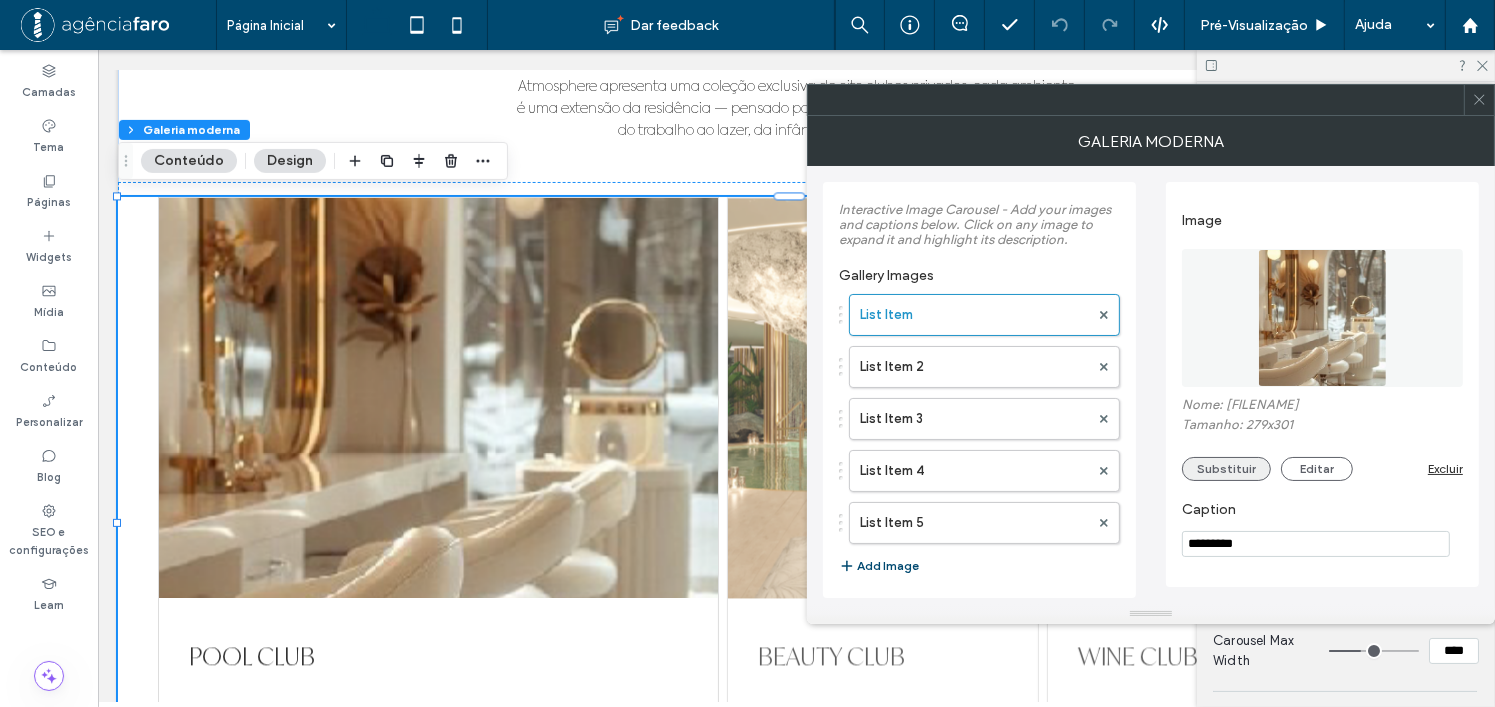 click on "Substituir" at bounding box center (1226, 469) 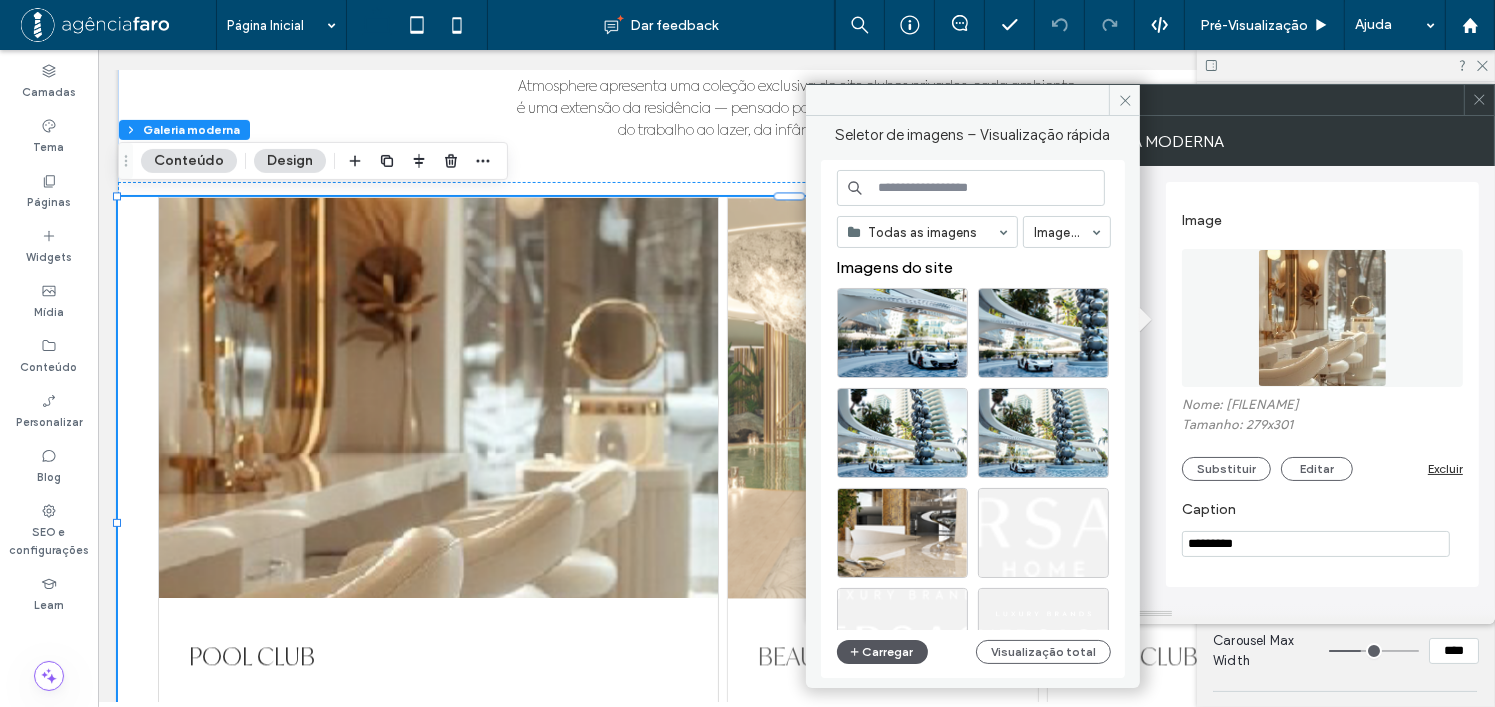 click on "Carregar" at bounding box center (882, 652) 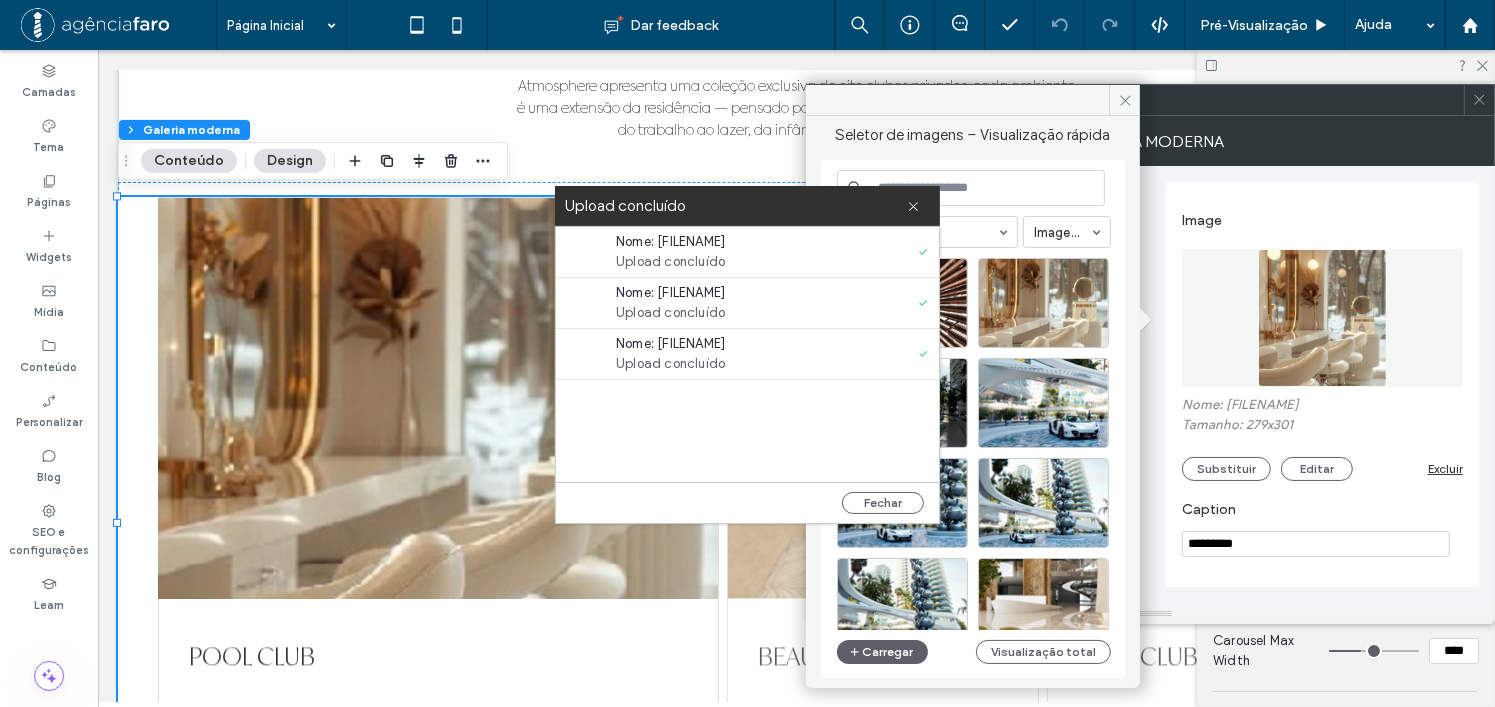 click at bounding box center (437, 398) 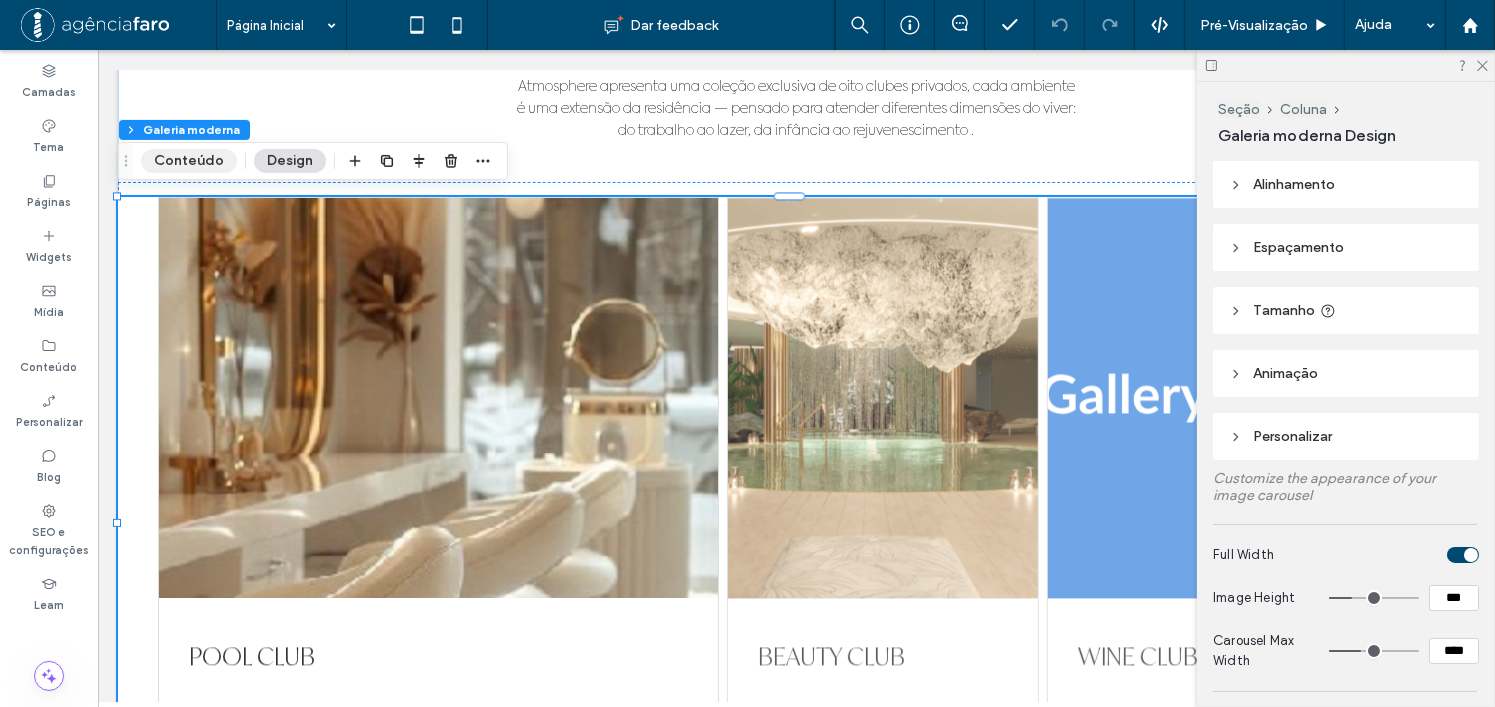 click on "Conteúdo" at bounding box center (189, 161) 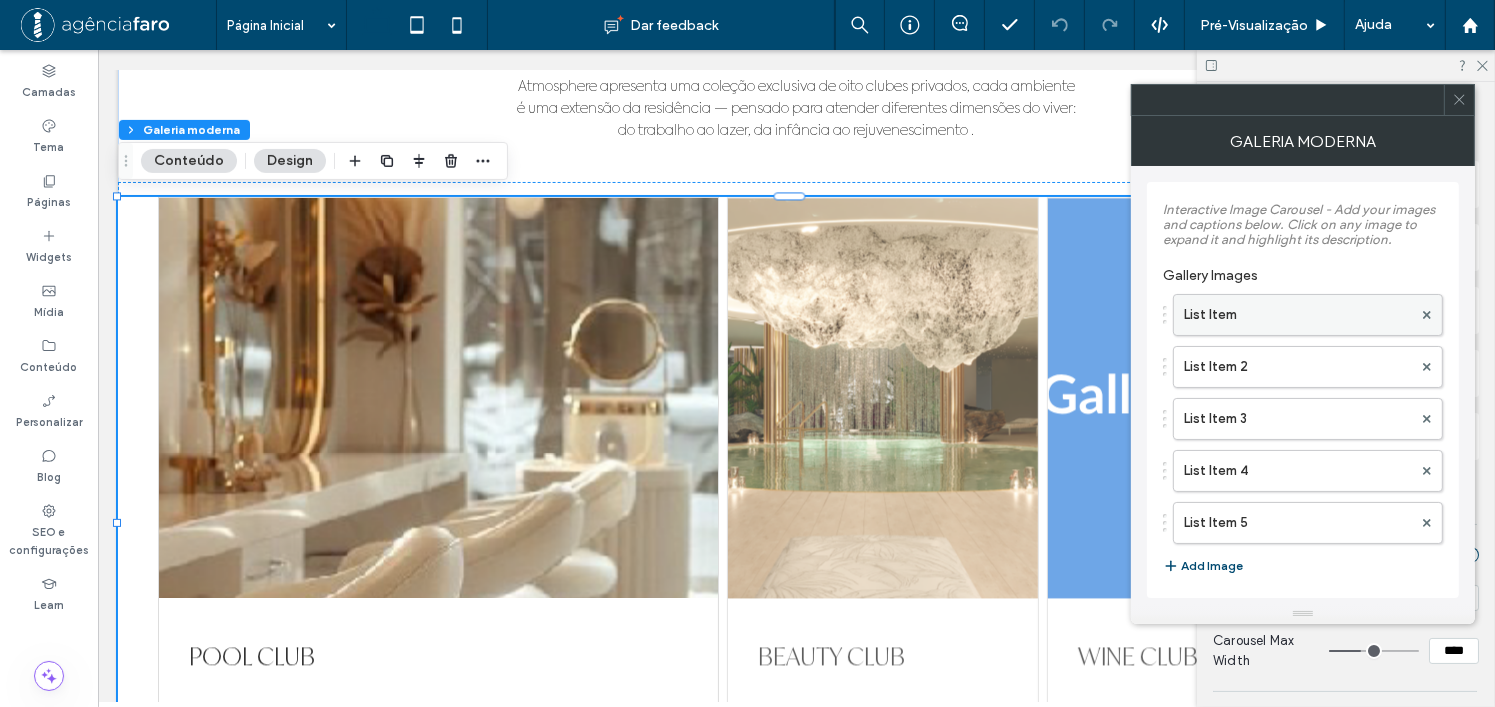click on "List Item" at bounding box center (1298, 315) 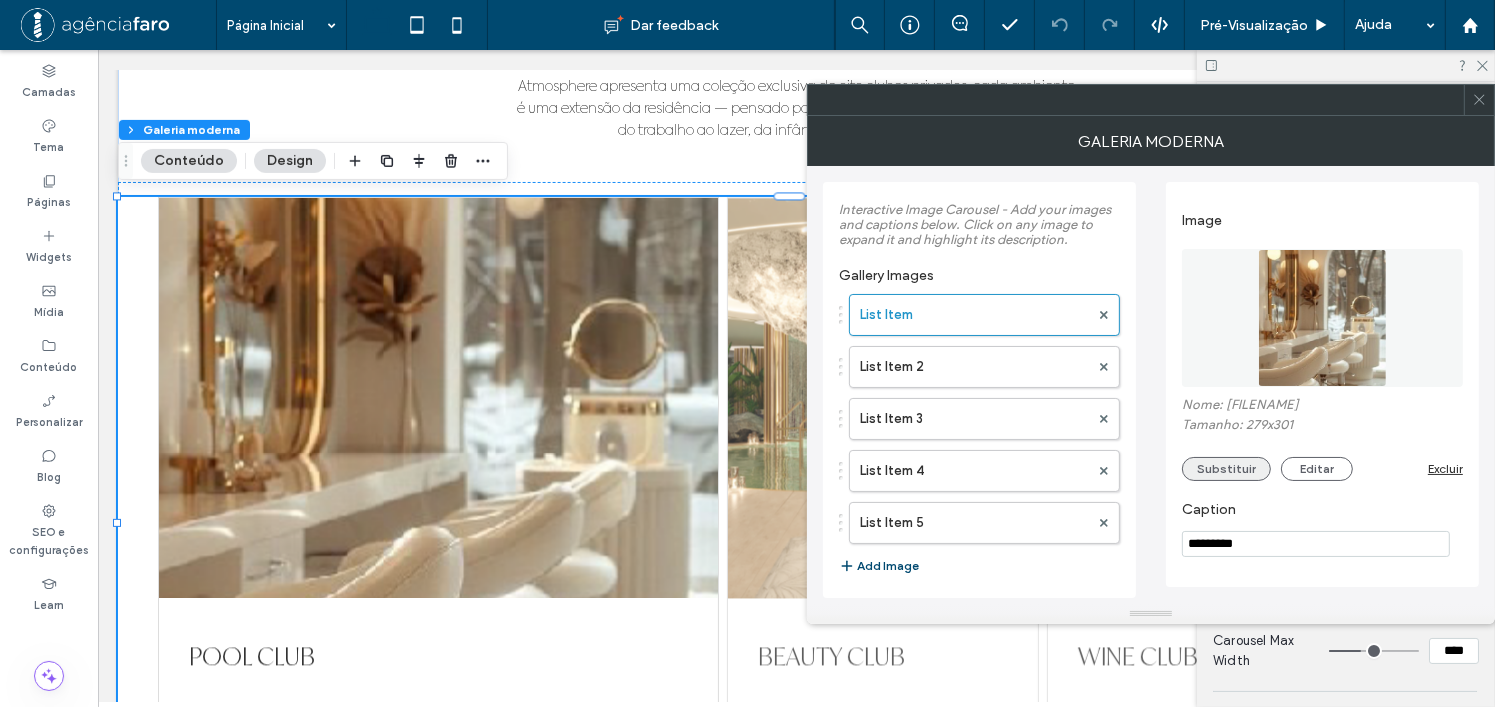 click on "Substituir" at bounding box center [1226, 469] 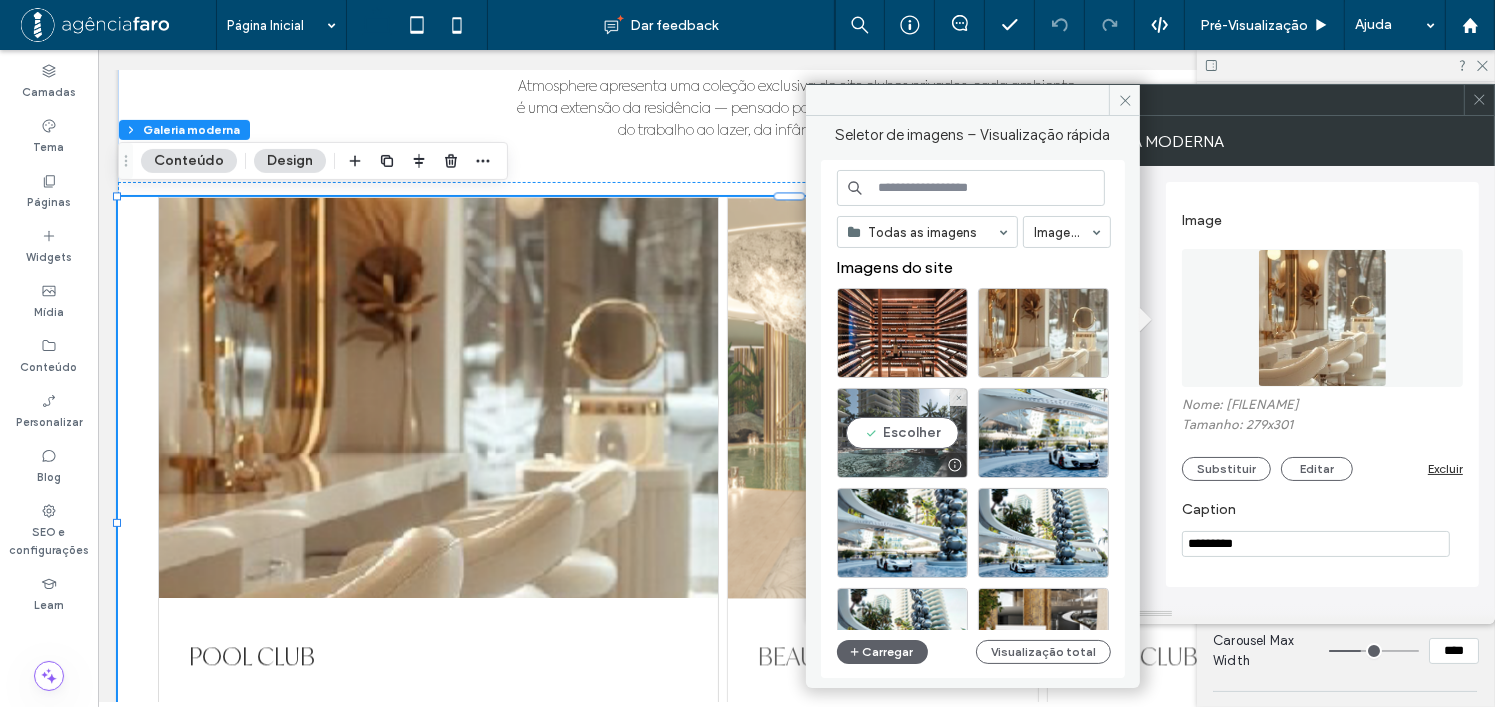 click on "Escolher" at bounding box center (902, 433) 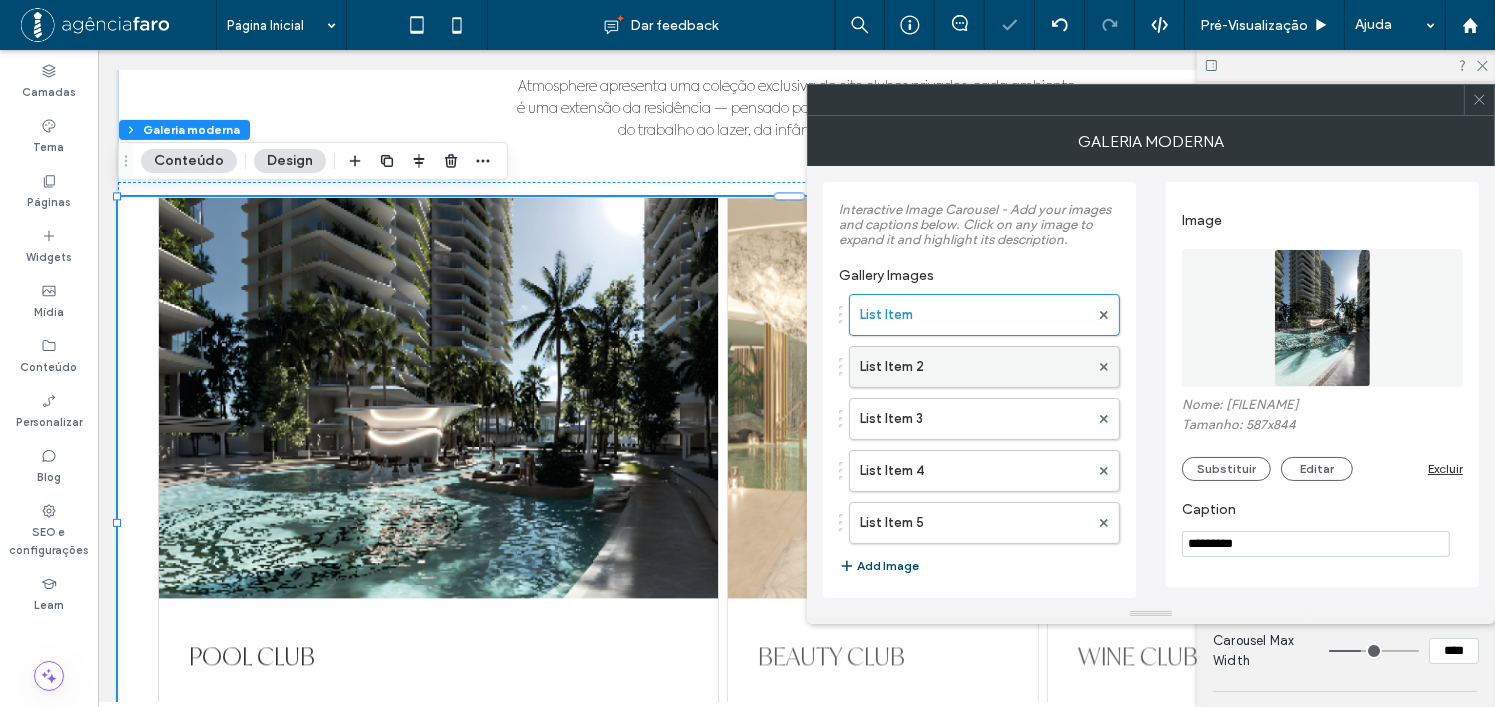 click on "List Item 2" at bounding box center [974, 367] 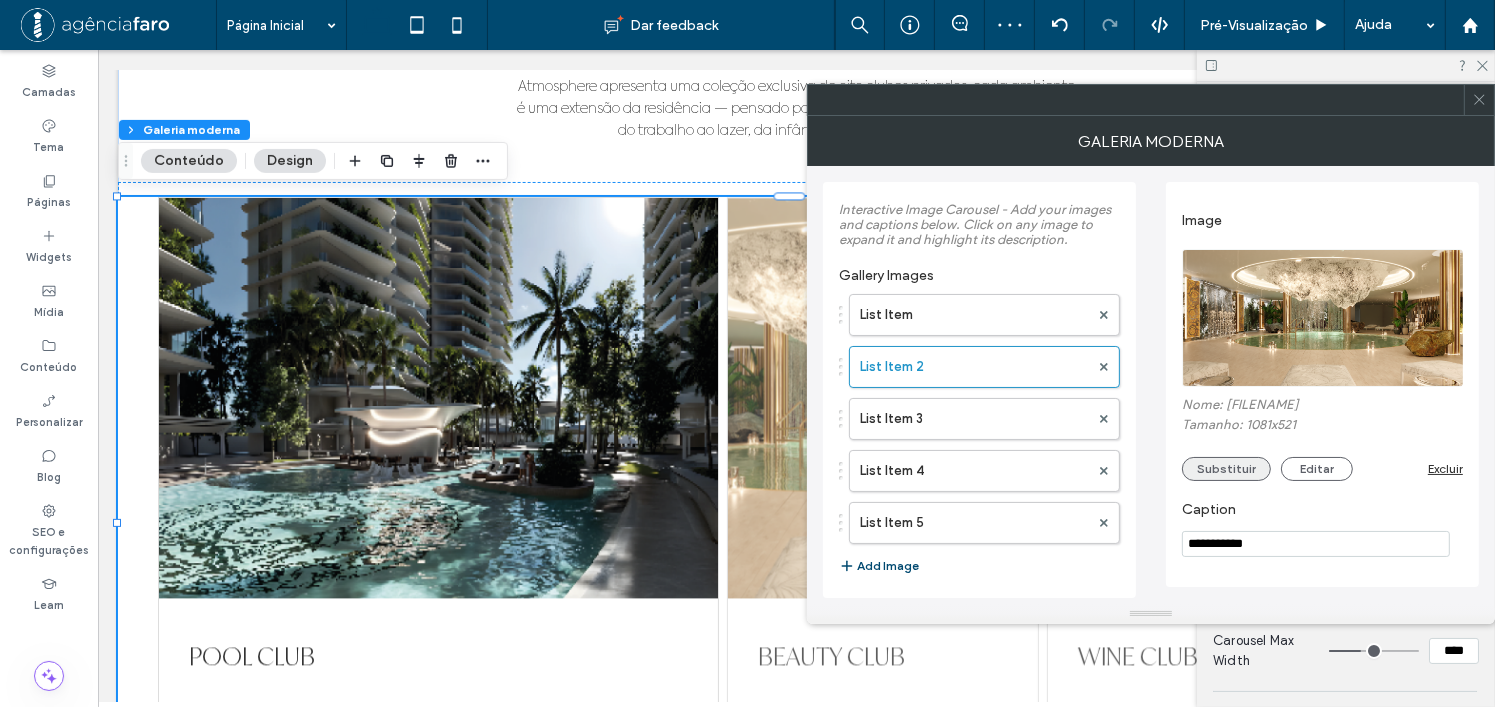 click on "Substituir" at bounding box center [1226, 469] 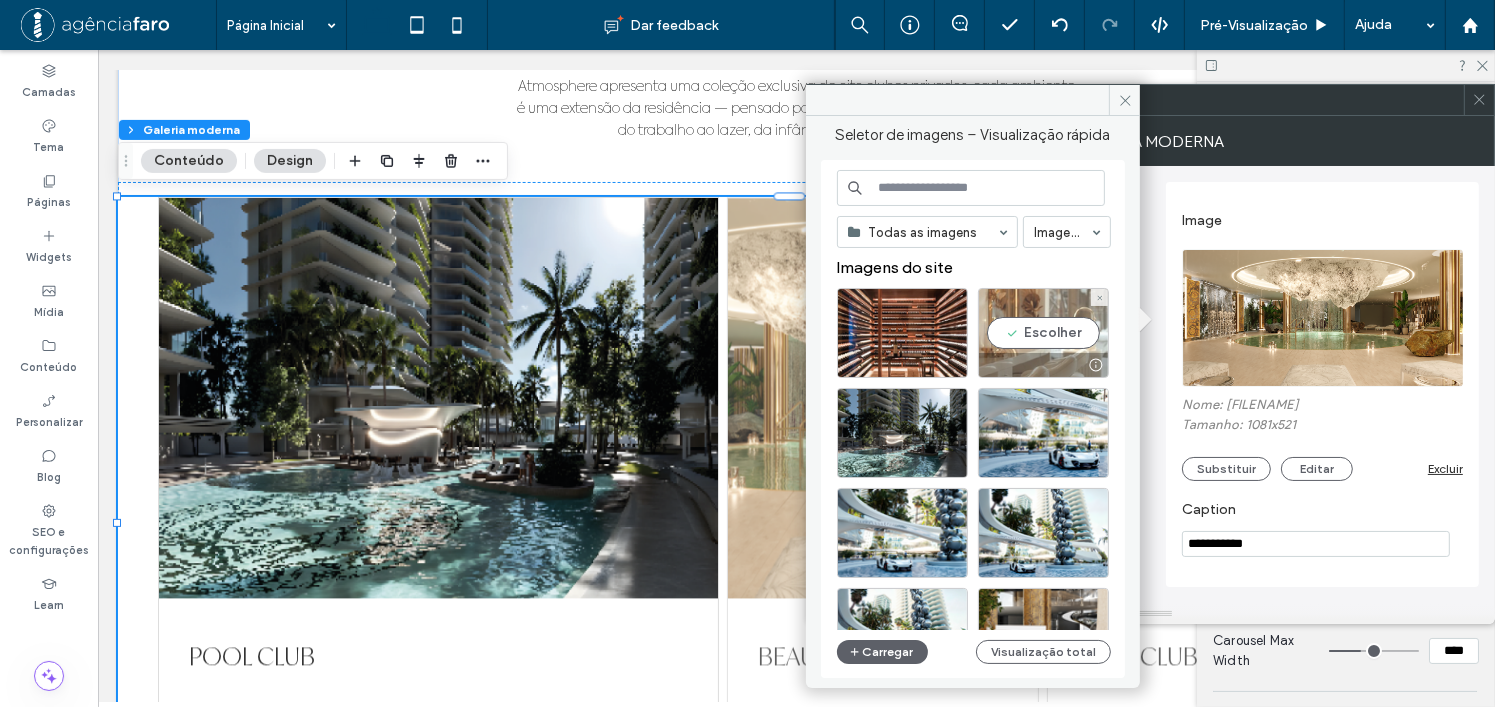 click on "Escolher" at bounding box center [1043, 333] 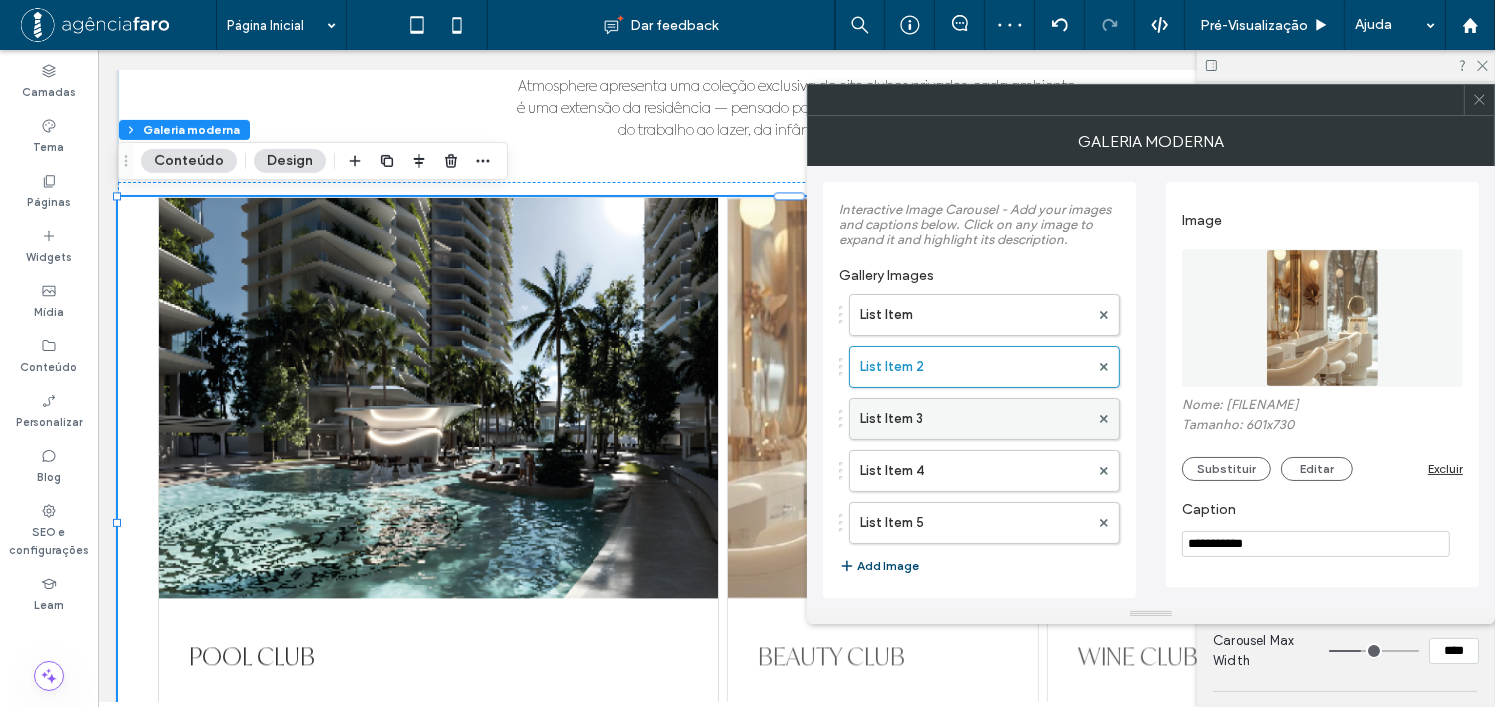 click on "List Item 3" at bounding box center (974, 419) 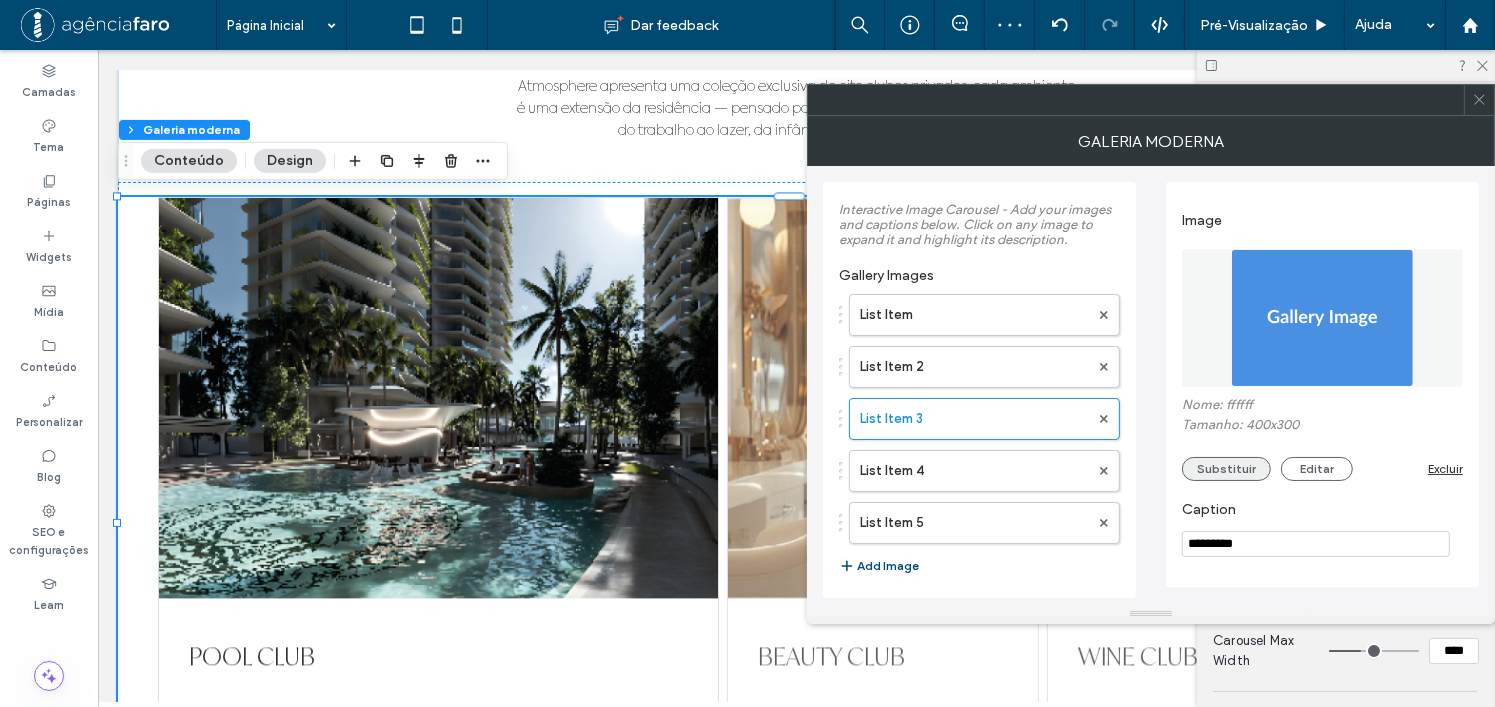 click on "Substituir" at bounding box center [1226, 469] 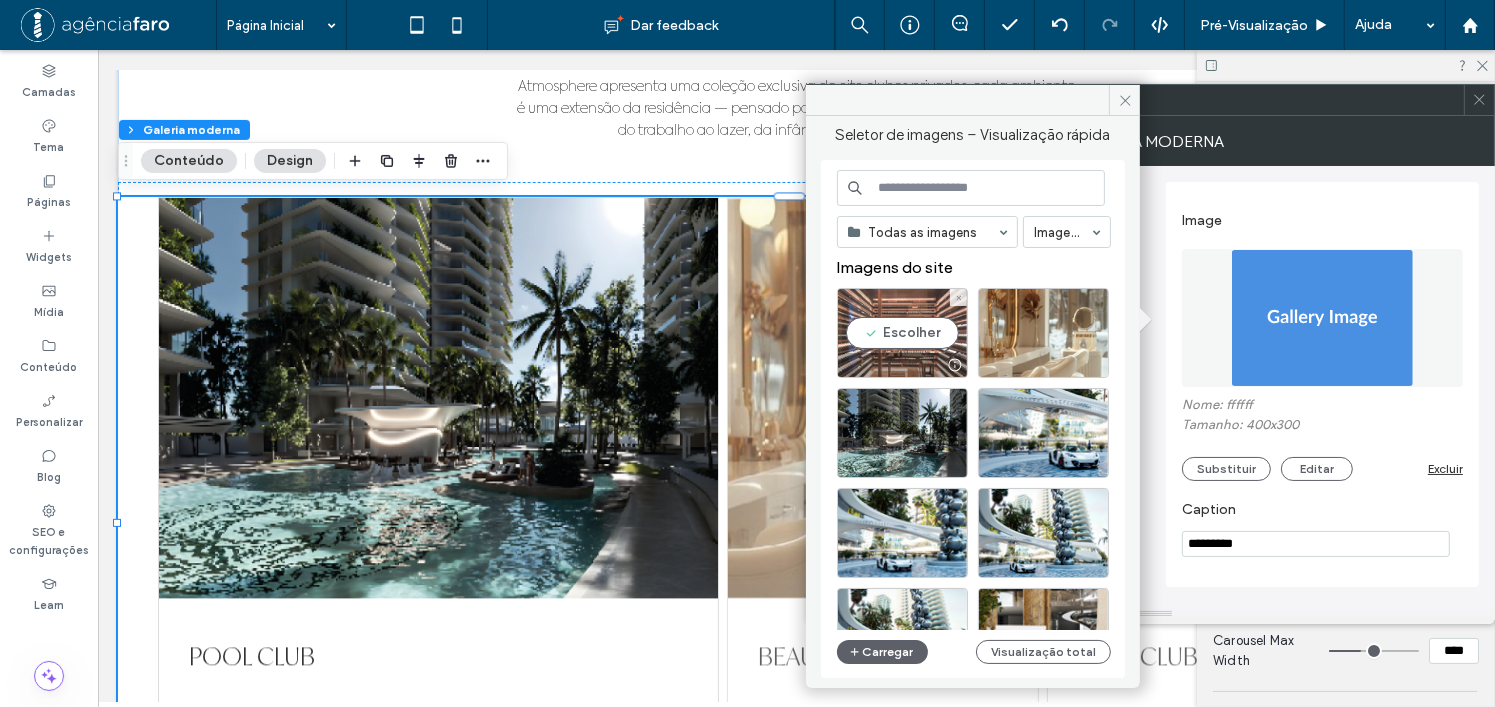 click on "Escolher" at bounding box center (902, 333) 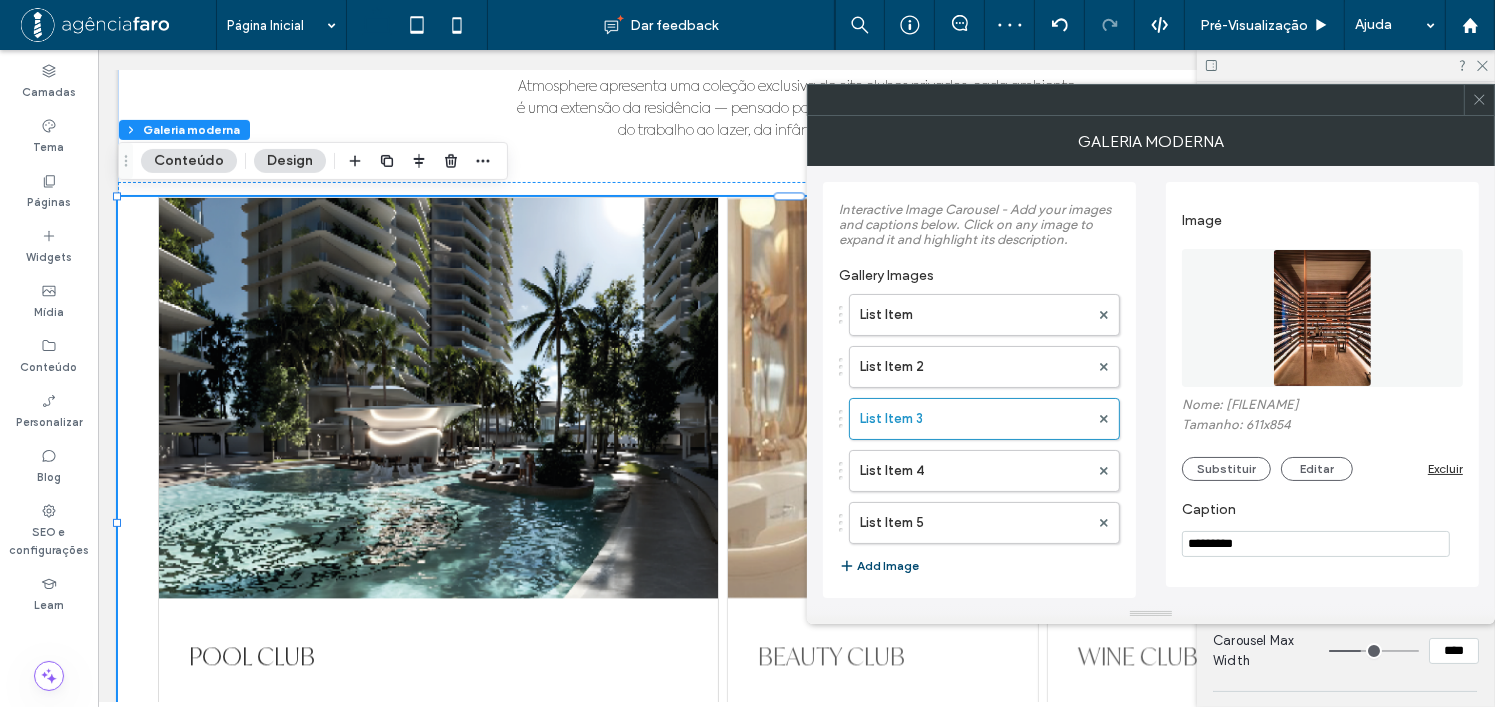 click at bounding box center [1479, 100] 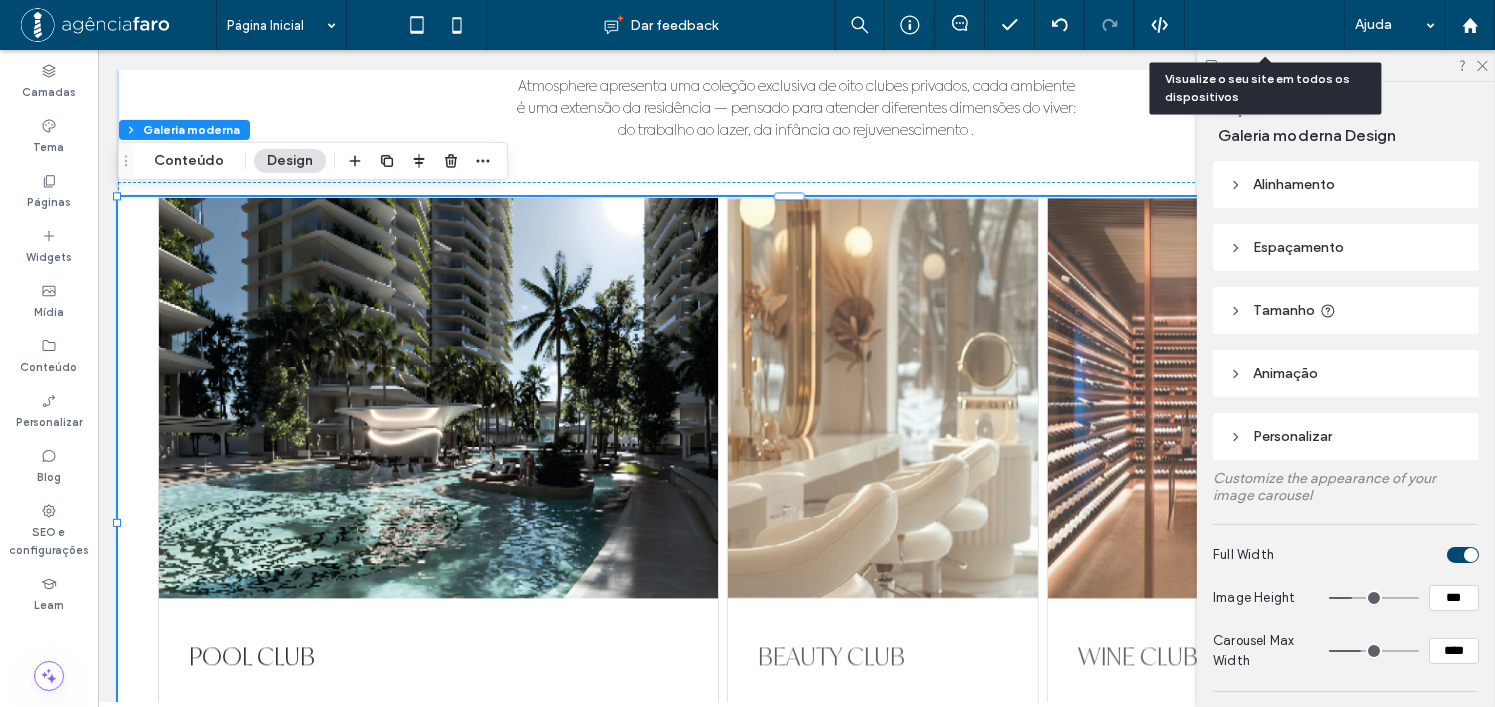 click on "Pré-Visualizaçāo" at bounding box center (1254, 25) 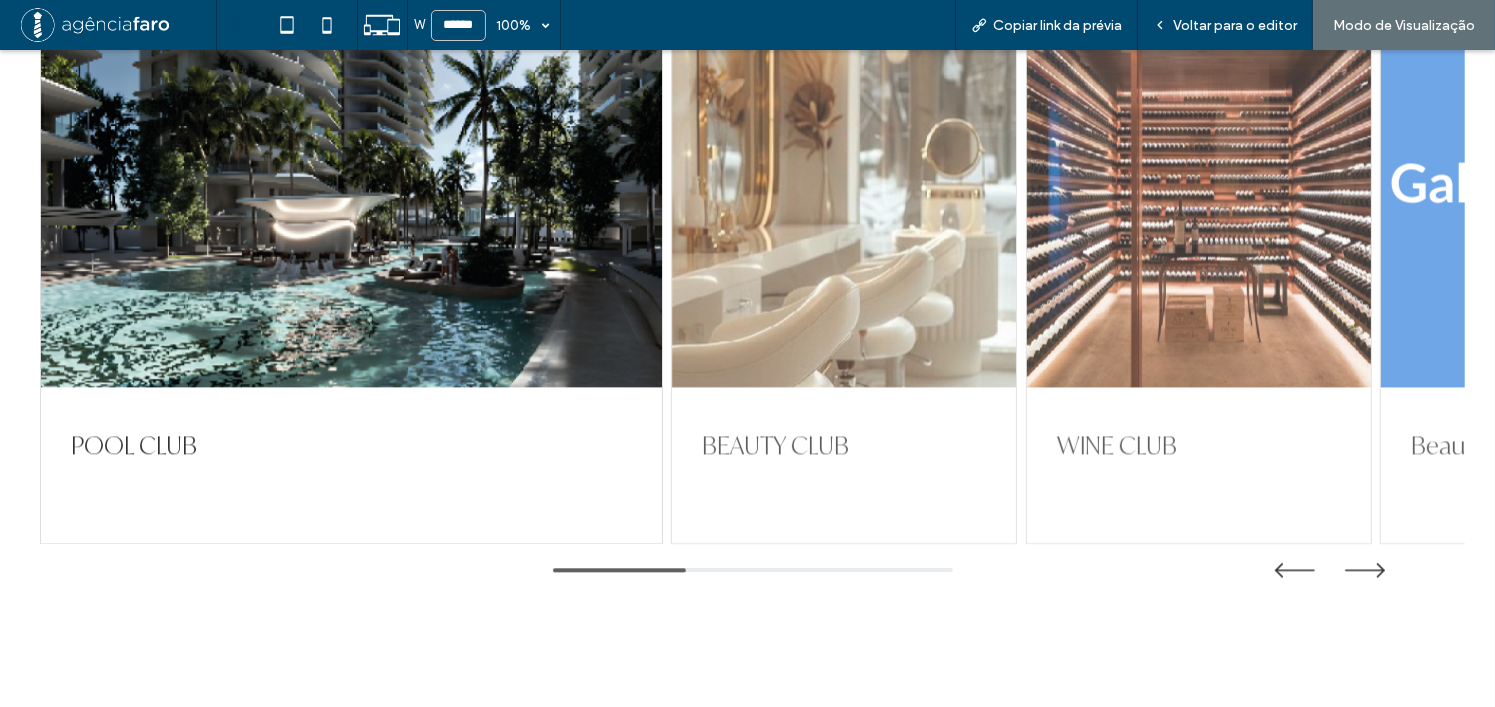 scroll, scrollTop: 4400, scrollLeft: 0, axis: vertical 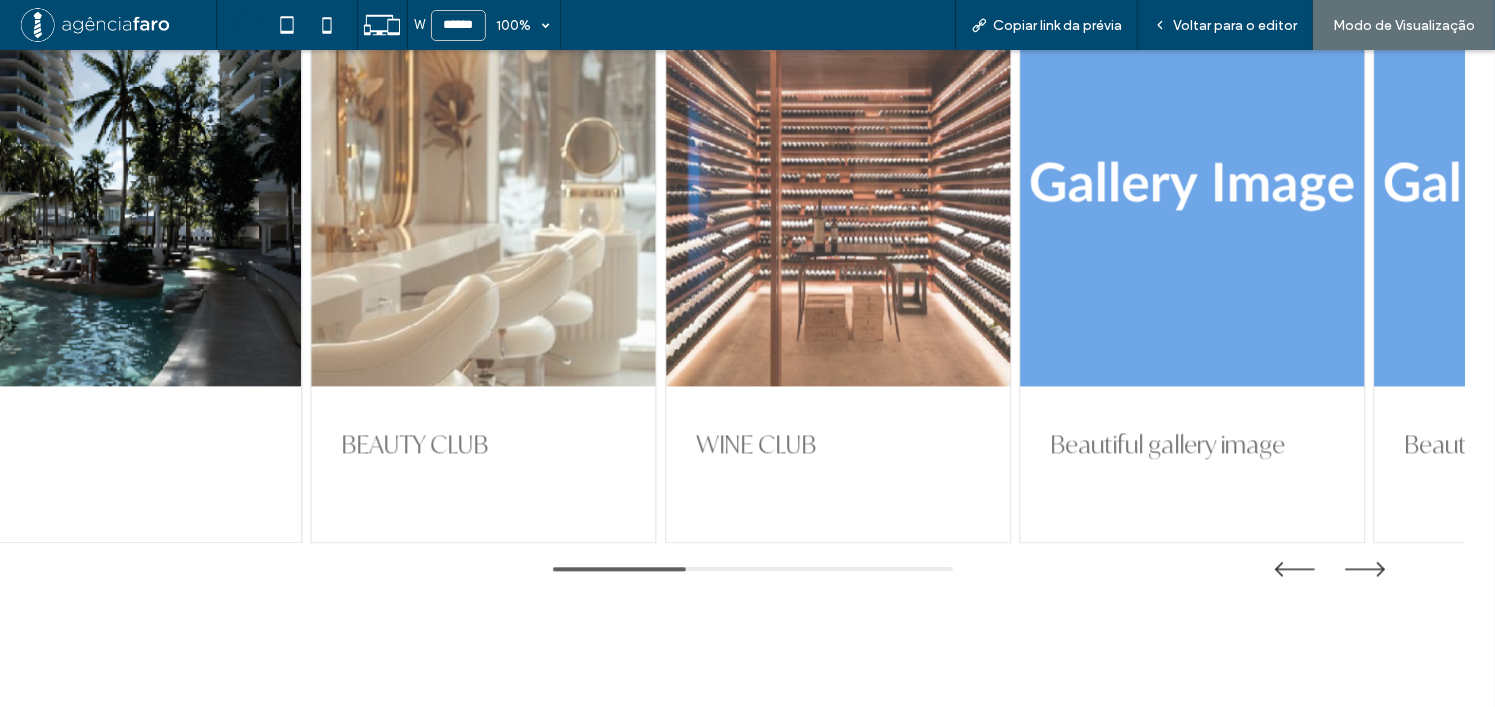 drag, startPoint x: 1211, startPoint y: 295, endPoint x: 925, endPoint y: 295, distance: 286 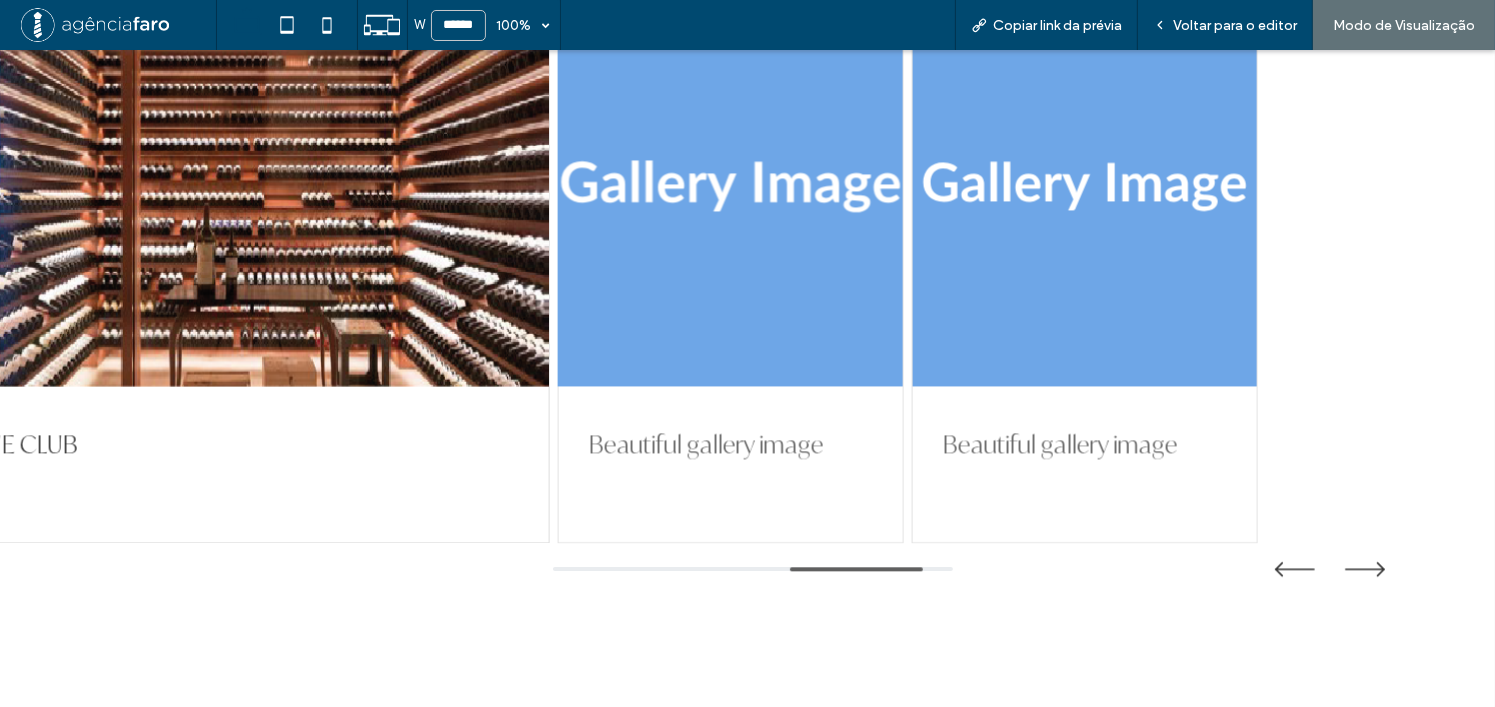 click at bounding box center [730, 186] 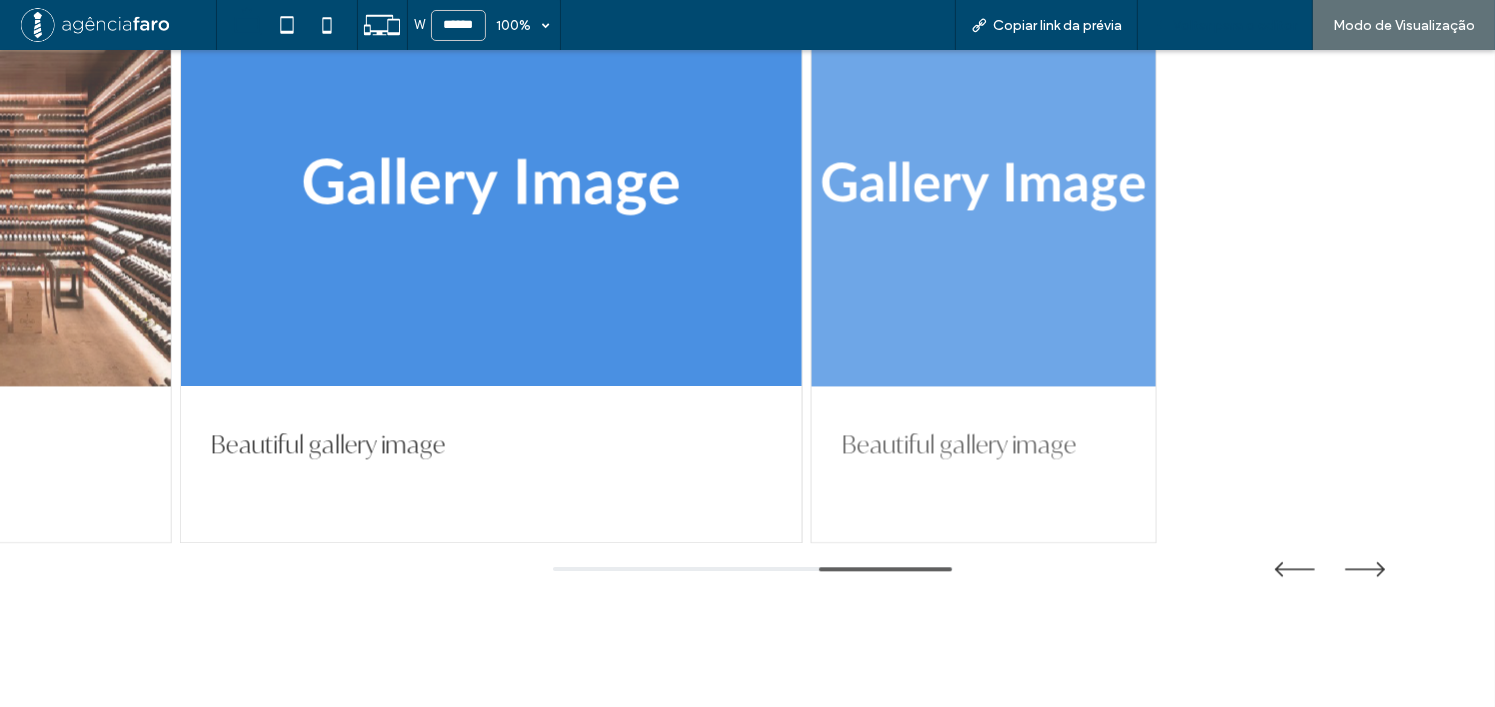 click on "Voltar para o editor" at bounding box center (1235, 25) 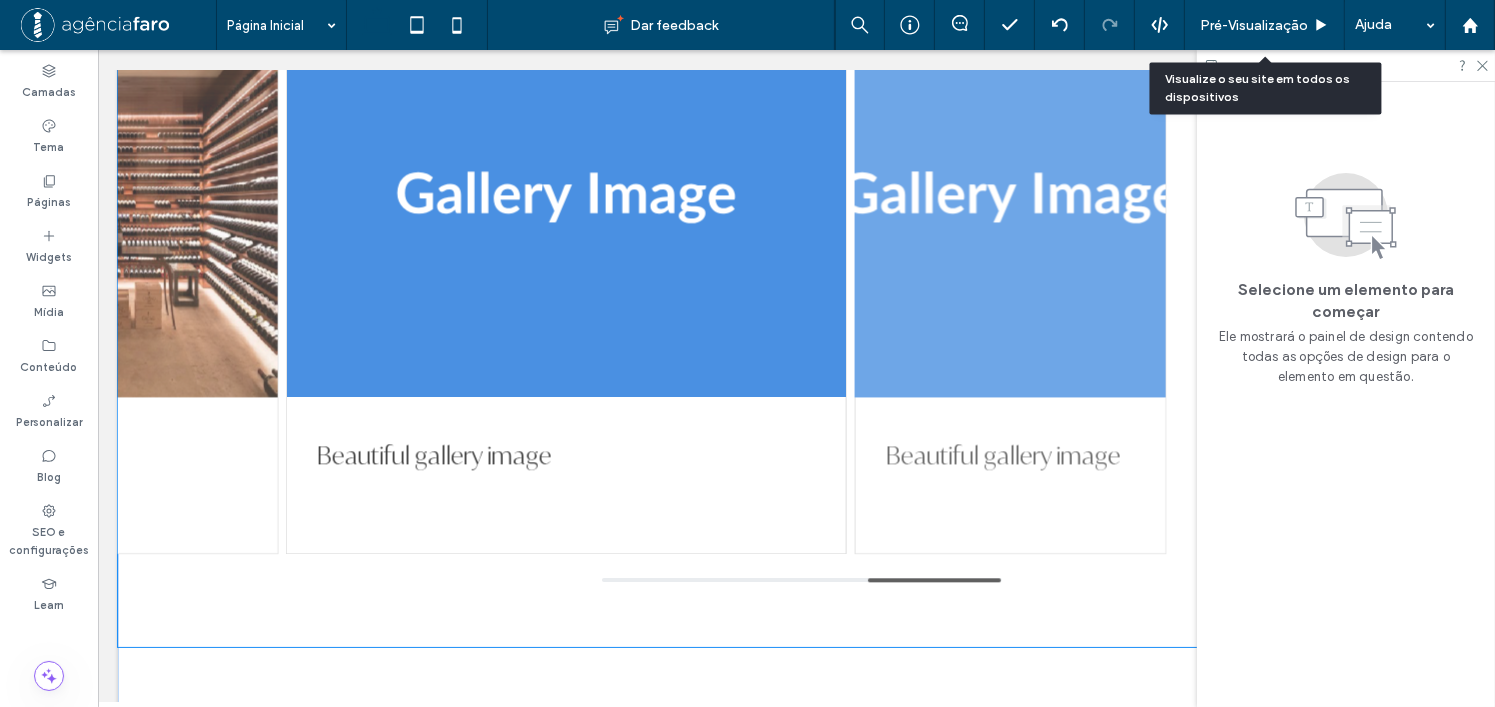 scroll, scrollTop: 4380, scrollLeft: 0, axis: vertical 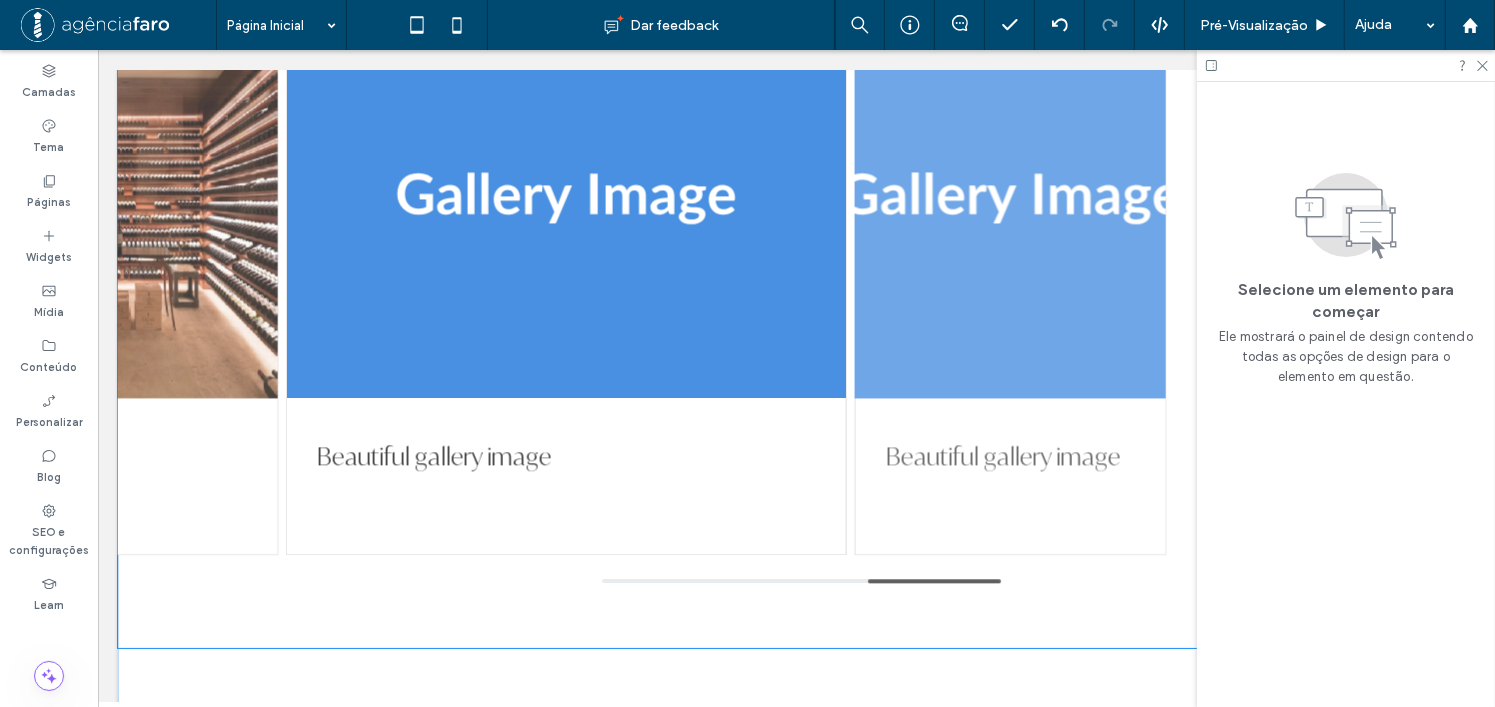click at bounding box center [1010, 198] 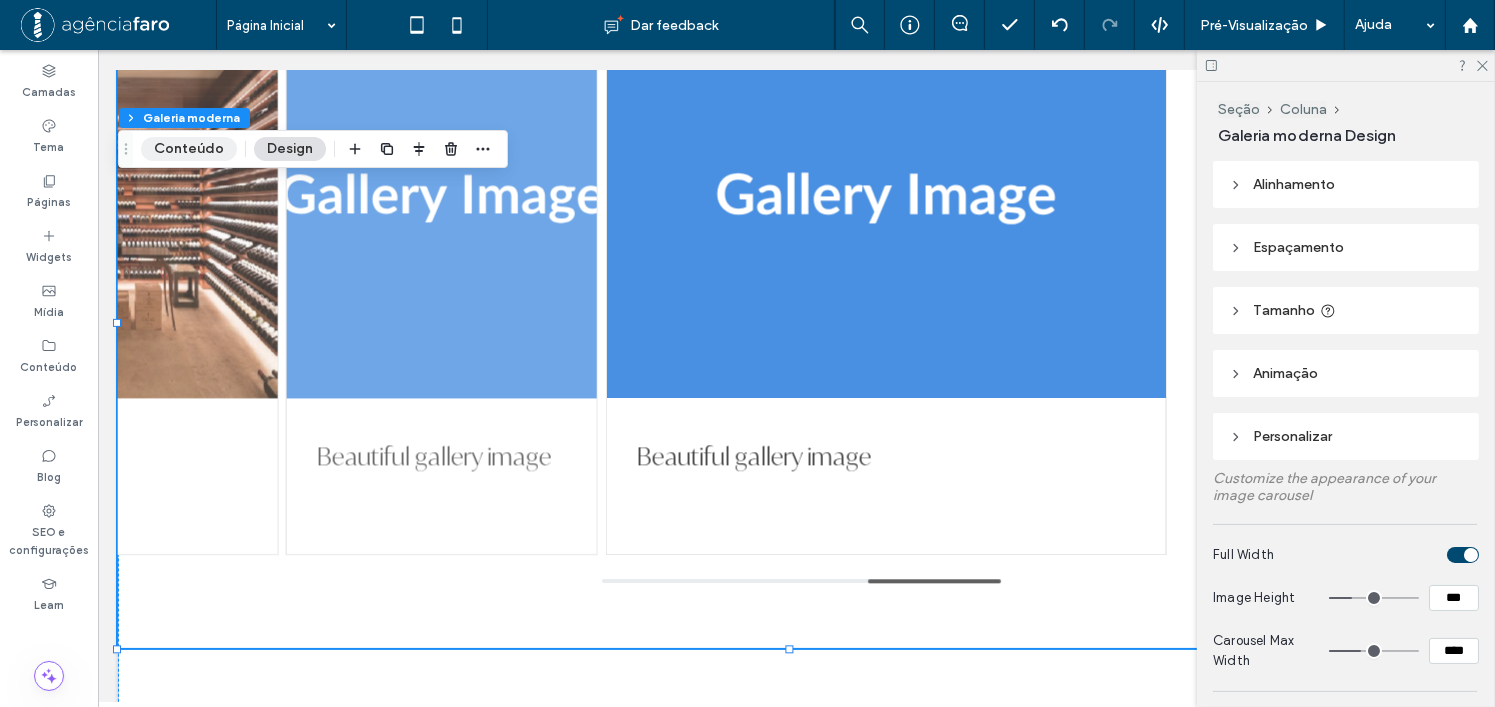 click on "Conteúdo" at bounding box center (189, 149) 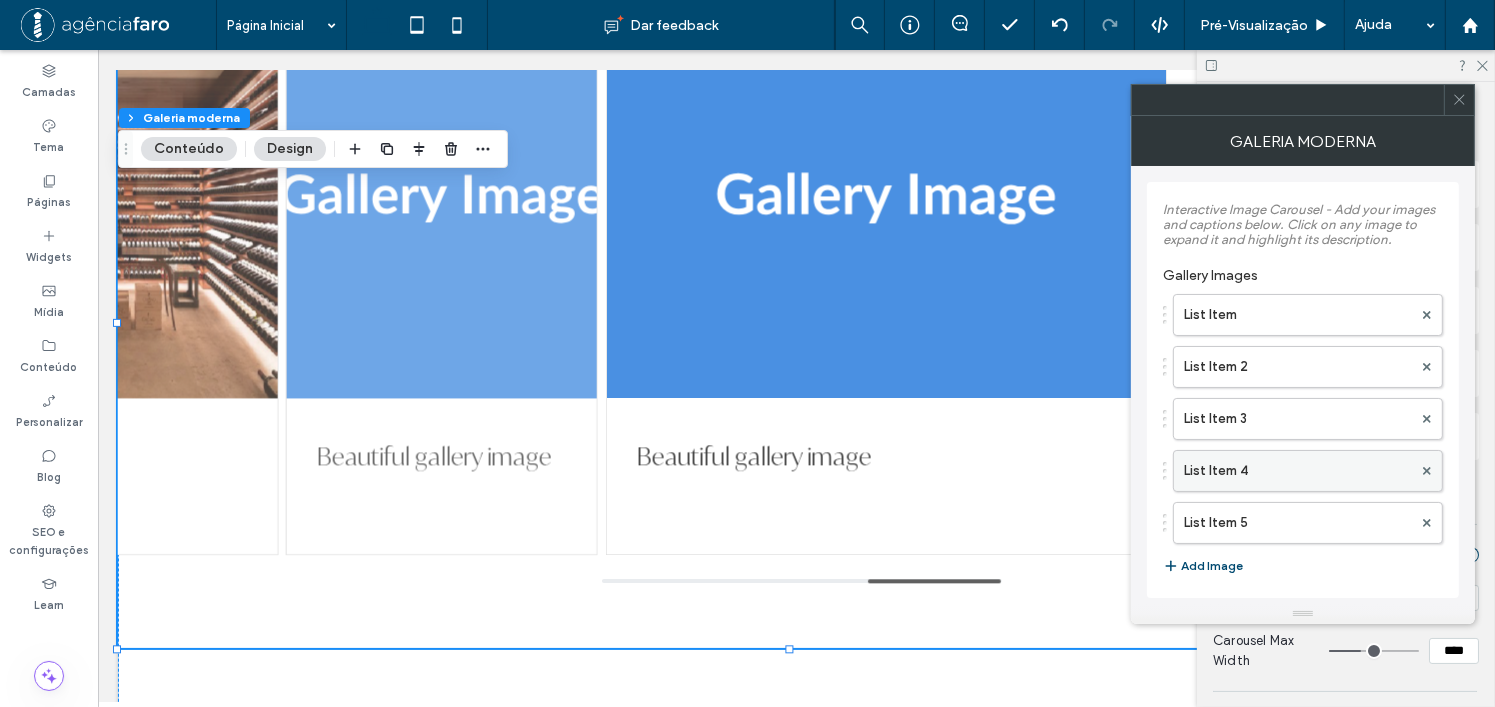 click on "List Item 4" at bounding box center (1298, 471) 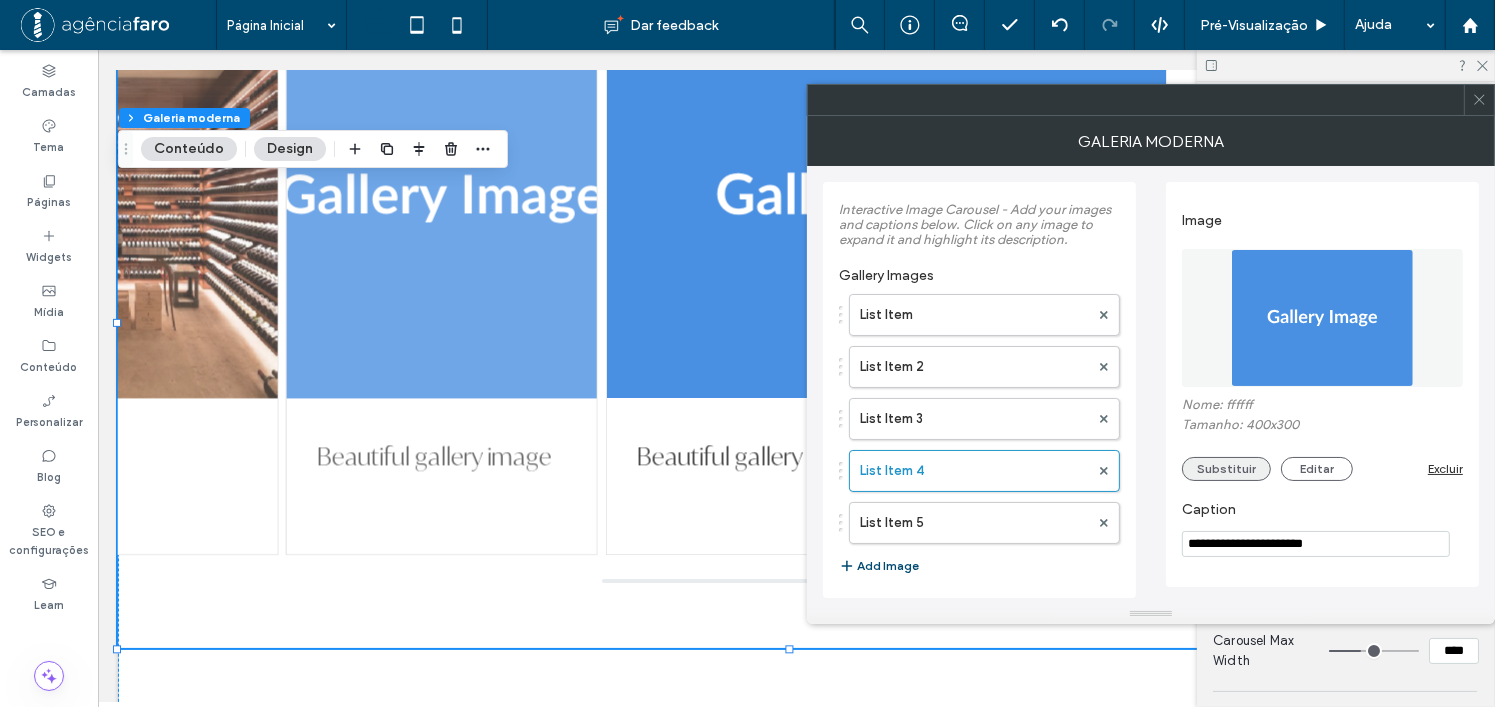 click on "Substituir" at bounding box center [1226, 469] 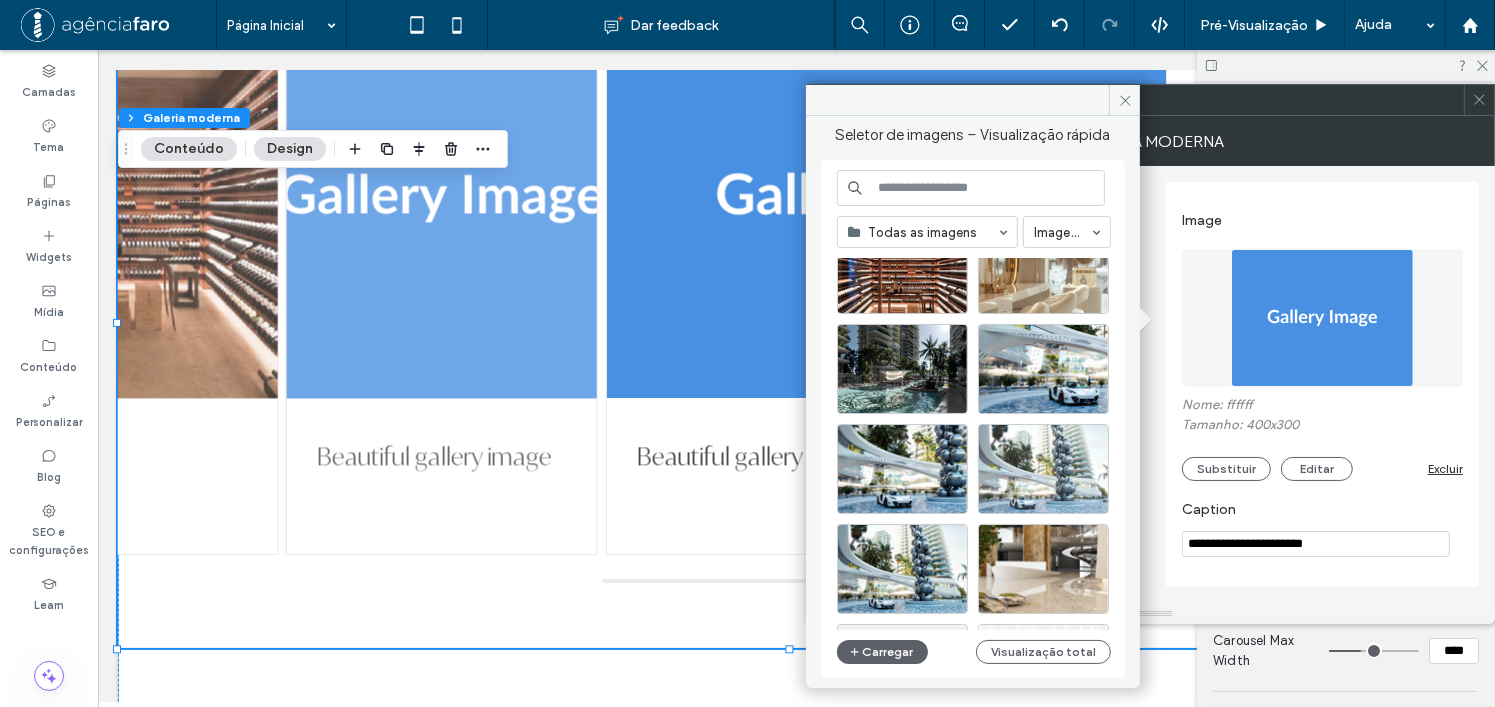 scroll, scrollTop: 100, scrollLeft: 0, axis: vertical 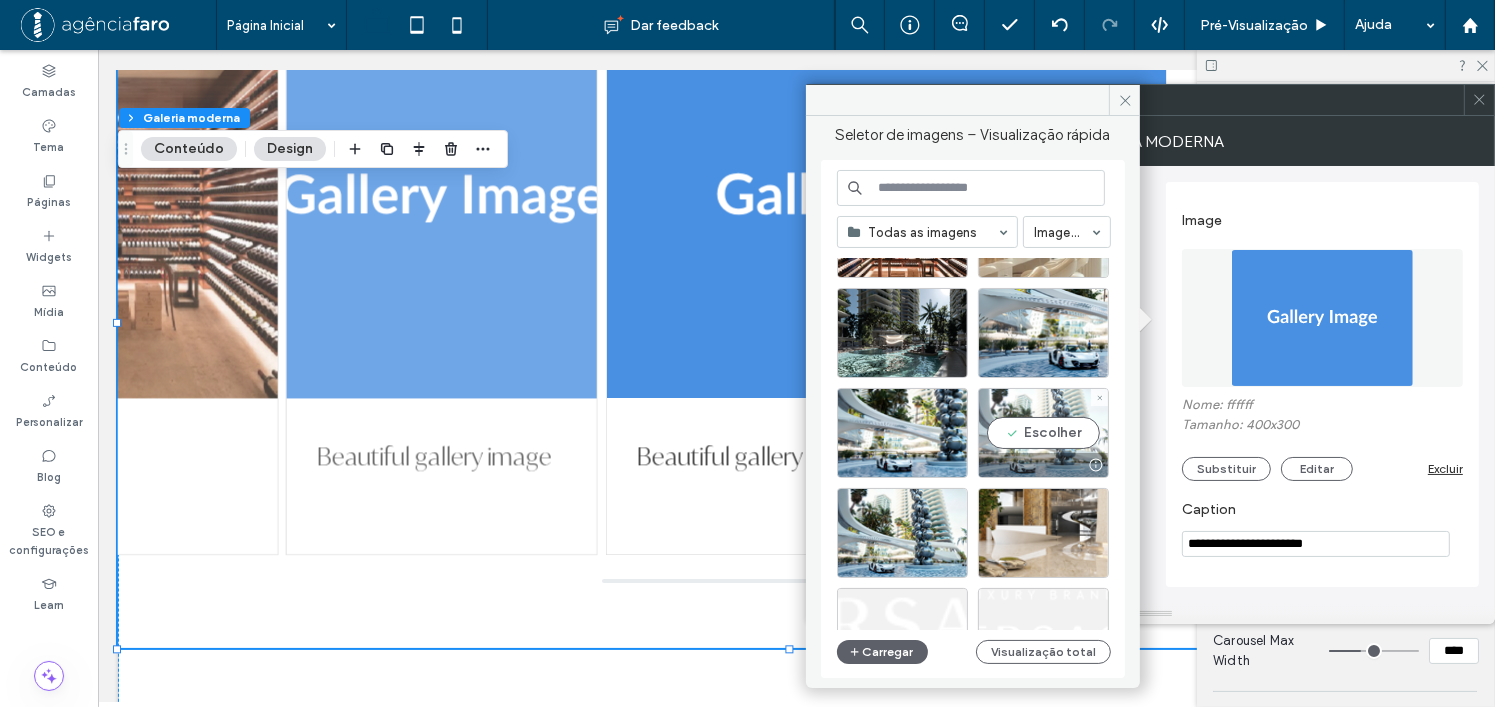 click on "Escolher" at bounding box center [1043, 433] 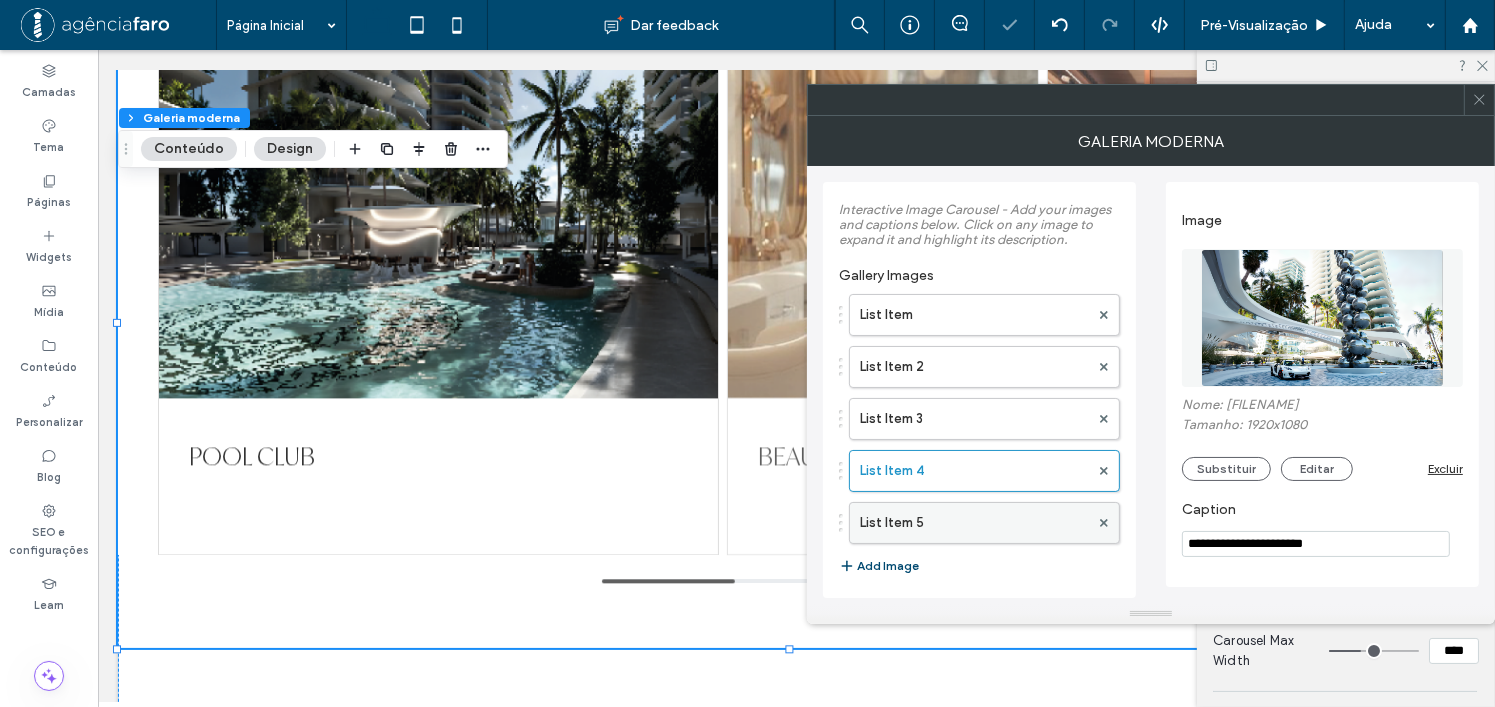 click on "List Item 5" at bounding box center (974, 523) 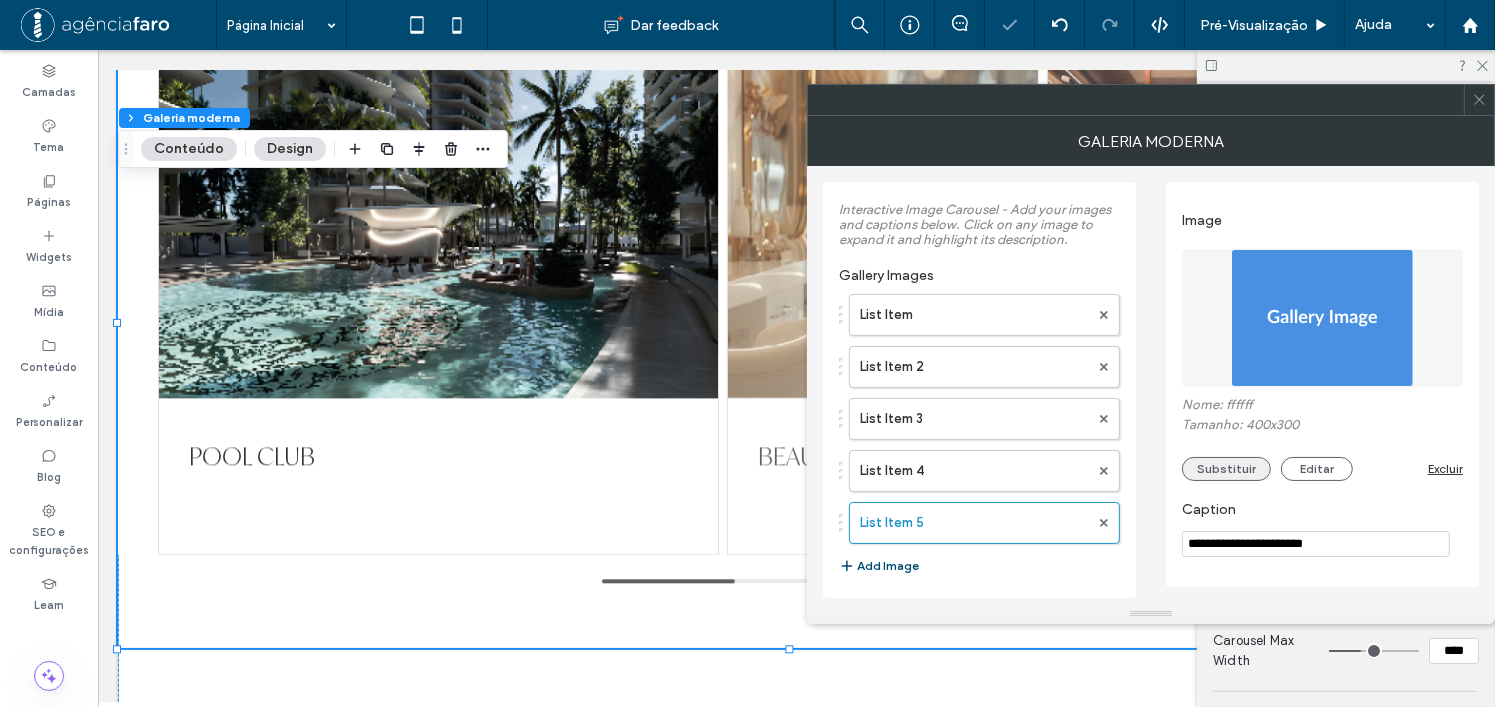 click on "Substituir" at bounding box center (1226, 469) 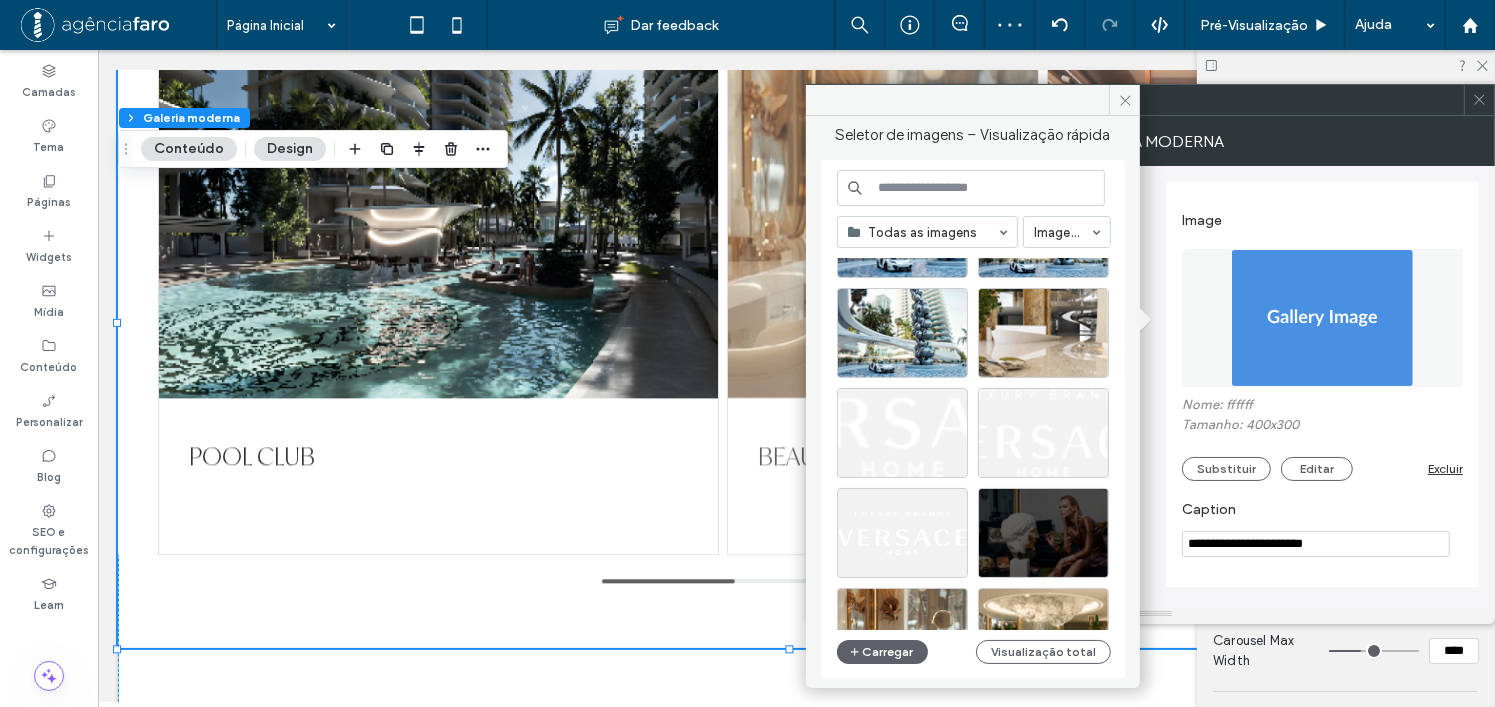 scroll, scrollTop: 400, scrollLeft: 0, axis: vertical 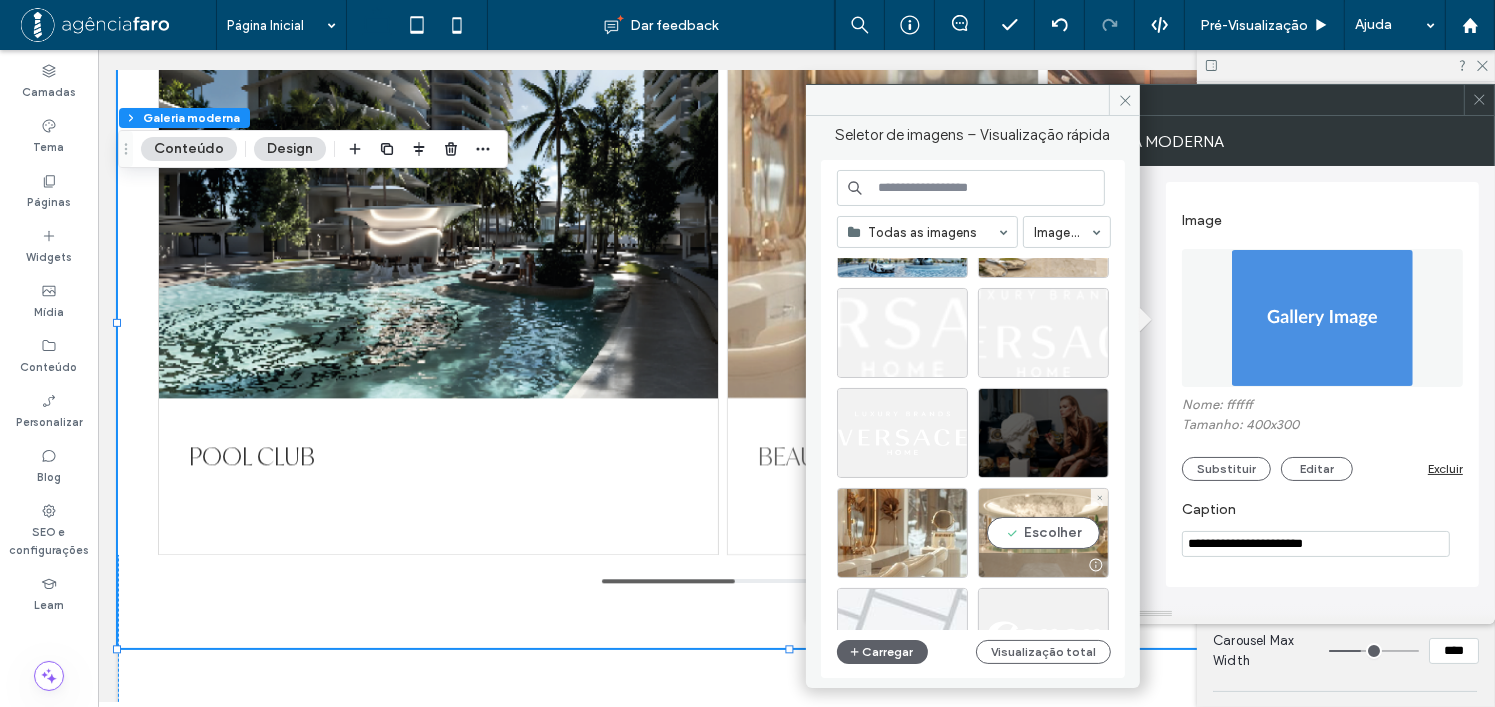 click on "Escolher" at bounding box center [1043, 533] 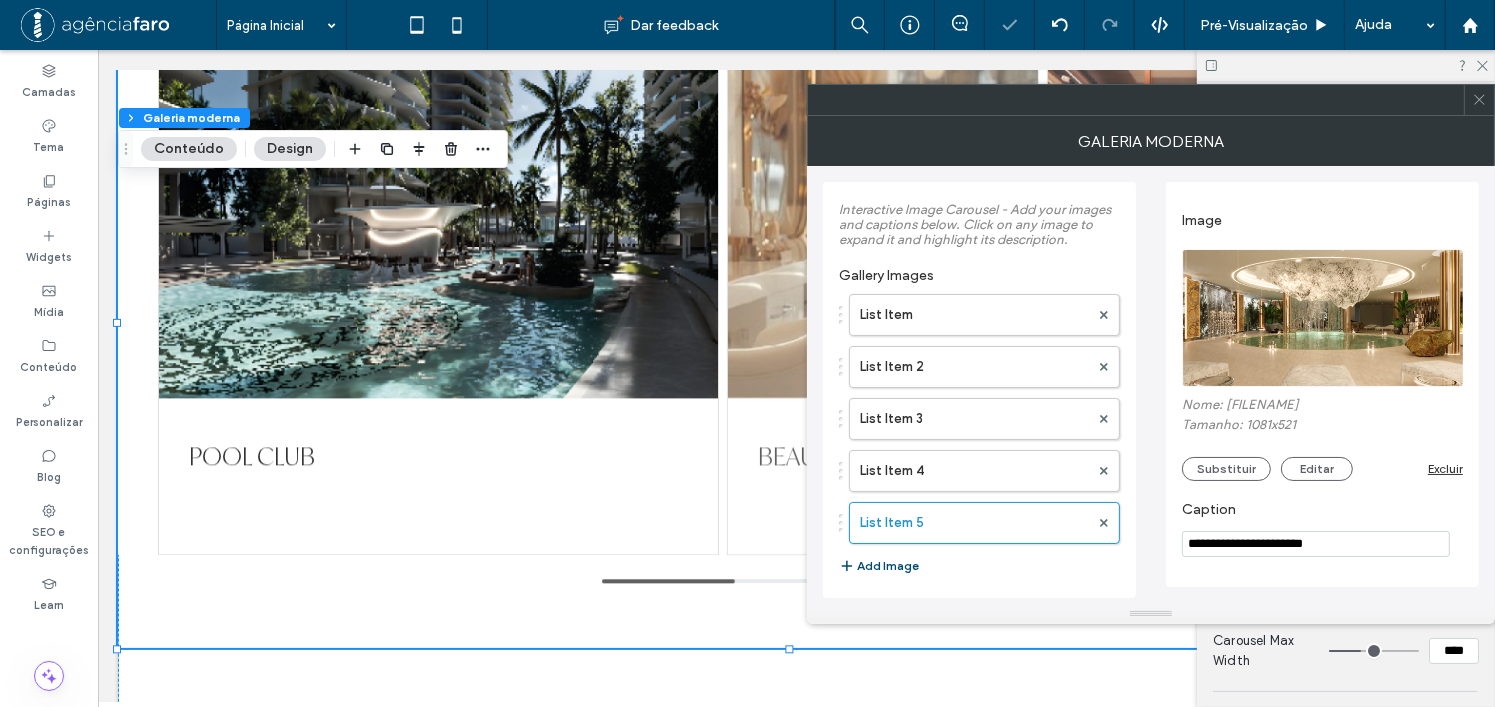 click at bounding box center (1479, 100) 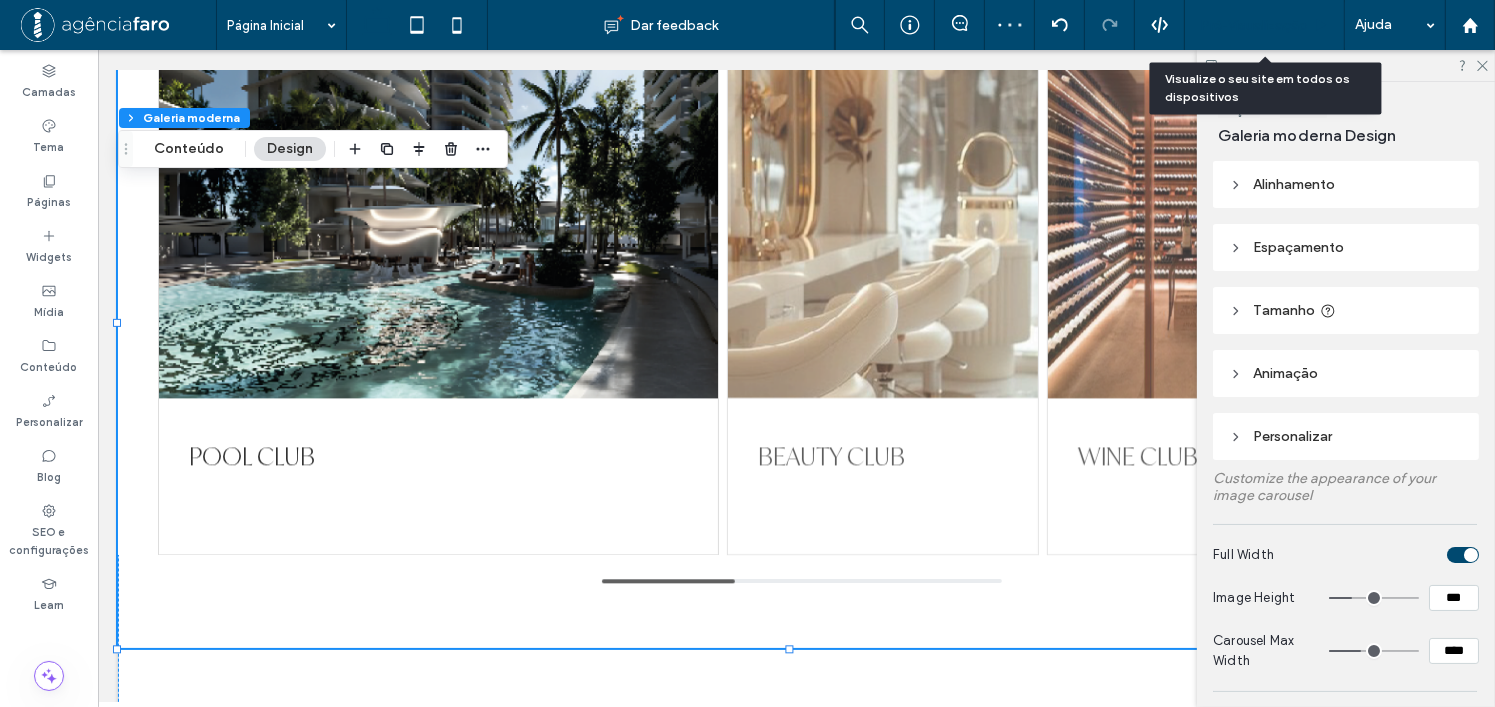 click on "Pré-Visualizaçāo" at bounding box center [1265, 25] 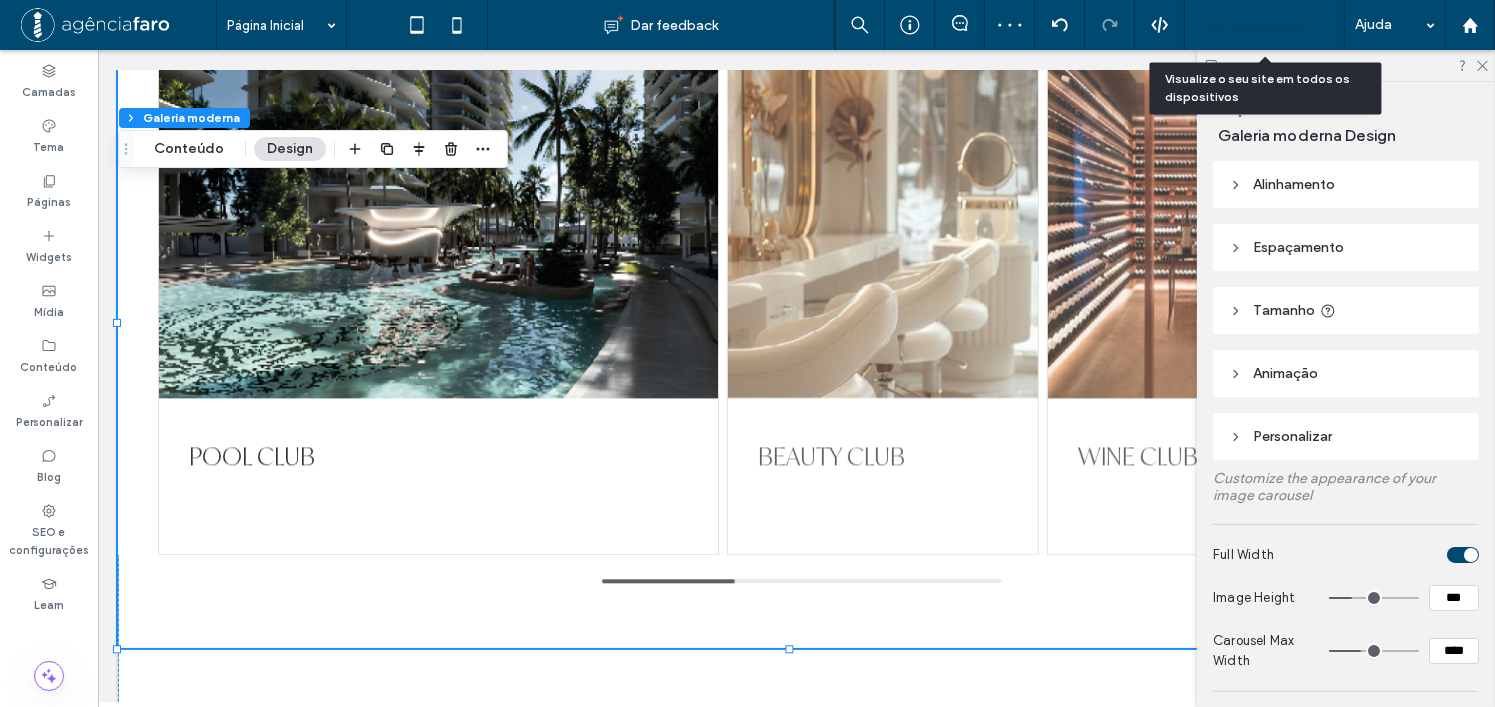 click on "Pré-Visualizaçāo" at bounding box center (1265, 25) 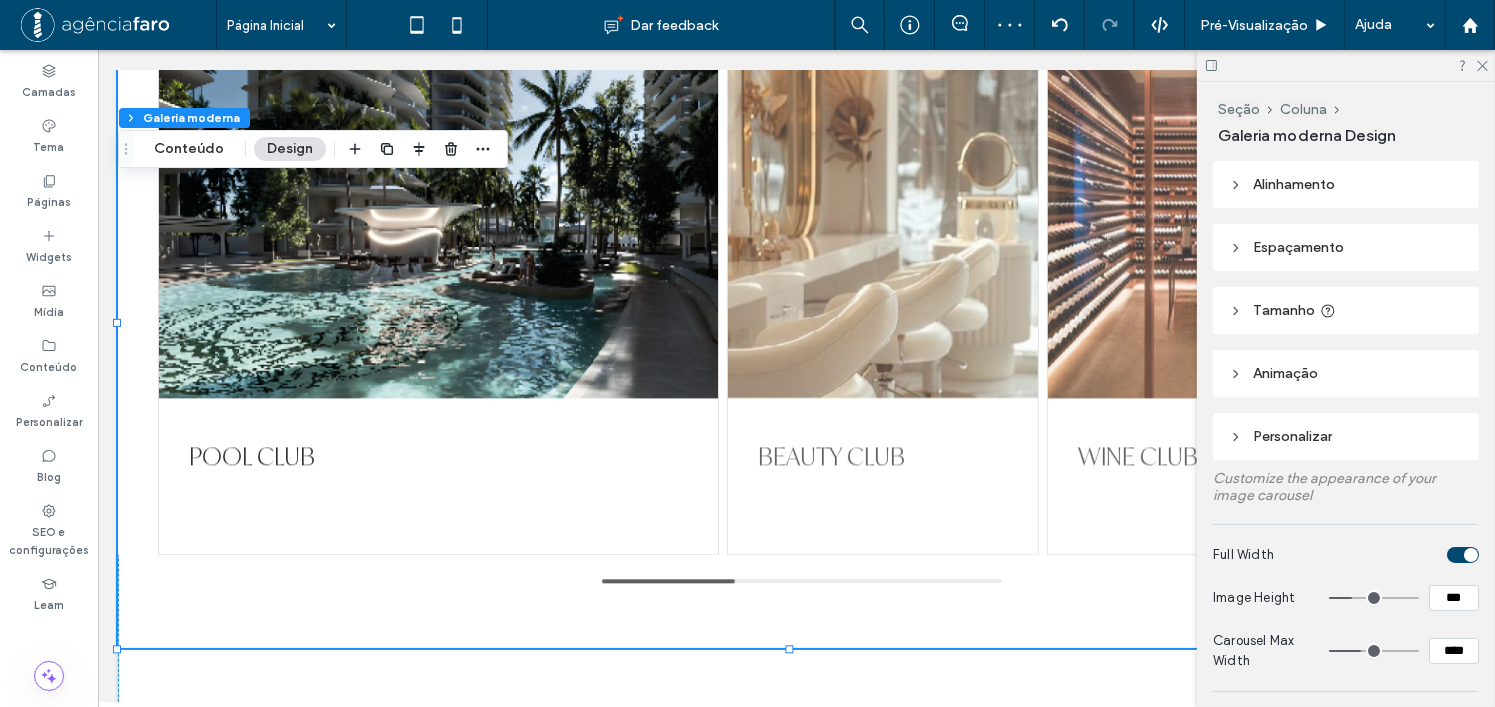 click at bounding box center (1346, 65) 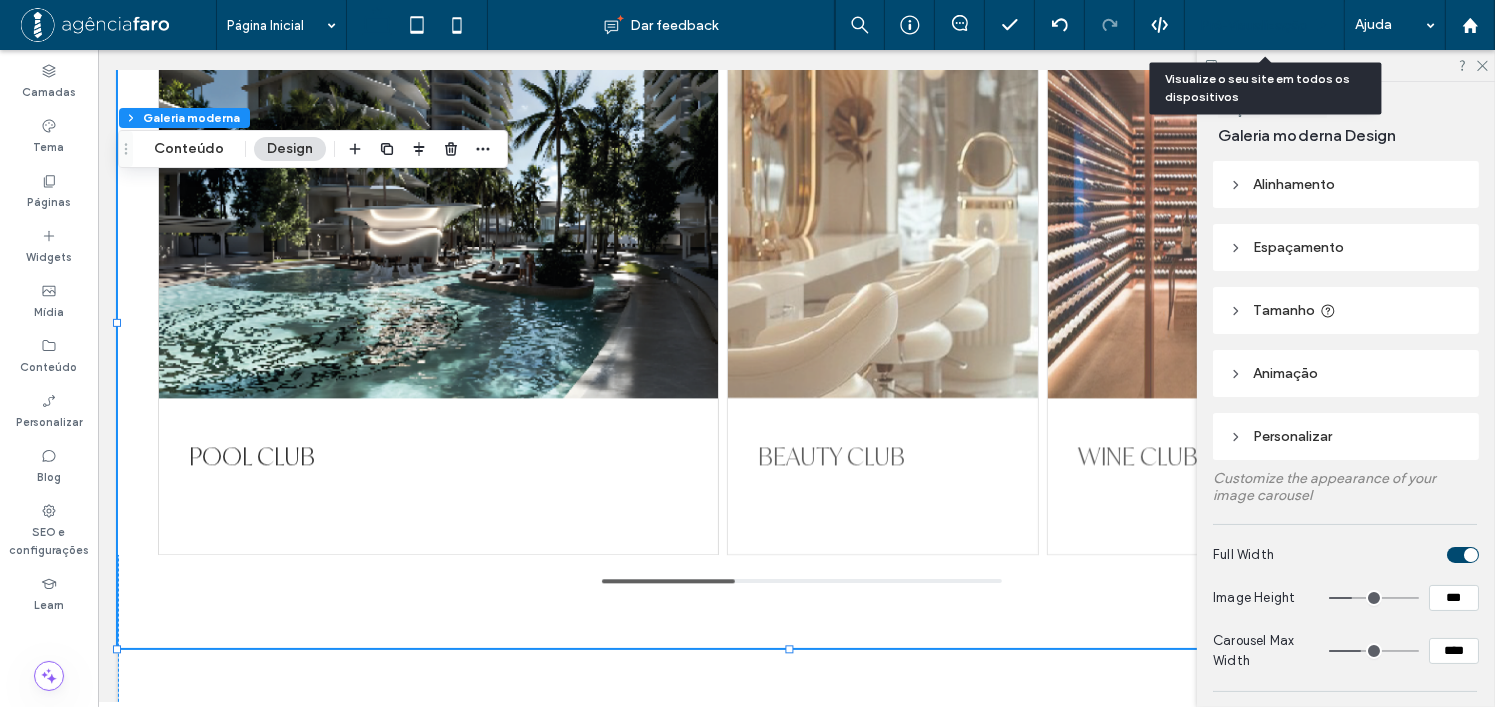 click on "Pré-Visualizaçāo" at bounding box center (1254, 25) 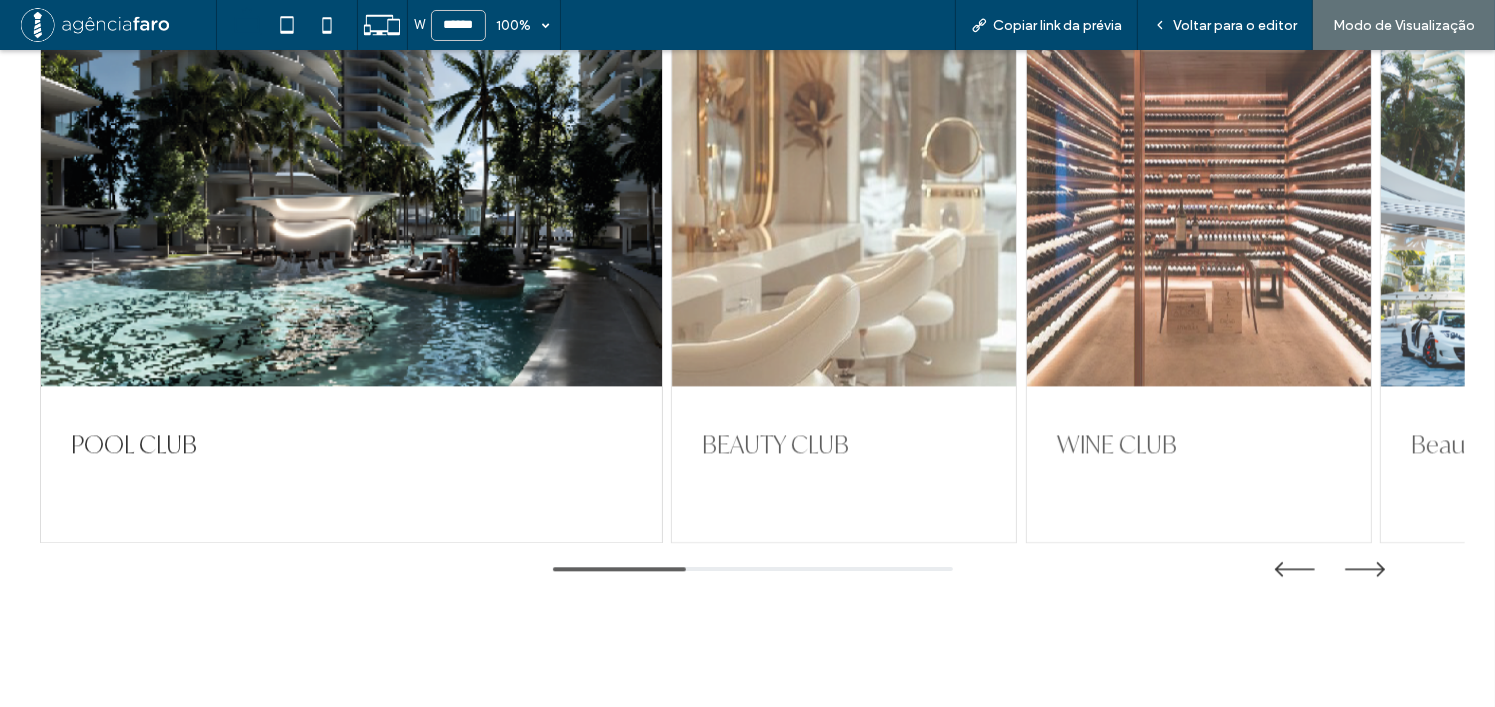 click on "BEAUTY CLUB" at bounding box center (844, 445) 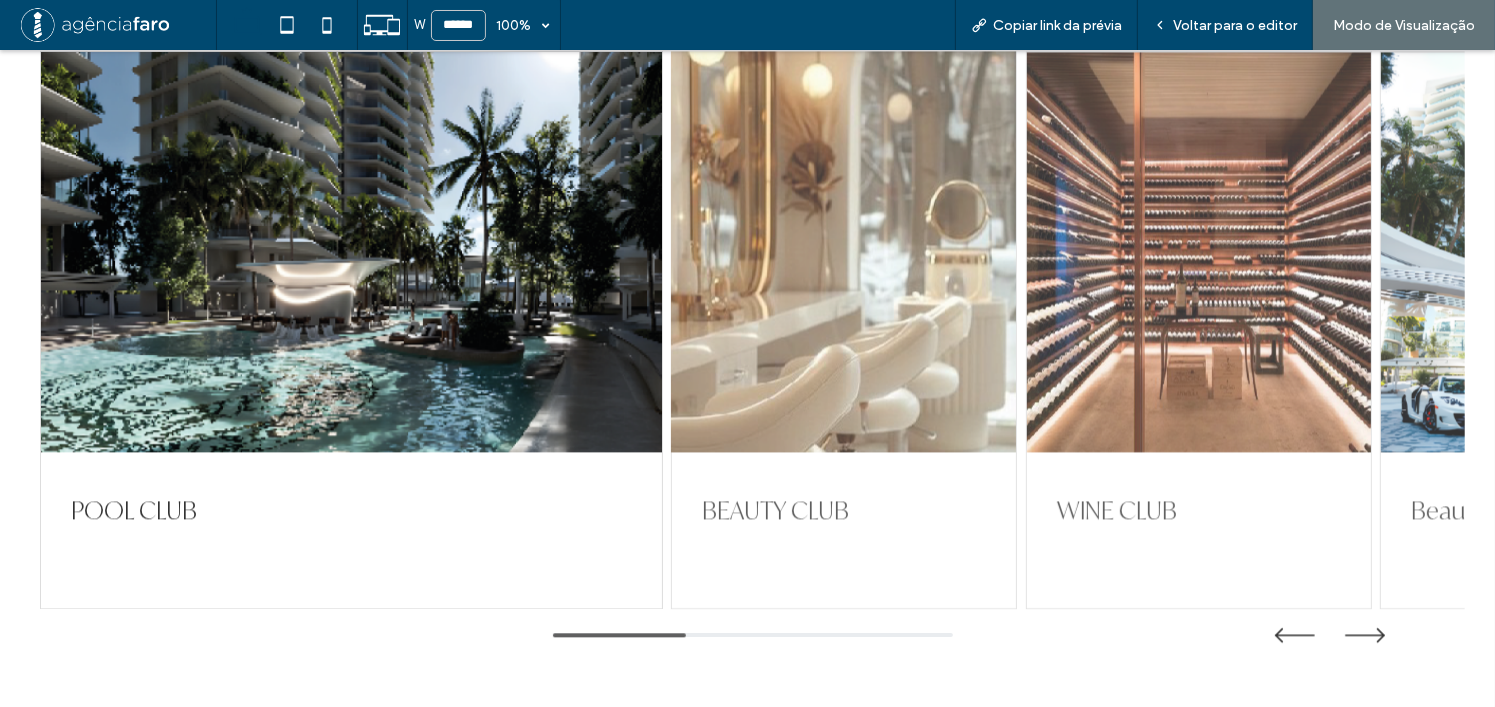 scroll, scrollTop: 4300, scrollLeft: 0, axis: vertical 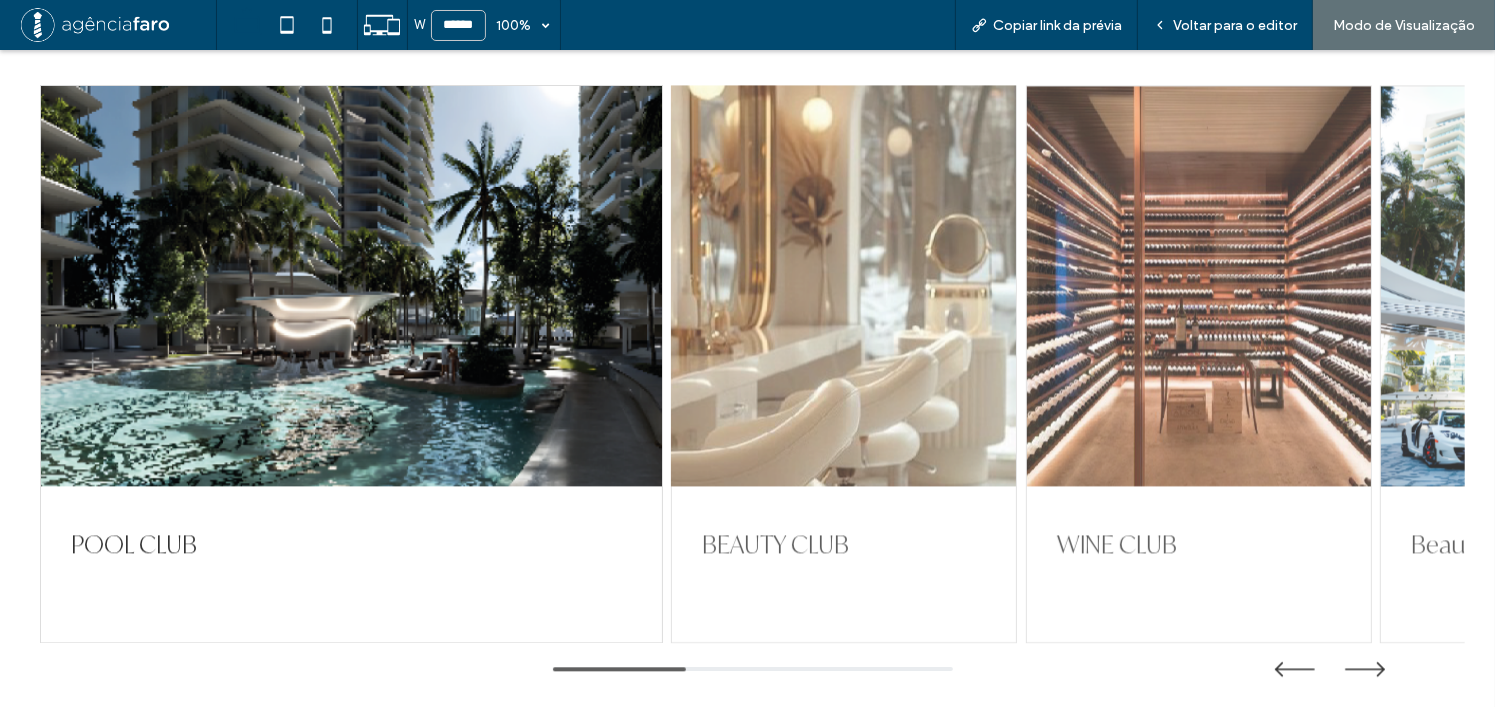 click at bounding box center (844, 286) 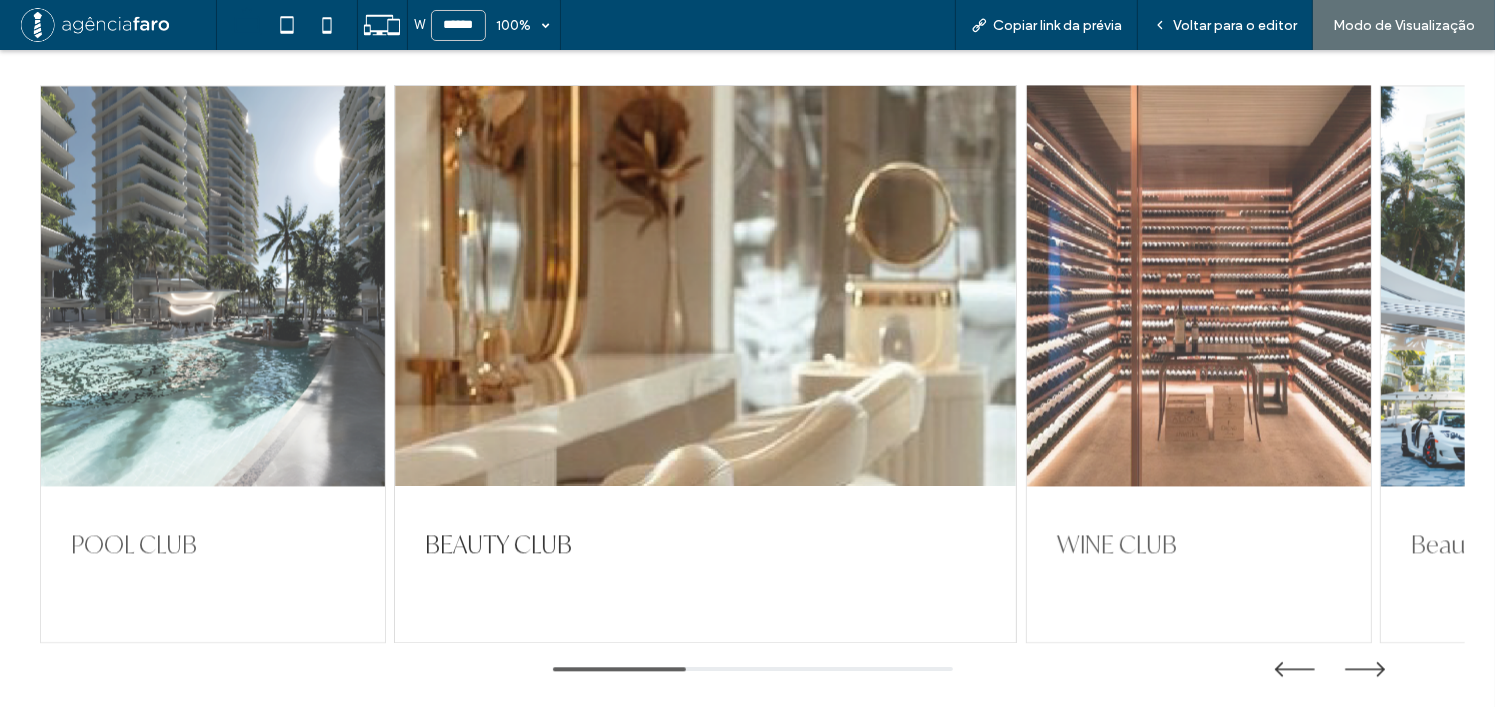 click at bounding box center (1199, 286) 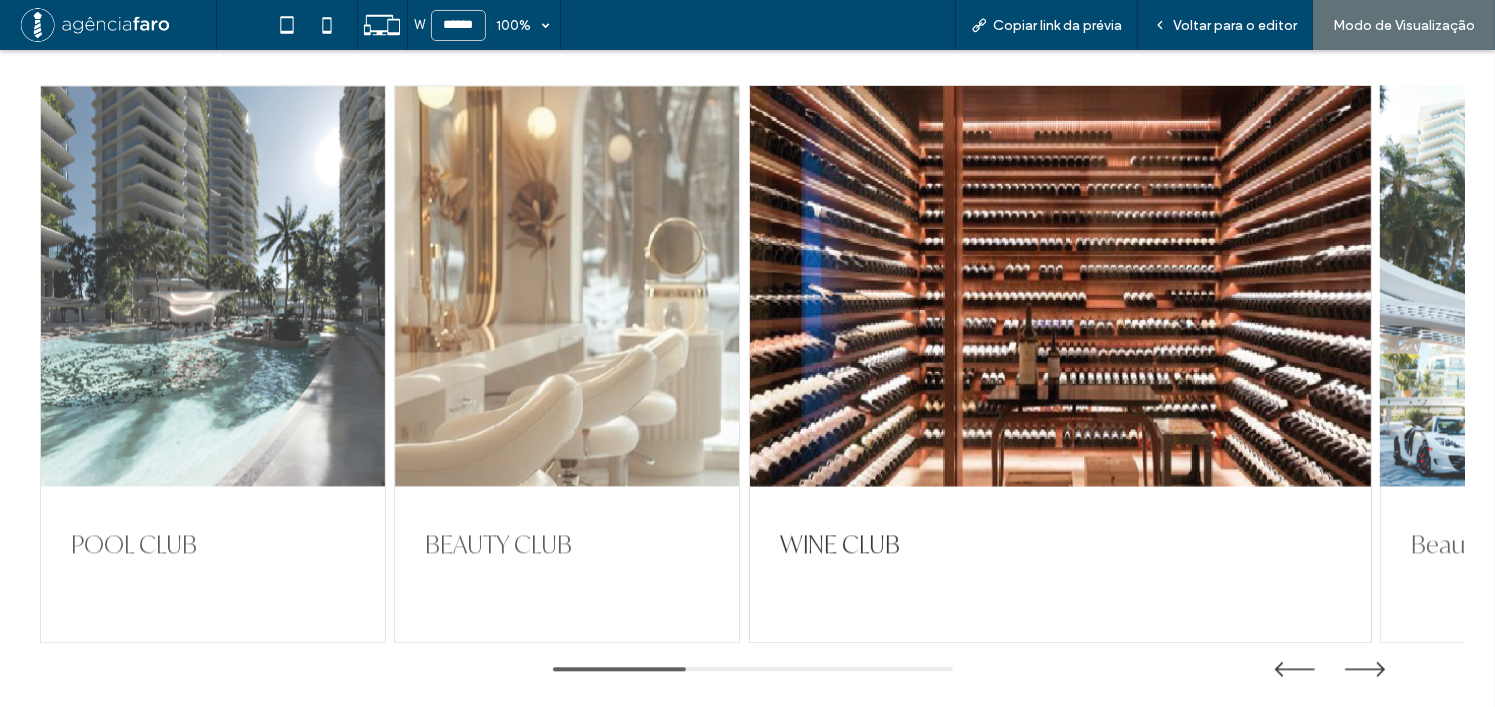 click at bounding box center (1553, 286) 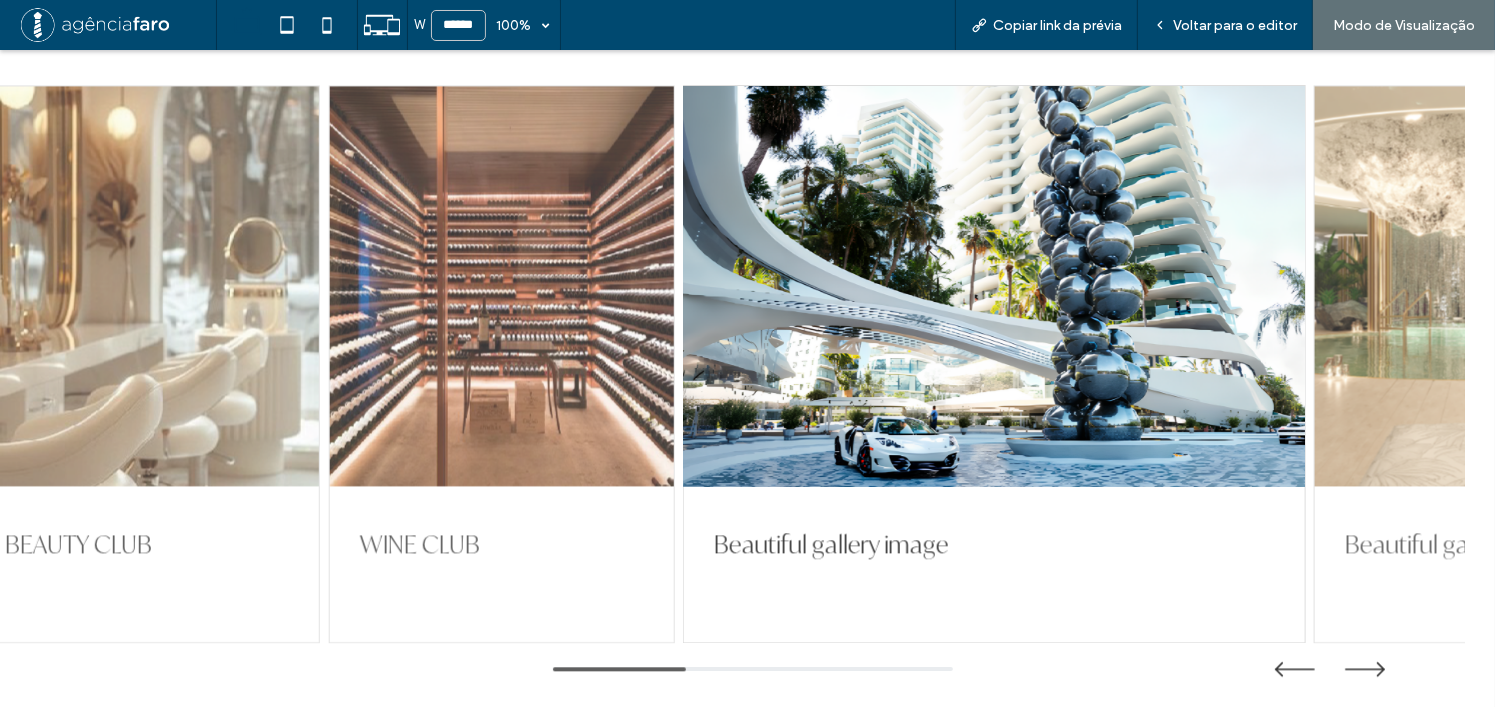 drag, startPoint x: 1358, startPoint y: 329, endPoint x: 915, endPoint y: 333, distance: 443.01807 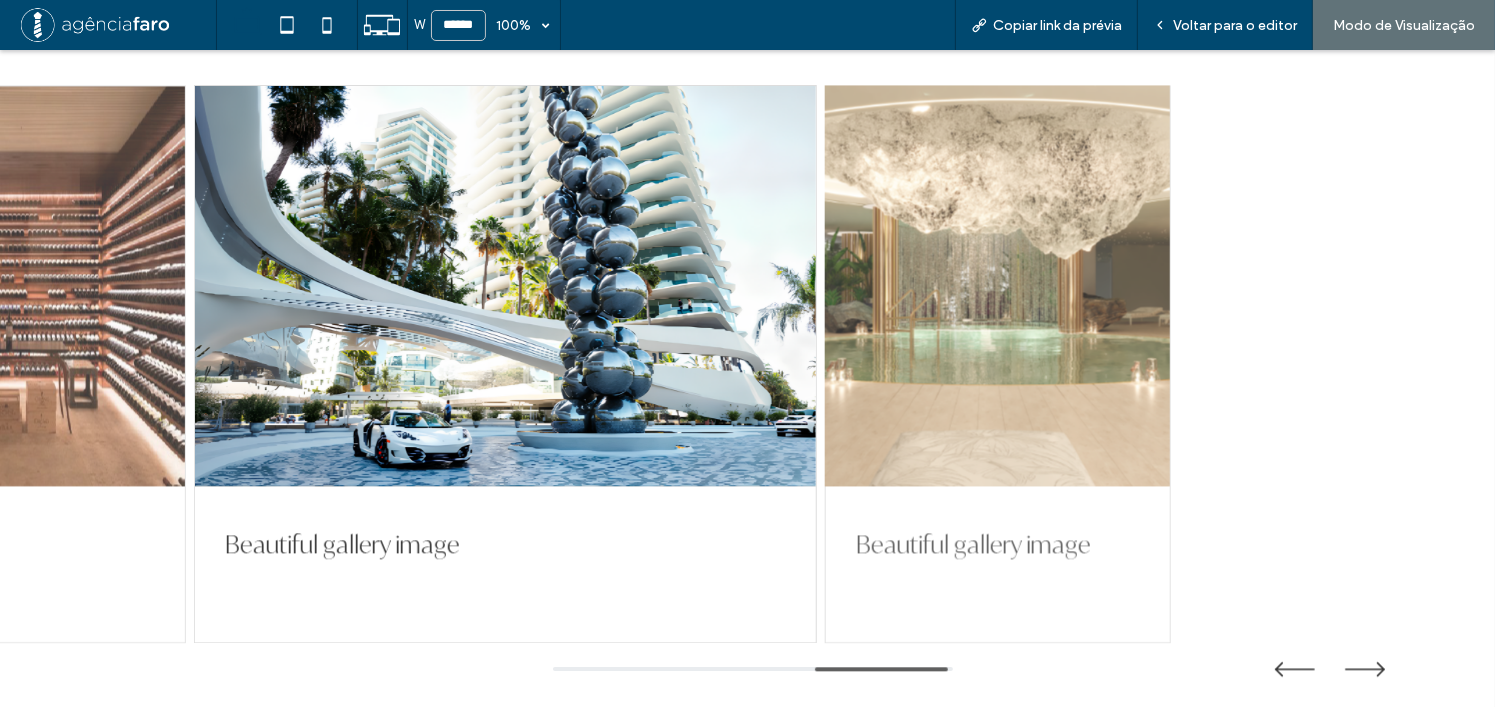 click at bounding box center (998, 286) 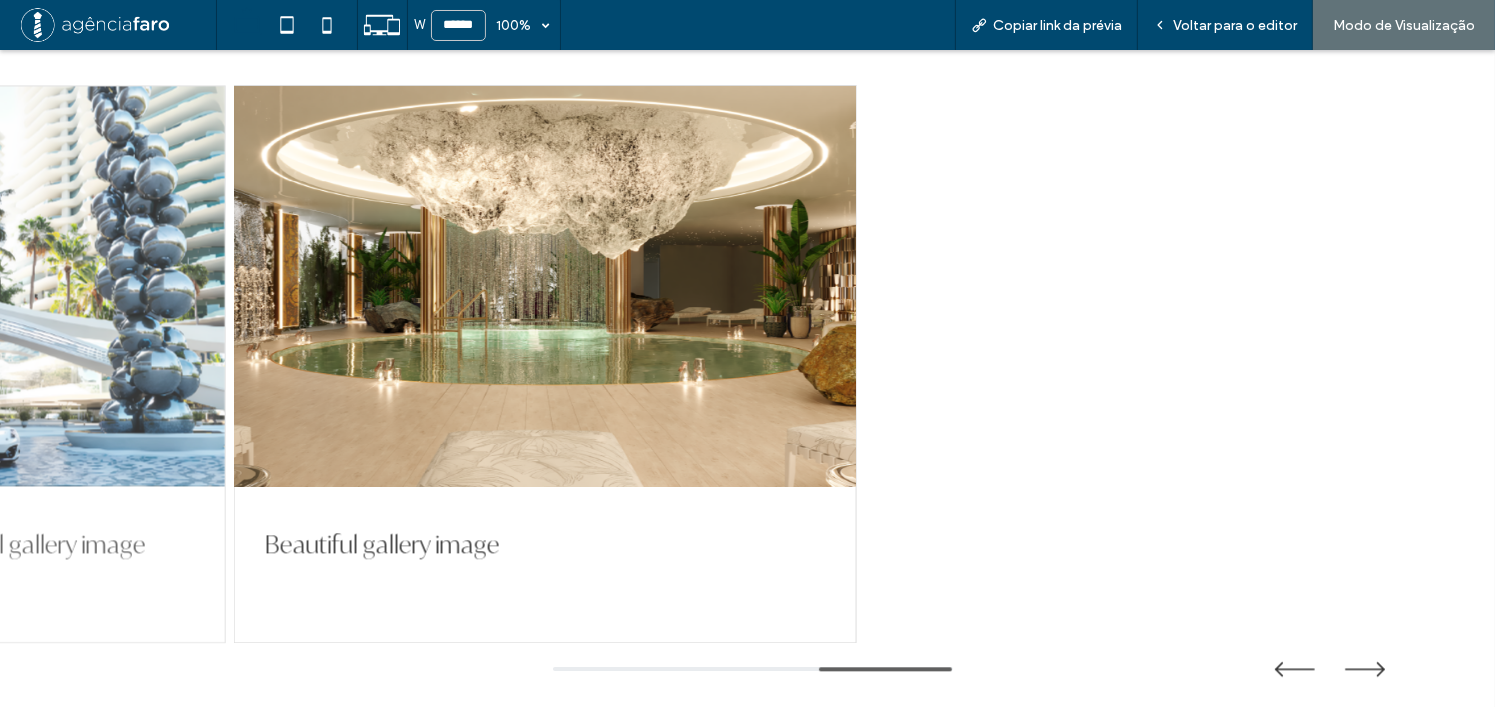 drag, startPoint x: 909, startPoint y: 343, endPoint x: 574, endPoint y: 351, distance: 335.09552 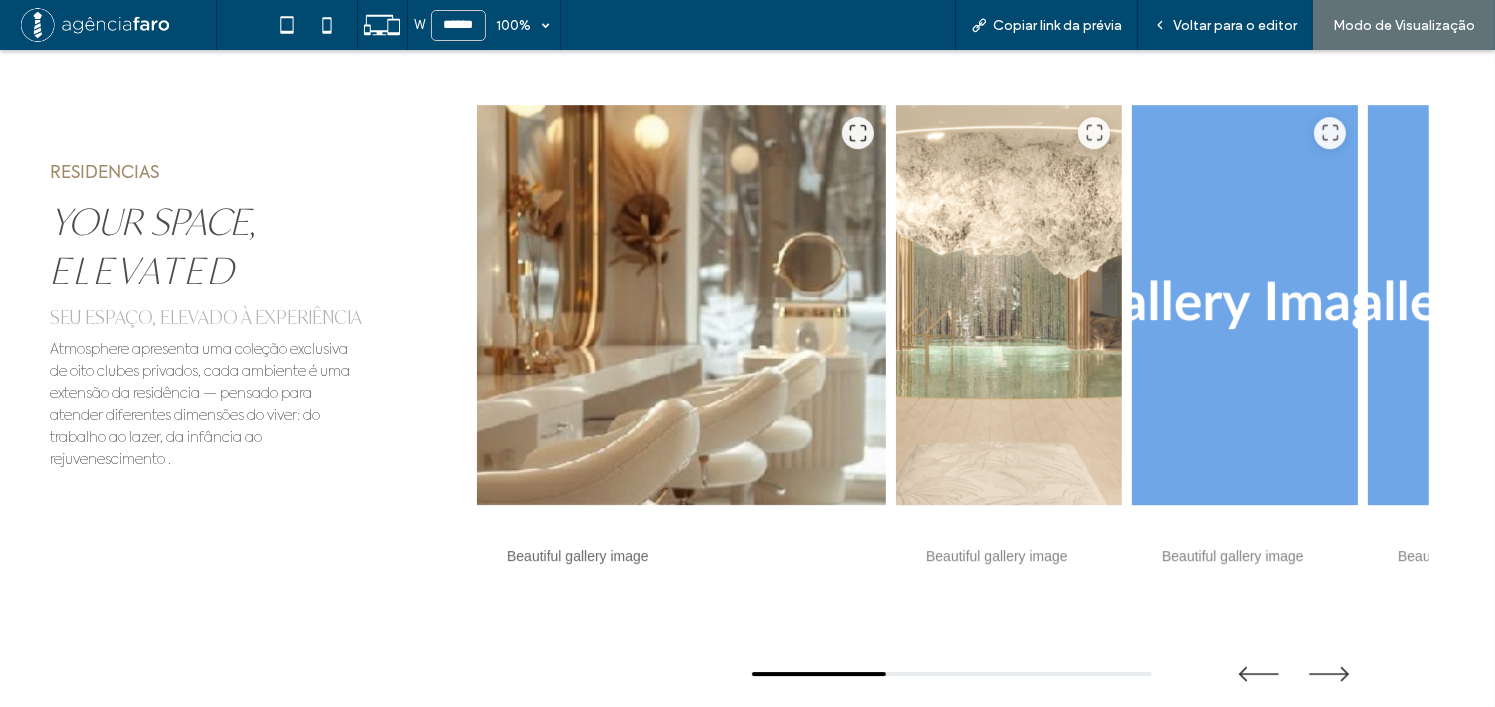 scroll, scrollTop: 6100, scrollLeft: 0, axis: vertical 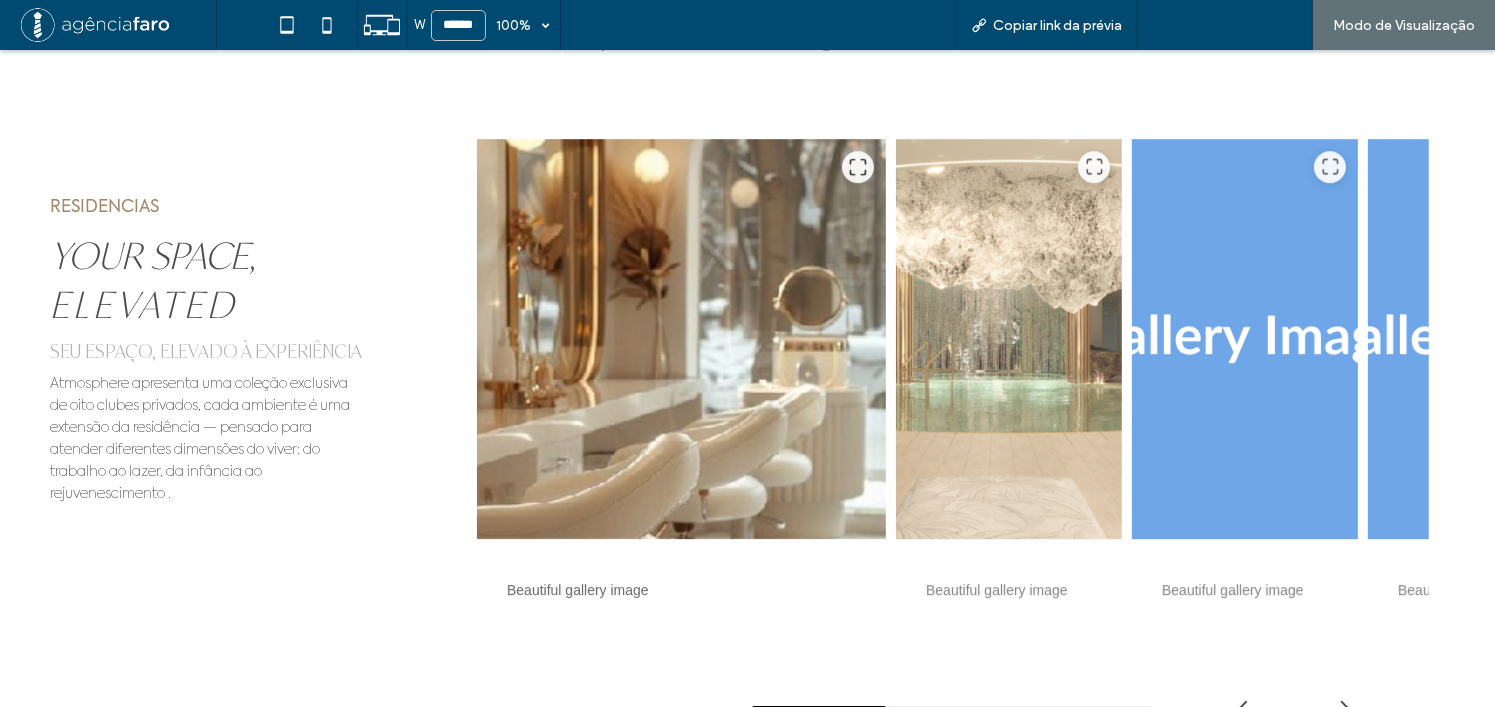 click on "Voltar para o editor" at bounding box center (1235, 25) 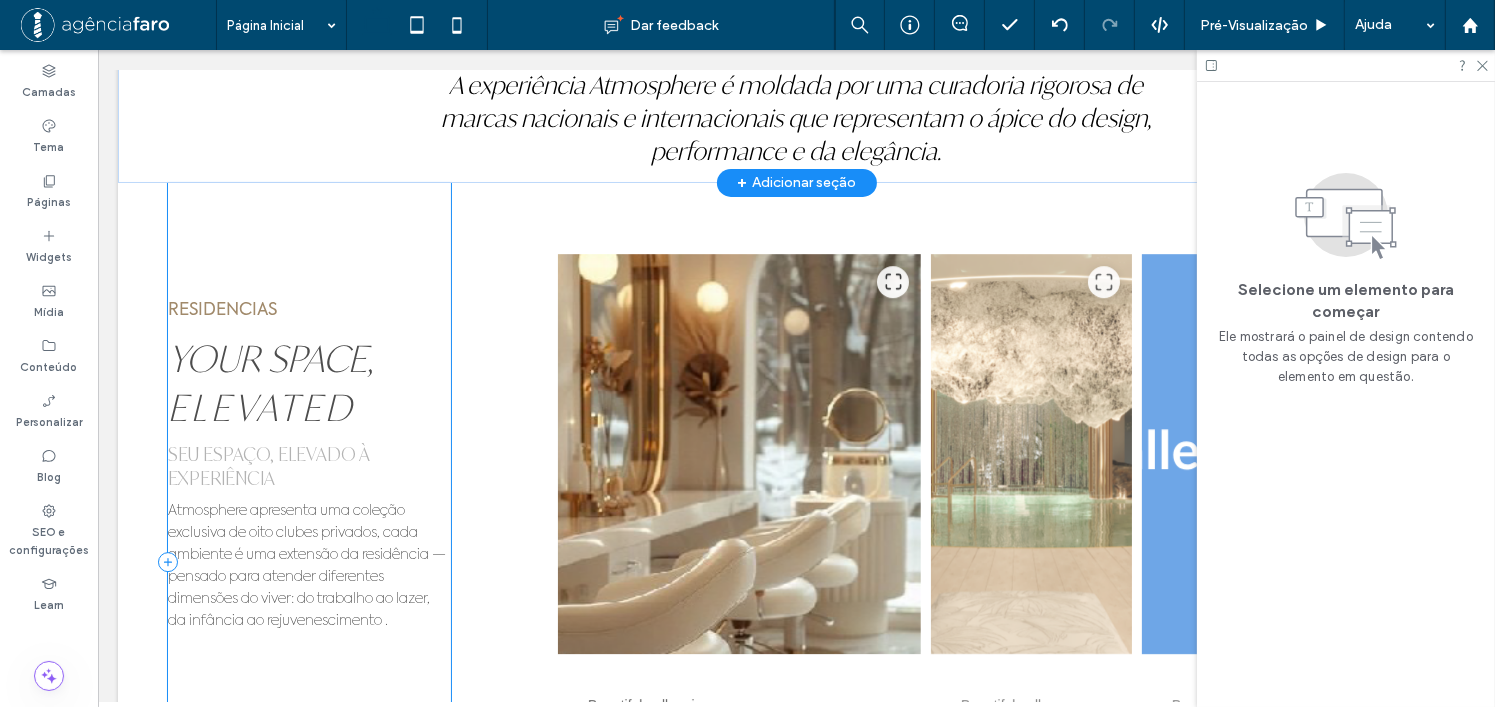 scroll, scrollTop: 5876, scrollLeft: 0, axis: vertical 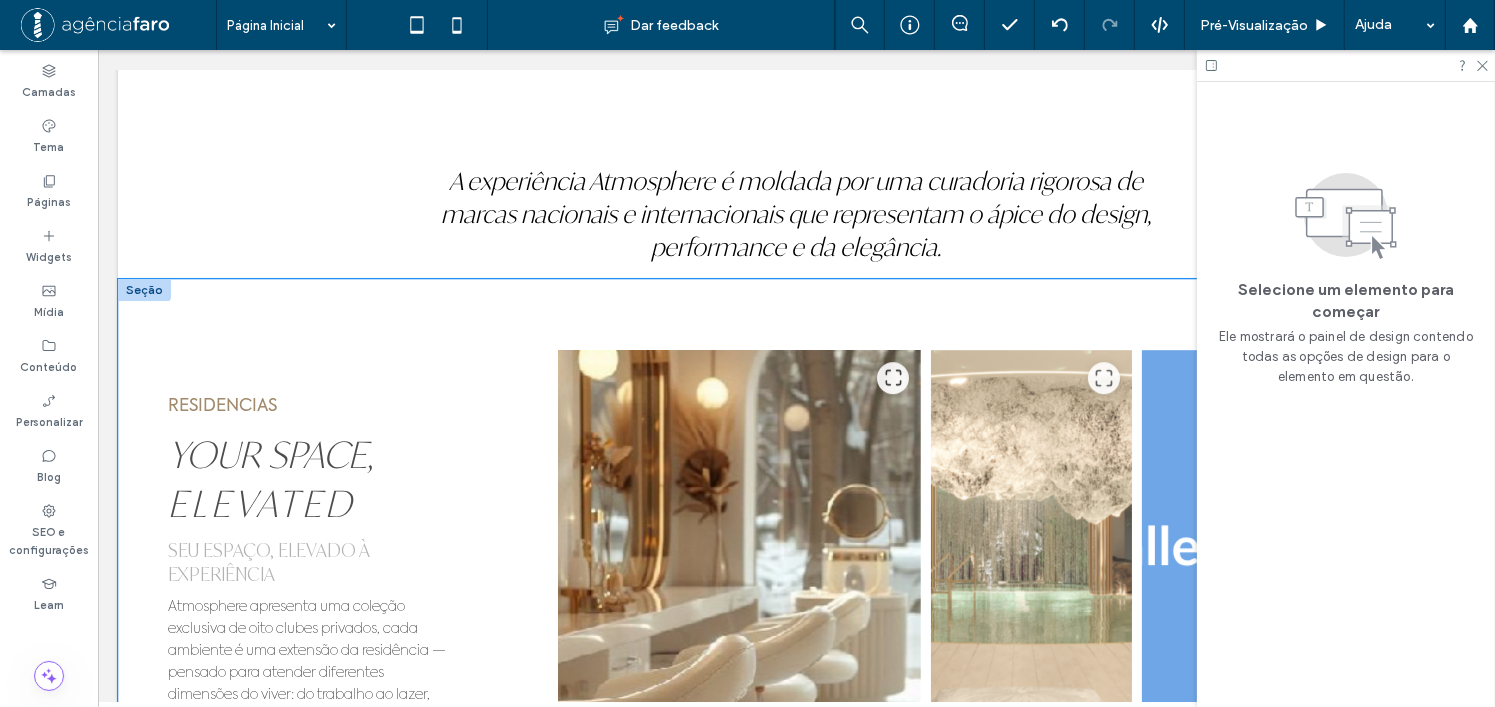 click on "RESIDENCIAS
YOUR SPACE, ELEVATED
SEU ESPAÇO, ELEVADO À EXPERIÊNCIA
Atmosphere apresenta uma coleção exclusiva de oito clubes privados, cada ambiente é uma extensão da residência — pensado para atender diferentes dimensões do viver: do trabalho ao lazer, da infância ao rejuvenescimento .
Beautiful gallery image
Beautiful gallery image
Beautiful gallery image
Beautiful gallery image
Beautiful gallery image" at bounding box center (795, 658) 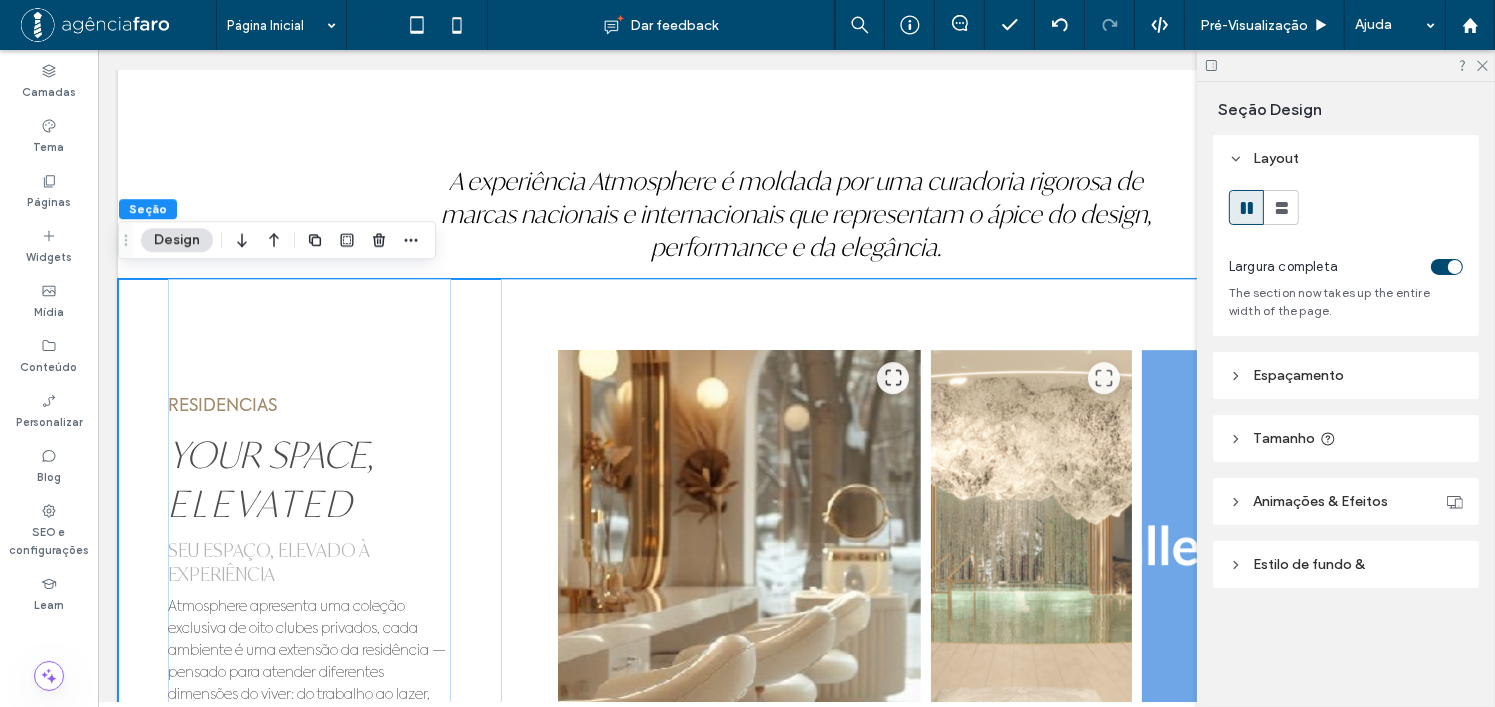 click on "Estilo de fundo &" at bounding box center [1309, 564] 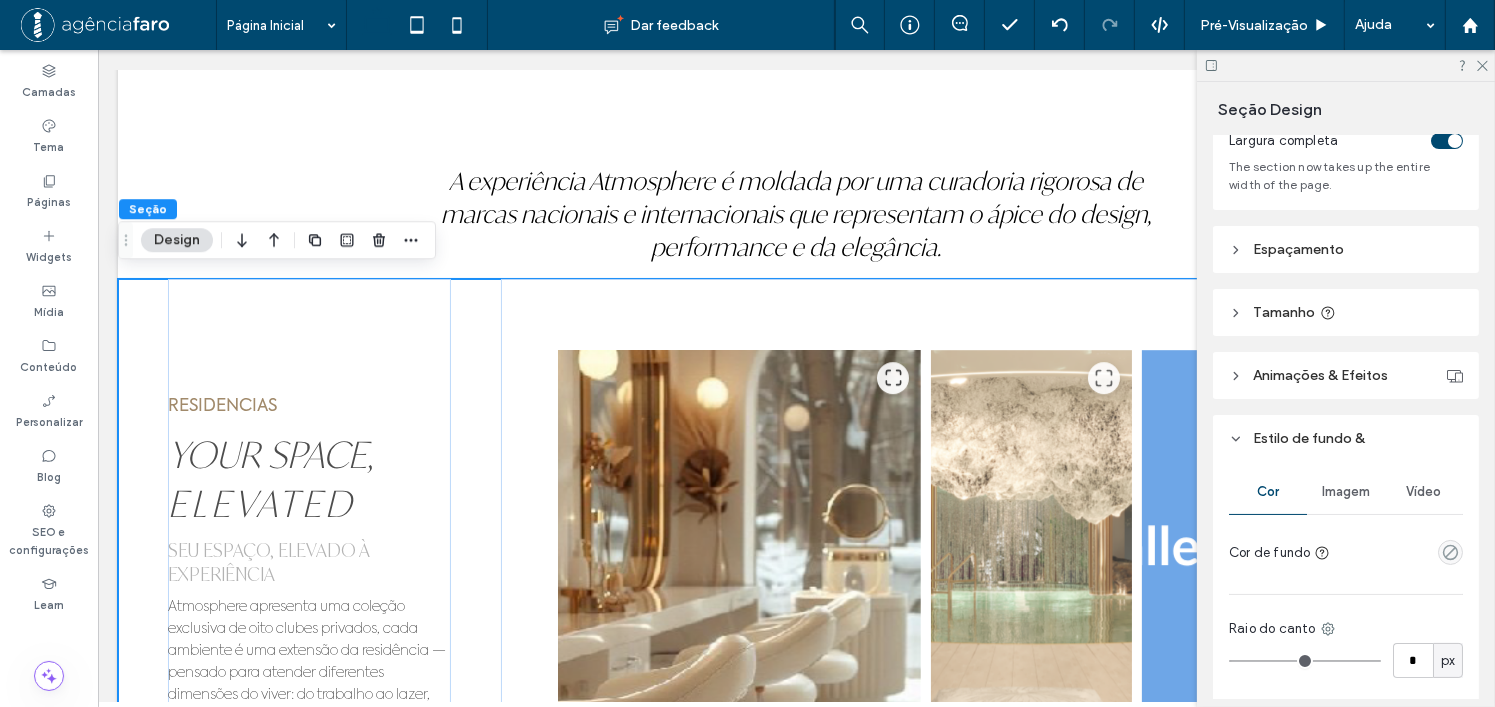 scroll, scrollTop: 300, scrollLeft: 0, axis: vertical 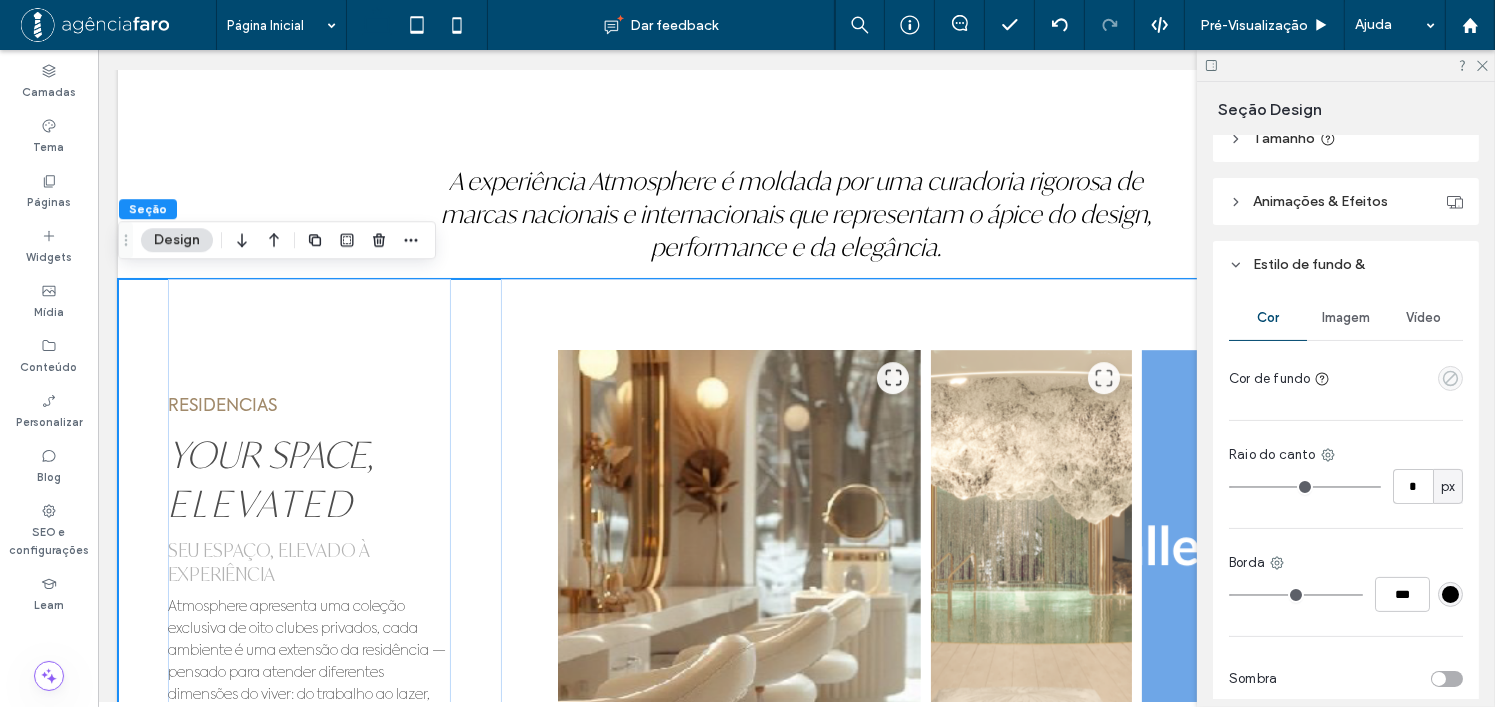 click 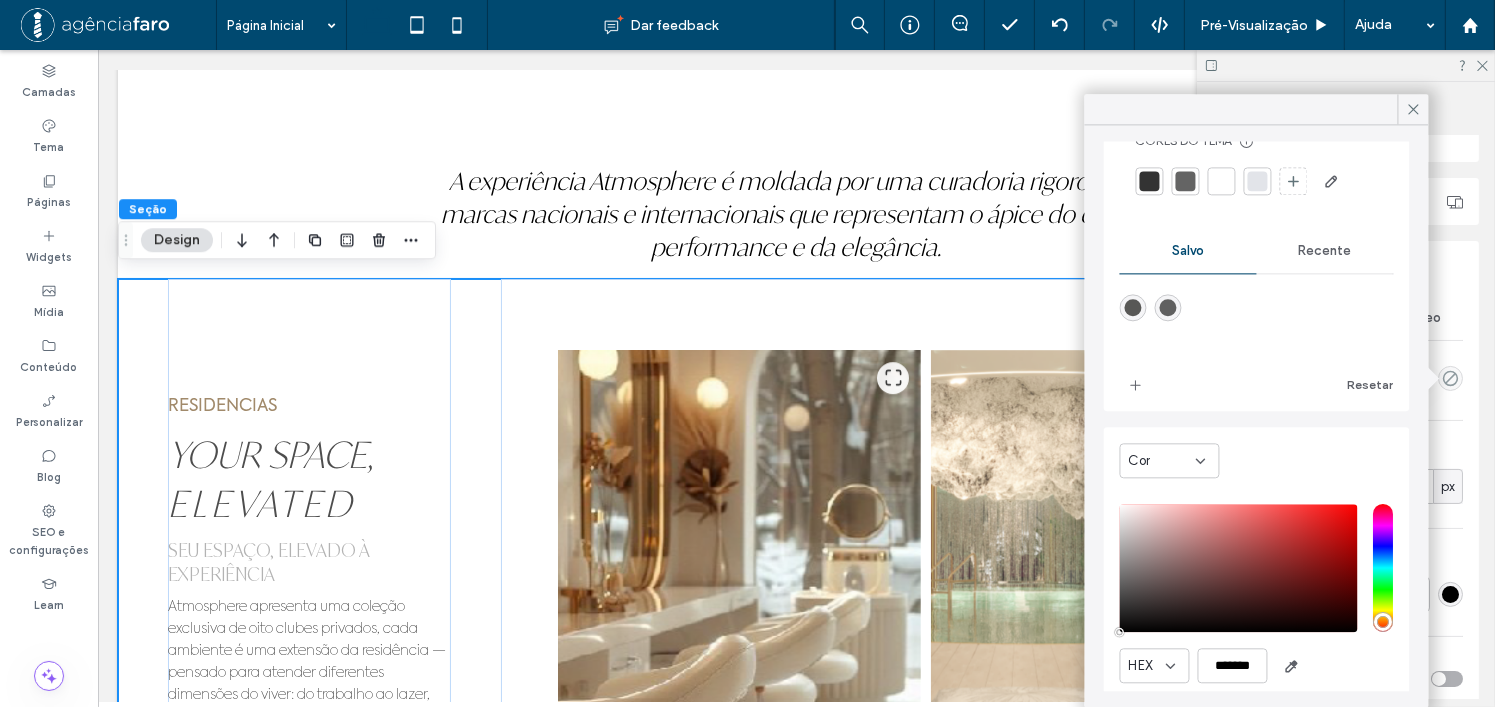 scroll, scrollTop: 123, scrollLeft: 0, axis: vertical 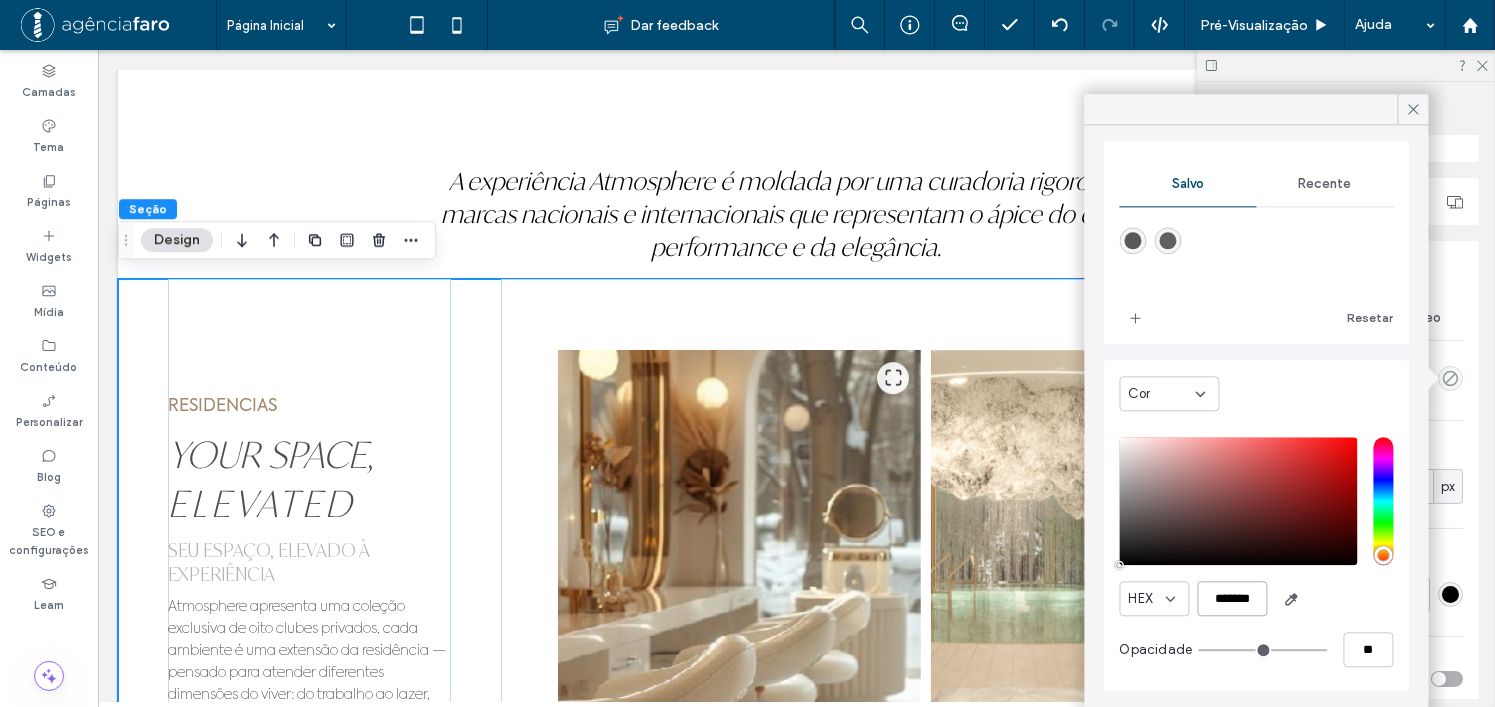 click on "*******" at bounding box center [1233, 598] 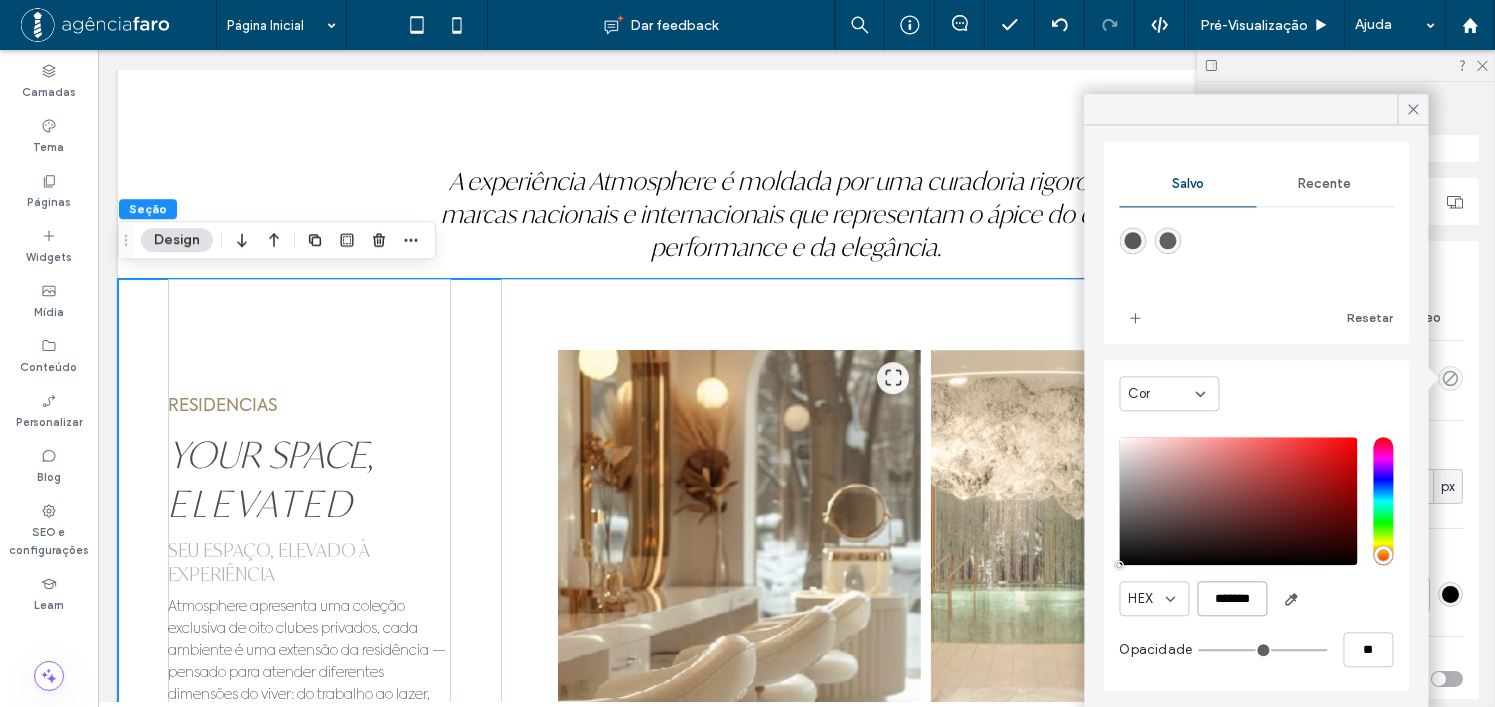 paste 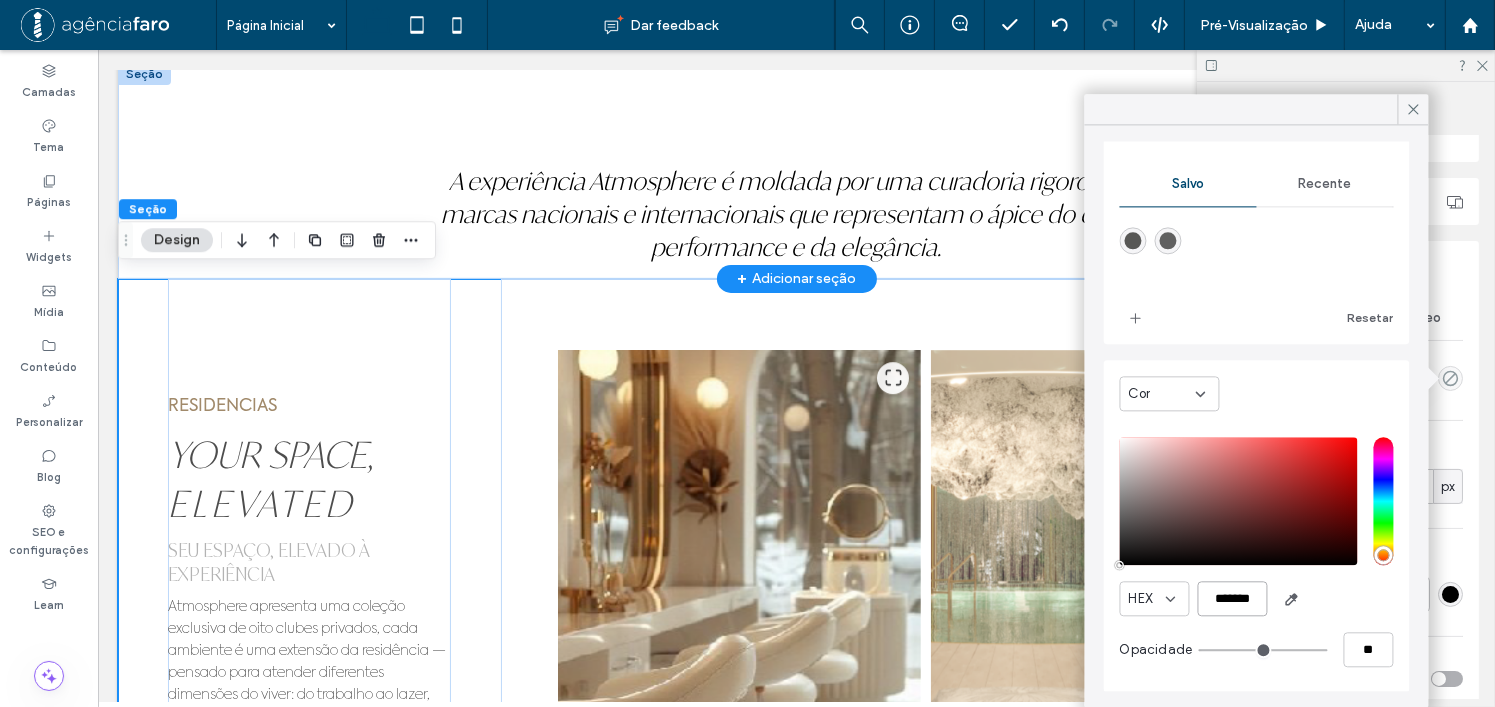 type on "*******" 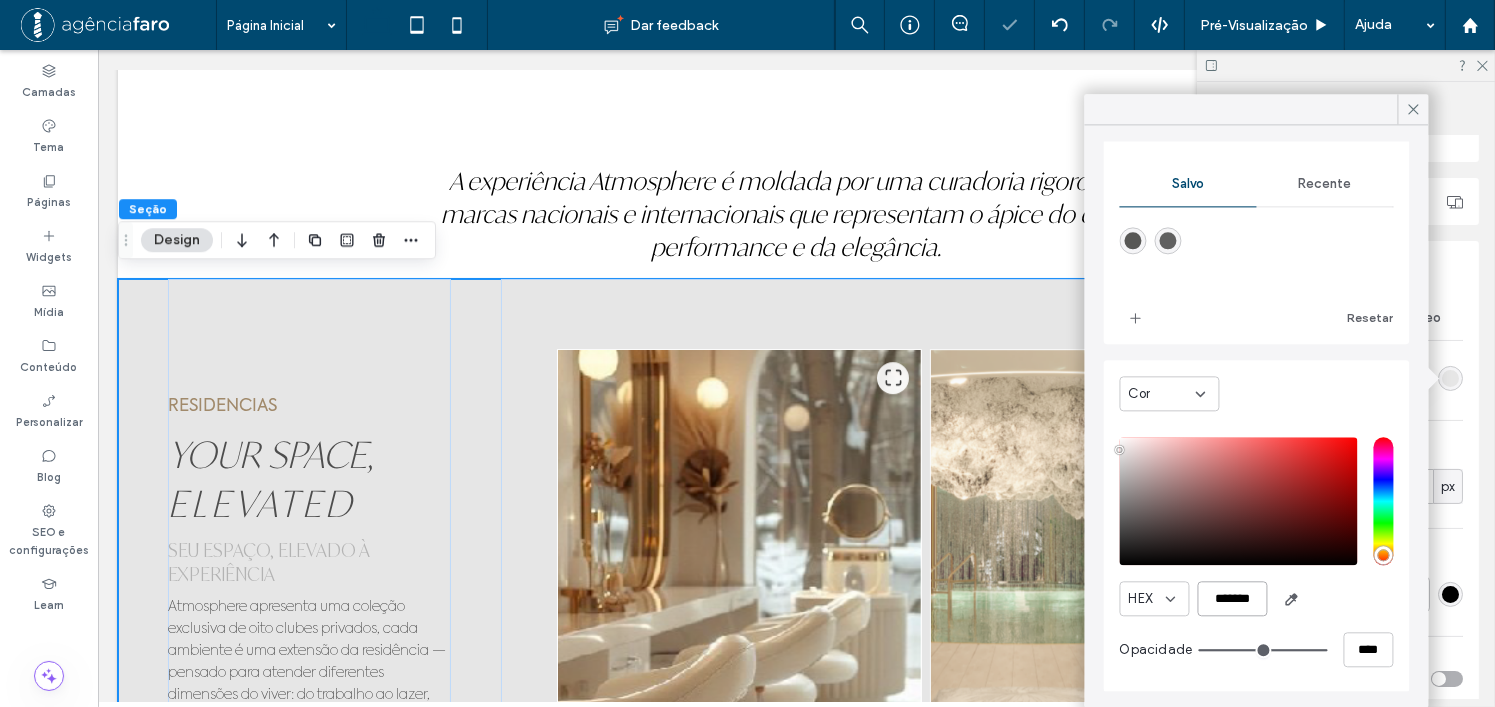 type on "*******" 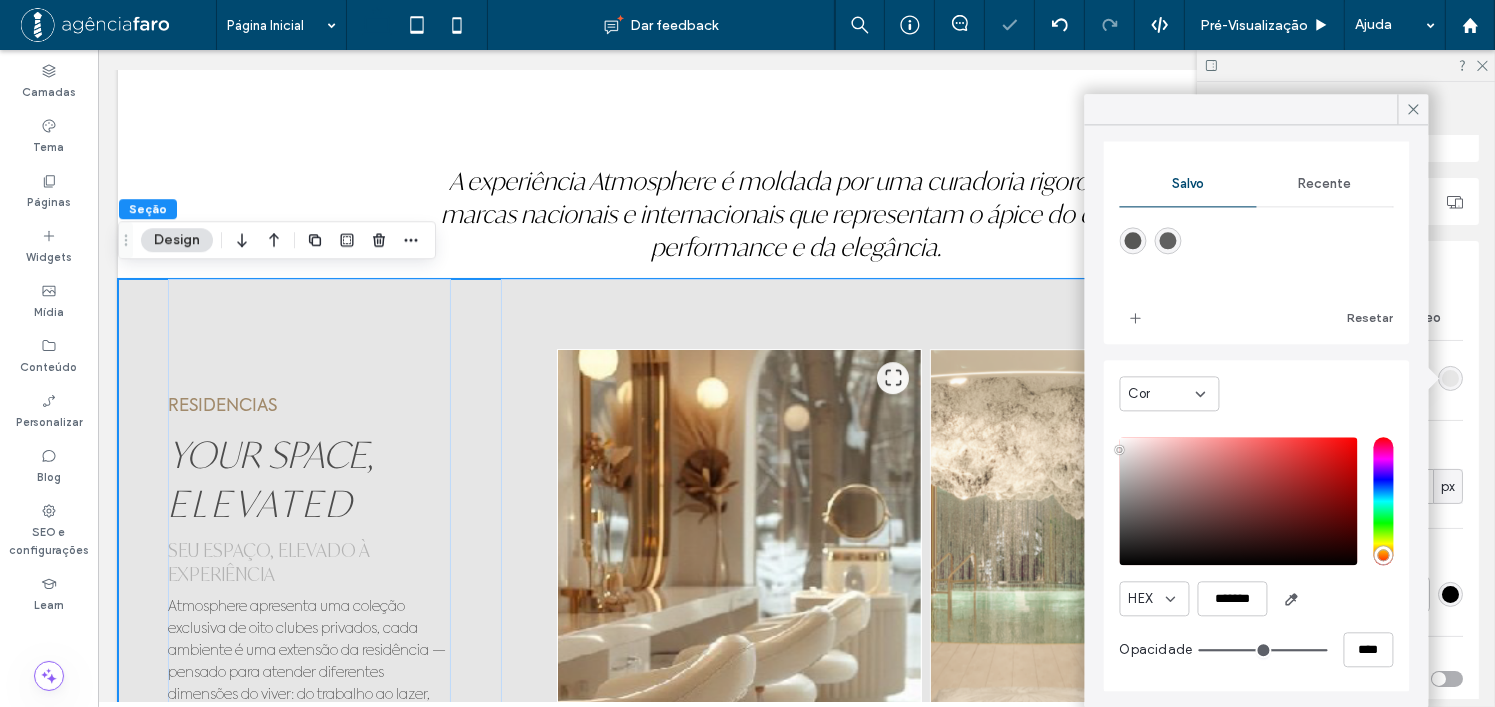 click on "HEX *******" at bounding box center [1257, 598] 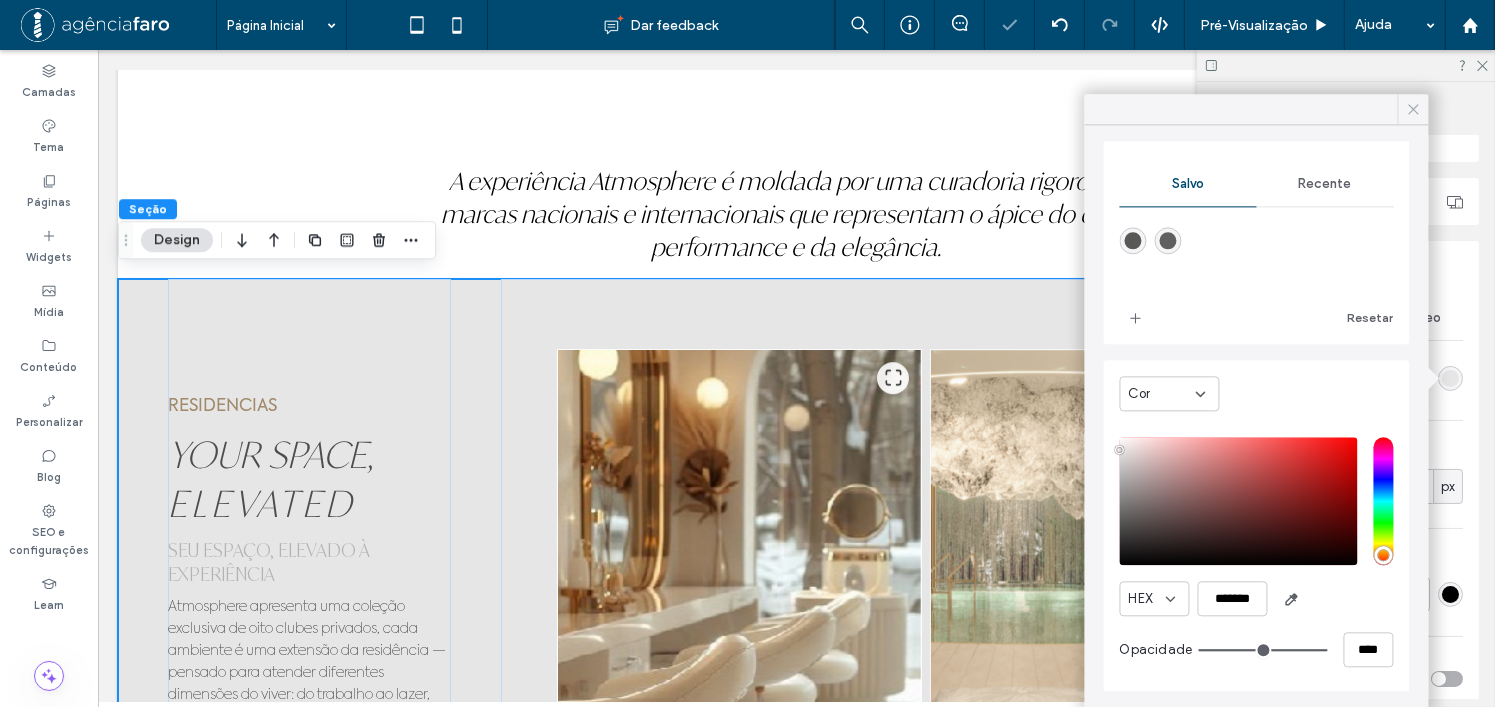 click at bounding box center (1414, 109) 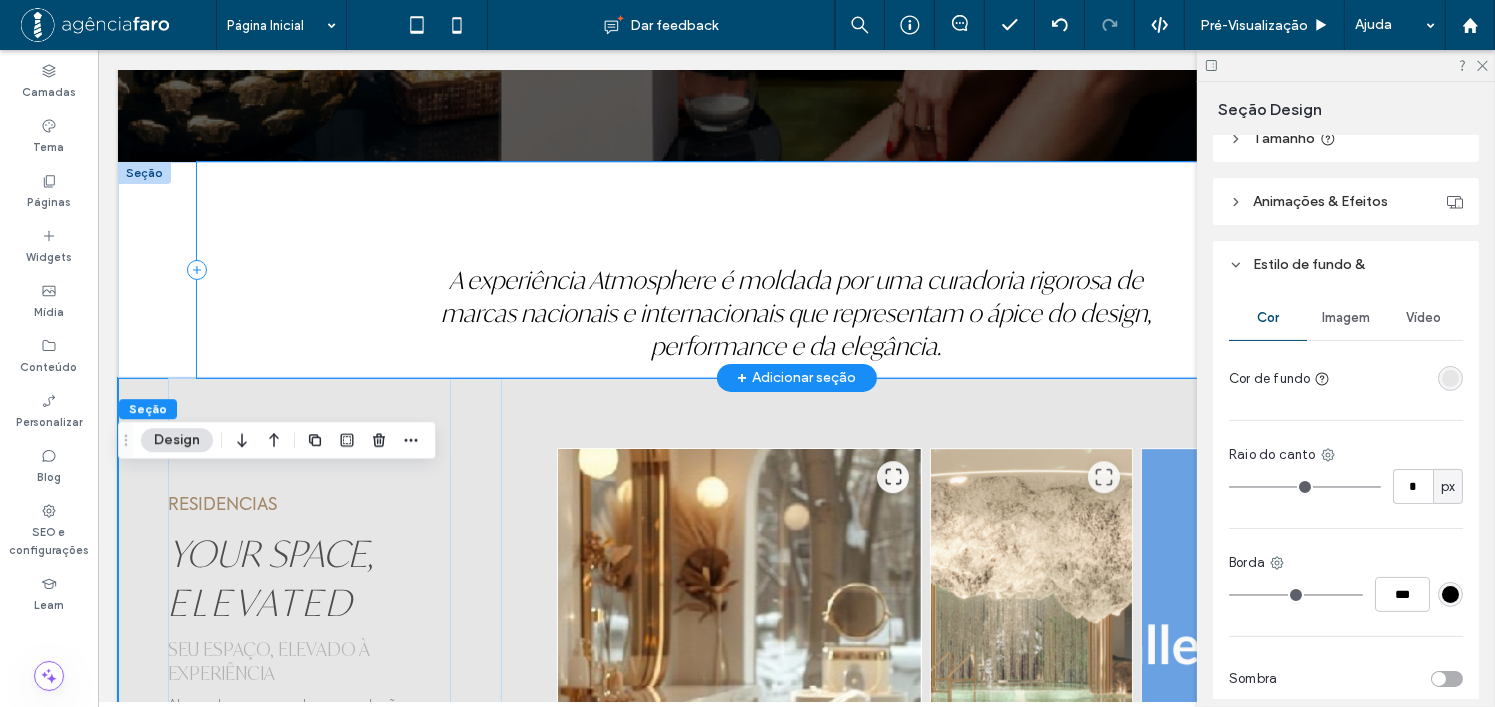 scroll, scrollTop: 5676, scrollLeft: 0, axis: vertical 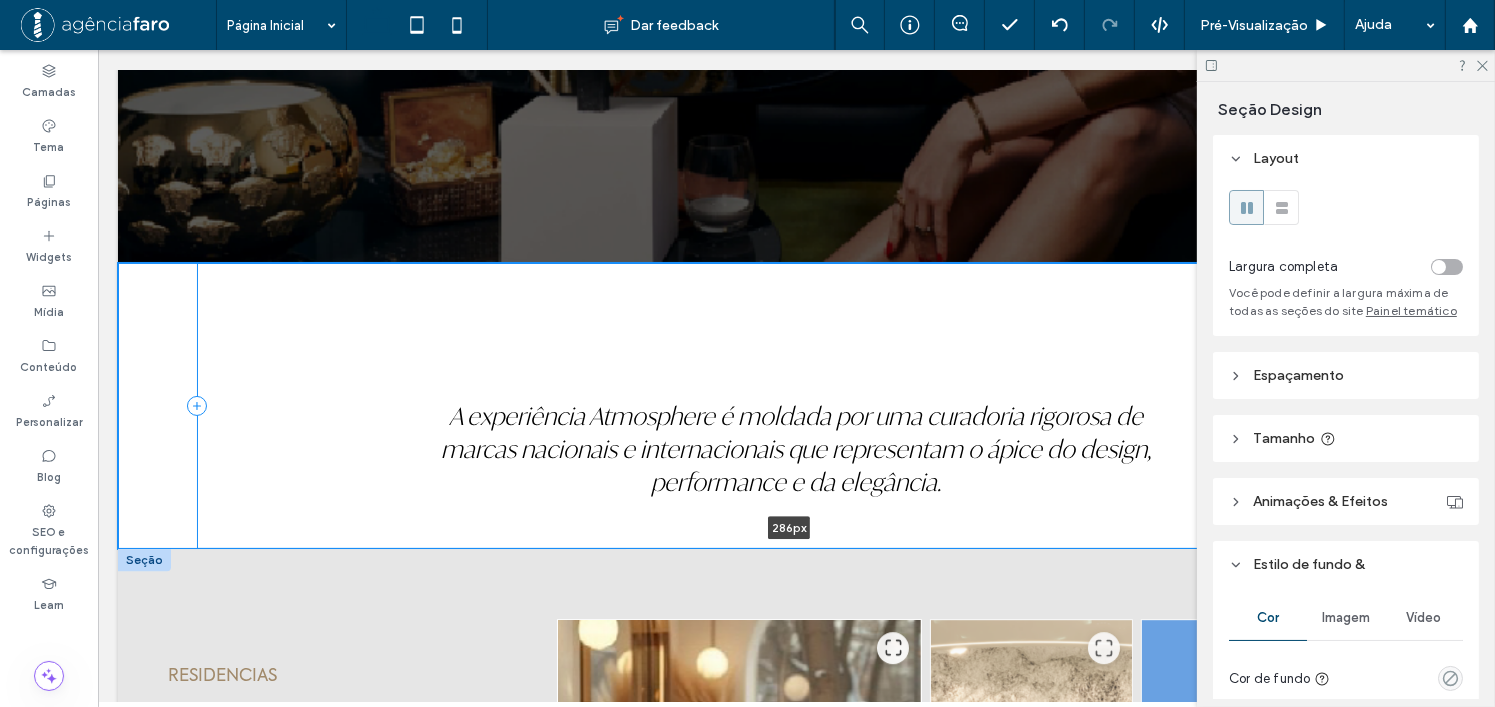 drag, startPoint x: 1003, startPoint y: 477, endPoint x: 1011, endPoint y: 548, distance: 71.44928 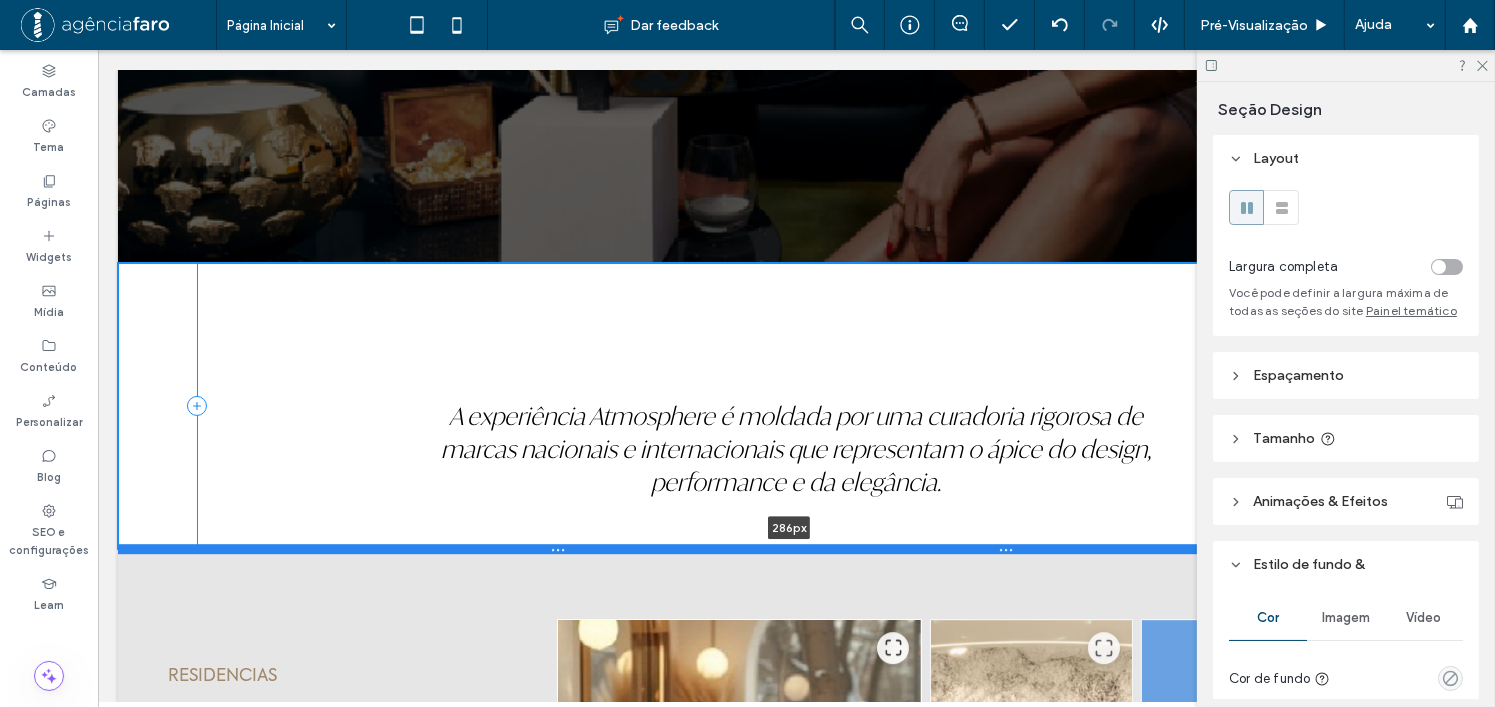 type on "***" 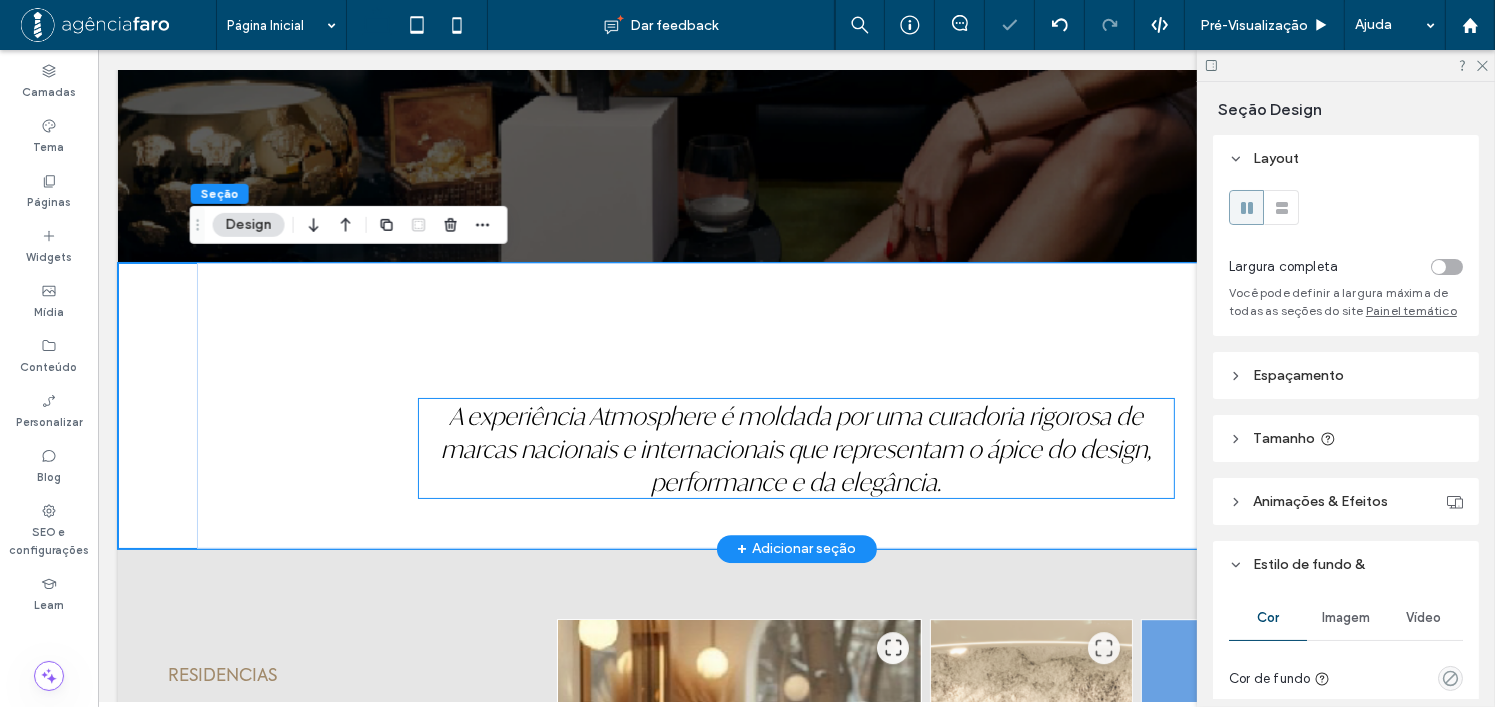 click on "A experiência Atmosphere é moldada por uma curadoria rigorosa de marcas nacionais e internacionais que representam o ápice do design, performance e da elegância." at bounding box center [795, 449] 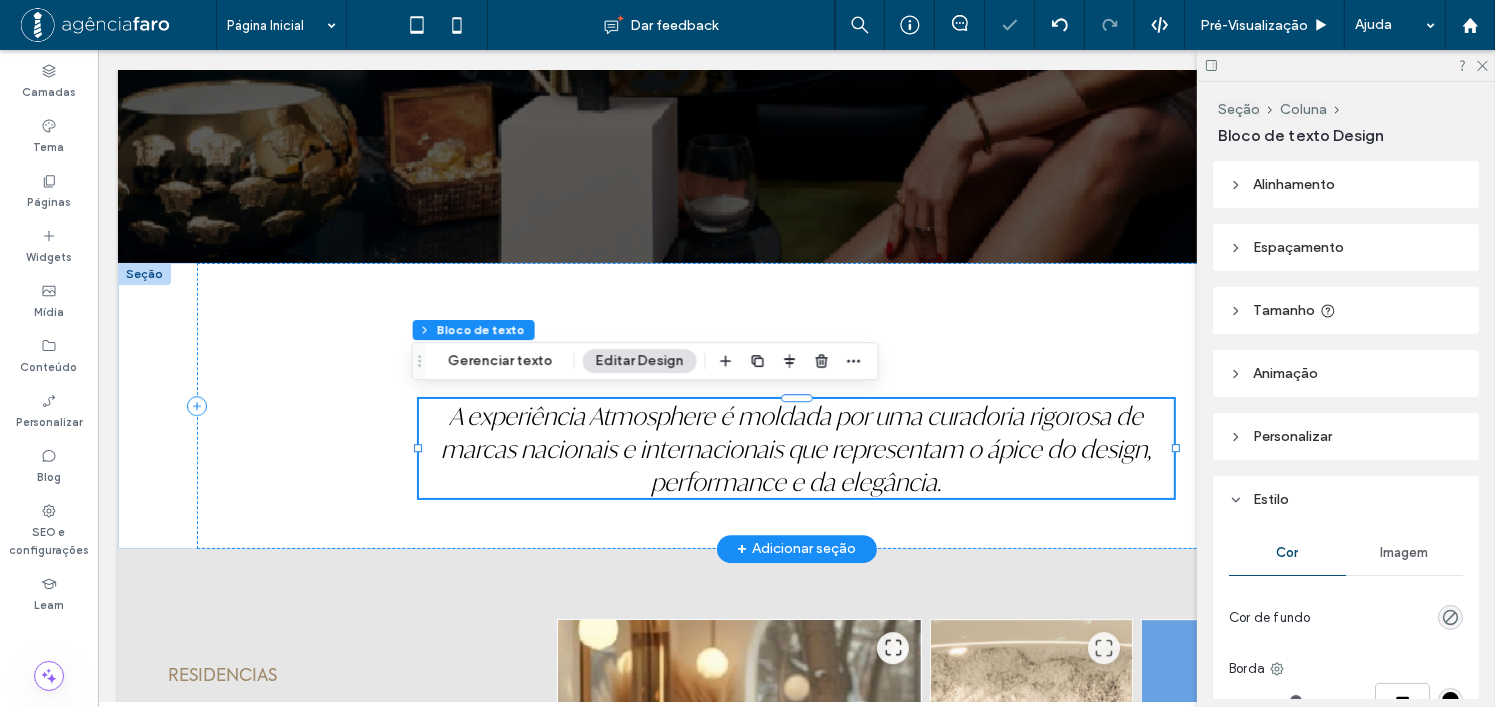 click on "A experiência Atmosphere é moldada por uma curadoria rigorosa de marcas nacionais e internacionais que representam o ápice do design, performance e da elegância." at bounding box center [795, 449] 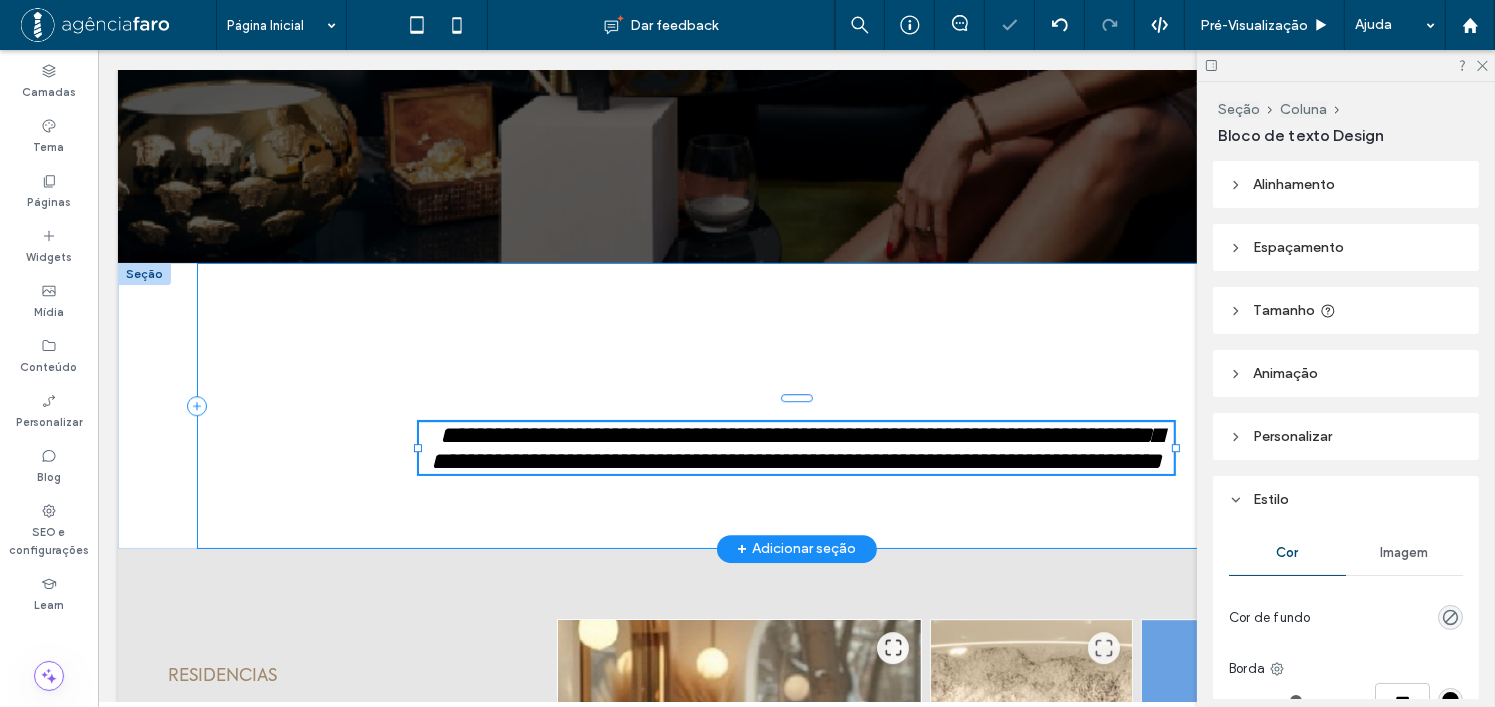 type on "**********" 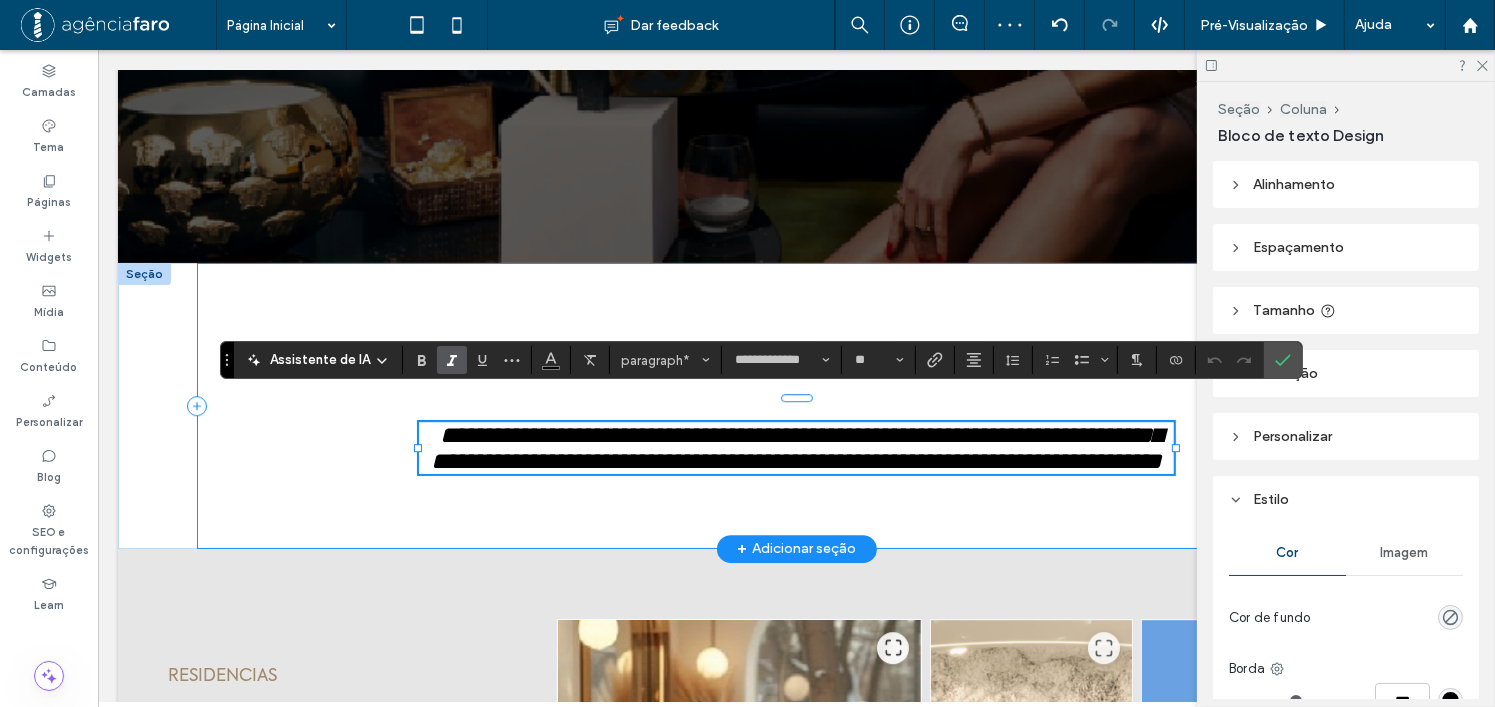 click on "**********" at bounding box center (796, 406) 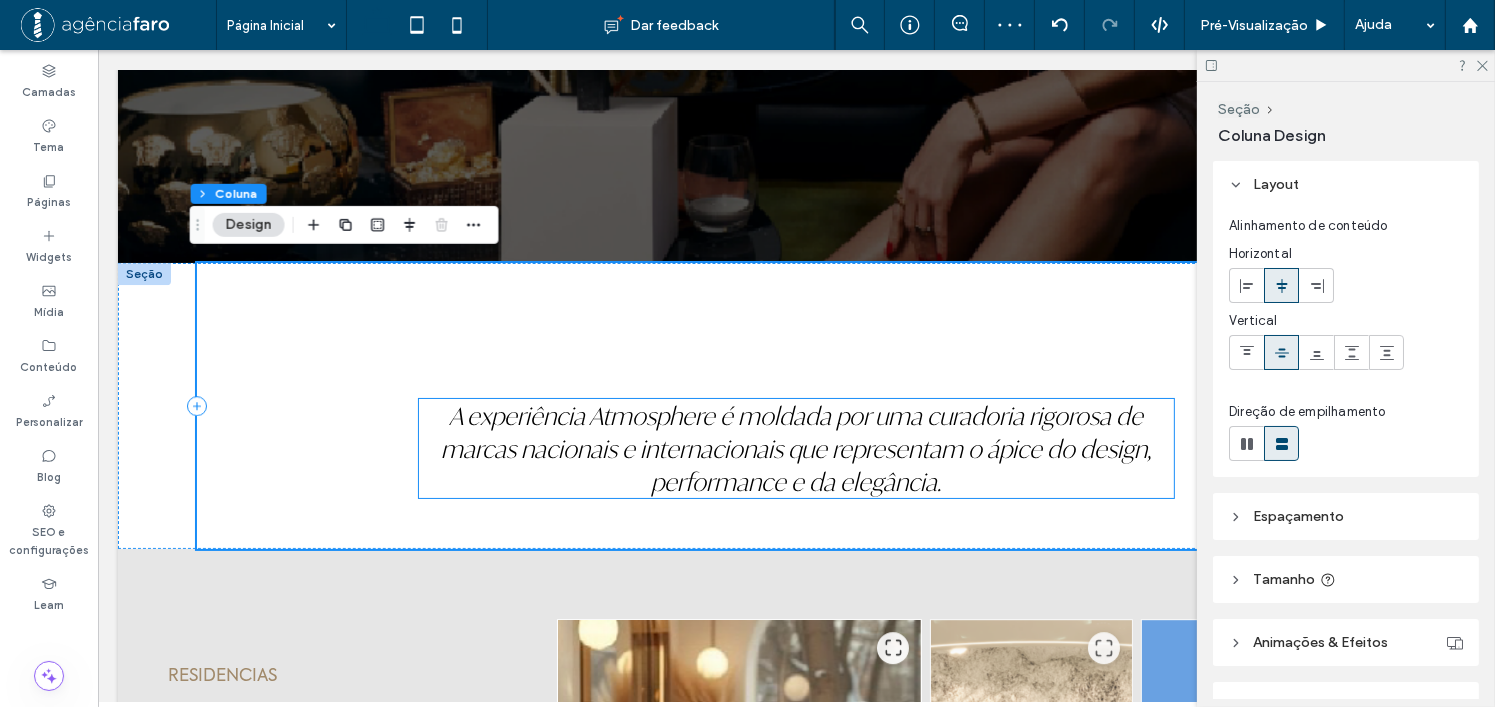 click on "A experiência Atmosphere é moldada por uma curadoria rigorosa de marcas nacionais e internacionais que representam o ápice do design, performance e da elegância." at bounding box center (795, 449) 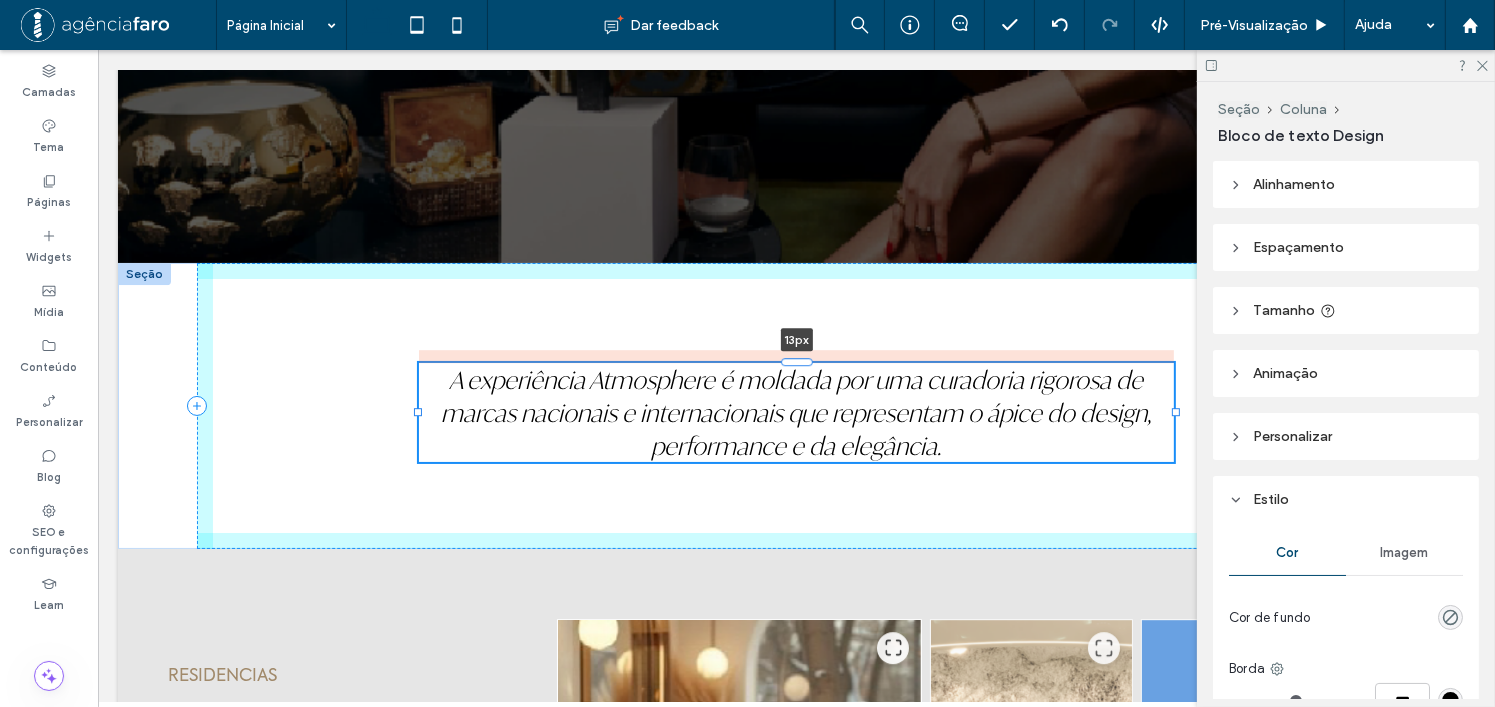 drag, startPoint x: 794, startPoint y: 395, endPoint x: 801, endPoint y: 324, distance: 71.34424 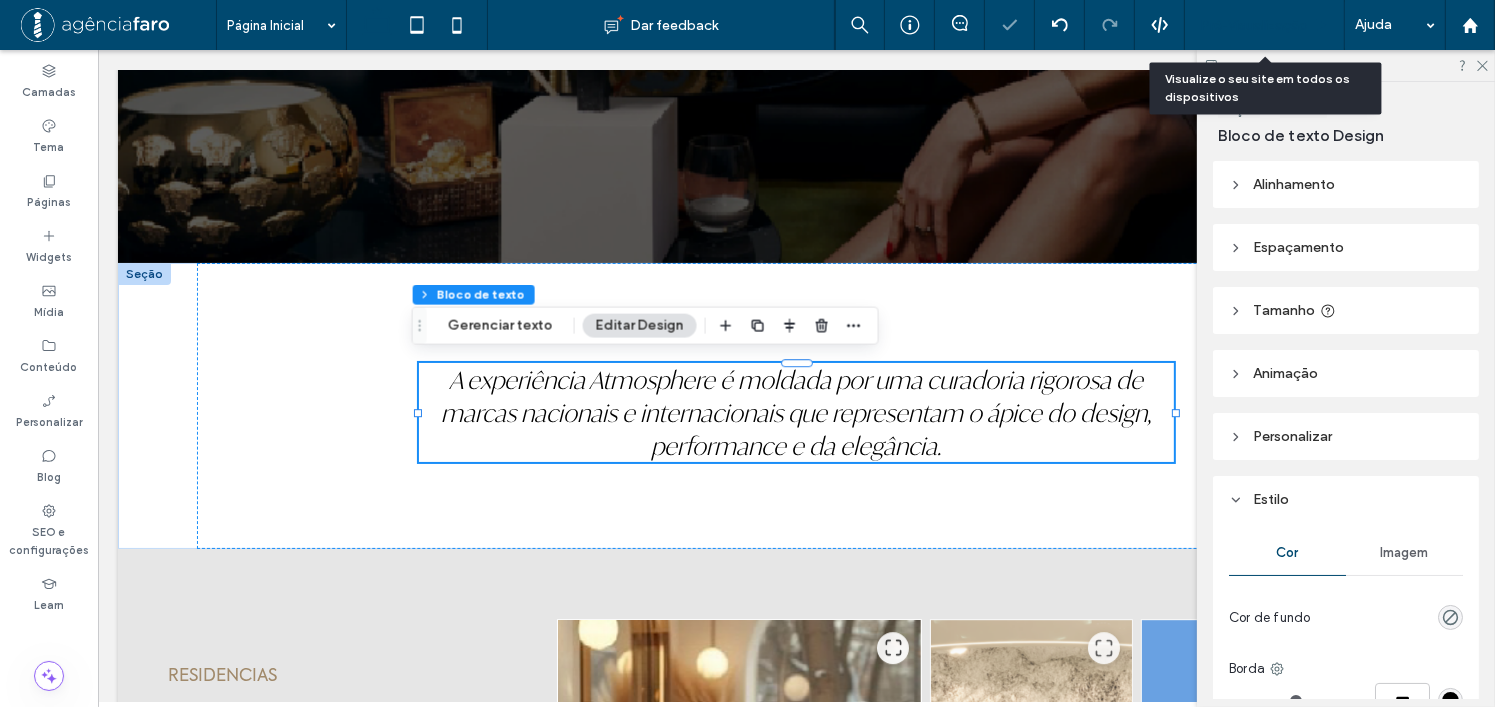 click on "Pré-Visualizaçāo" at bounding box center (1265, 25) 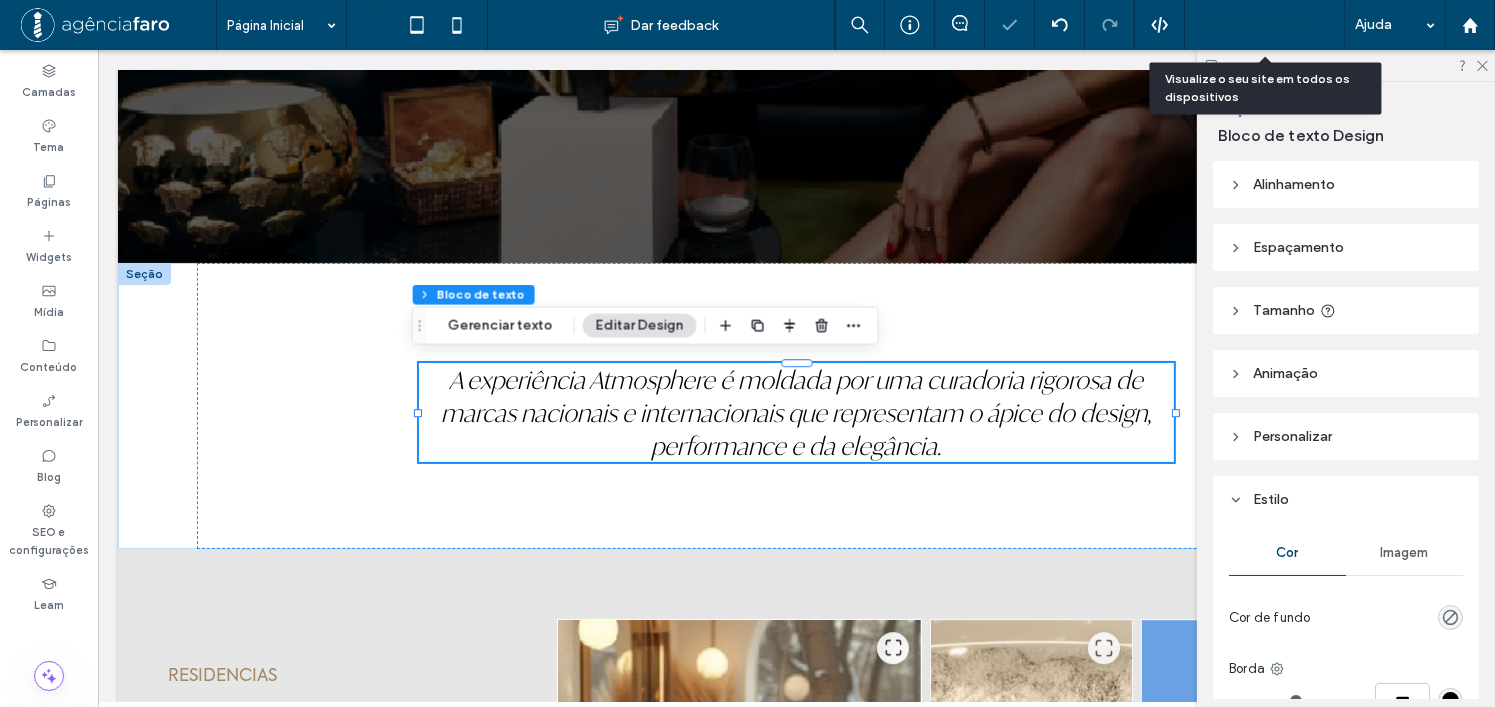 click on "Pré-Visualizaçāo" at bounding box center [1254, 25] 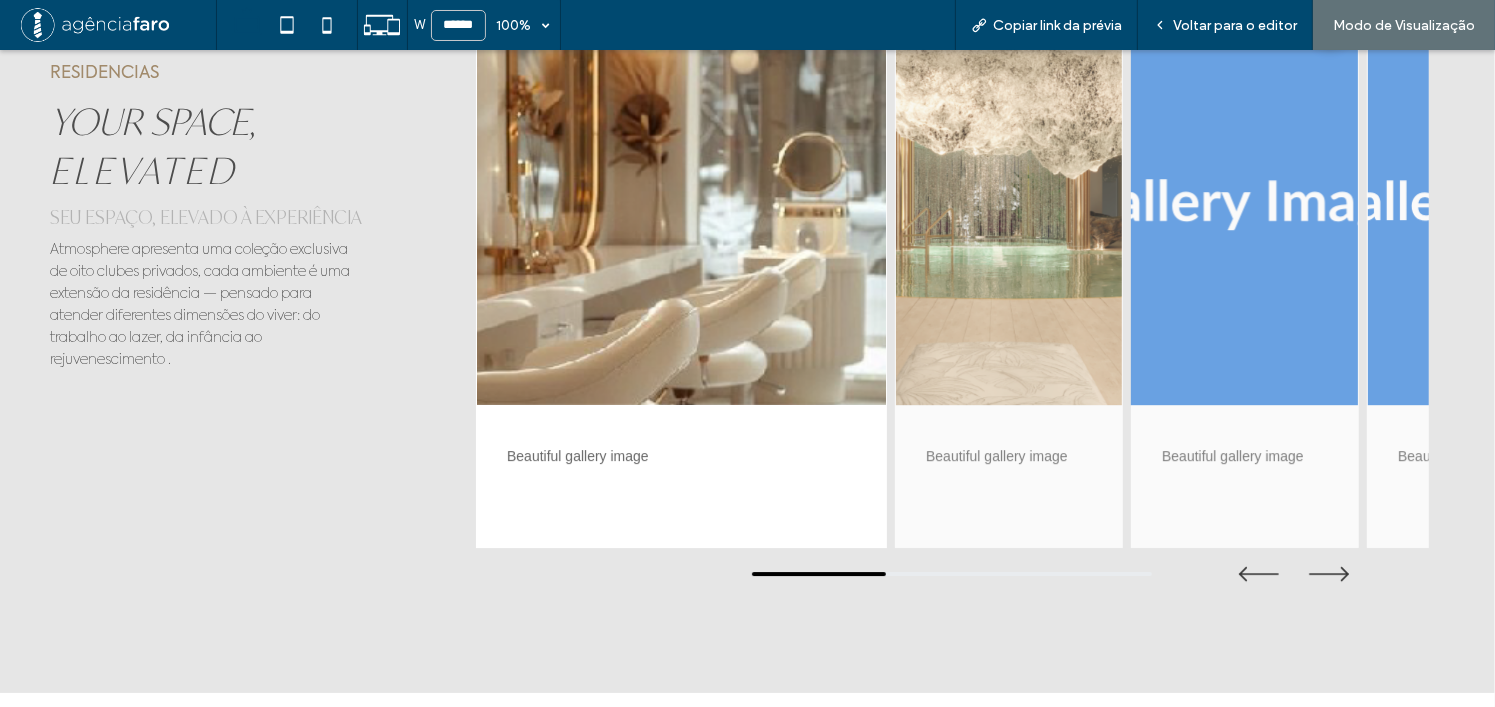 scroll, scrollTop: 6104, scrollLeft: 0, axis: vertical 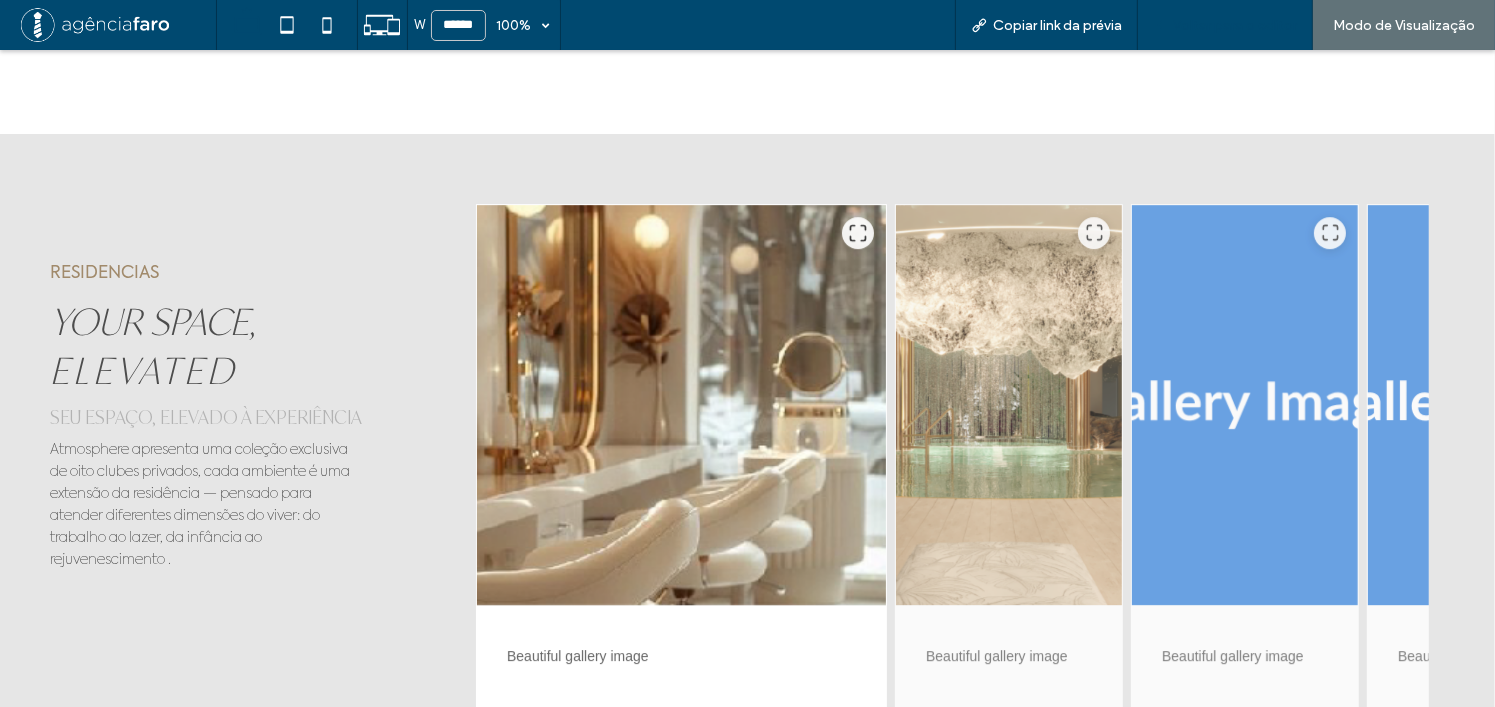 click on "Voltar para o editor" at bounding box center (1235, 25) 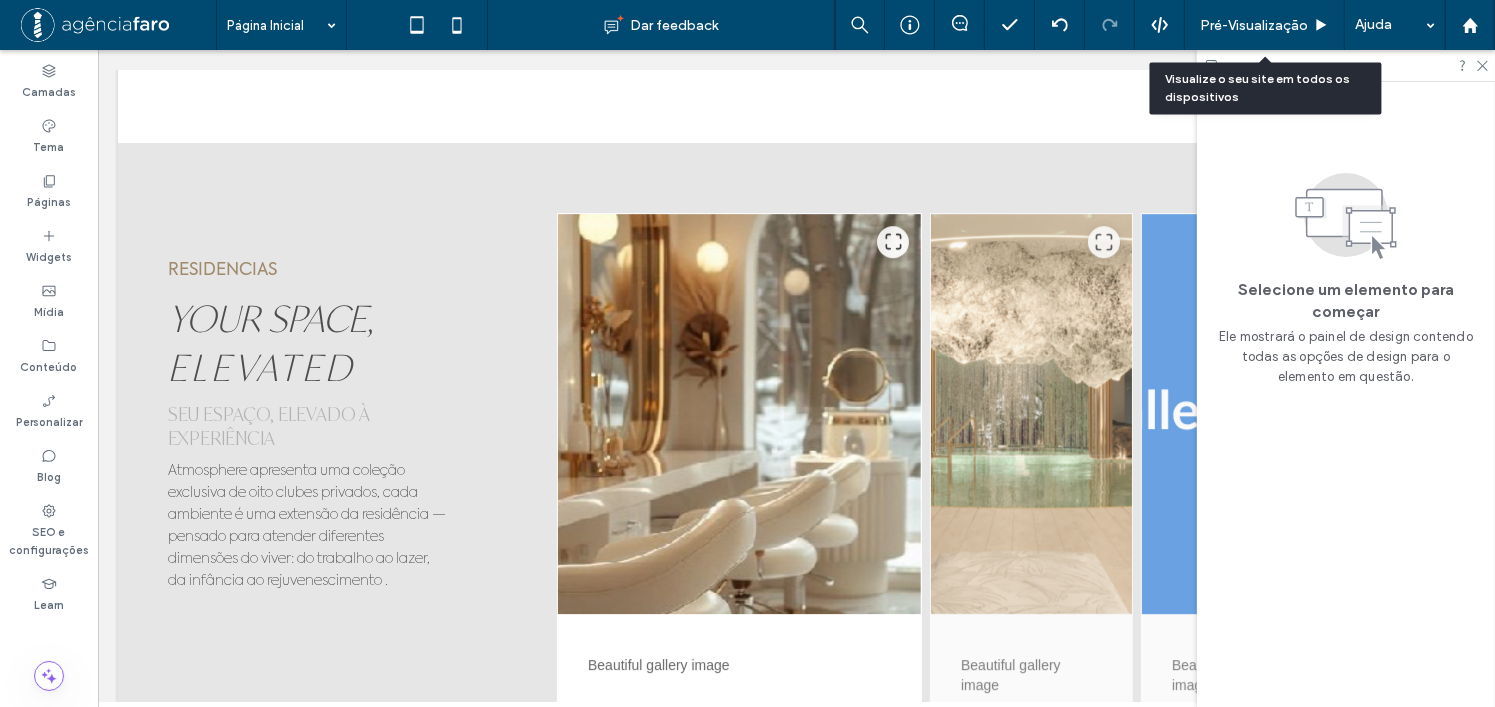 scroll, scrollTop: 6080, scrollLeft: 0, axis: vertical 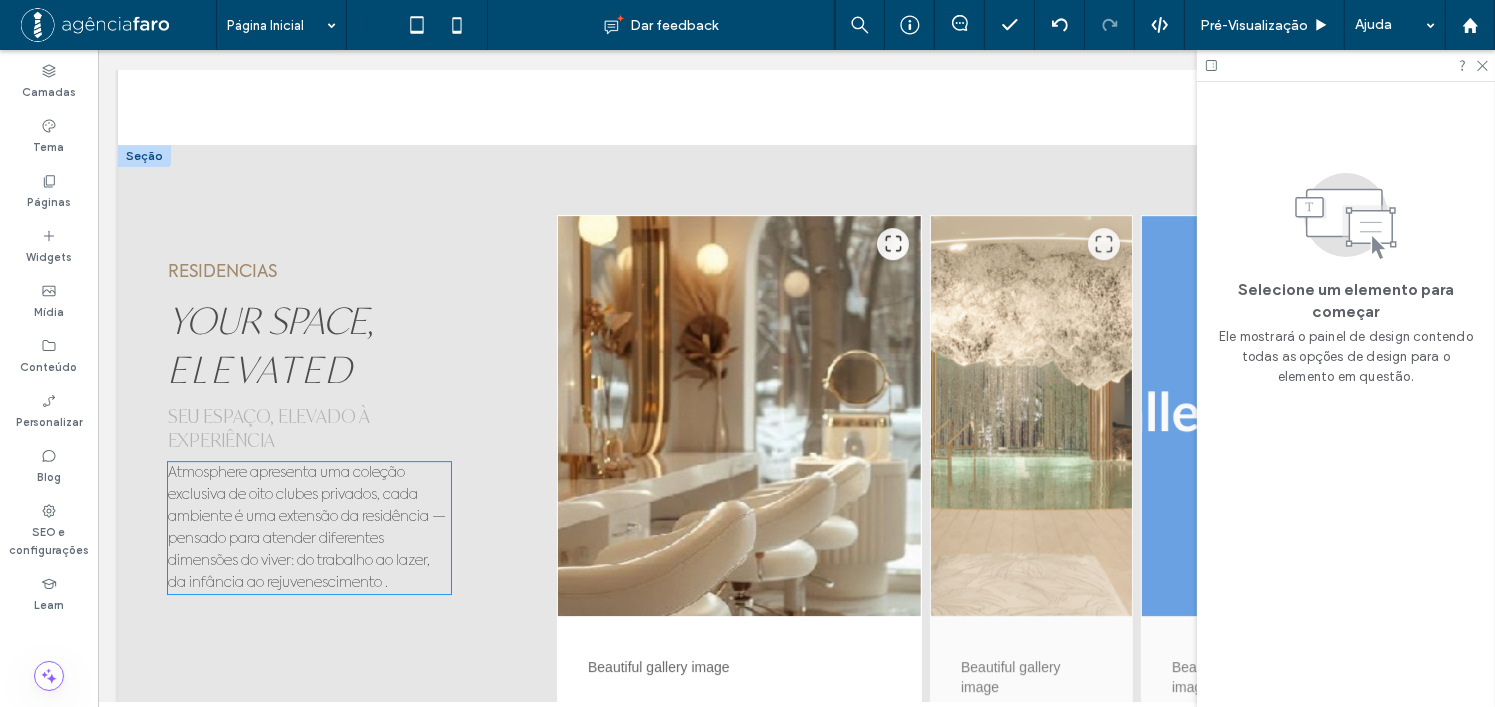 click on "Atmosphere apresenta uma coleção exclusiva de oito clubes privados, cada ambiente é uma extensão da residência — pensado para atender diferentes dimensões do viver: do trabalho ao lazer, da infância ao rejuvenescimento ." at bounding box center (306, 528) 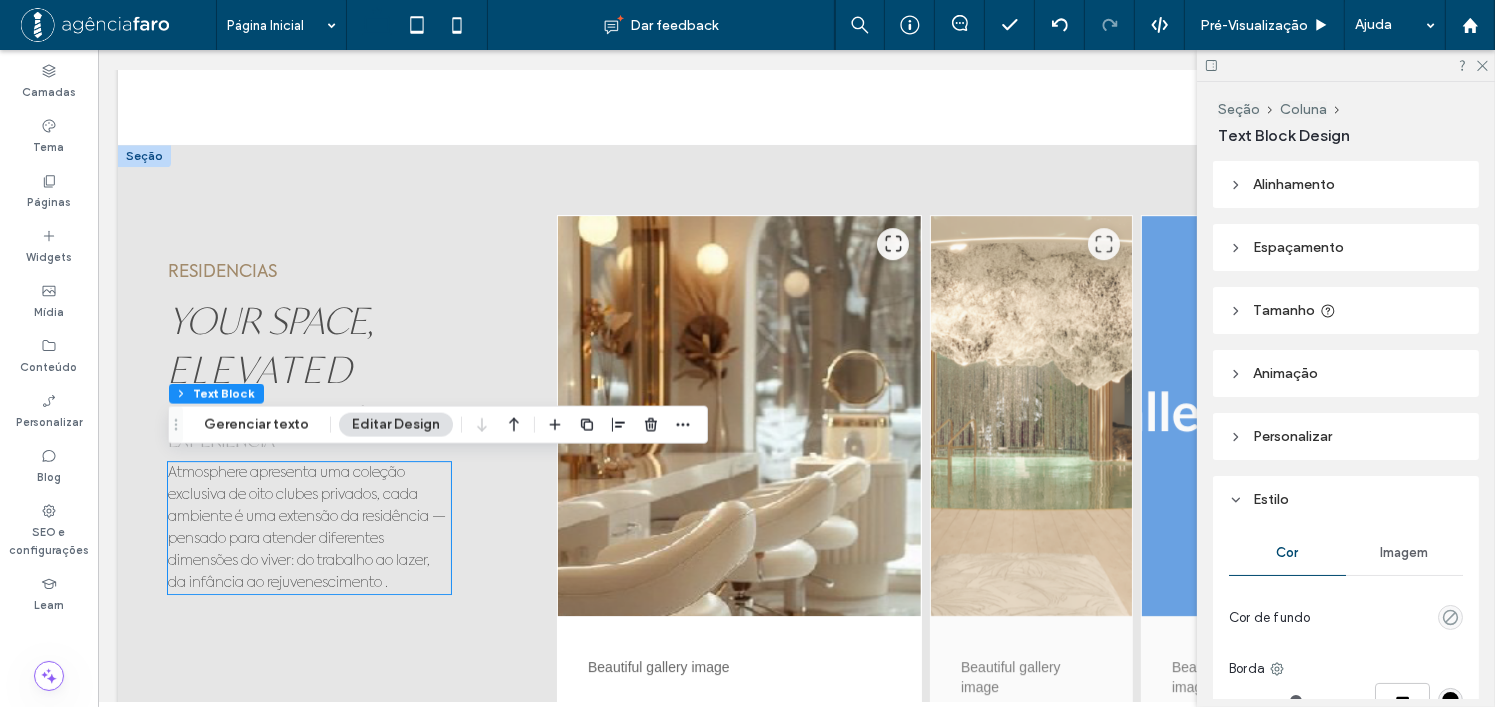 click on "Atmosphere apresenta uma coleção exclusiva de oito clubes privados, cada ambiente é uma extensão da residência — pensado para atender diferentes dimensões do viver: do trabalho ao lazer, da infância ao rejuvenescimento ." at bounding box center (308, 528) 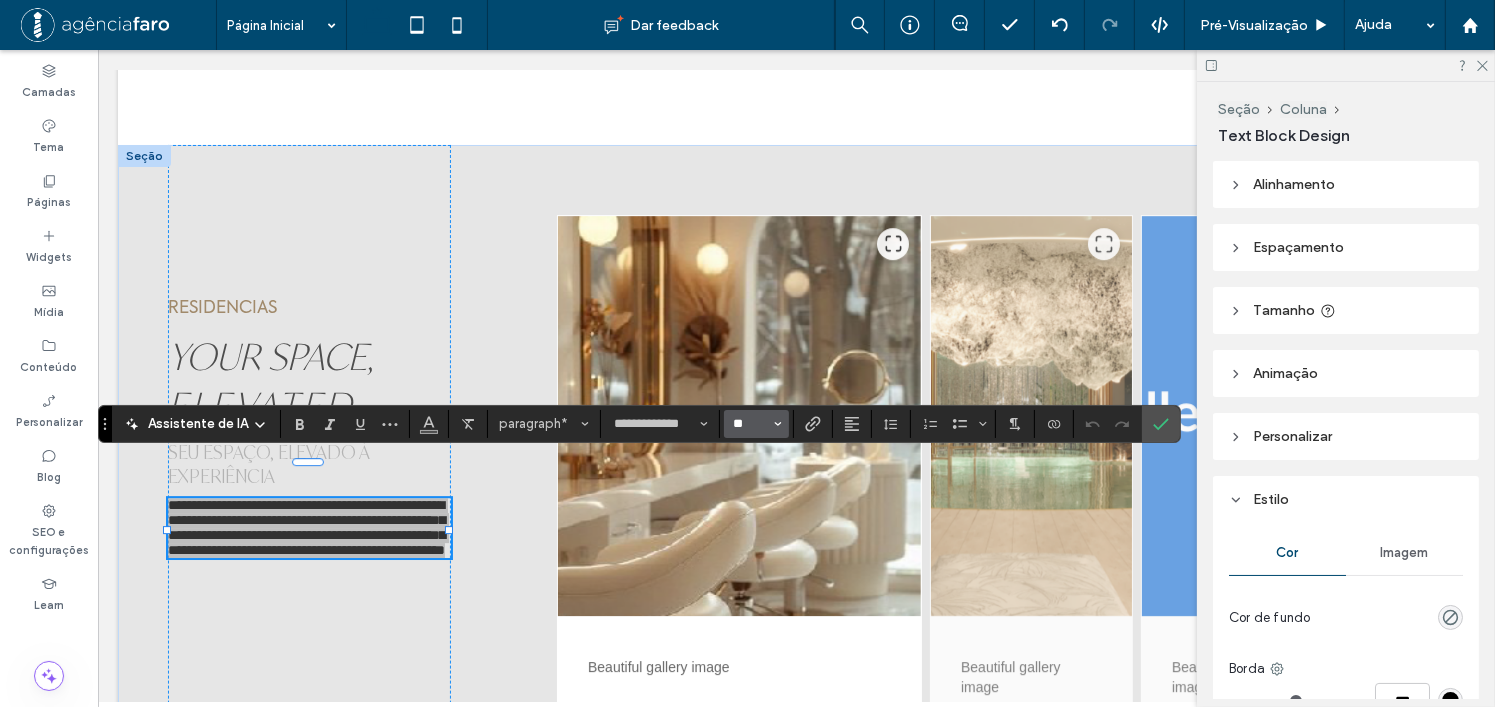 click on "**" at bounding box center (750, 424) 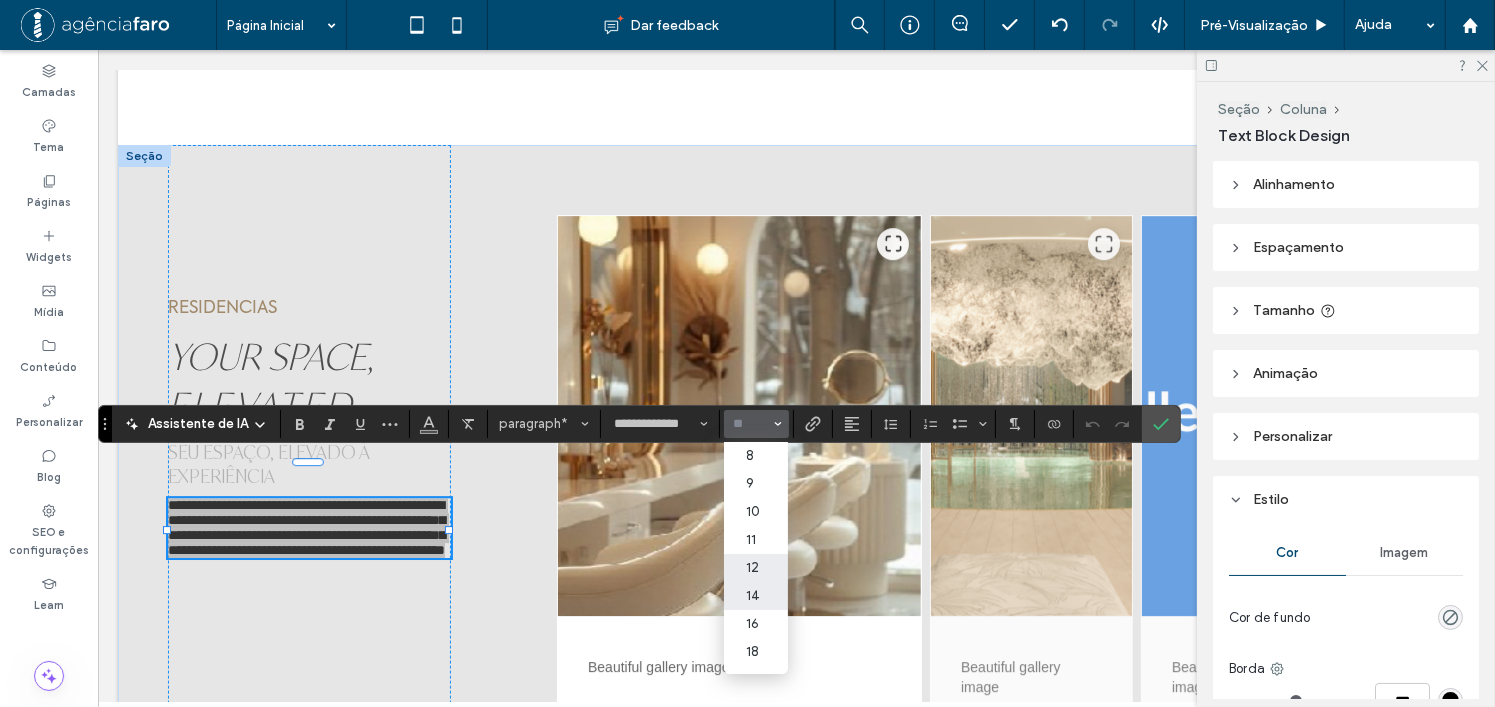 click on "12" at bounding box center (756, 568) 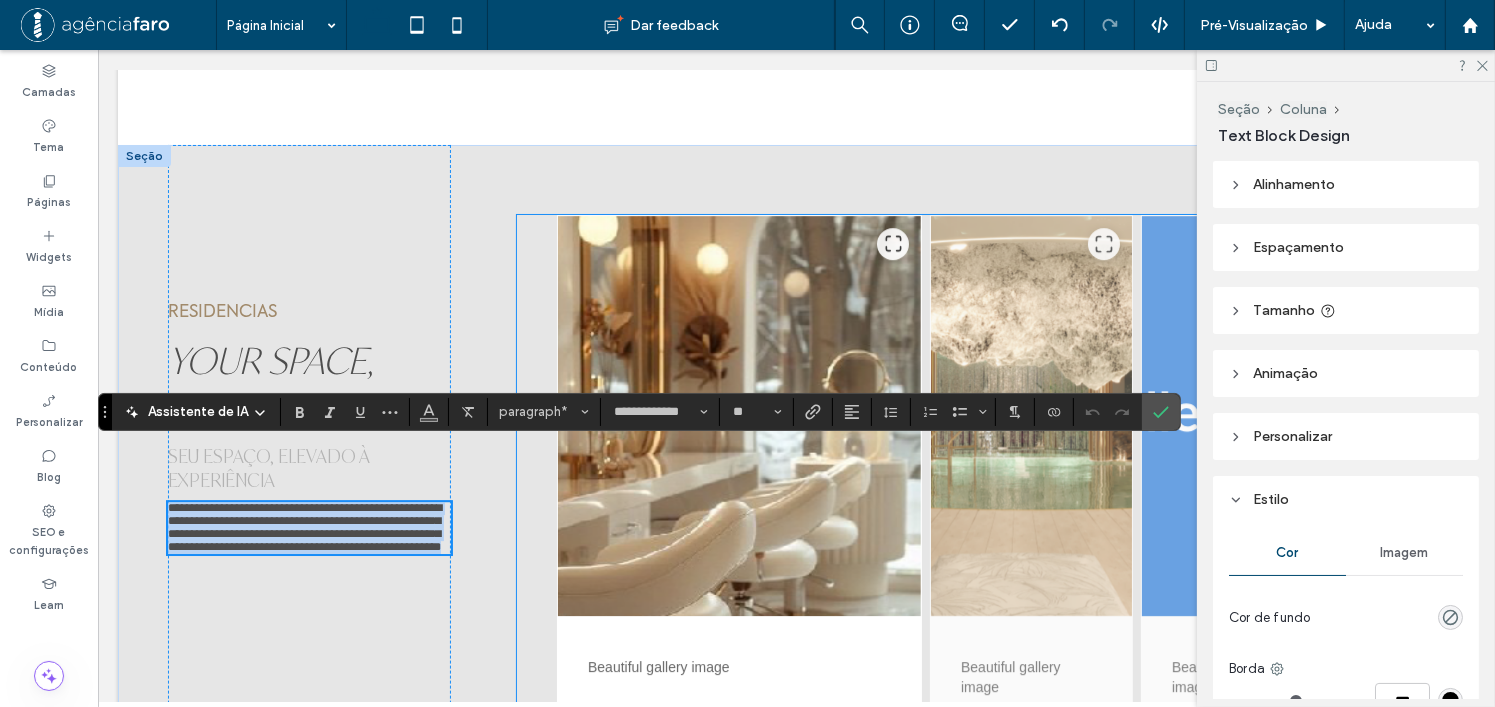 type on "**" 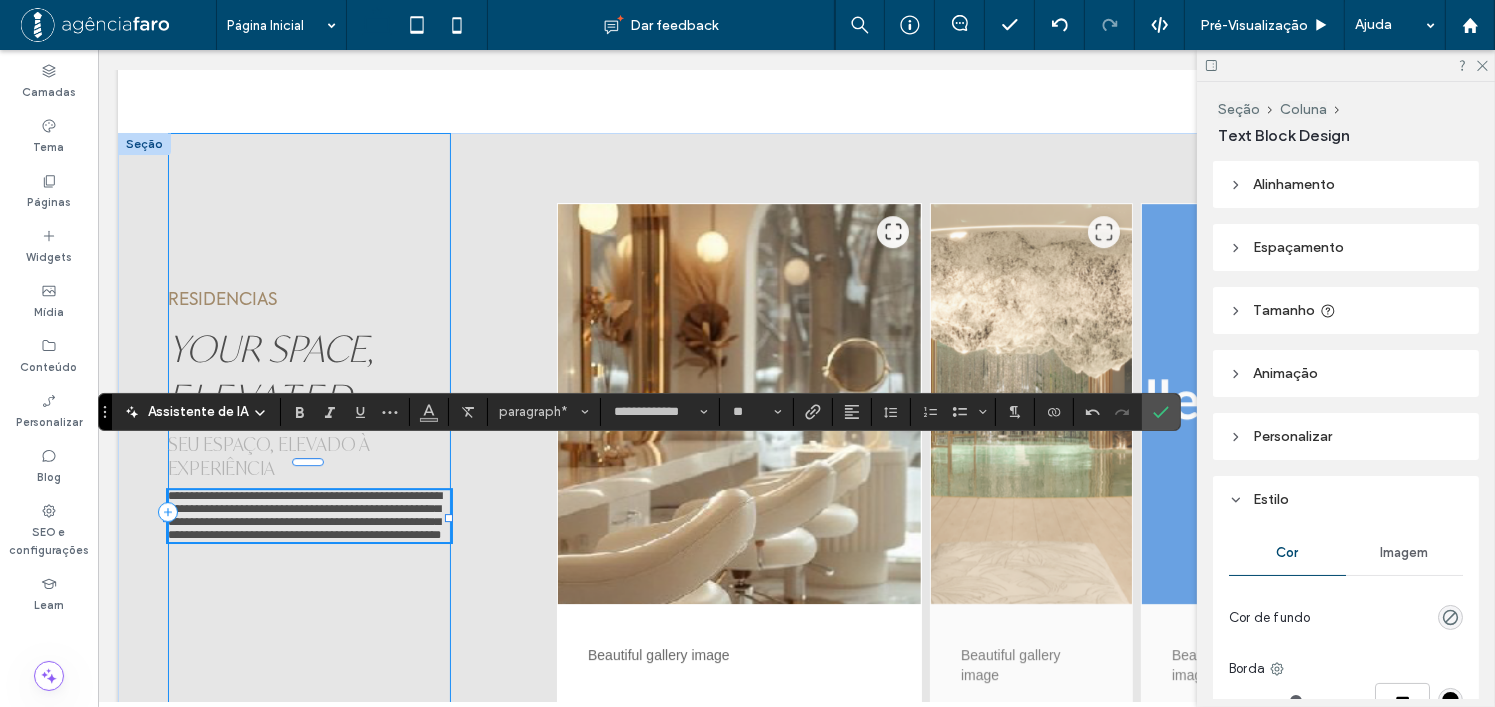 click on "**********" at bounding box center [308, 512] 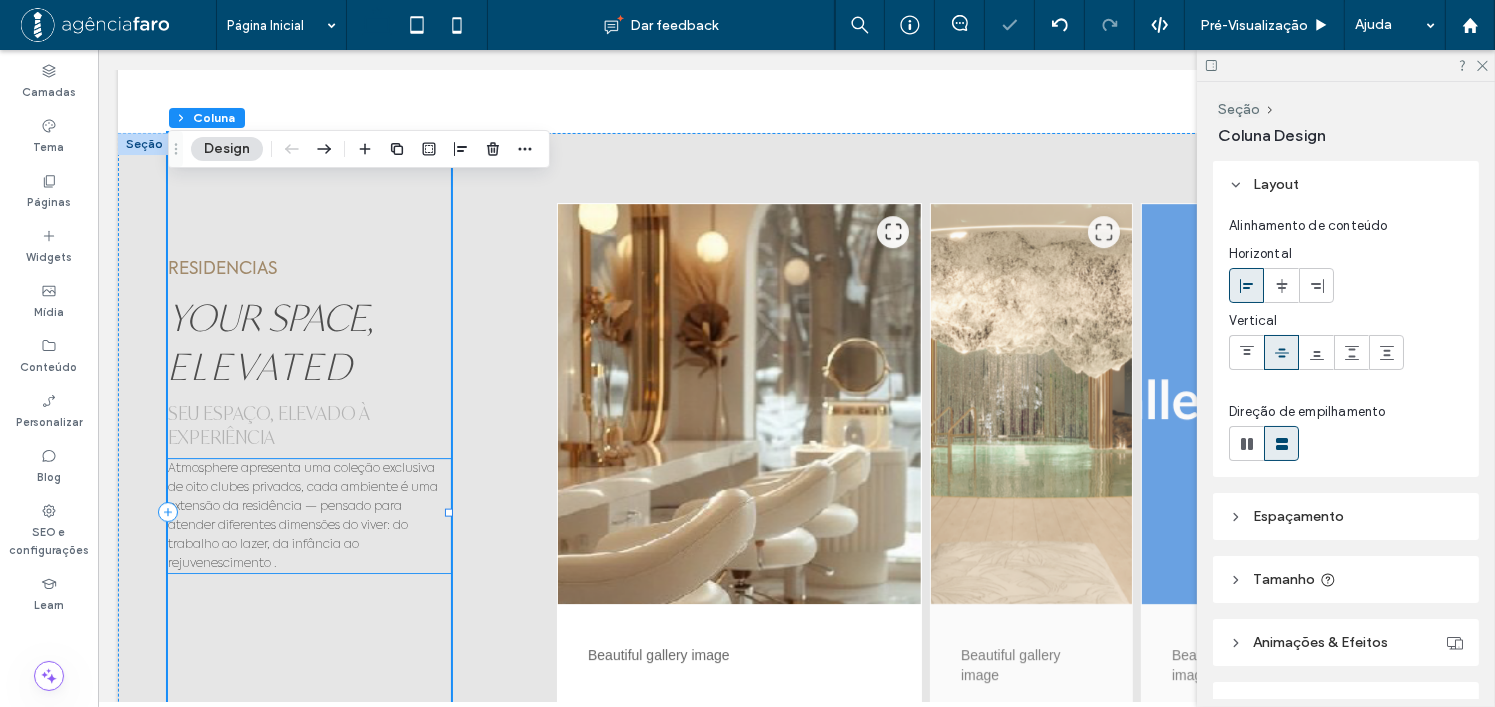 click on "Atmosphere apresenta uma coleção exclusiva de oito clubes privados, cada ambiente é uma extensão da residência — pensado para atender diferentes dimensões do viver: do trabalho ao lazer, da infância ao rejuvenescimento ." at bounding box center (308, 516) 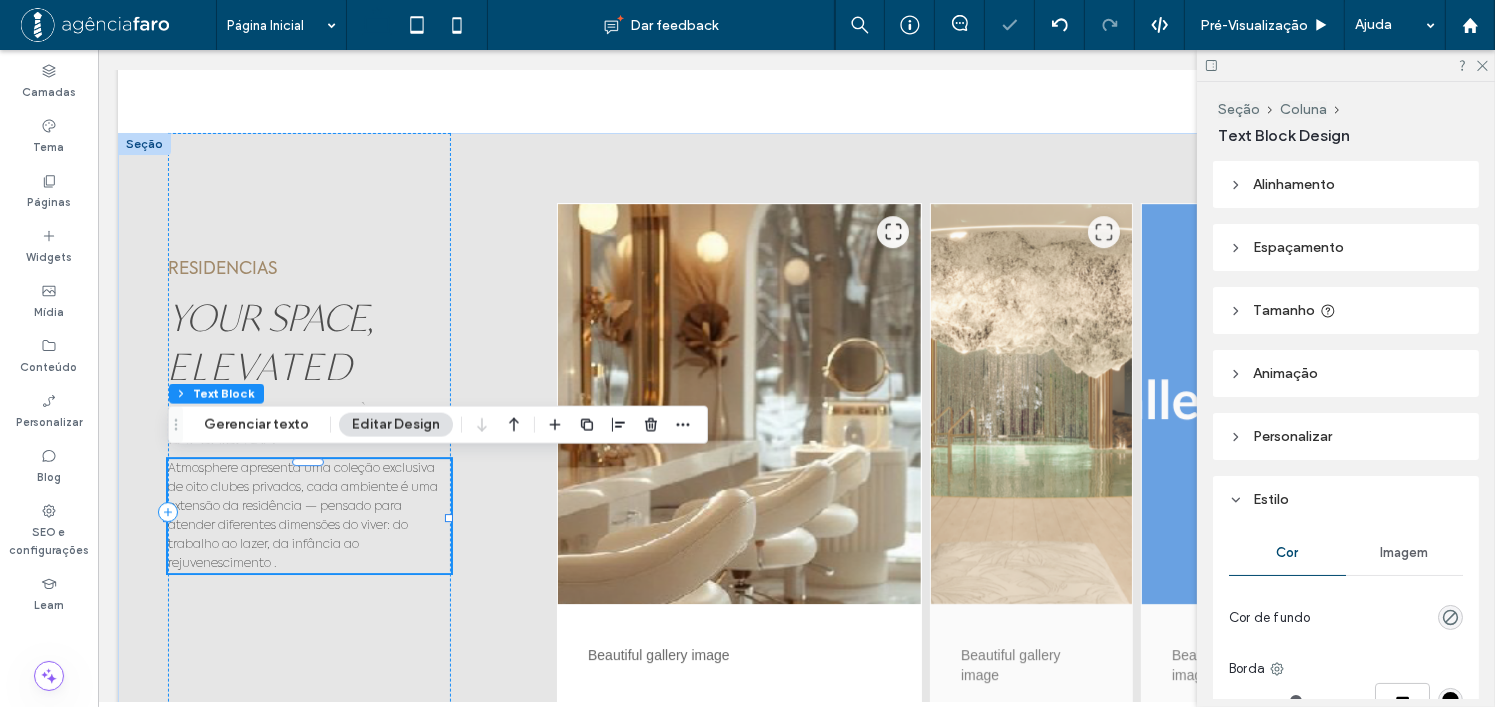 click on "Atmosphere apresenta uma coleção exclusiva de oito clubes privados, cada ambiente é uma extensão da residência — pensado para atender diferentes dimensões do viver: do trabalho ao lazer, da infância ao rejuvenescimento ." at bounding box center (308, 516) 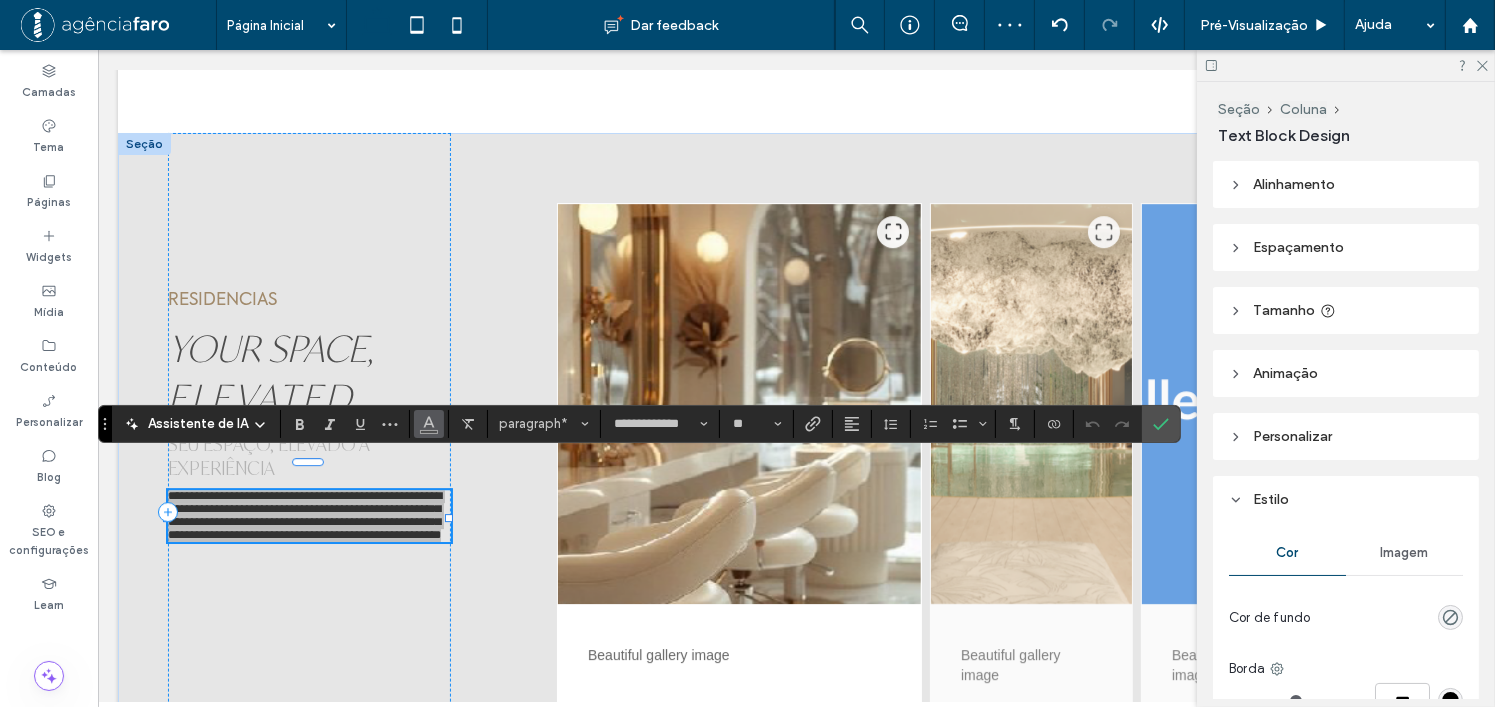 click 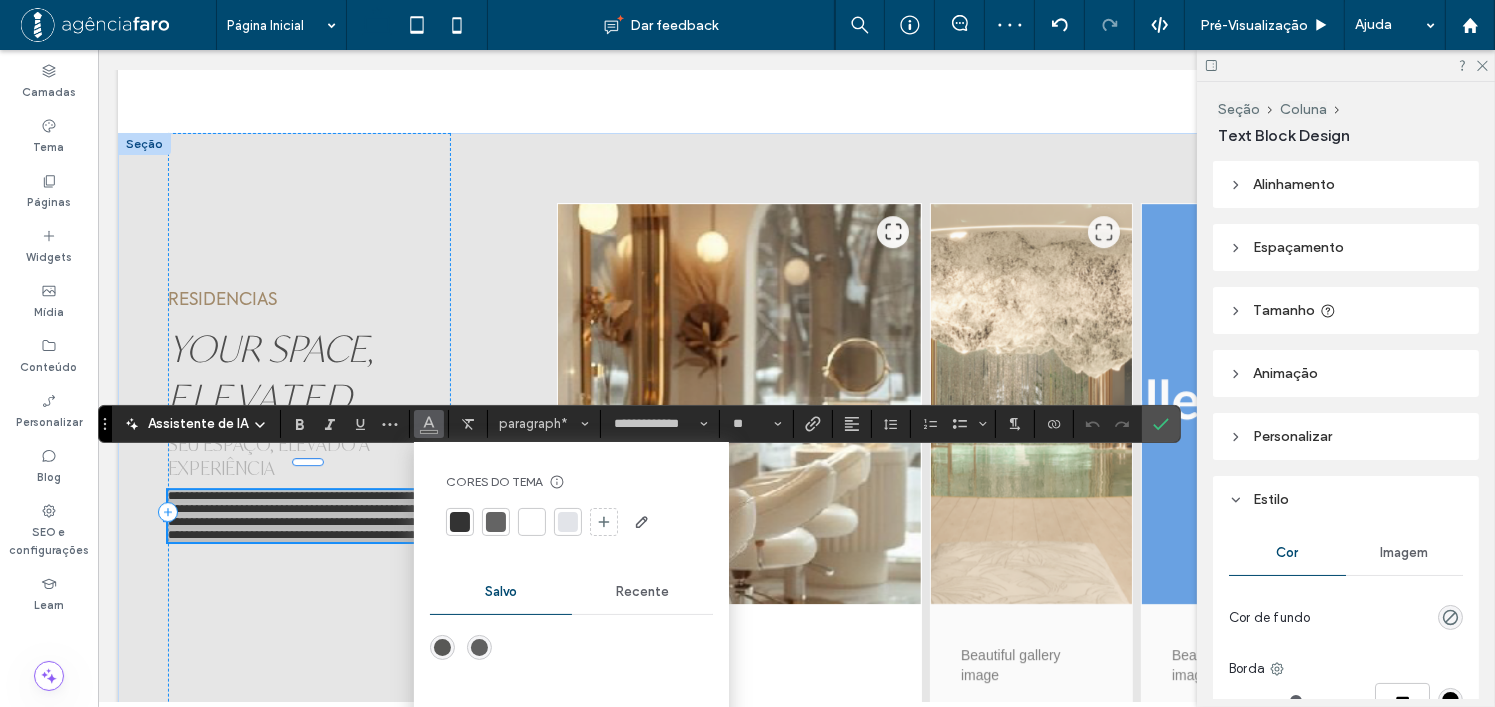 click at bounding box center (460, 522) 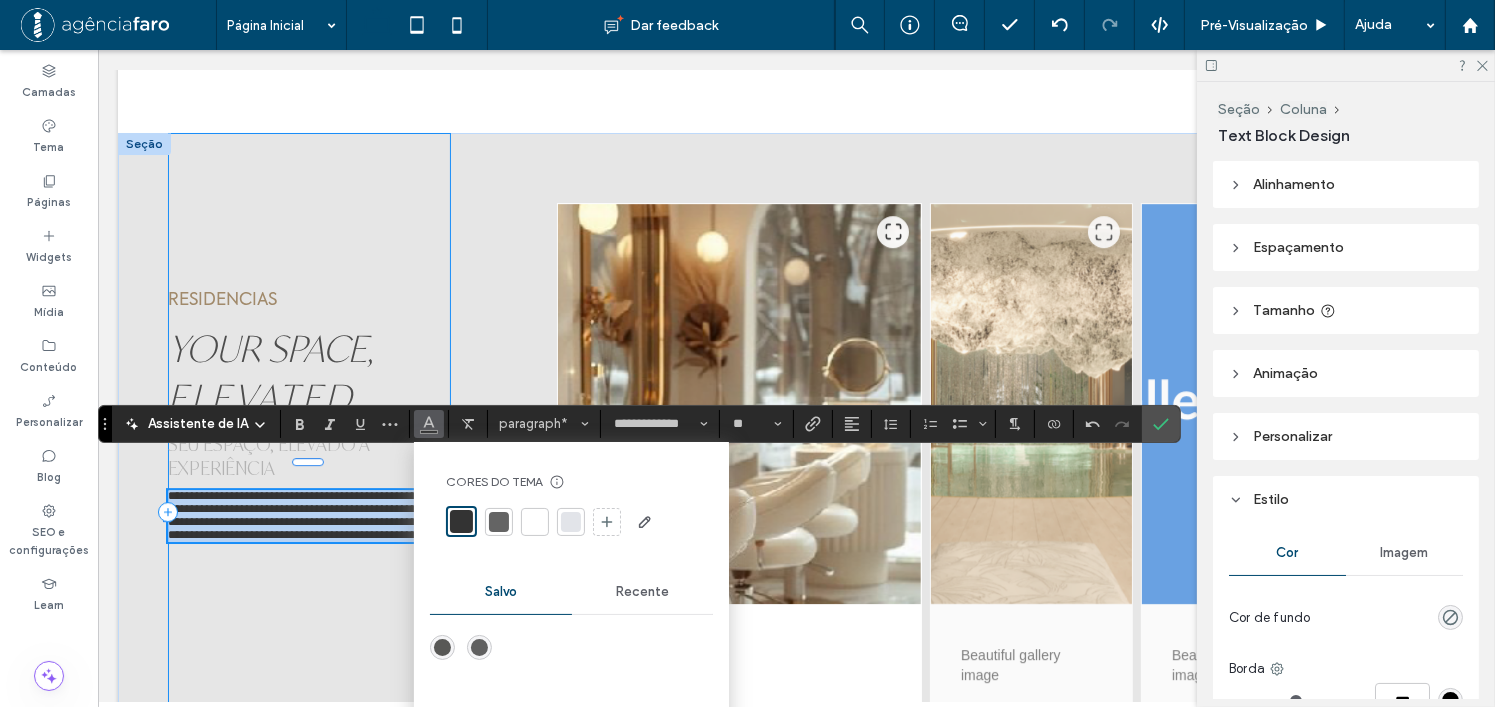 click on "**********" at bounding box center (308, 512) 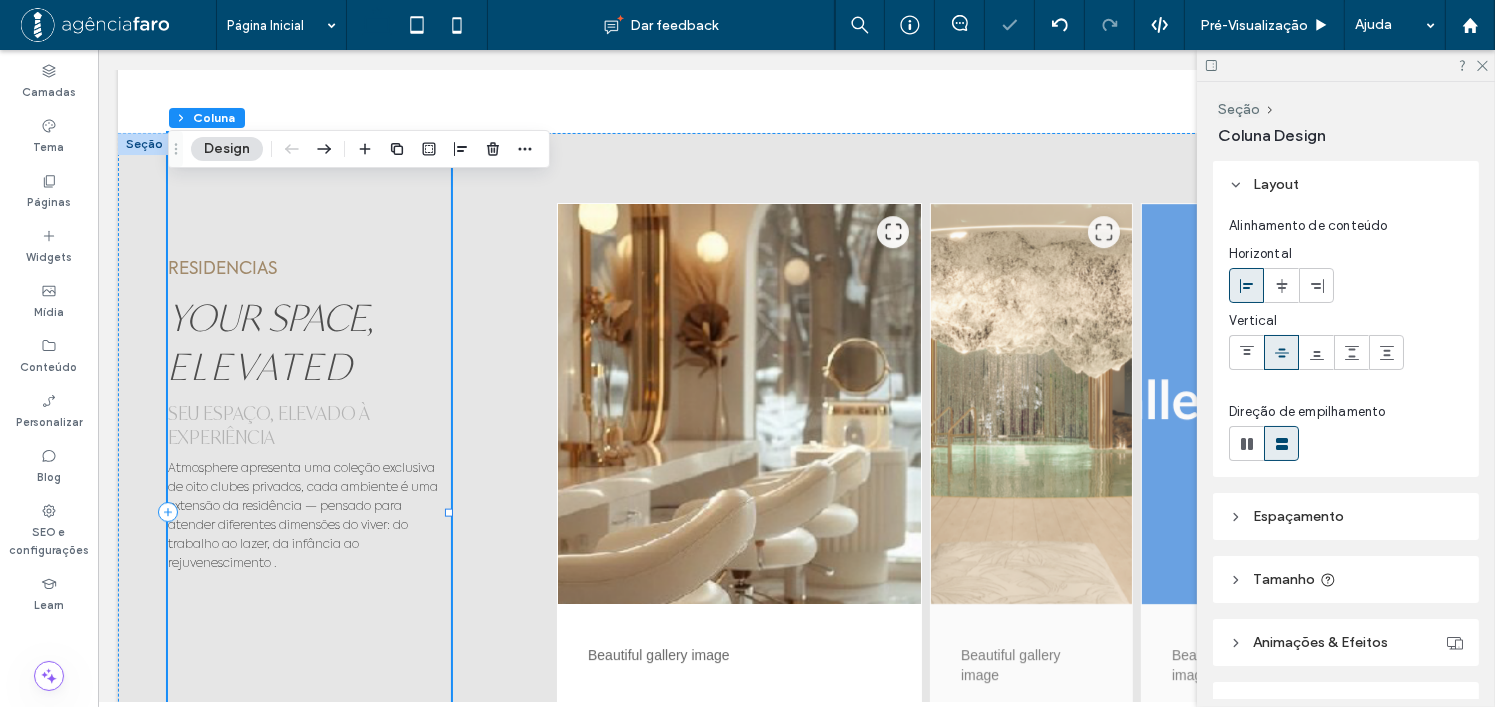 click on "RESIDENCIAS
YOUR SPACE, ELEVATED
SEU ESPAÇO, ELEVADO À EXPERIÊNCIA
Atmosphere apresenta uma coleção exclusiva de oito clubes privados, cada ambiente é uma extensão da residência — pensado para atender diferentes dimensões do viver: do trabalho ao lazer, da infância ao rejuvenescimento ." at bounding box center (308, 512) 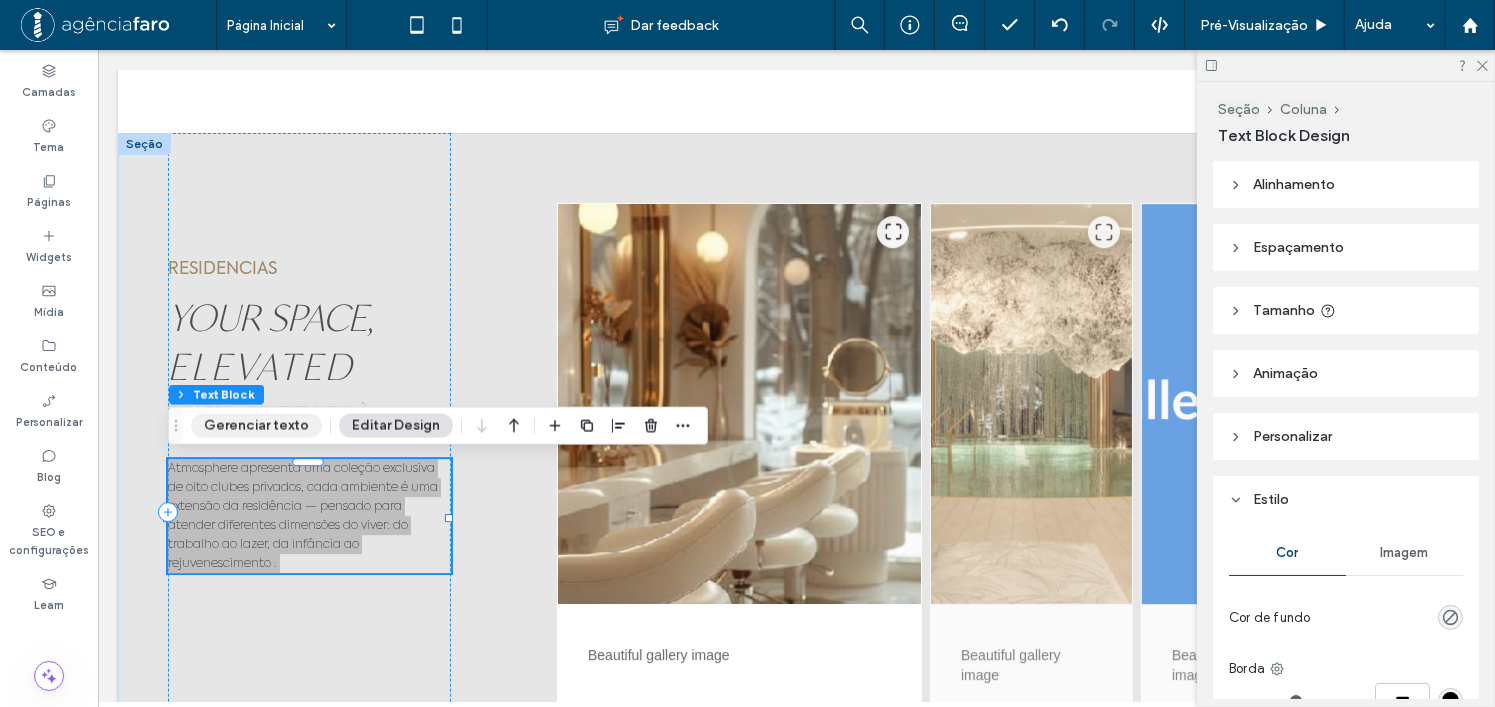 click on "Gerenciar texto" at bounding box center (256, 426) 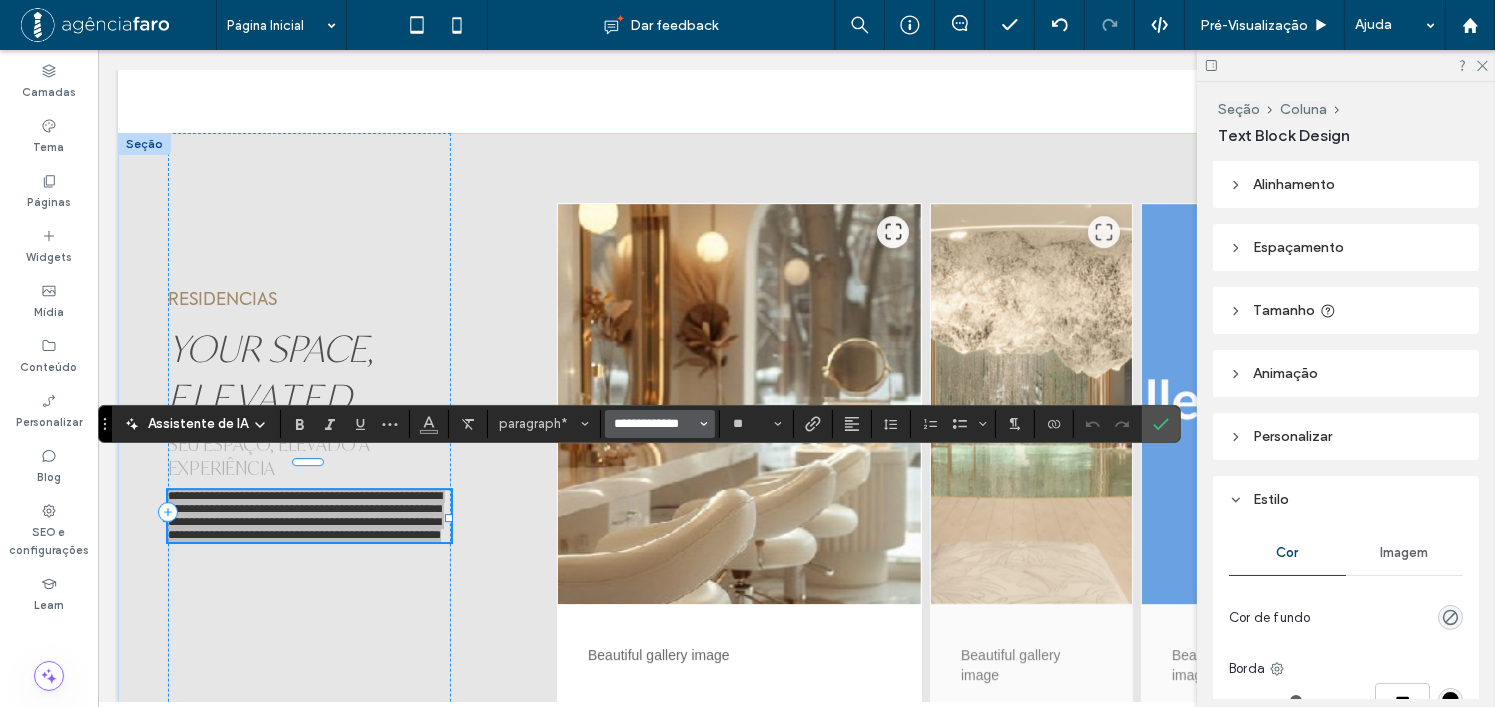 click on "**********" at bounding box center [654, 424] 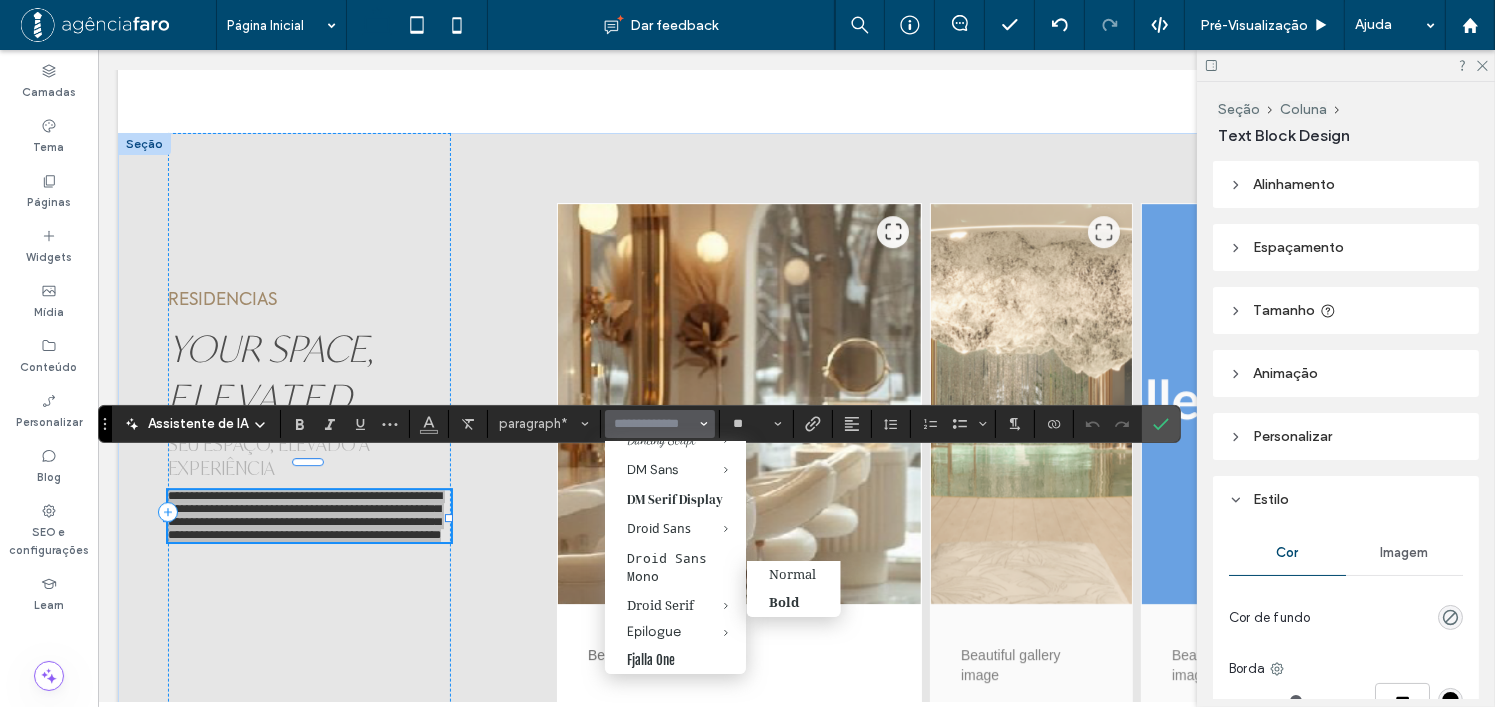 scroll, scrollTop: 900, scrollLeft: 0, axis: vertical 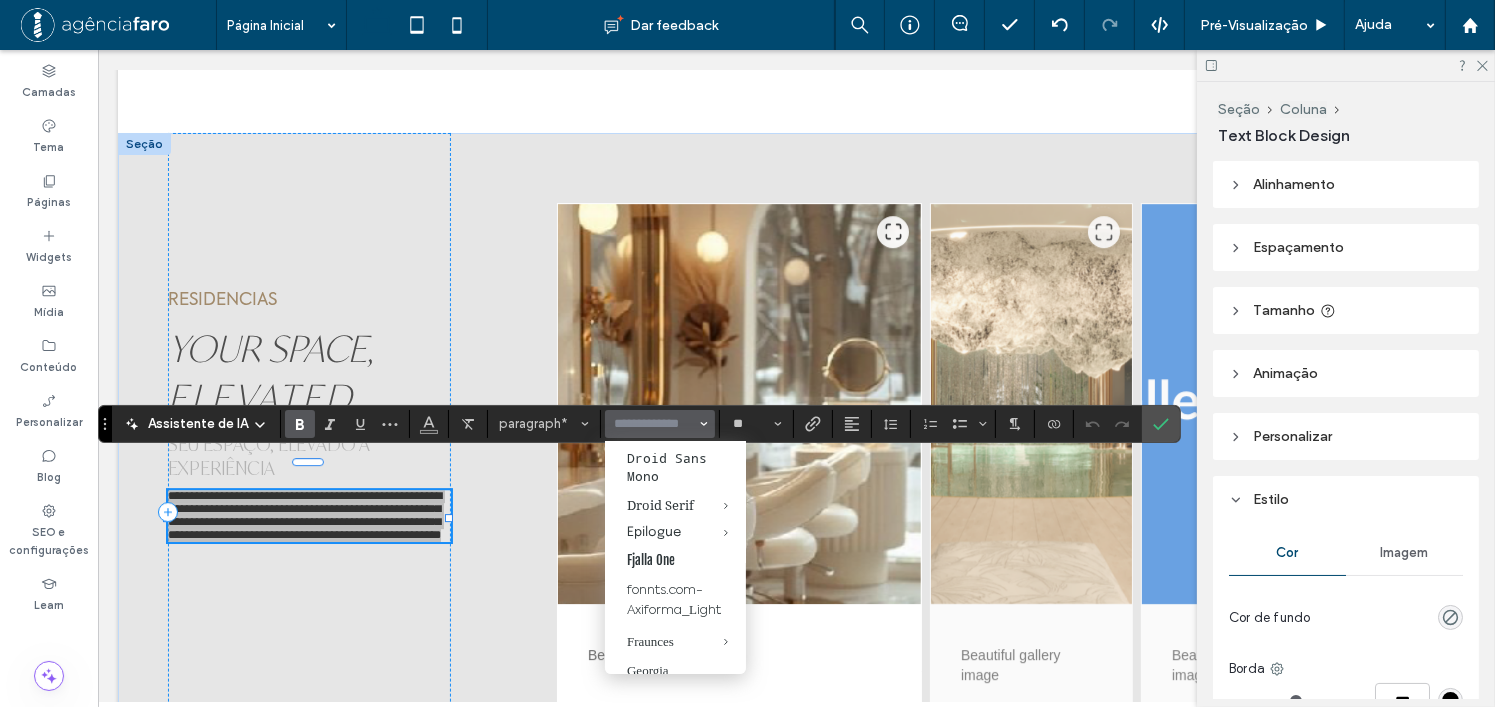click 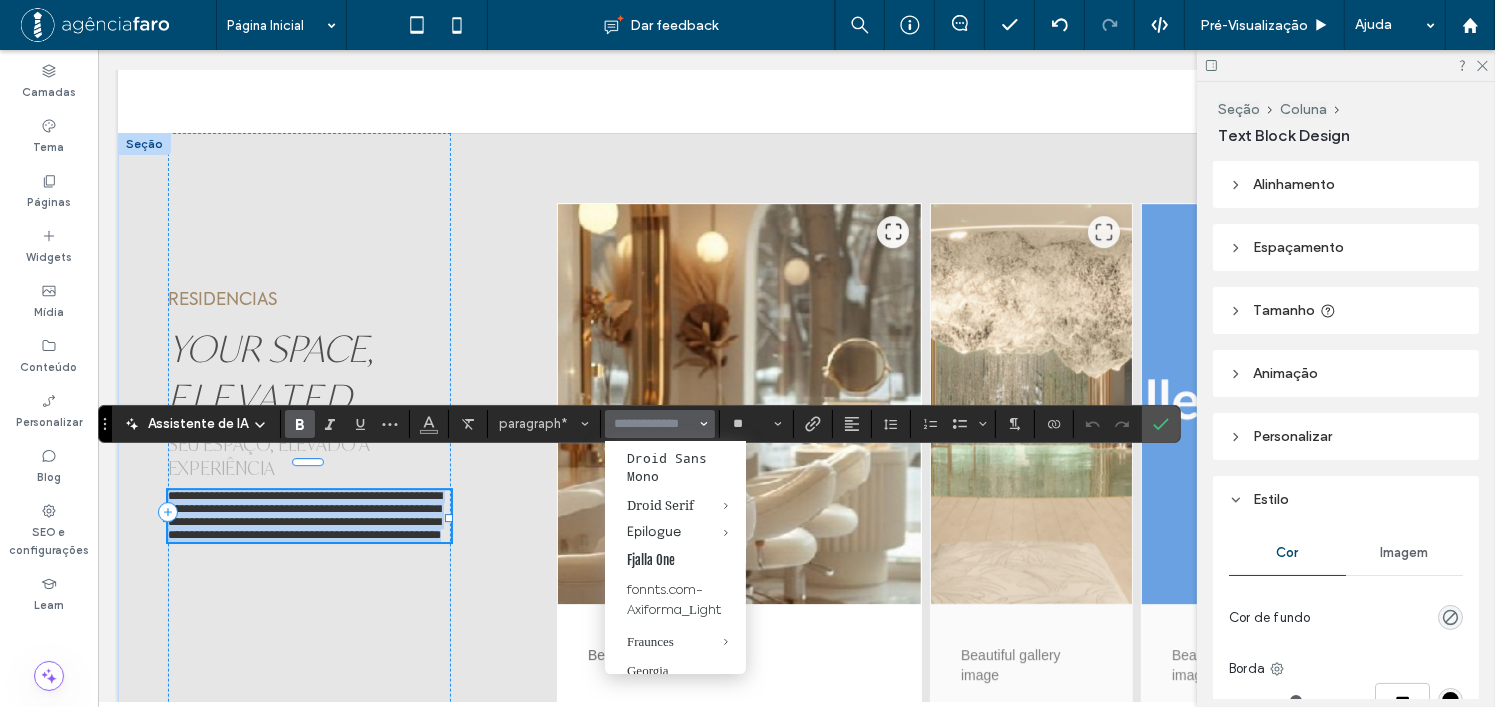 type on "**********" 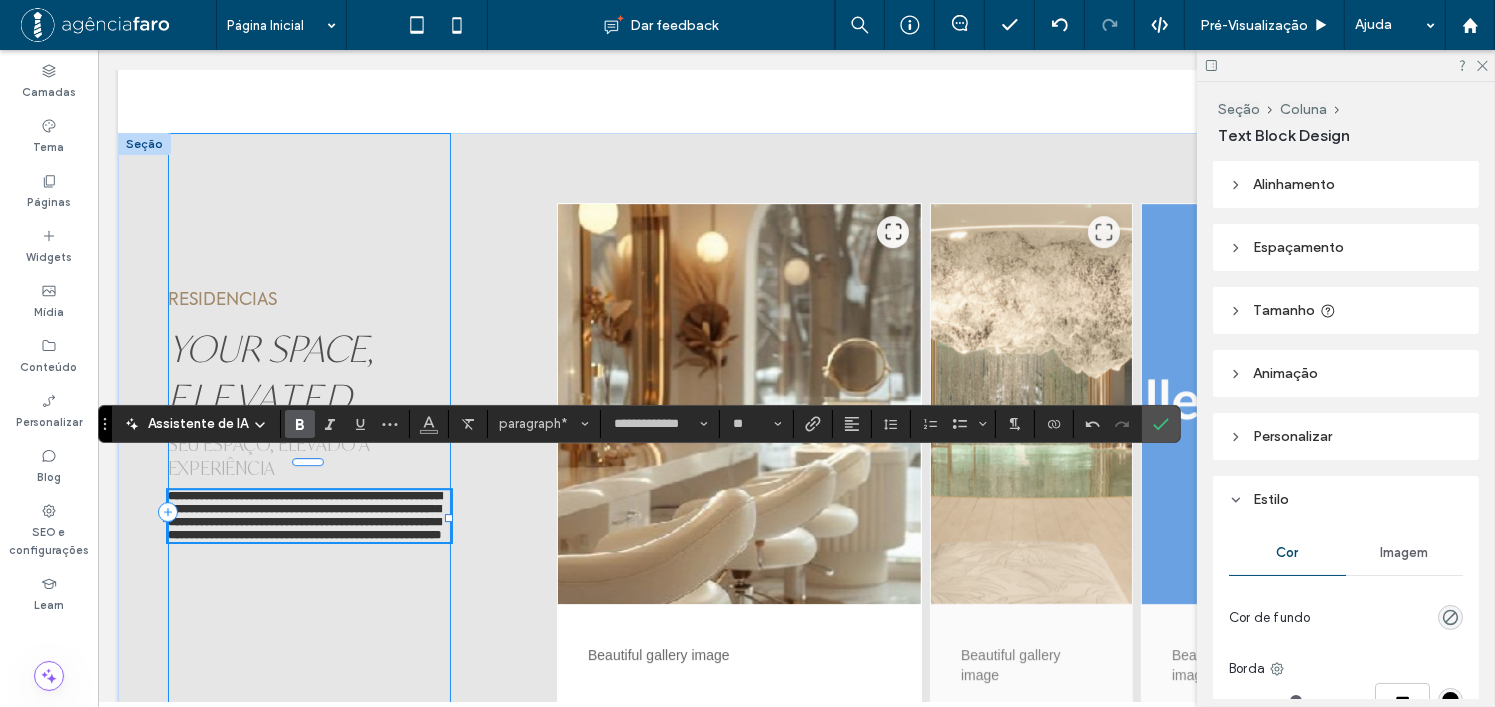 click on "**********" at bounding box center (308, 512) 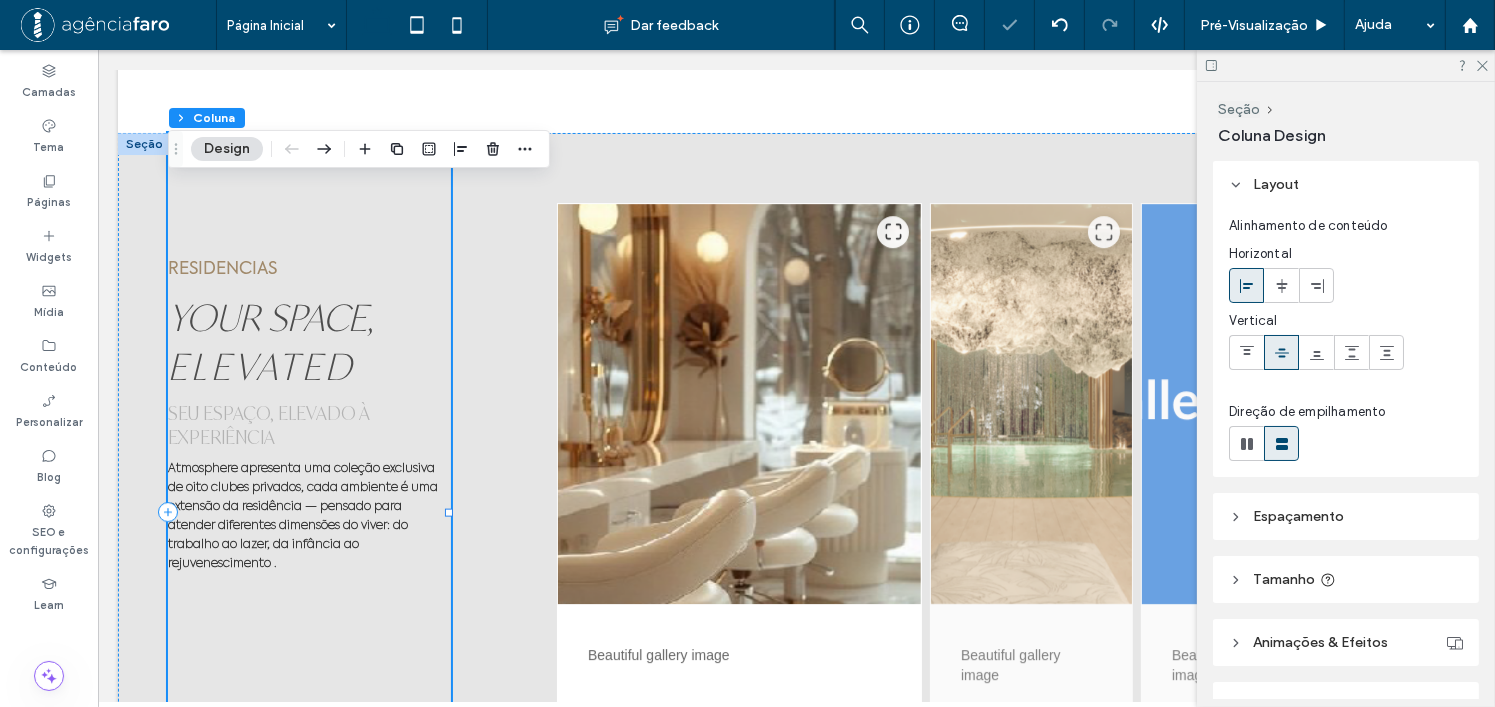 click on "RESIDENCIAS
YOUR SPACE, ELEVATED
SEU ESPAÇO, ELEVADO À EXPERIÊNCIA
Atmosphere apresenta uma coleção exclusiva de oito clubes privados, cada ambiente é uma extensão da residência — pensado para atender diferentes dimensões do viver: do trabalho ao lazer, da infância ao rejuvenescimento ." at bounding box center [308, 512] 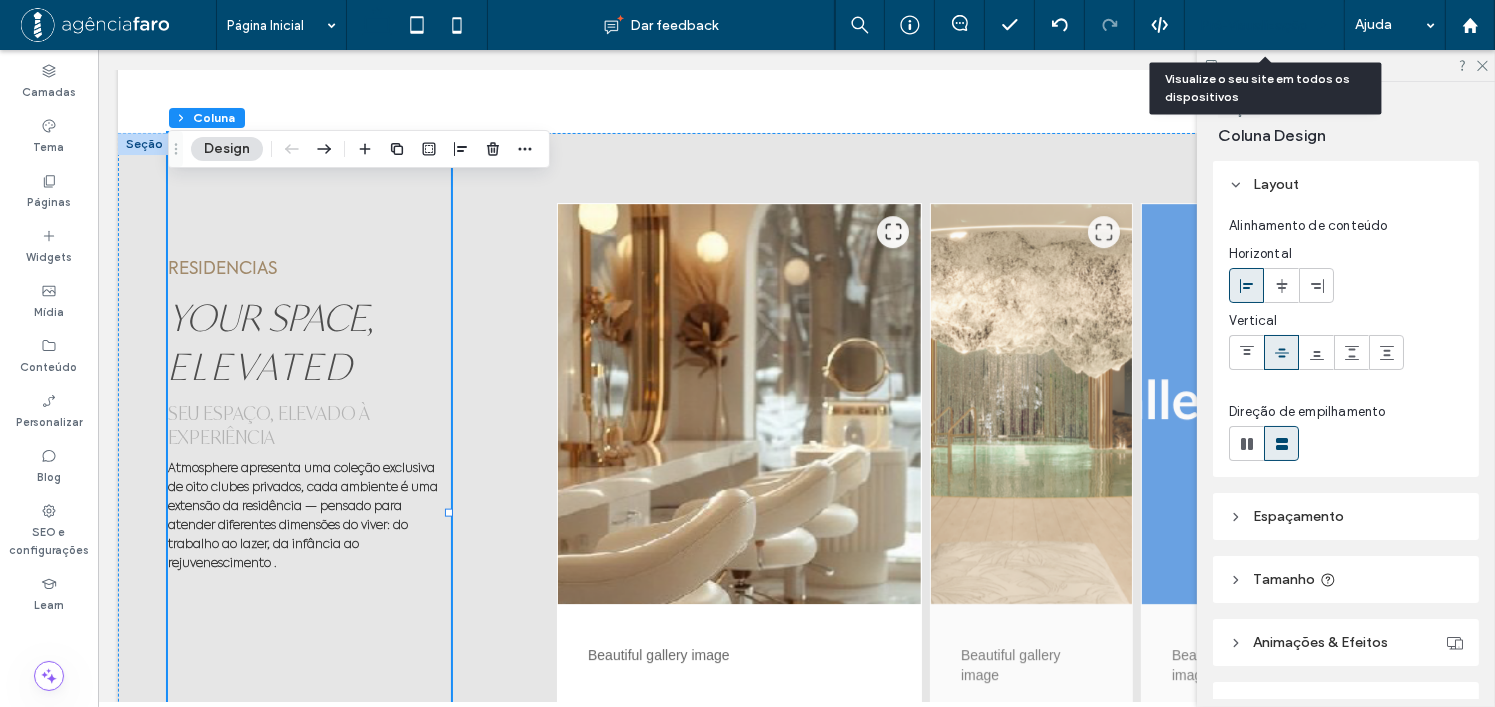 click on "Pré-Visualizaçāo" at bounding box center (1254, 25) 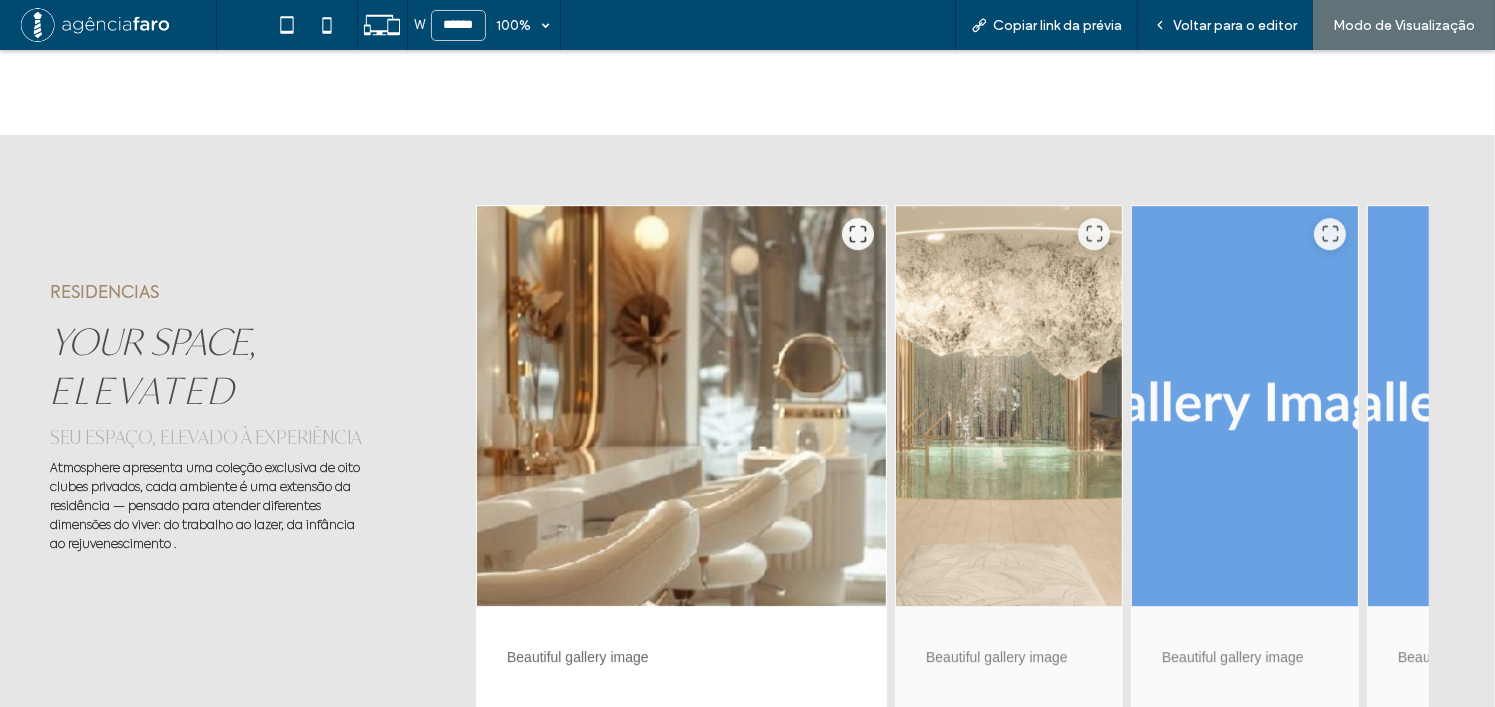 scroll, scrollTop: 6116, scrollLeft: 0, axis: vertical 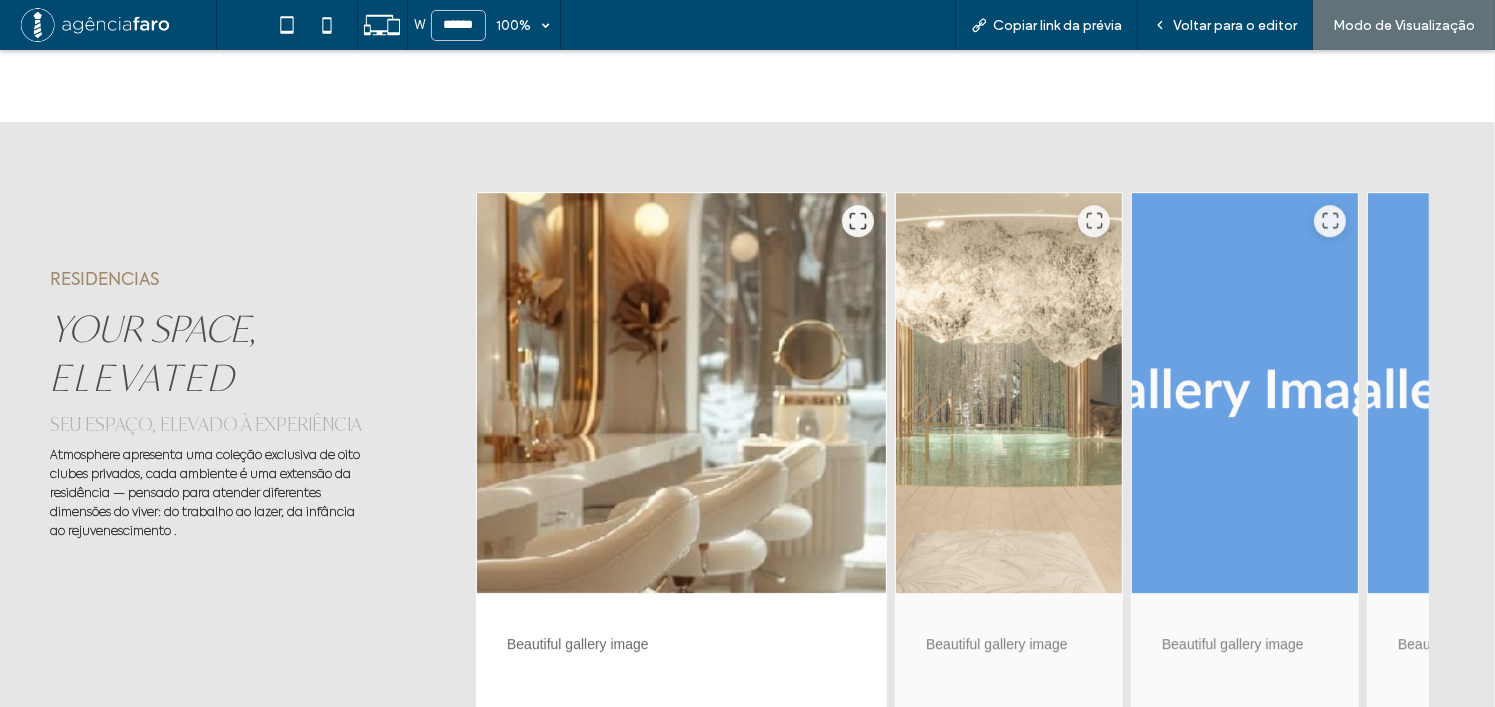 click on "Voltar para o editor" at bounding box center [1235, 25] 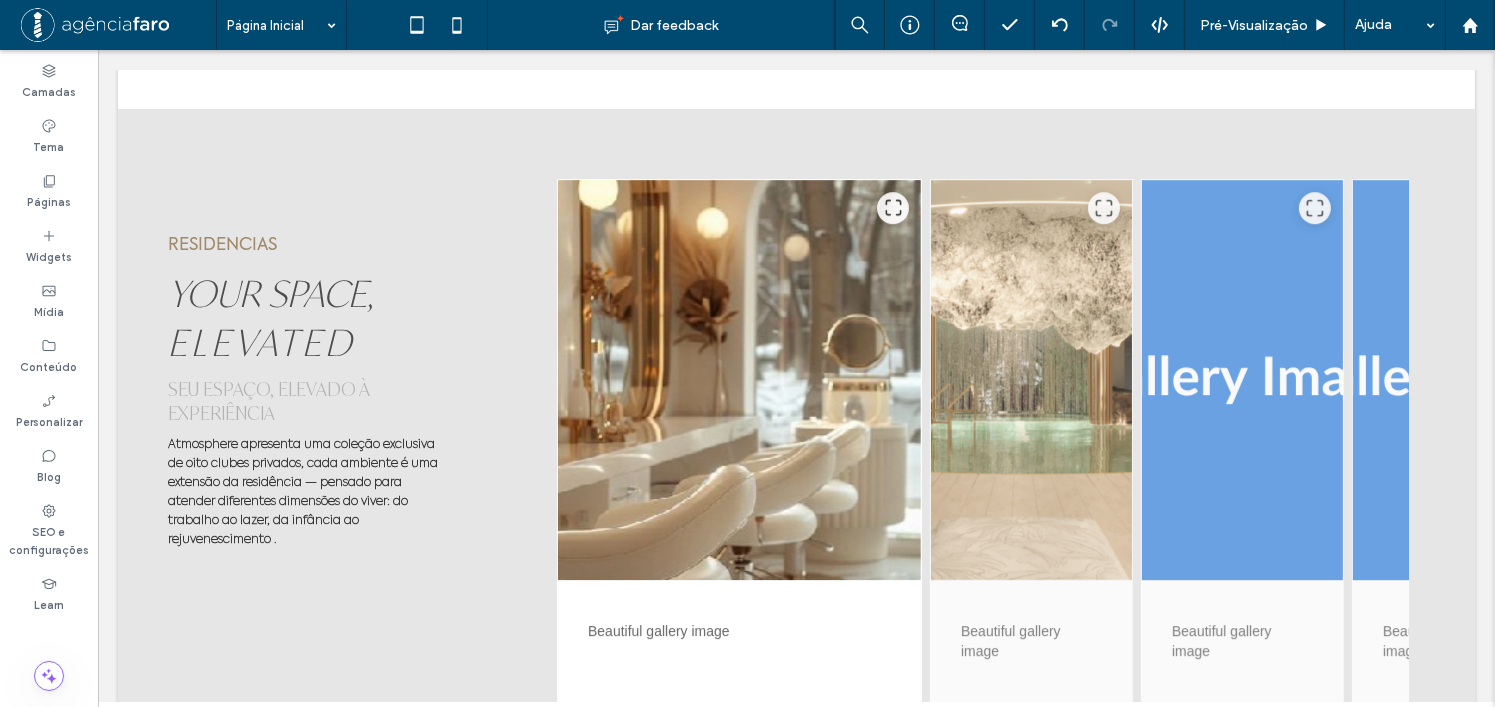 scroll, scrollTop: 6092, scrollLeft: 0, axis: vertical 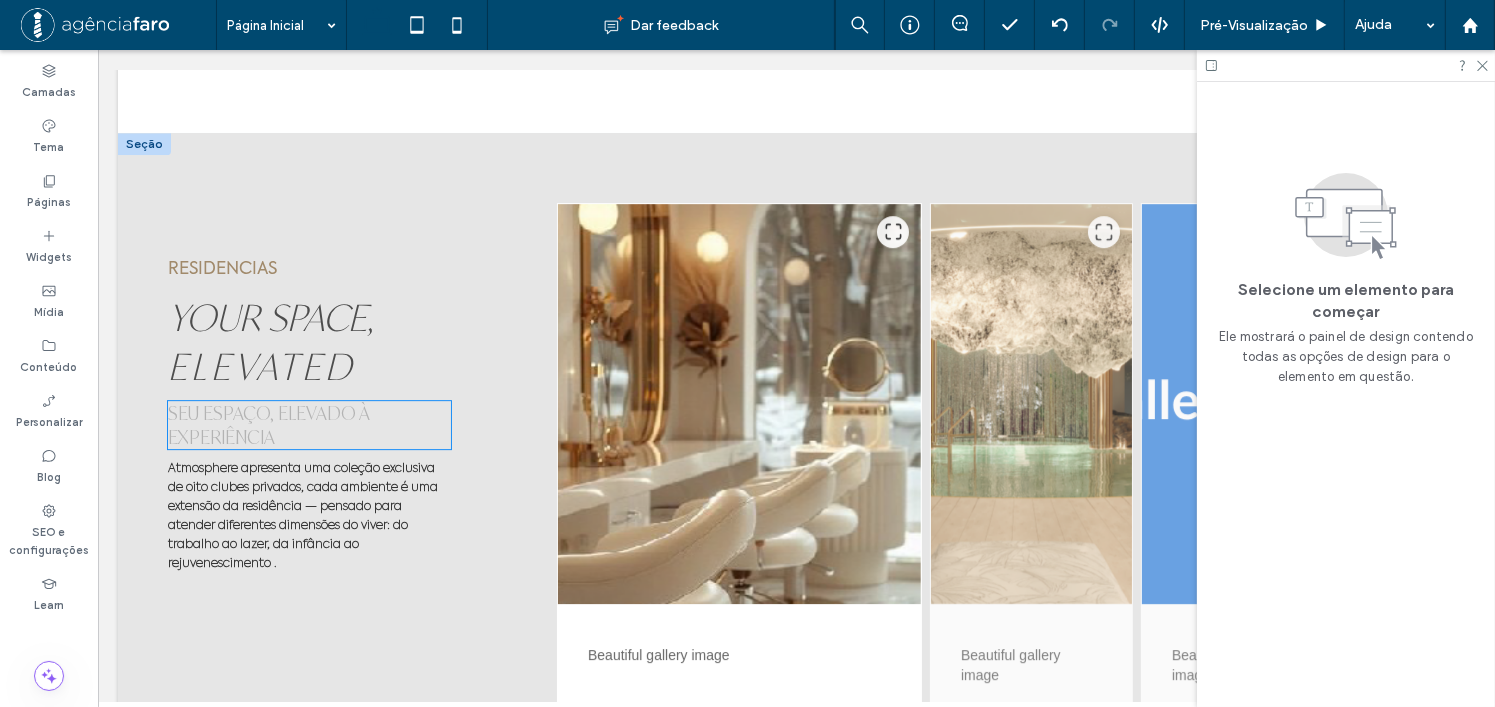 click on "SEU ESPAÇO, ELEVADO À EXPERIÊNCIA" at bounding box center (308, 425) 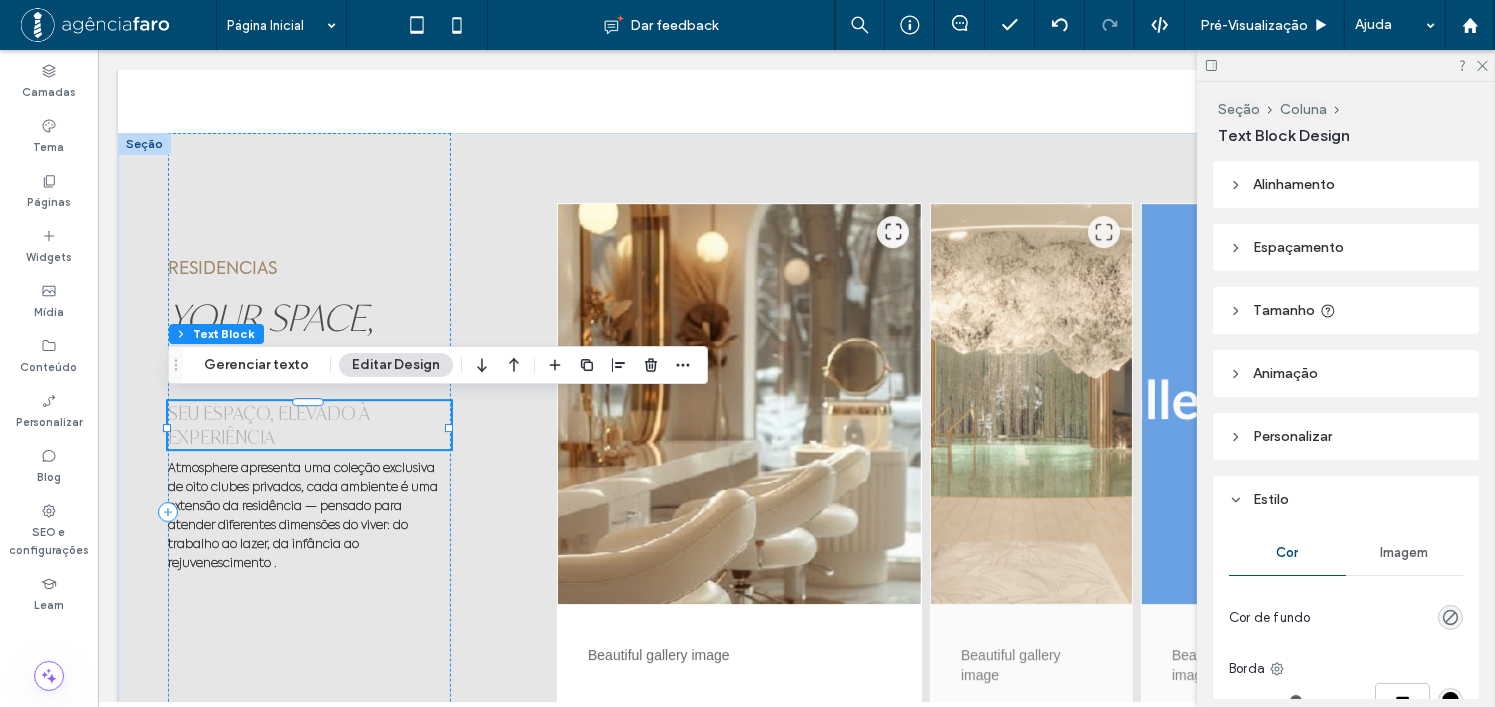 click on "SEU ESPAÇO, ELEVADO À EXPERIÊNCIA" at bounding box center (308, 425) 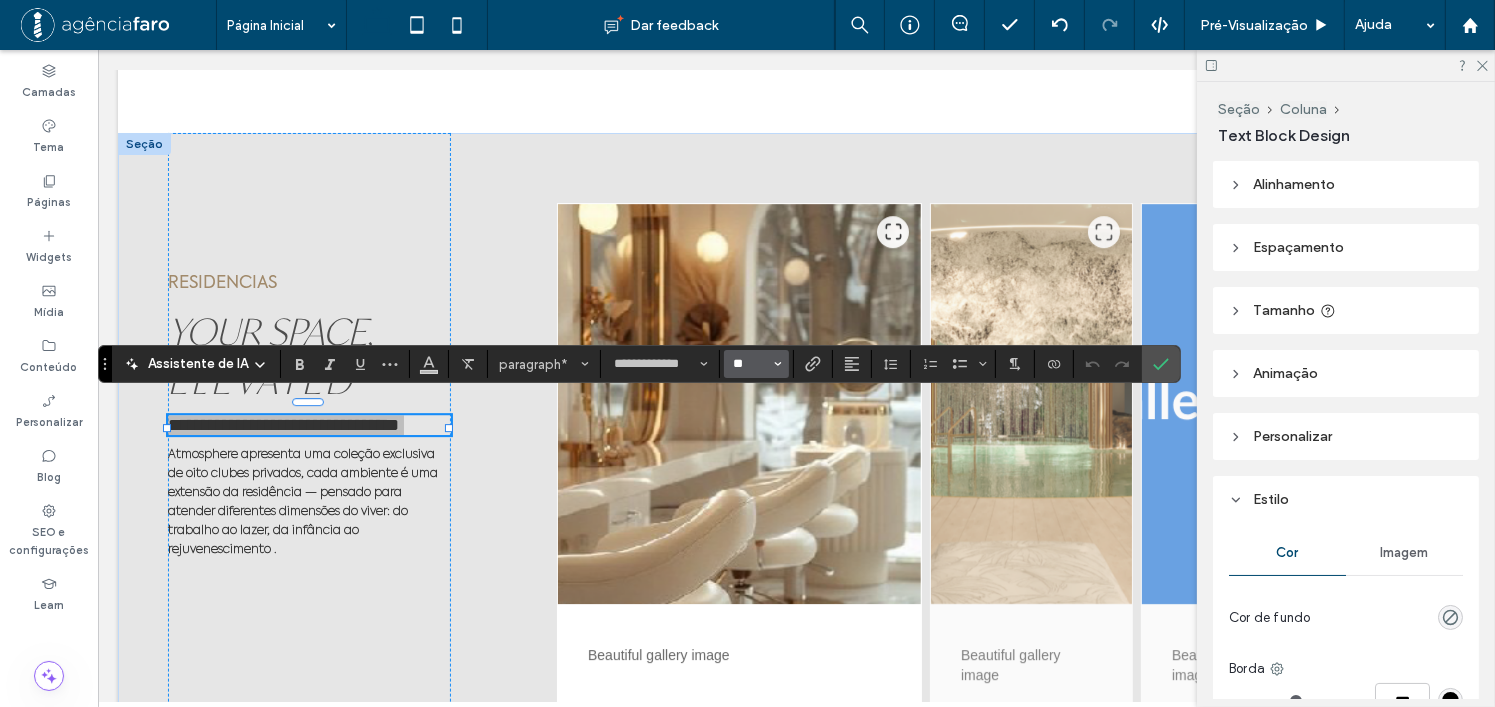 click on "**" at bounding box center (750, 364) 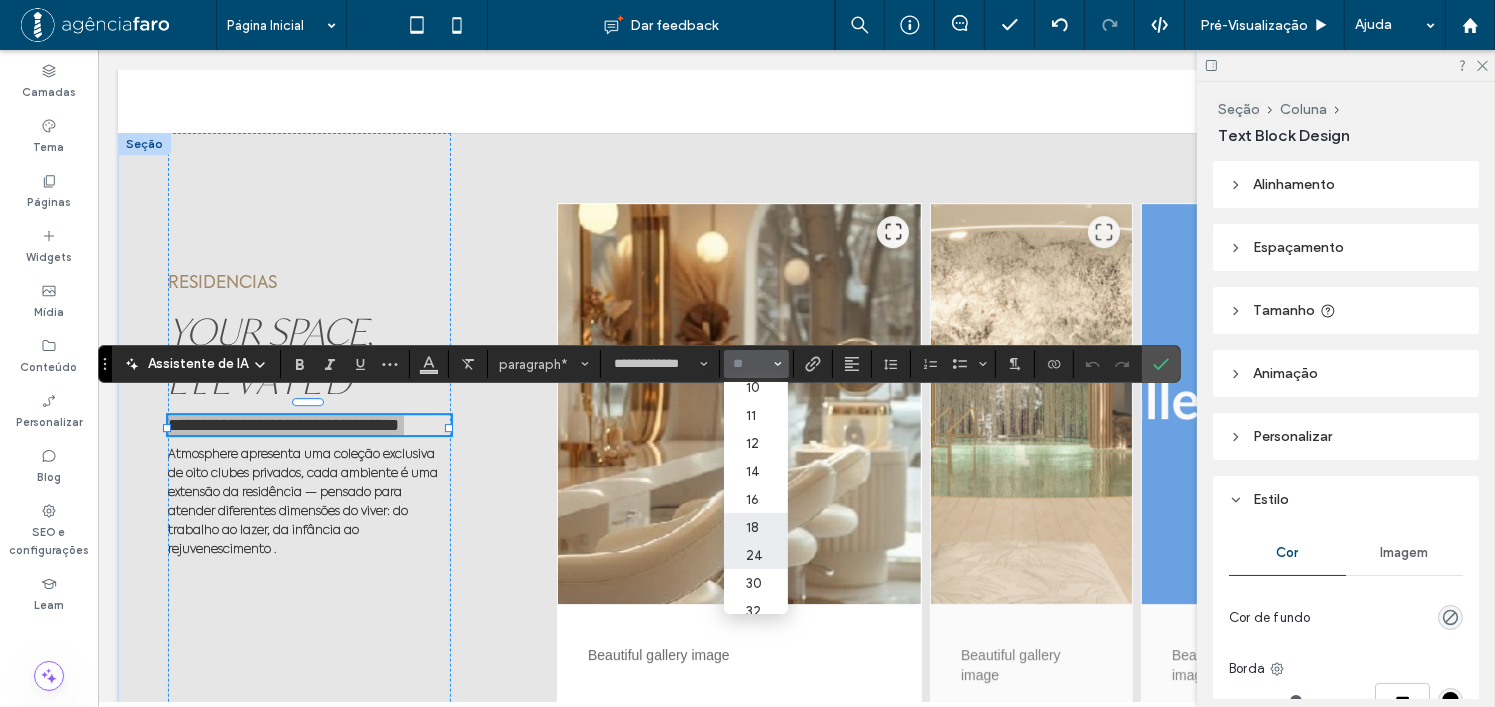 scroll, scrollTop: 100, scrollLeft: 0, axis: vertical 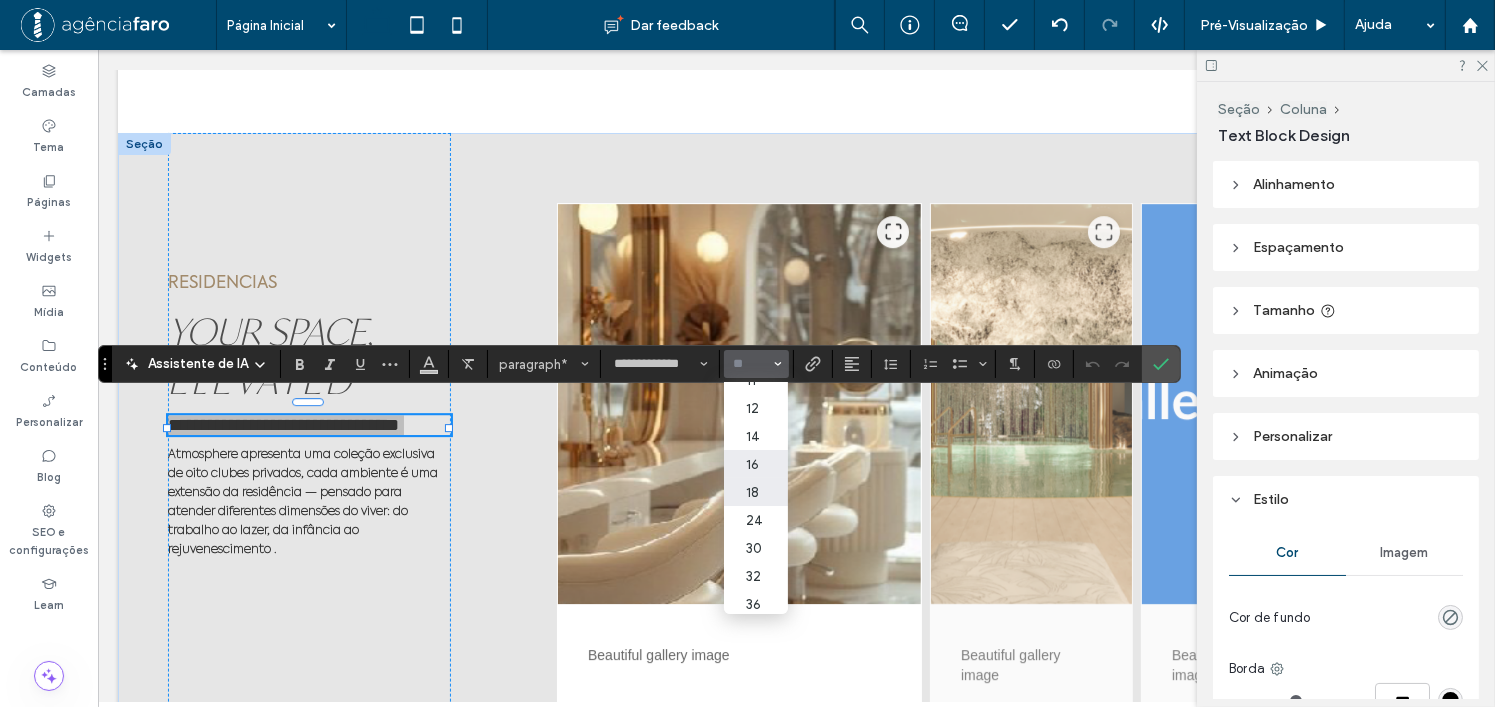 click on "16" at bounding box center [756, 464] 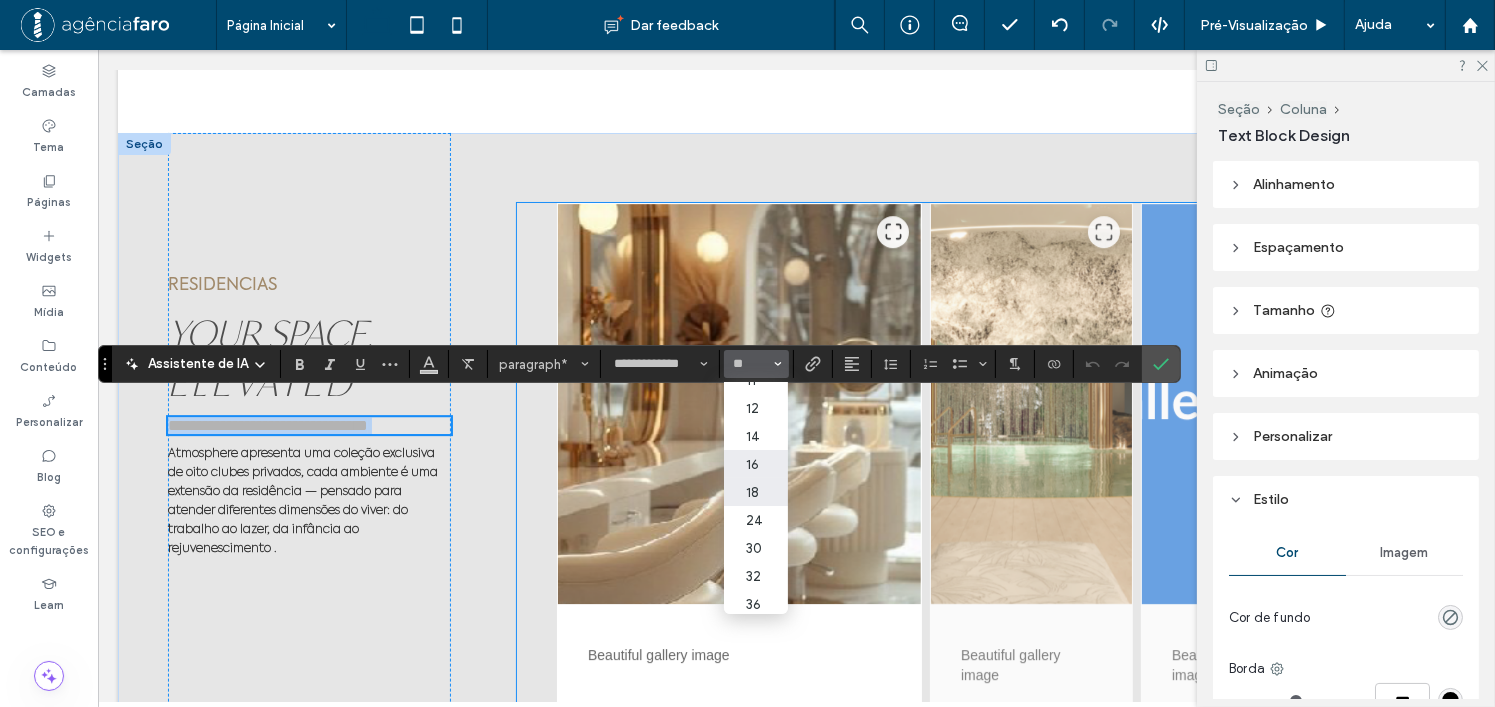 type on "**" 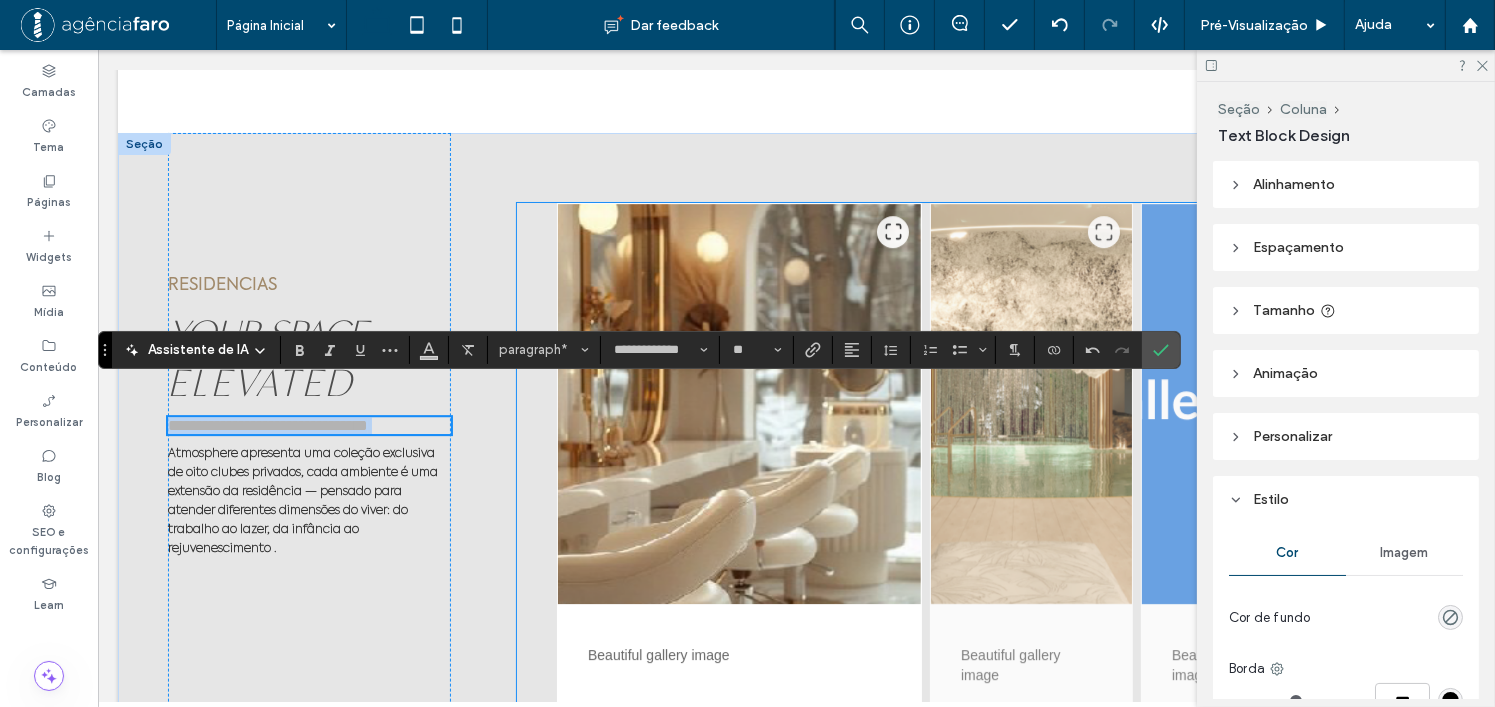 scroll, scrollTop: 6107, scrollLeft: 0, axis: vertical 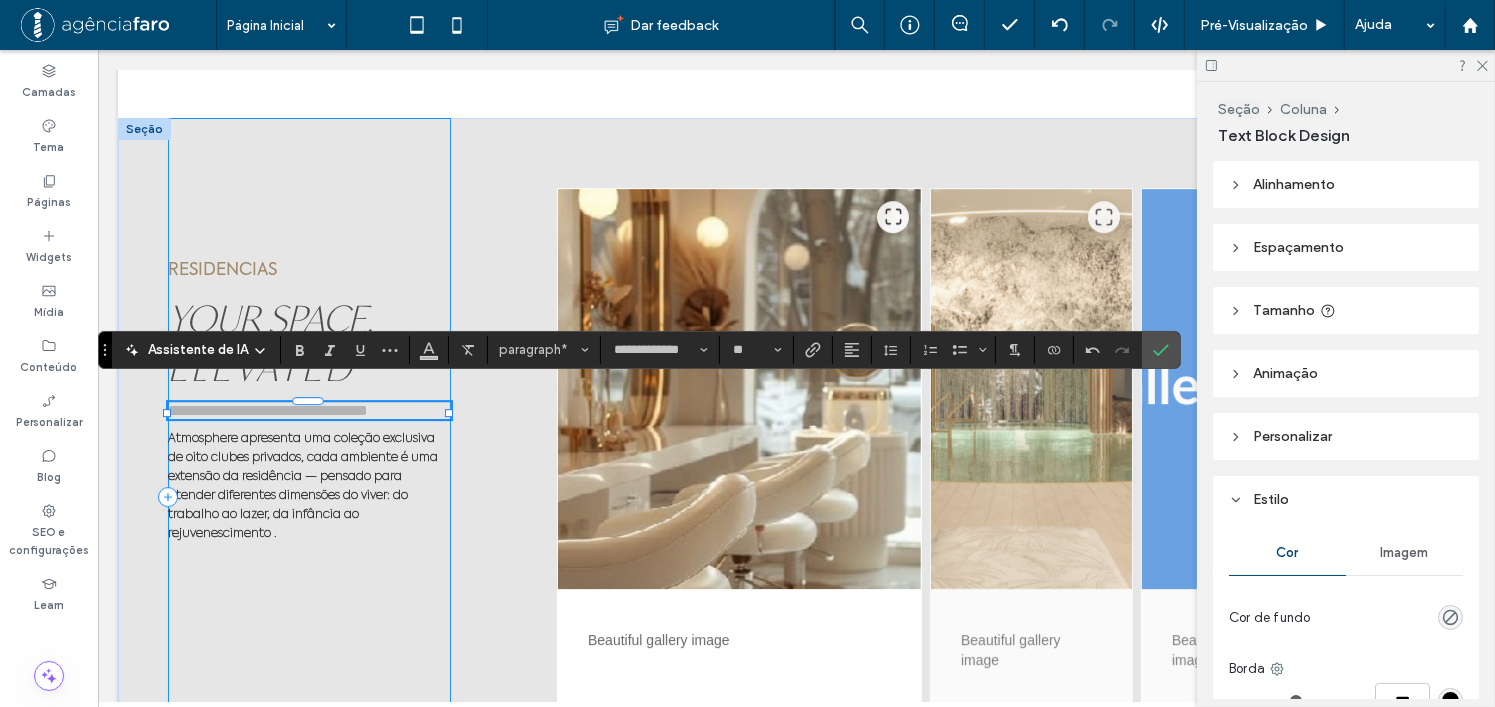 click on "**********" at bounding box center [308, 497] 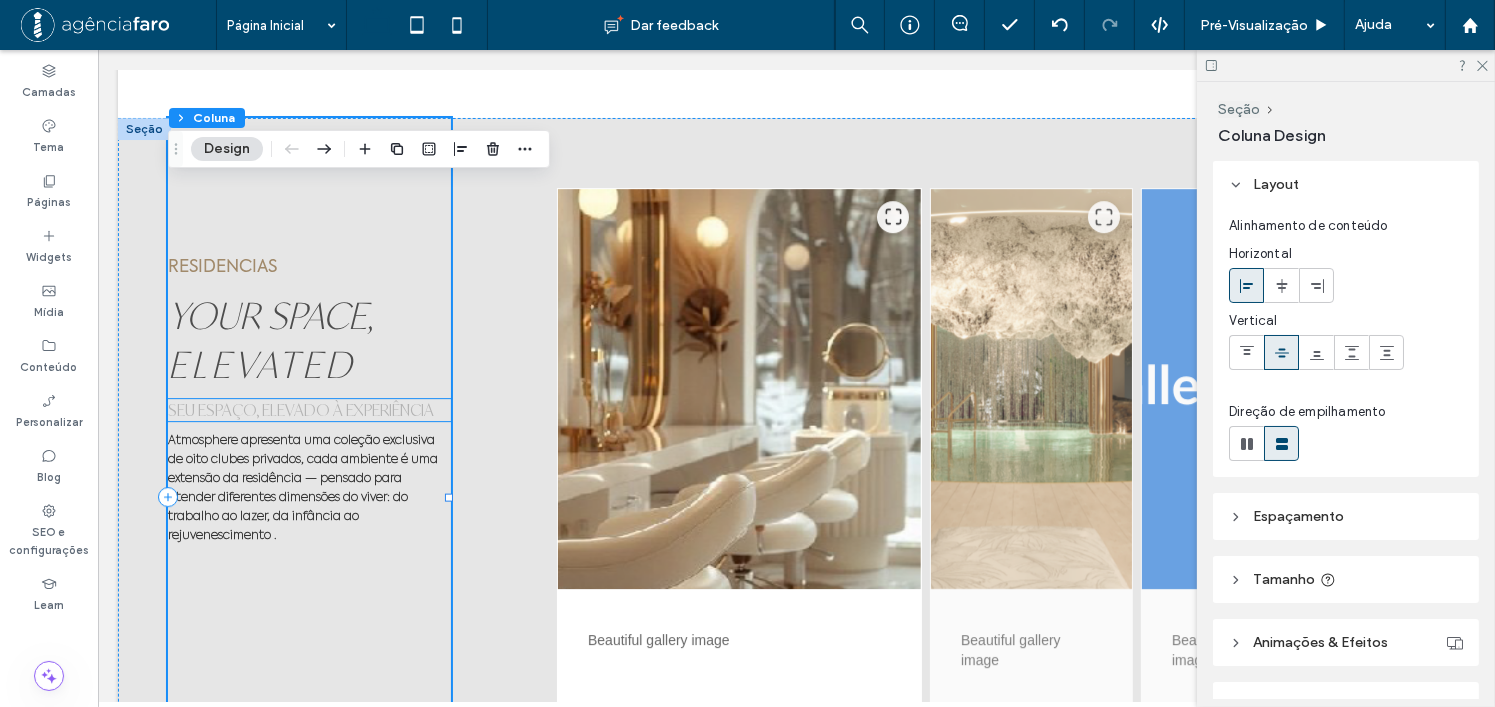 click on "SEU ESPAÇO, ELEVADO À EXPERIÊNCIA" at bounding box center [300, 410] 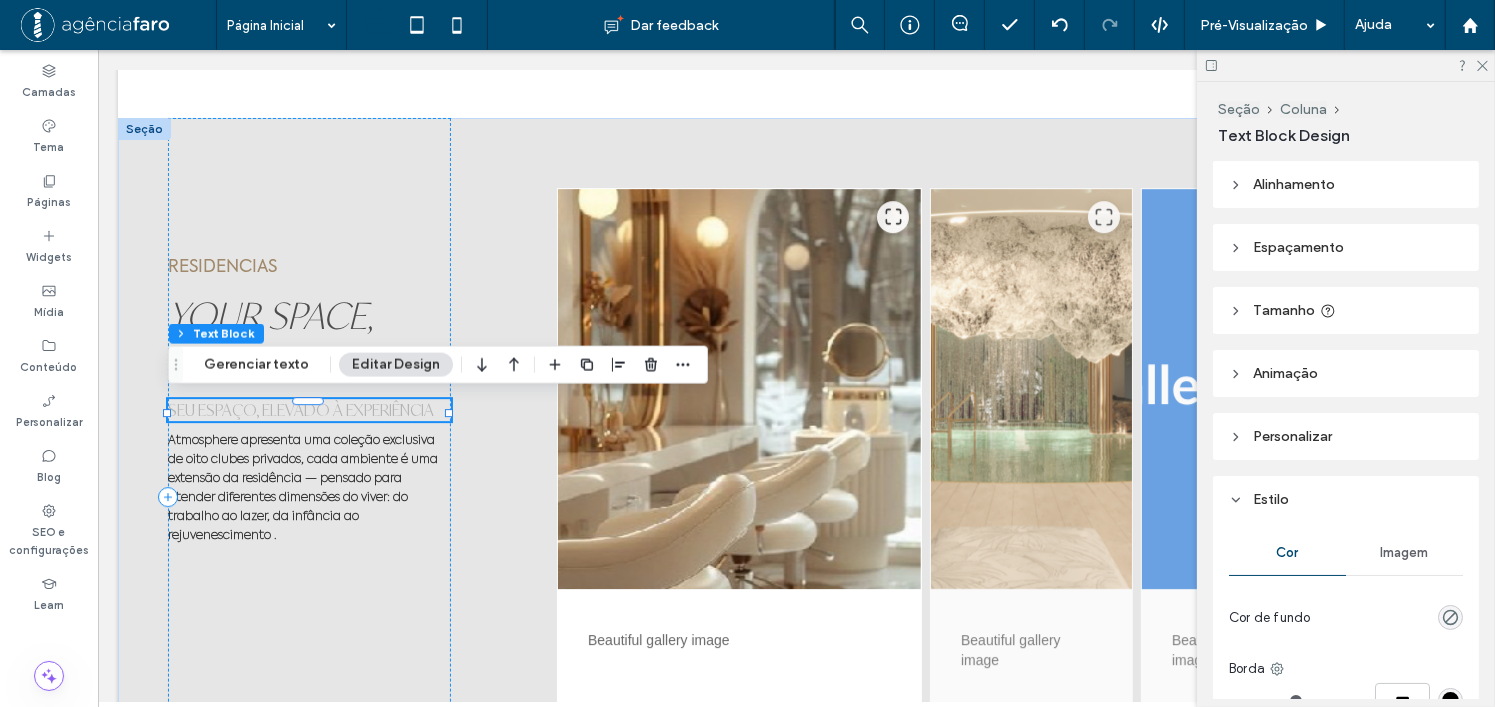 click on "SEU ESPAÇO, ELEVADO À EXPERIÊNCIA" at bounding box center [300, 410] 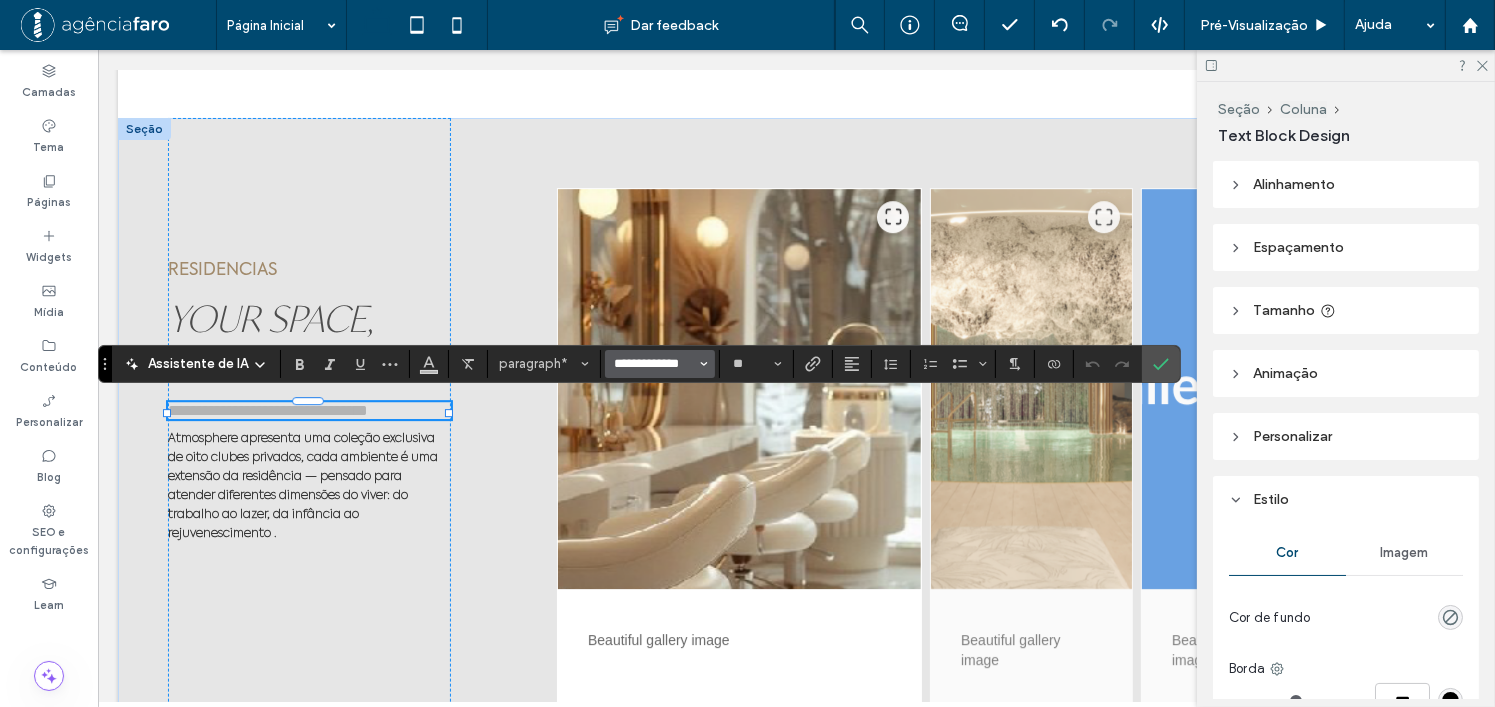 click on "**********" at bounding box center [654, 364] 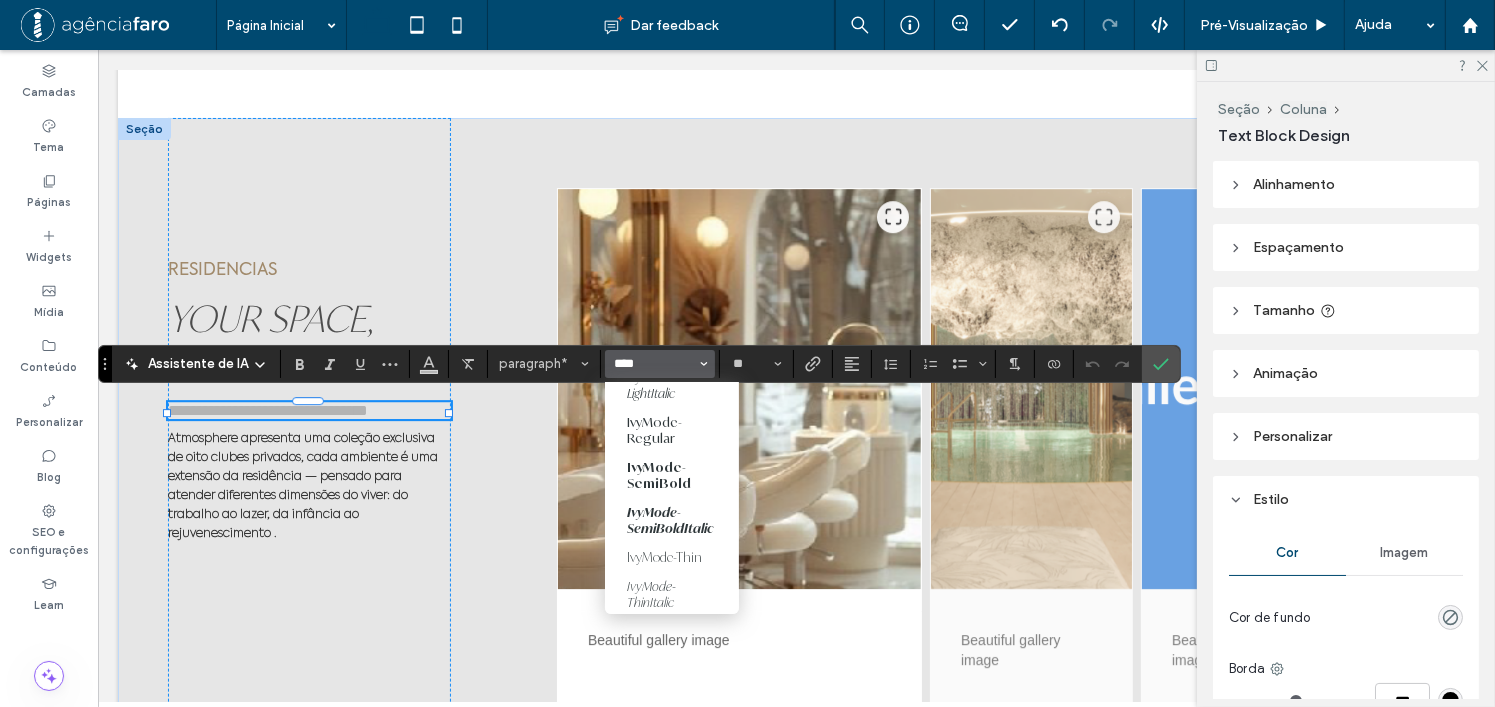 scroll, scrollTop: 264, scrollLeft: 0, axis: vertical 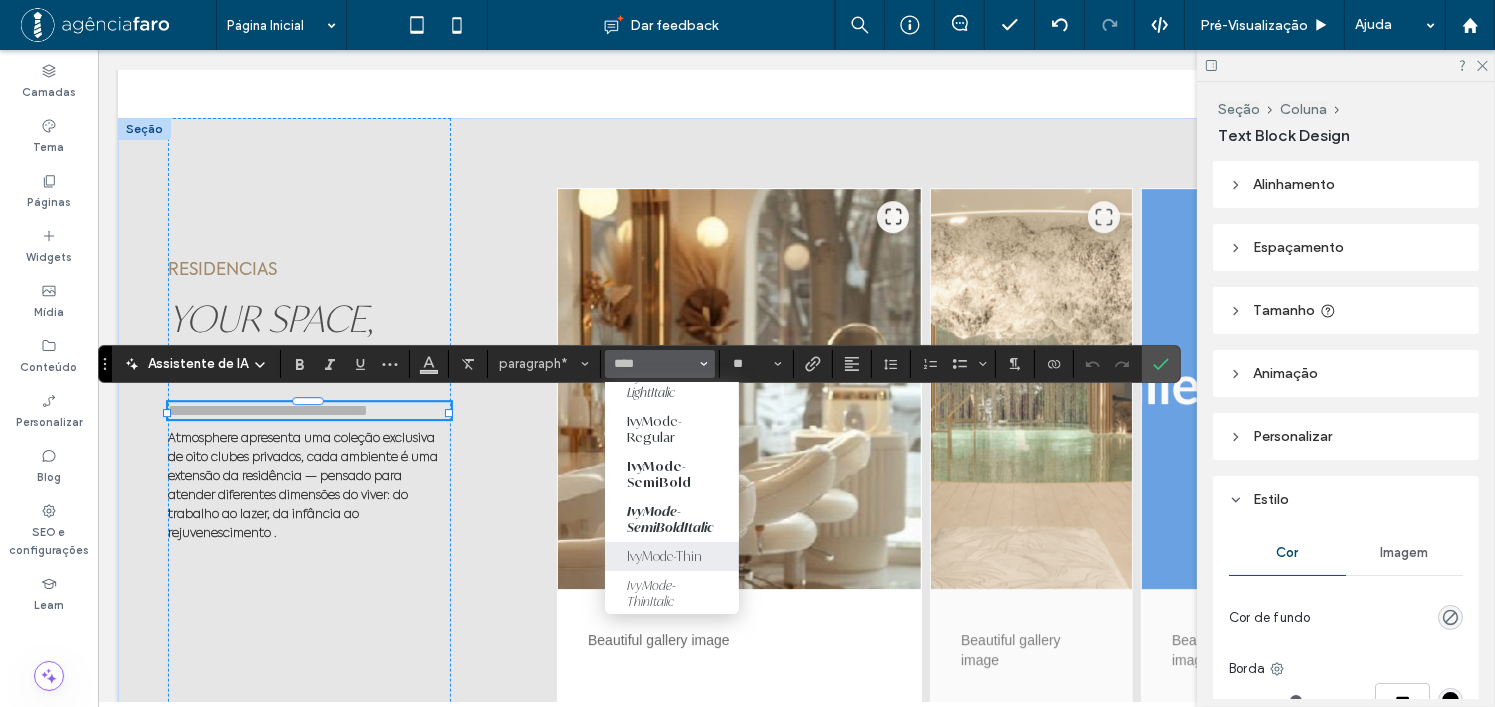 click on "IvyMode-Thin" at bounding box center [672, 556] 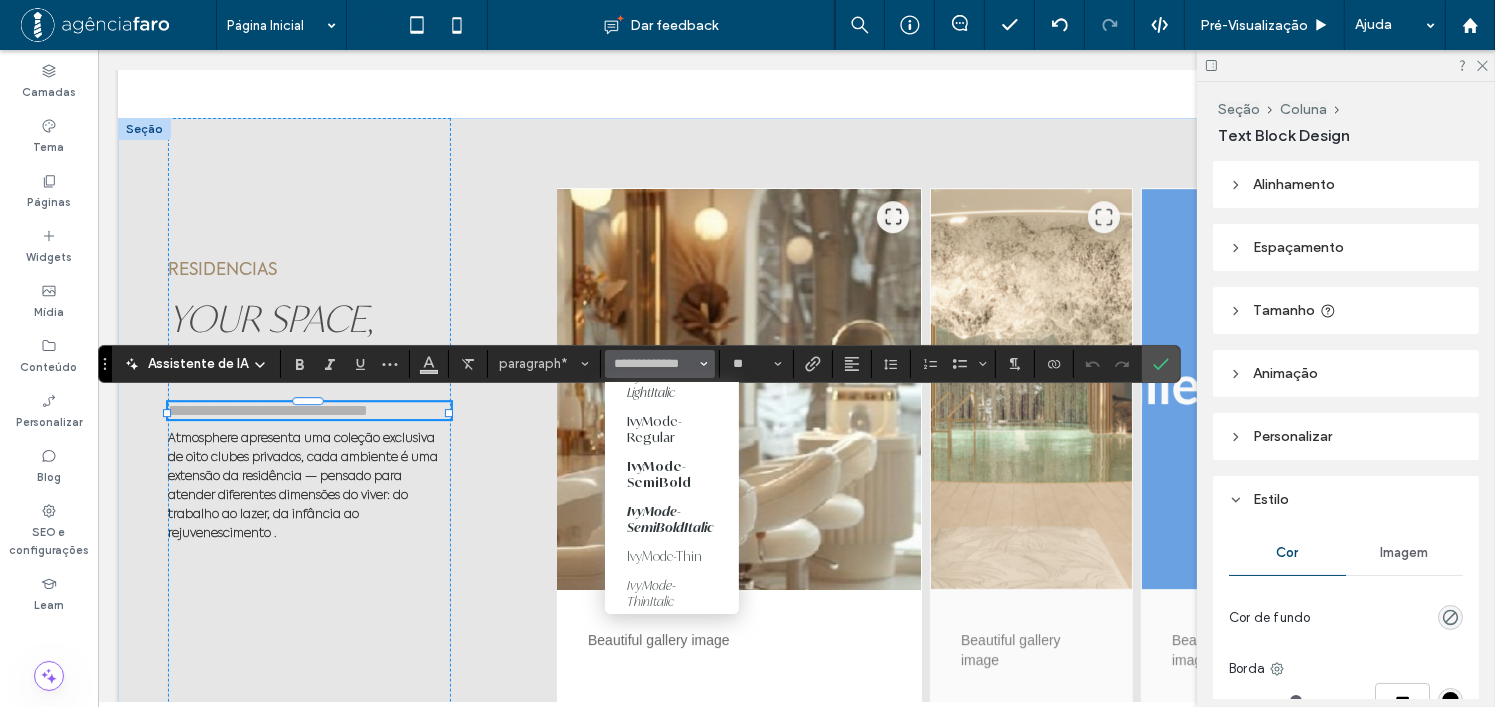type on "**********" 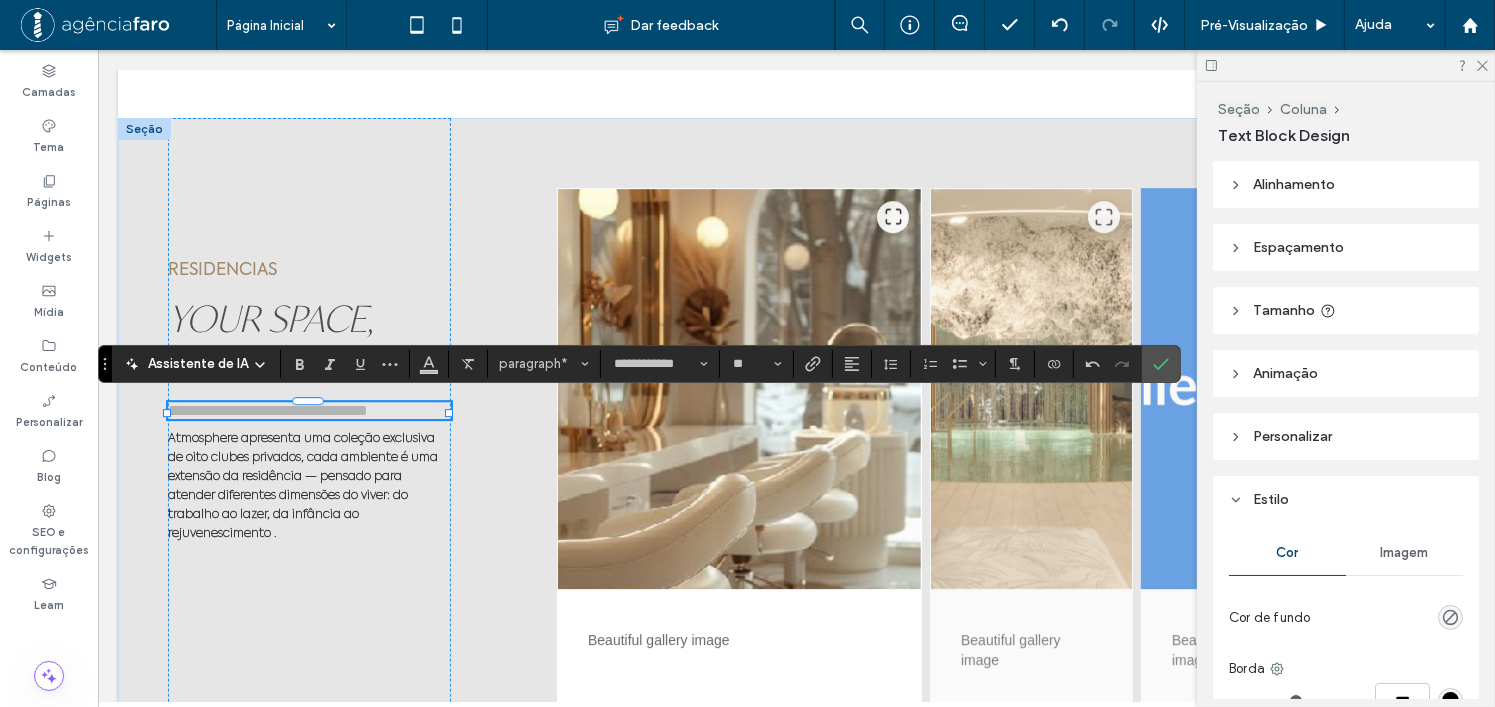 click at bounding box center (1157, 364) 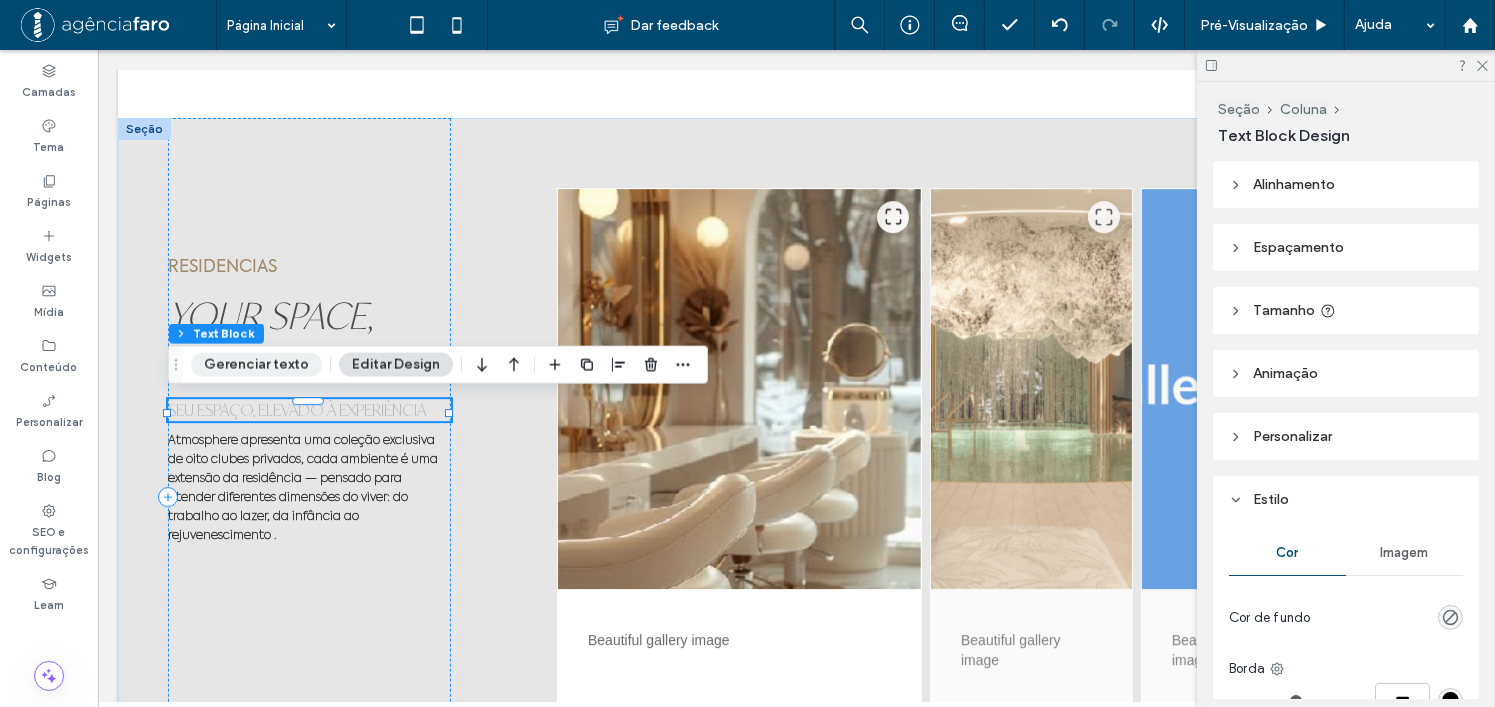 click on "Gerenciar texto" at bounding box center [256, 365] 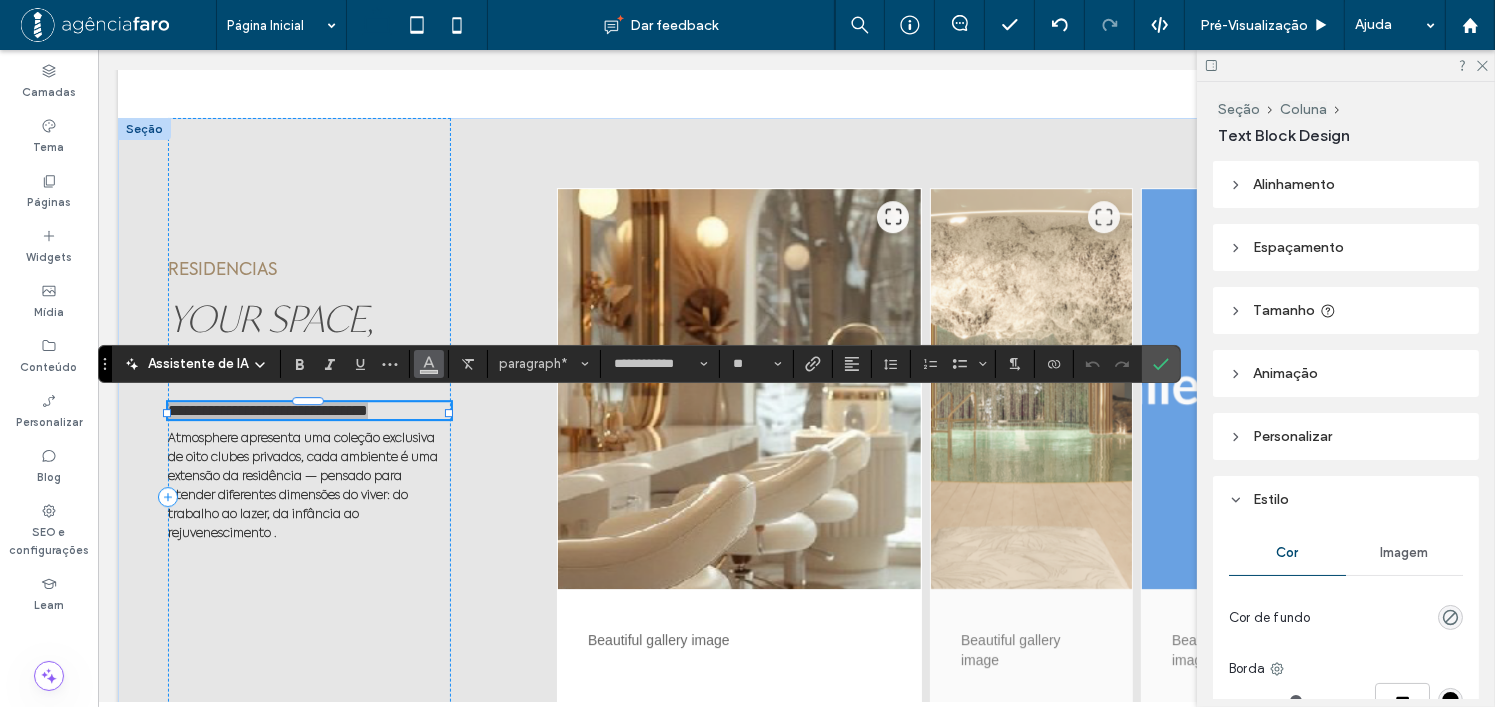 click at bounding box center [429, 364] 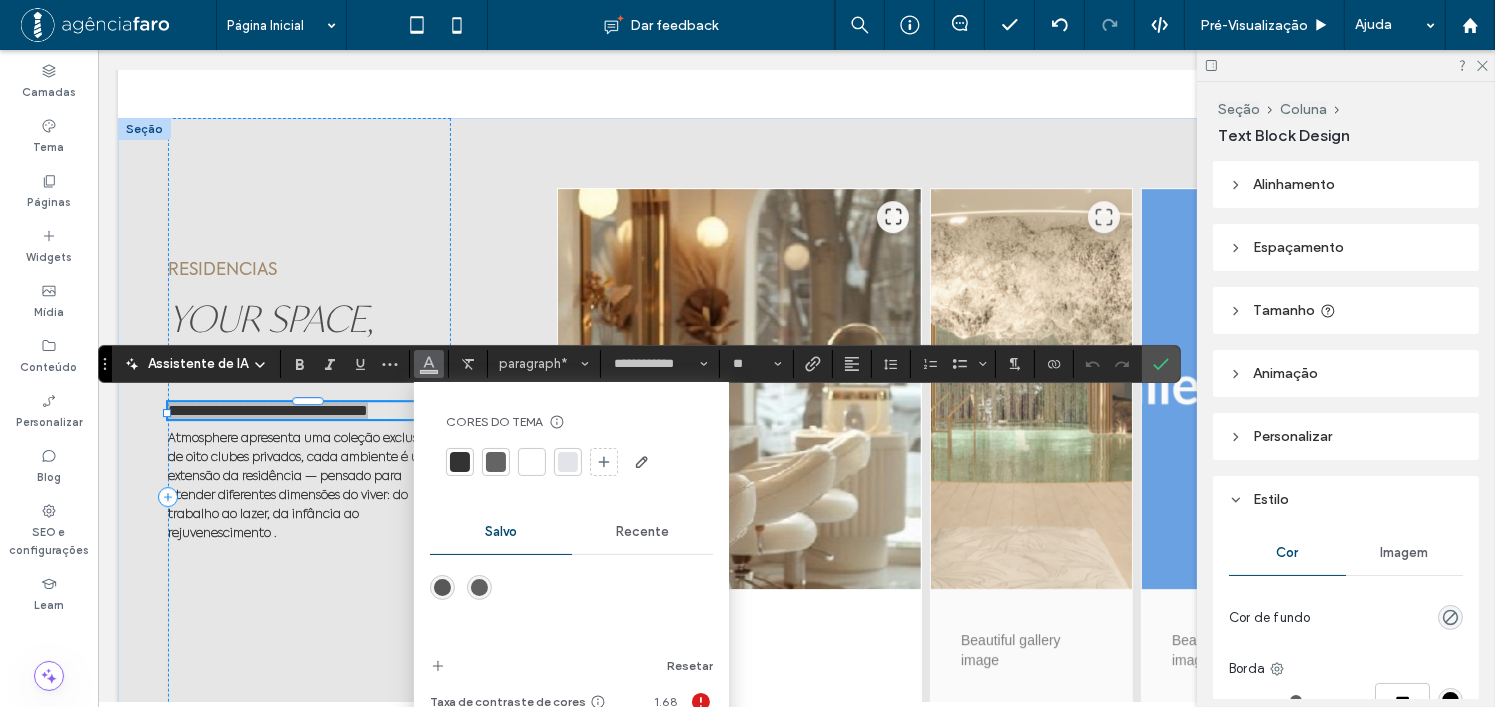 click at bounding box center (496, 462) 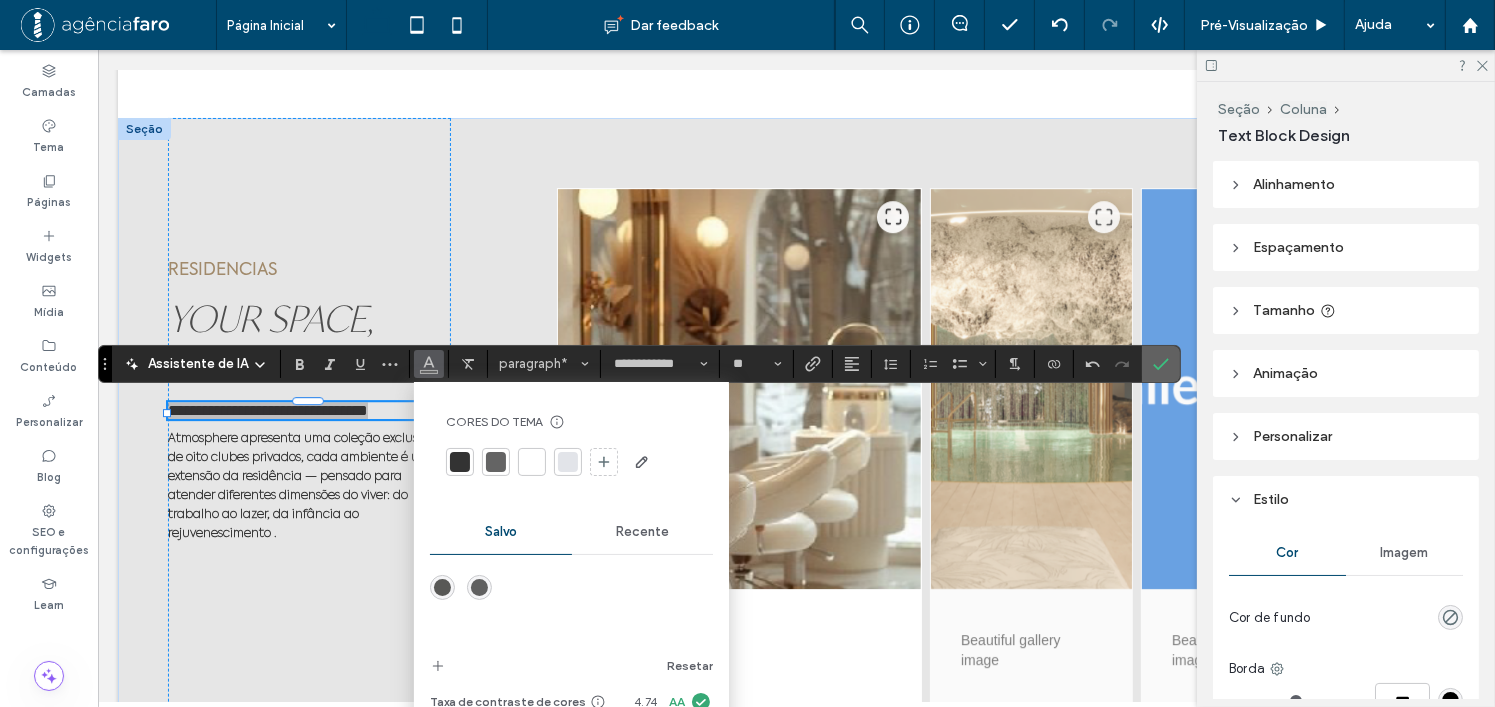 click at bounding box center [1161, 364] 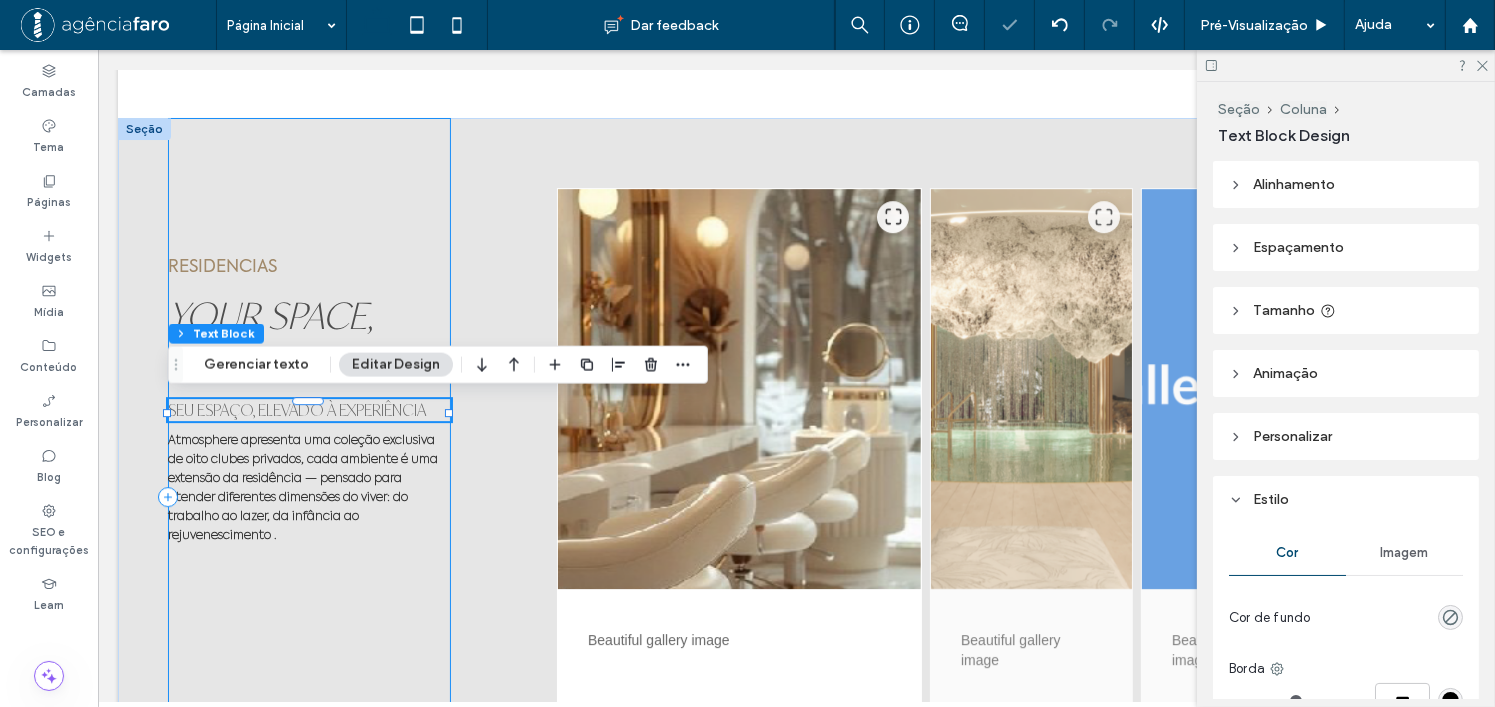 click on "RESIDENCIAS
YOUR SPACE, ELEVATED
SEU ESPAÇO, ELEVADO À EXPERIÊNCIA
Atmosphere apresenta uma coleção exclusiva de oito clubes privados, cada ambiente é uma extensão da residência — pensado para atender diferentes dimensões do viver: do trabalho ao lazer, da infância ao rejuvenescimento ." at bounding box center [308, 497] 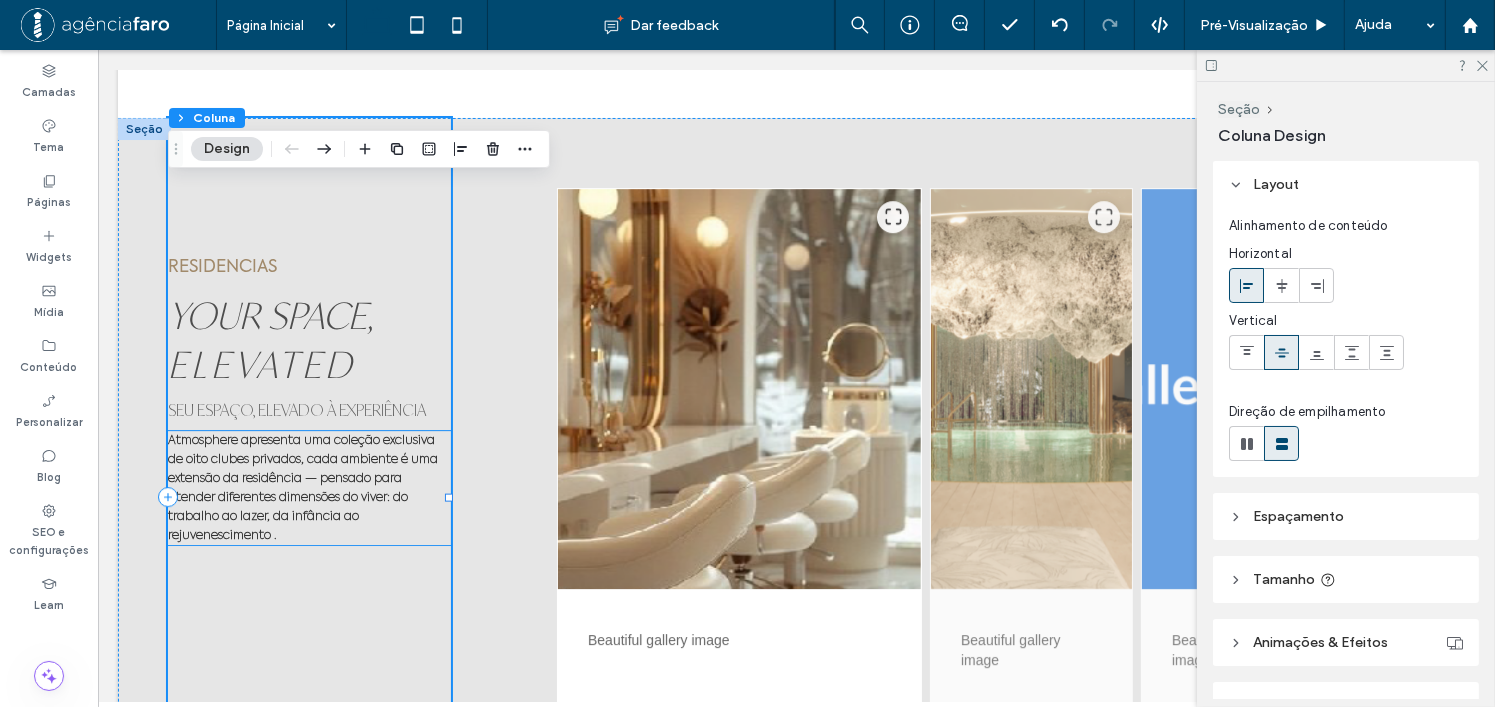 click on "Atmosphere apresenta uma coleção exclusiva de oito clubes privados, cada ambiente é uma extensão da residência — pensado para atender diferentes dimensões do viver: do trabalho ao lazer, da infância ao rejuvenescimento ." at bounding box center [308, 488] 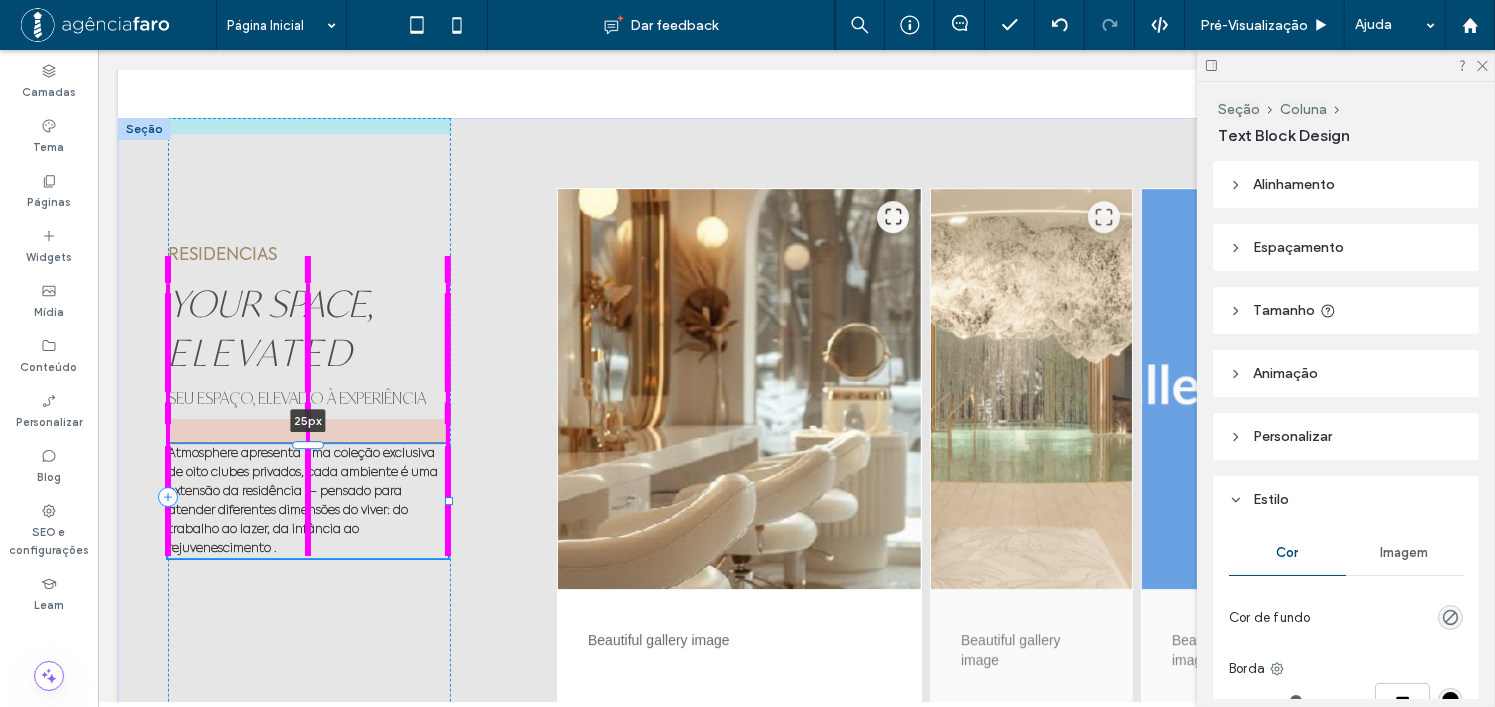 drag, startPoint x: 306, startPoint y: 428, endPoint x: 302, endPoint y: 453, distance: 25.317978 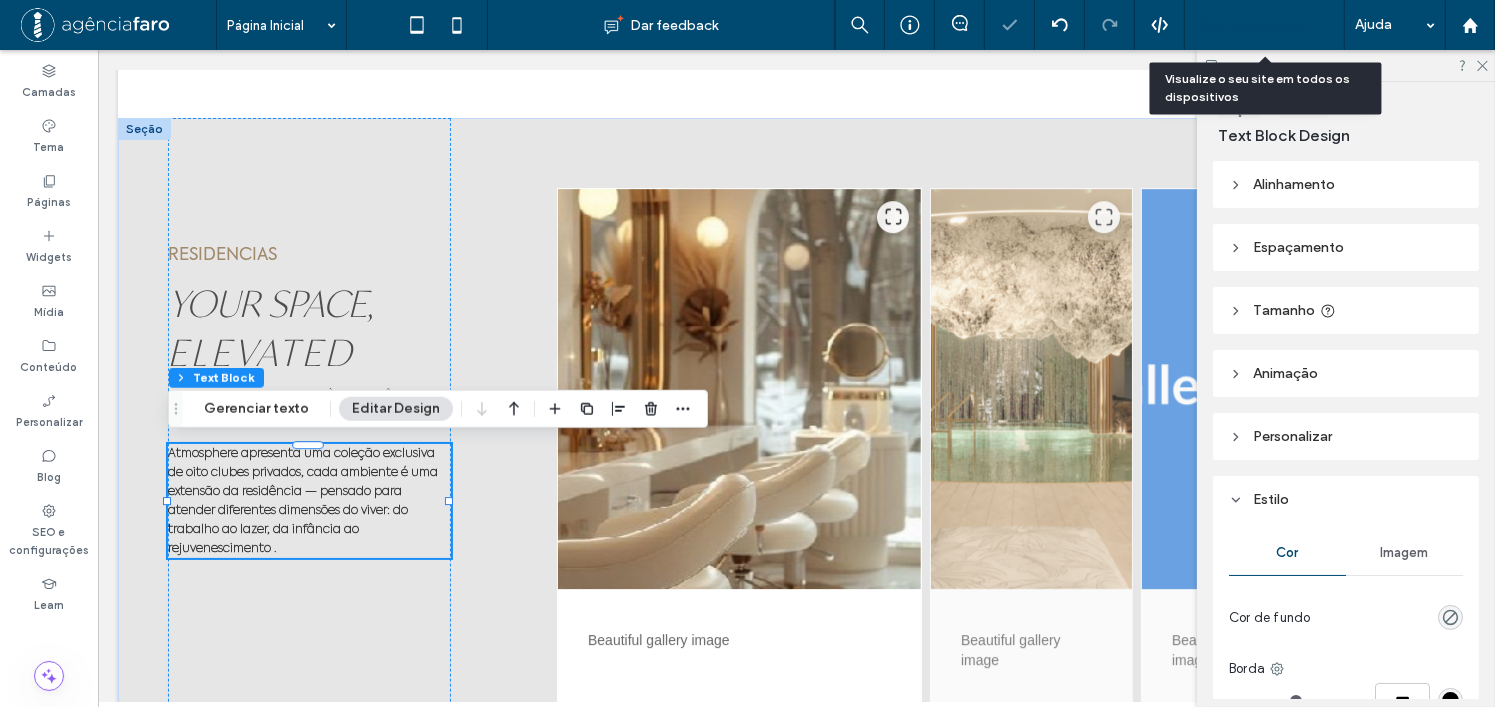 click on "Pré-Visualizaçāo" at bounding box center (1254, 25) 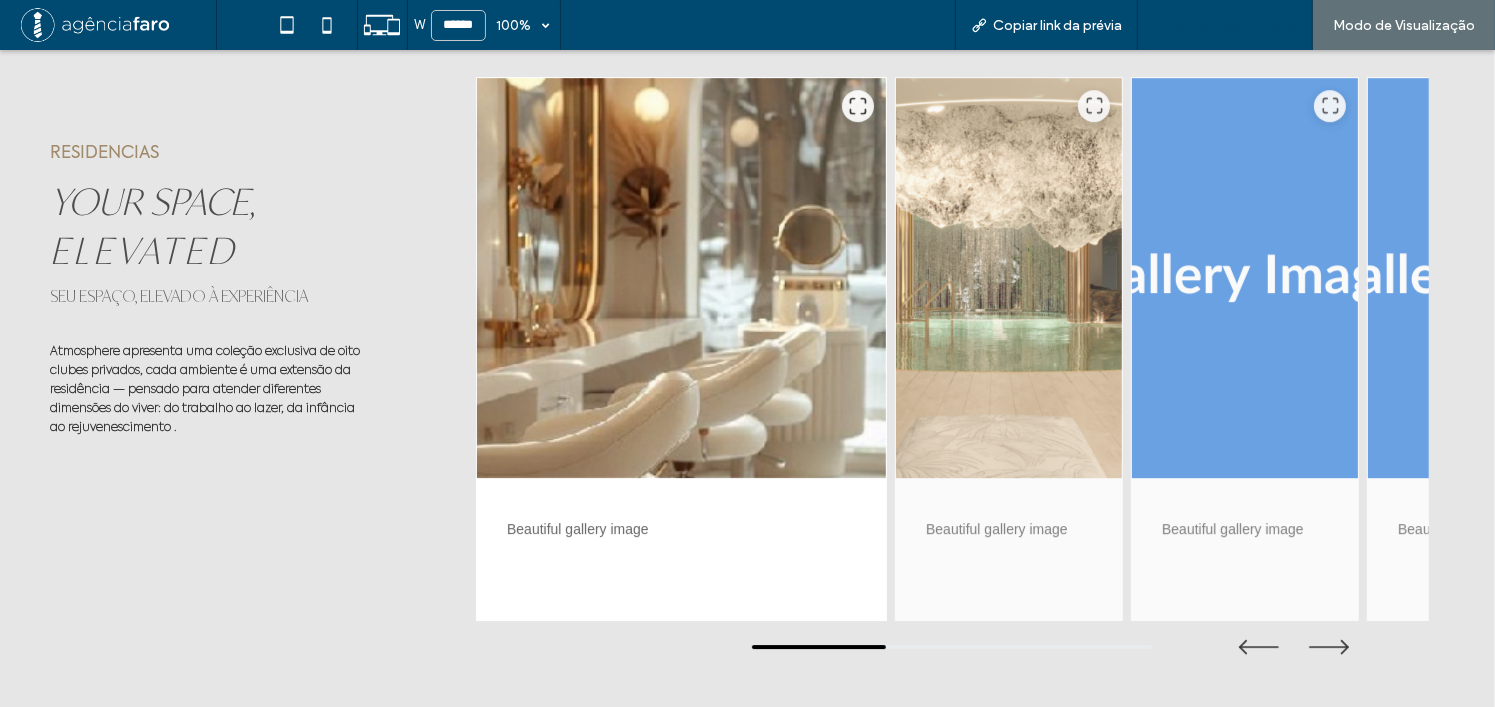 scroll, scrollTop: 6230, scrollLeft: 0, axis: vertical 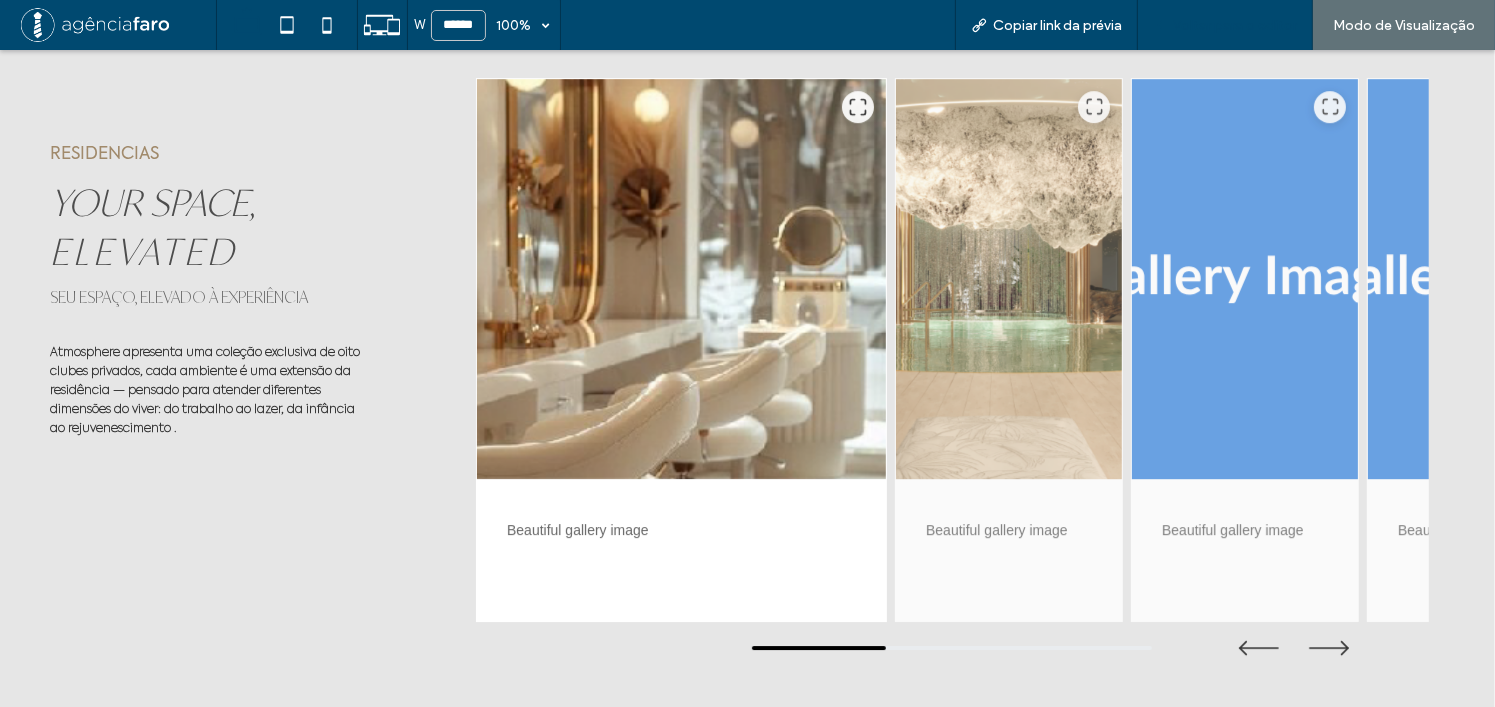click on "Voltar para o editor" at bounding box center (1225, 25) 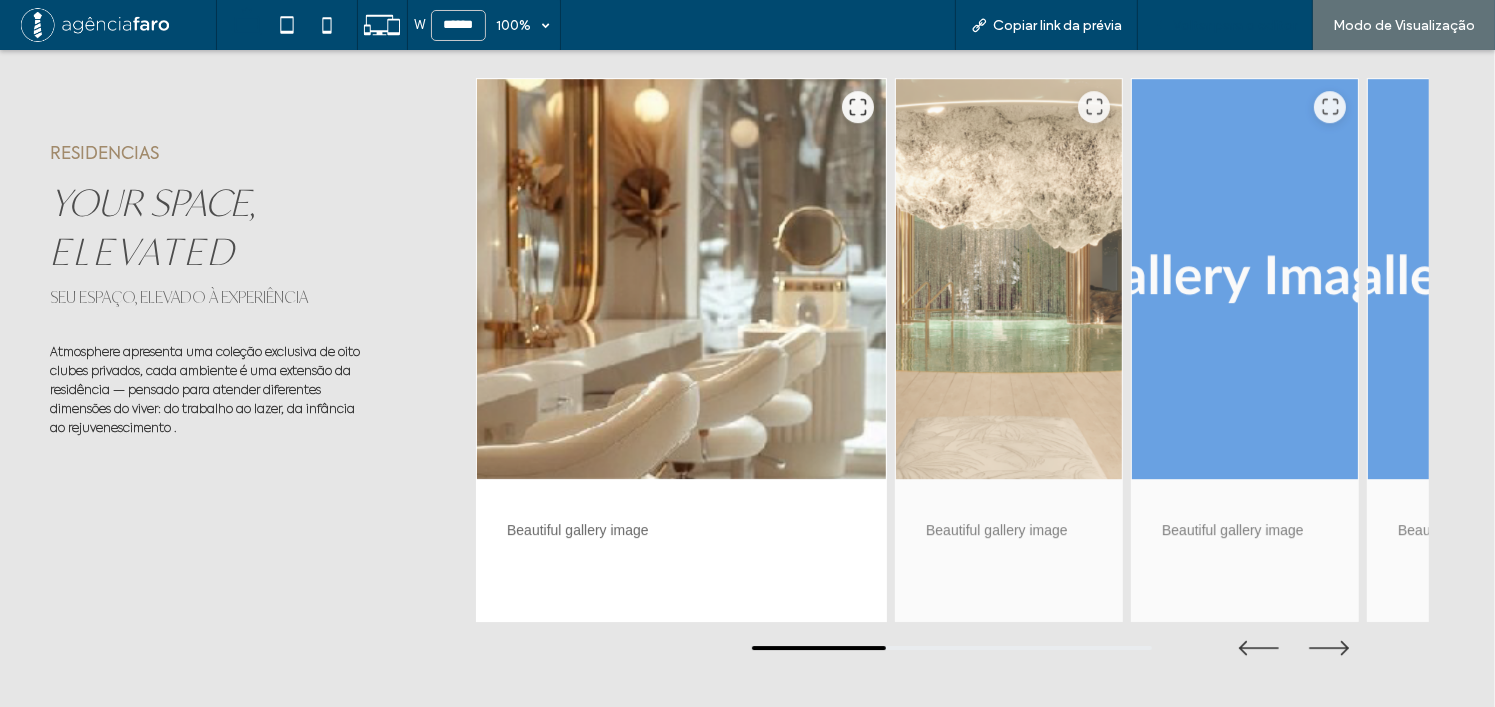 click on "Voltar para o editor" at bounding box center (1235, 25) 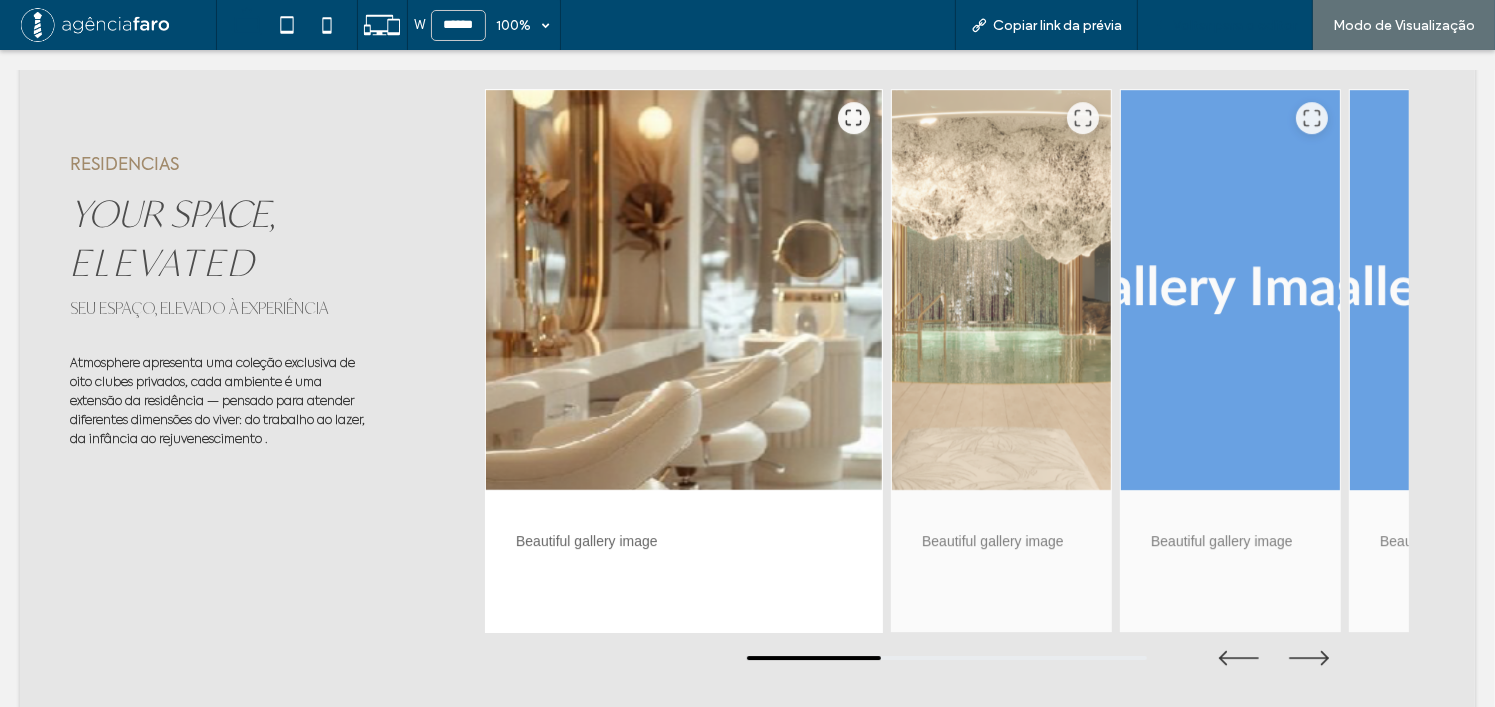 scroll, scrollTop: 6197, scrollLeft: 0, axis: vertical 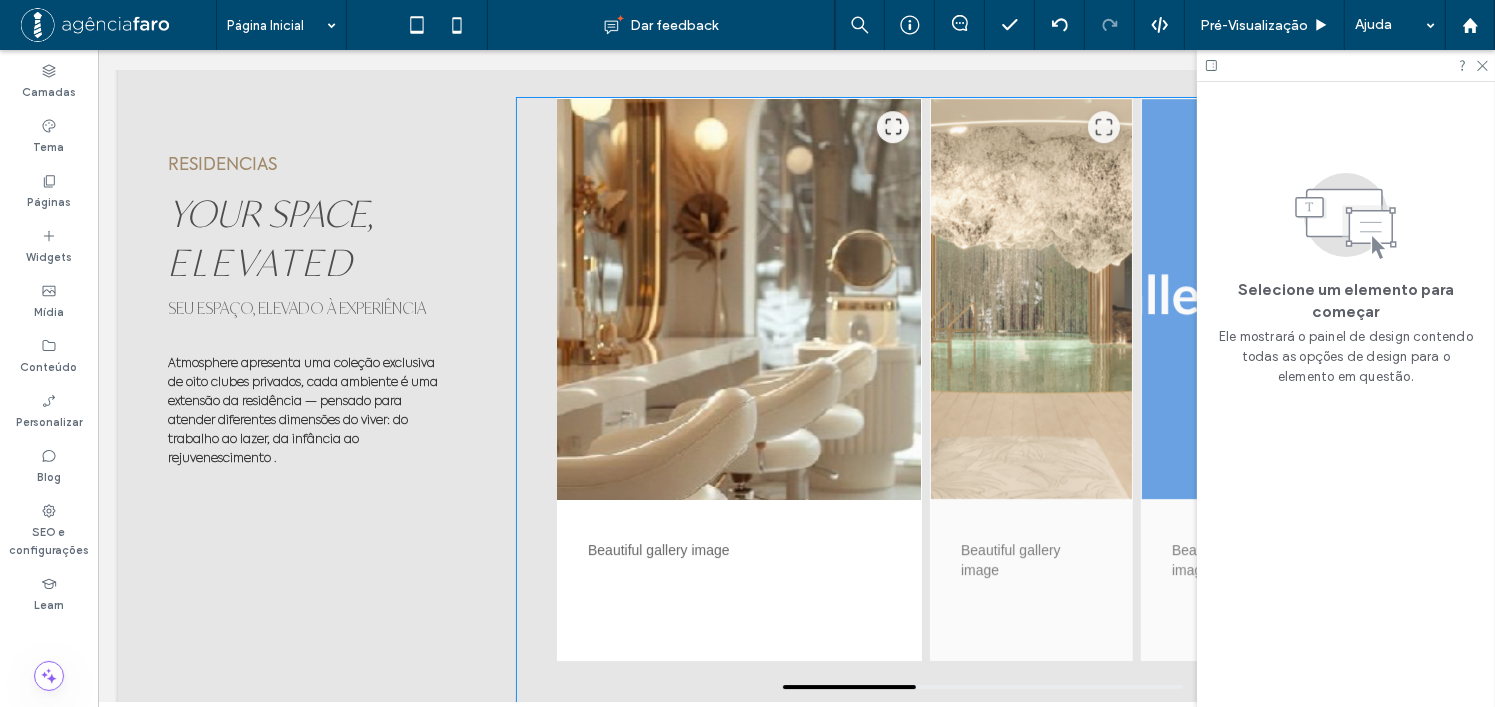 click at bounding box center (738, 299) 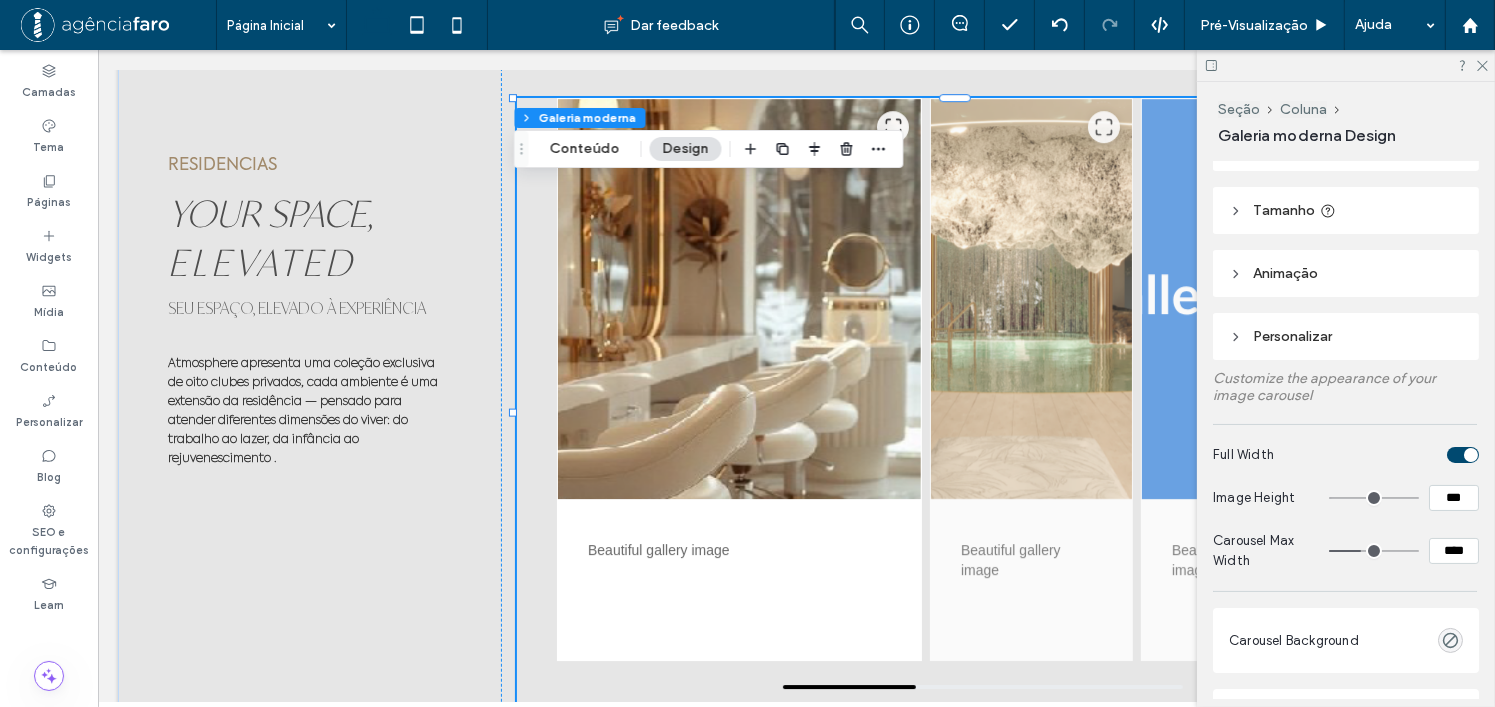 scroll, scrollTop: 0, scrollLeft: 0, axis: both 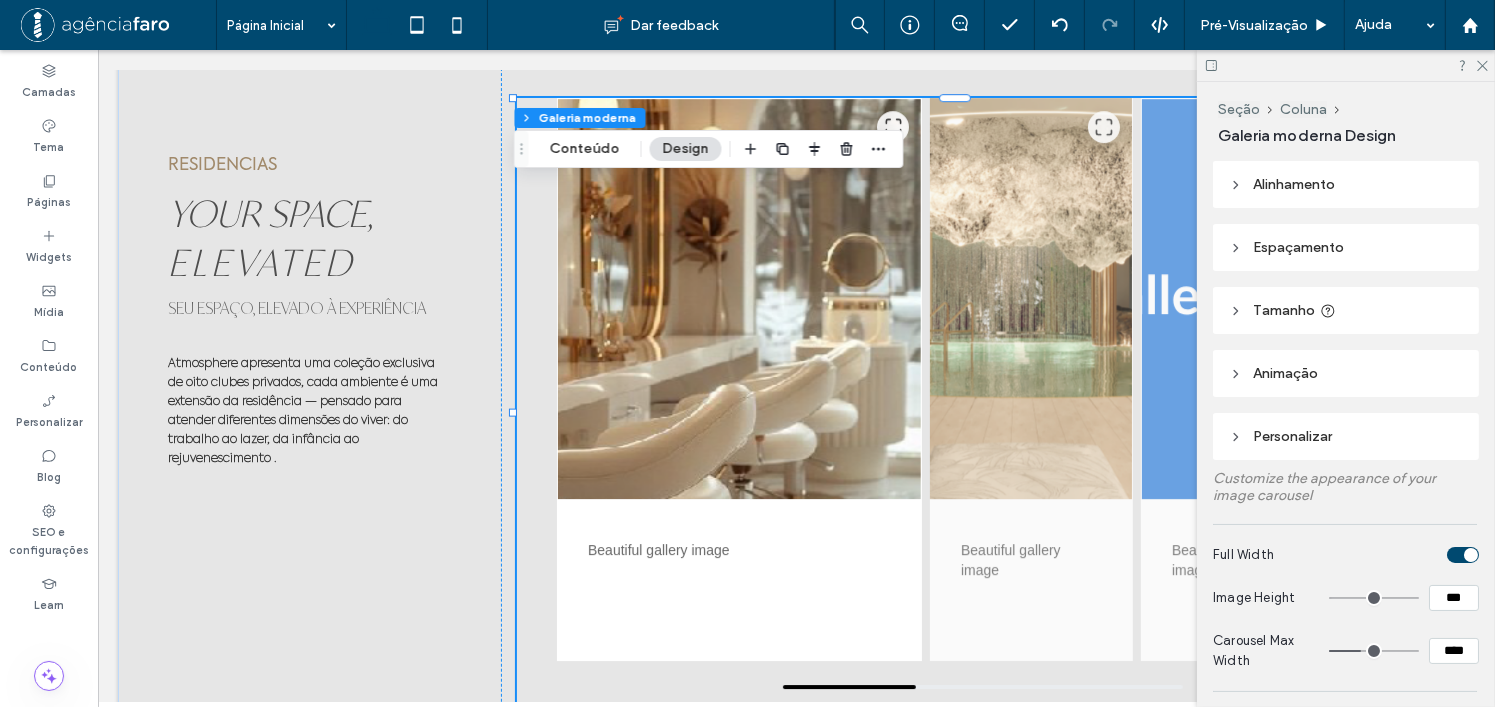 click at bounding box center [1030, 299] 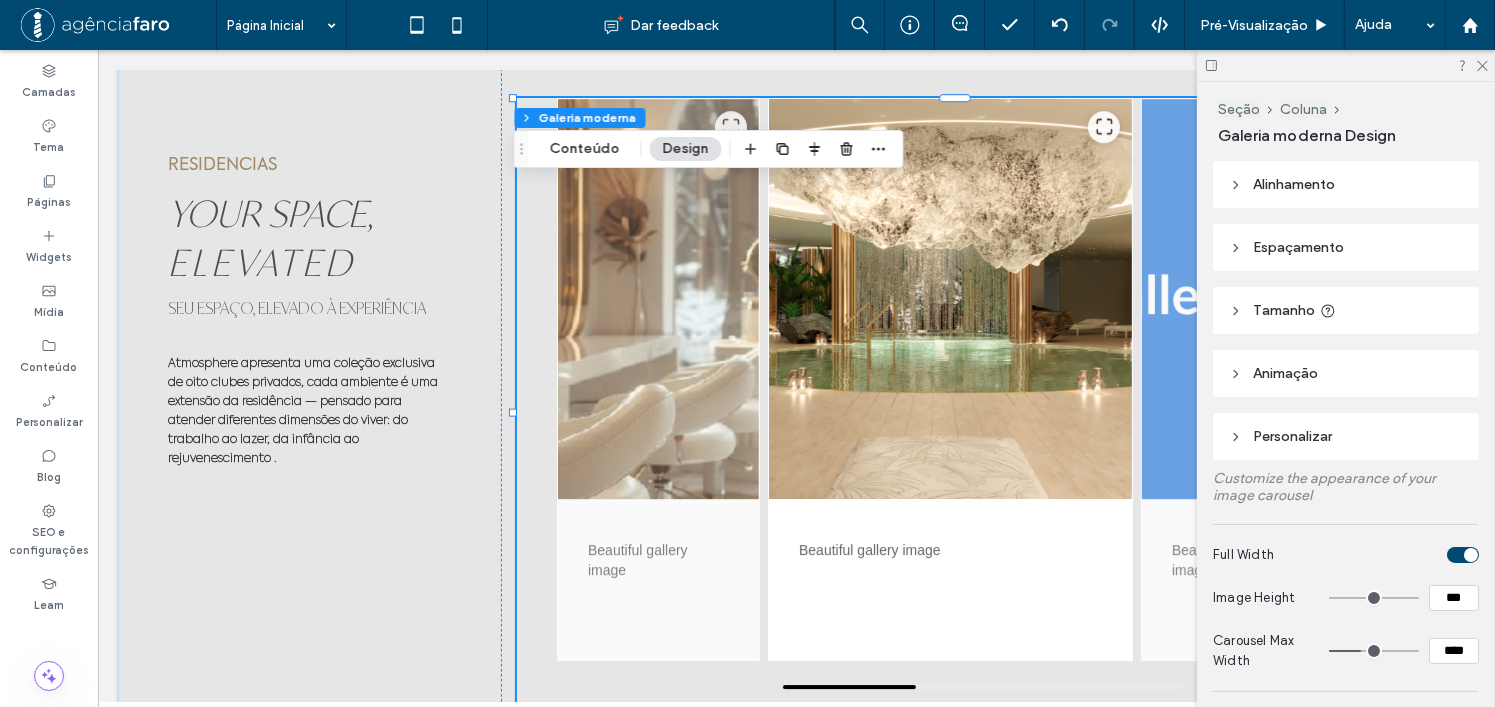 click on "Alinhamento" at bounding box center (1346, 184) 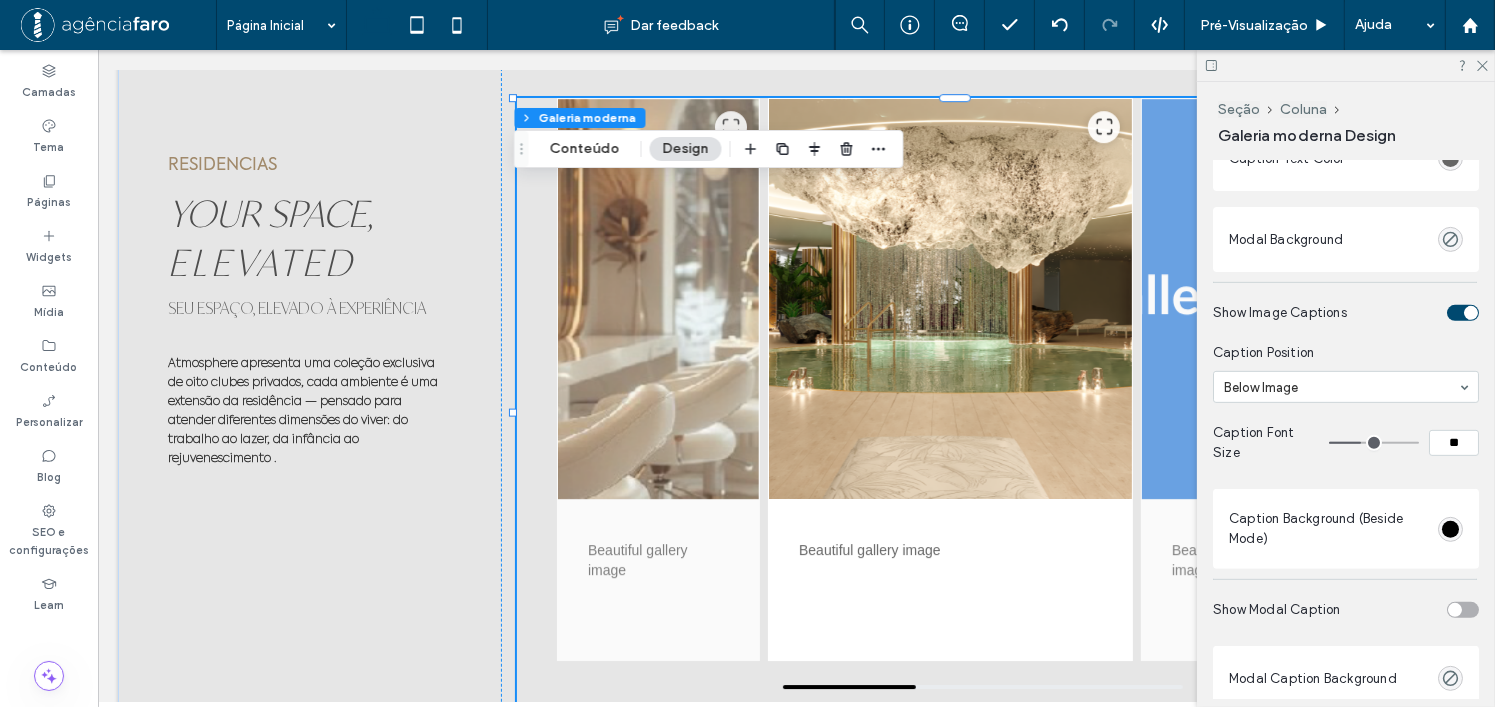 scroll, scrollTop: 703, scrollLeft: 0, axis: vertical 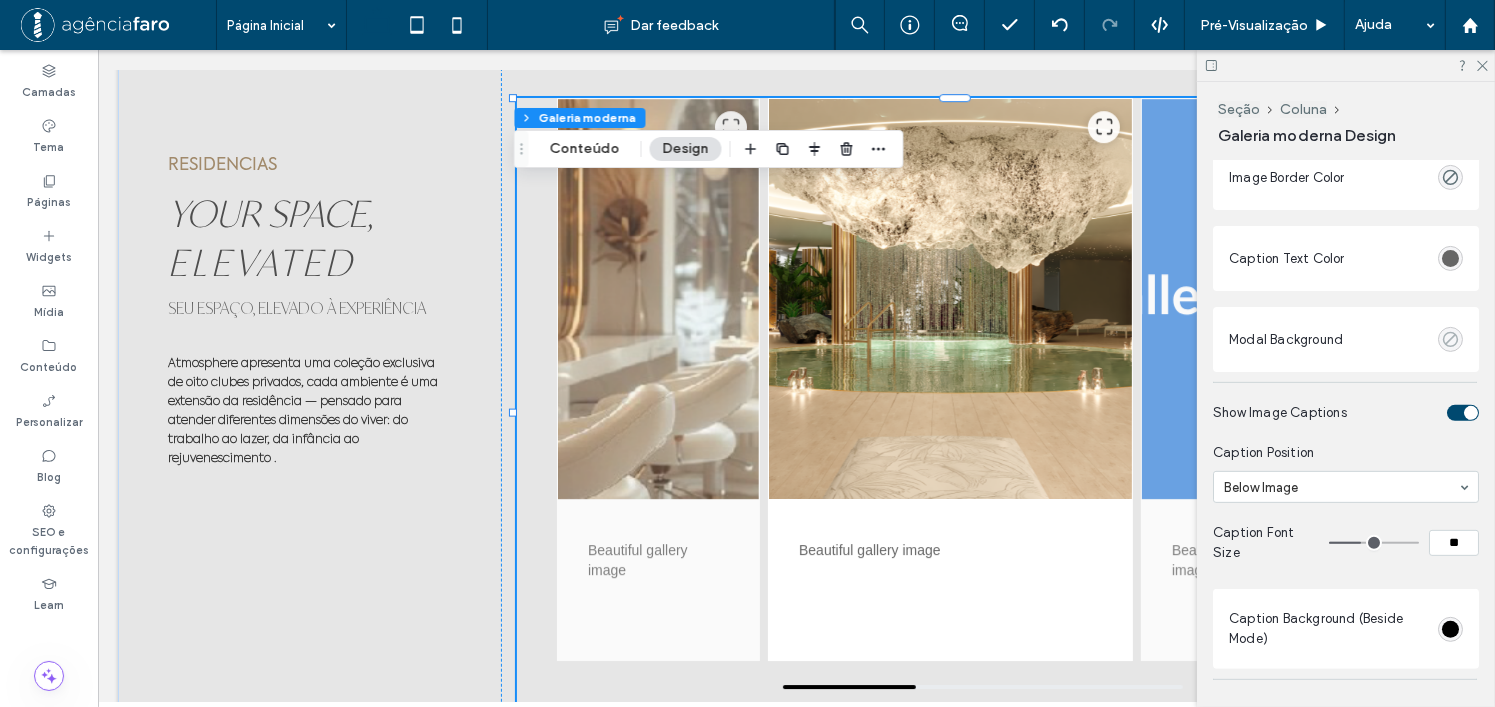 click at bounding box center (1450, 339) 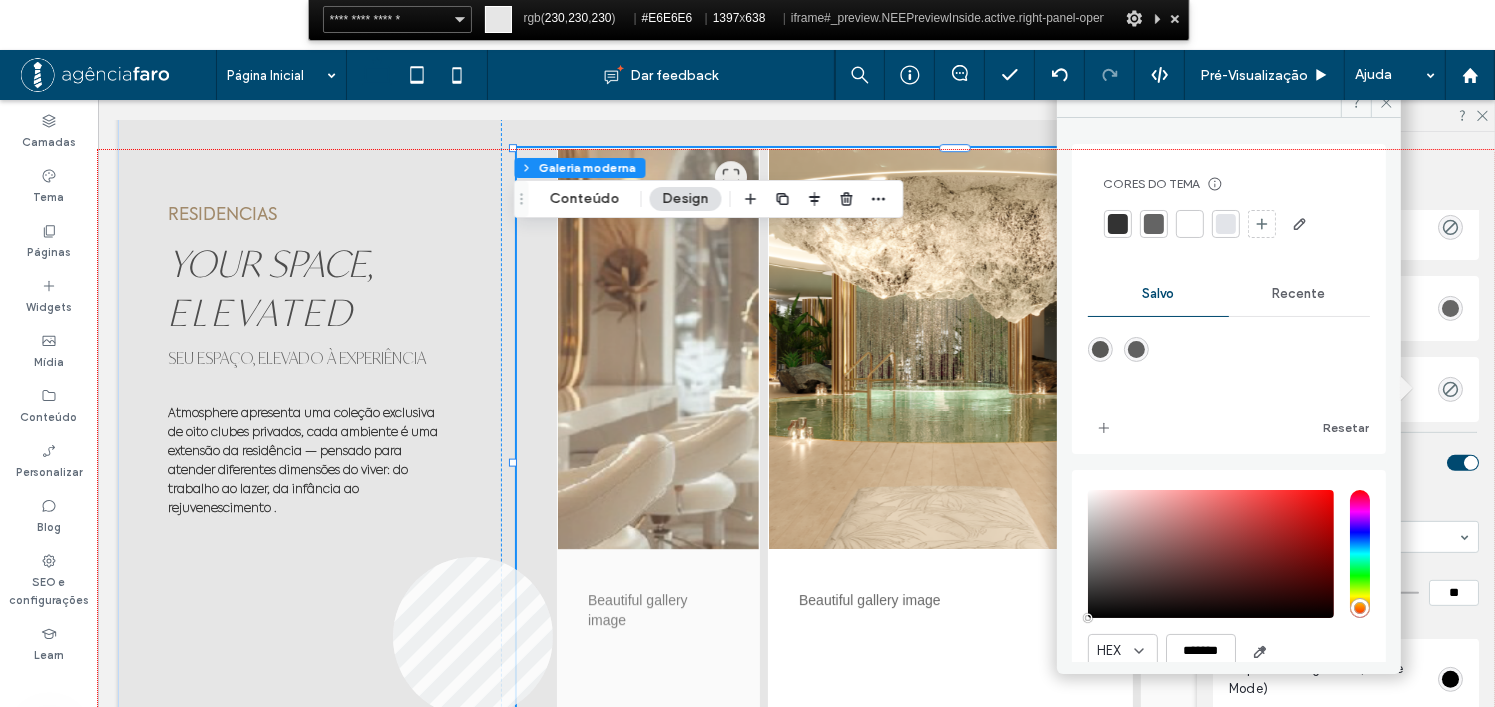 click at bounding box center (796, 469) 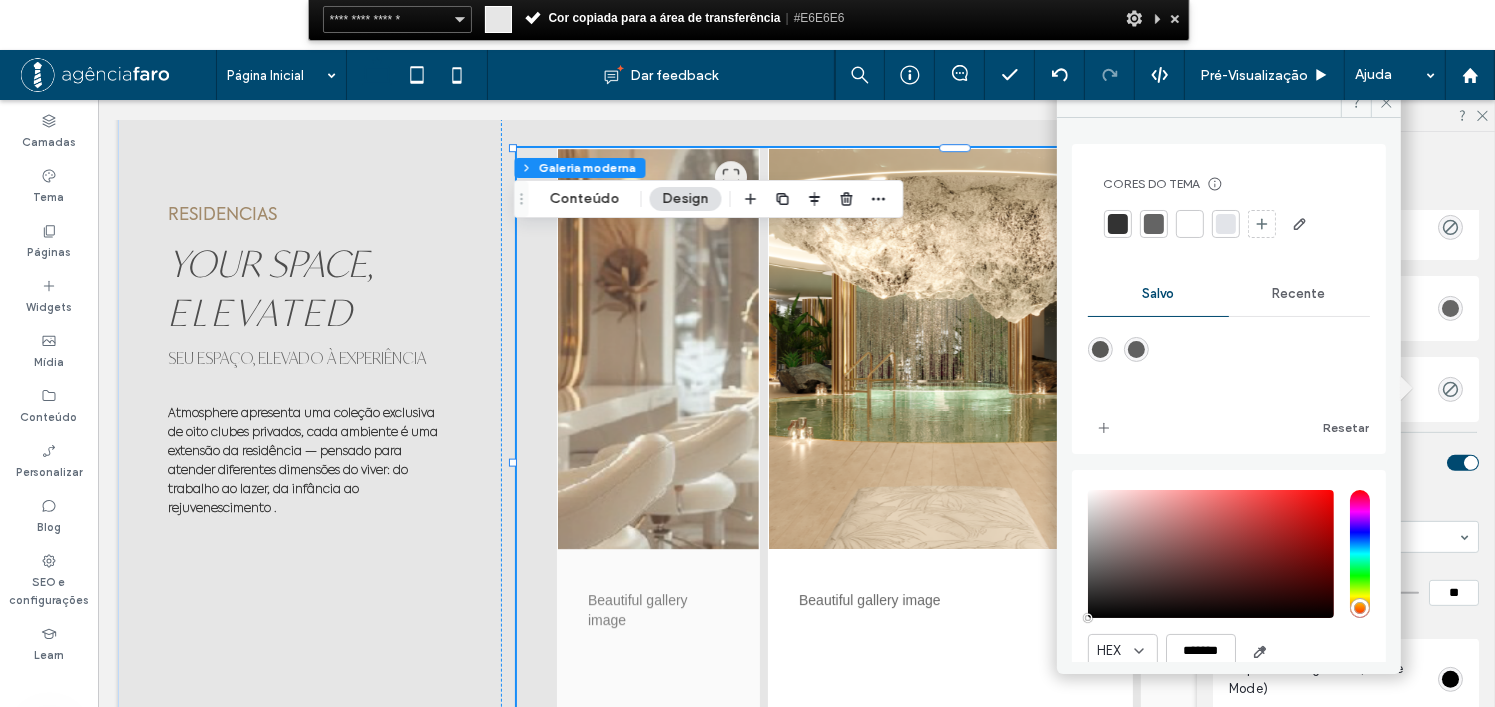 click on "Seção Coluna" at bounding box center (1348, 159) 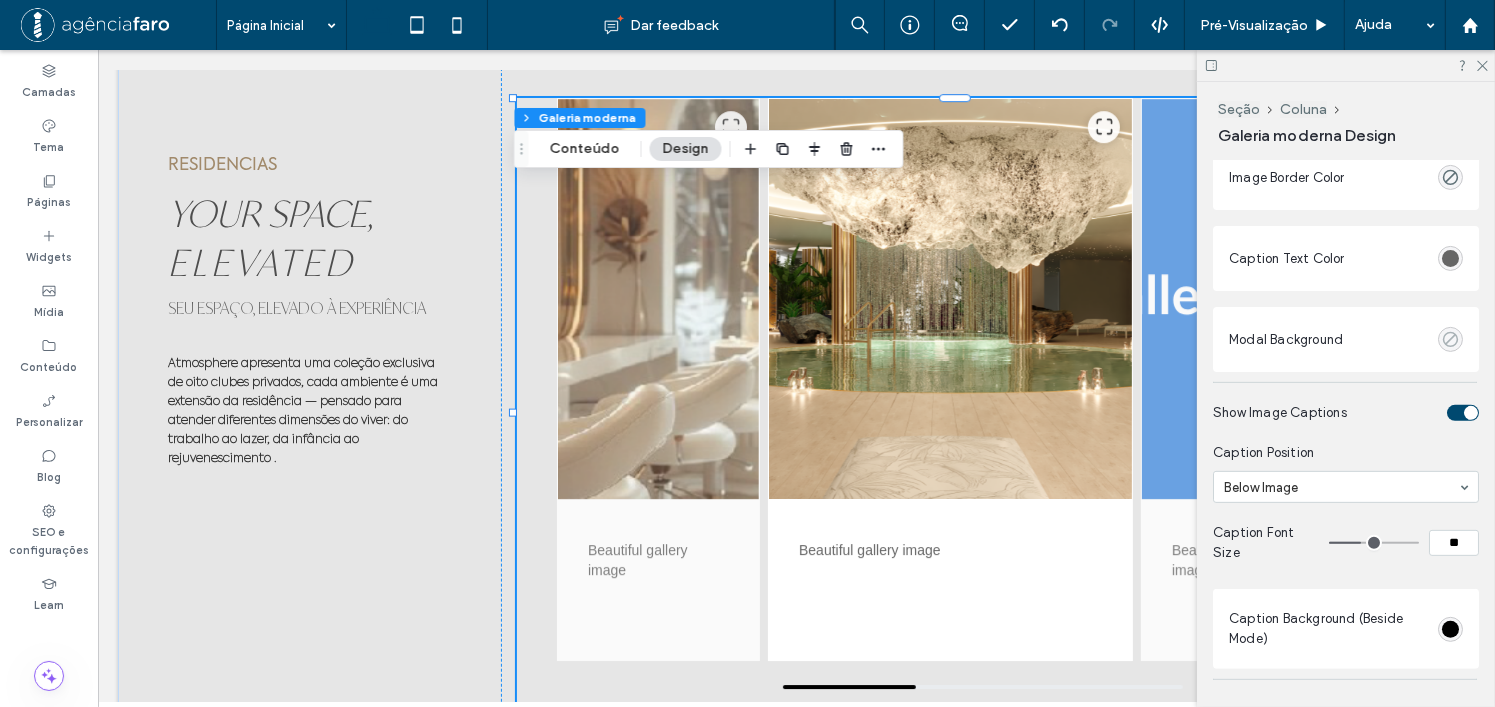 click at bounding box center [1450, 339] 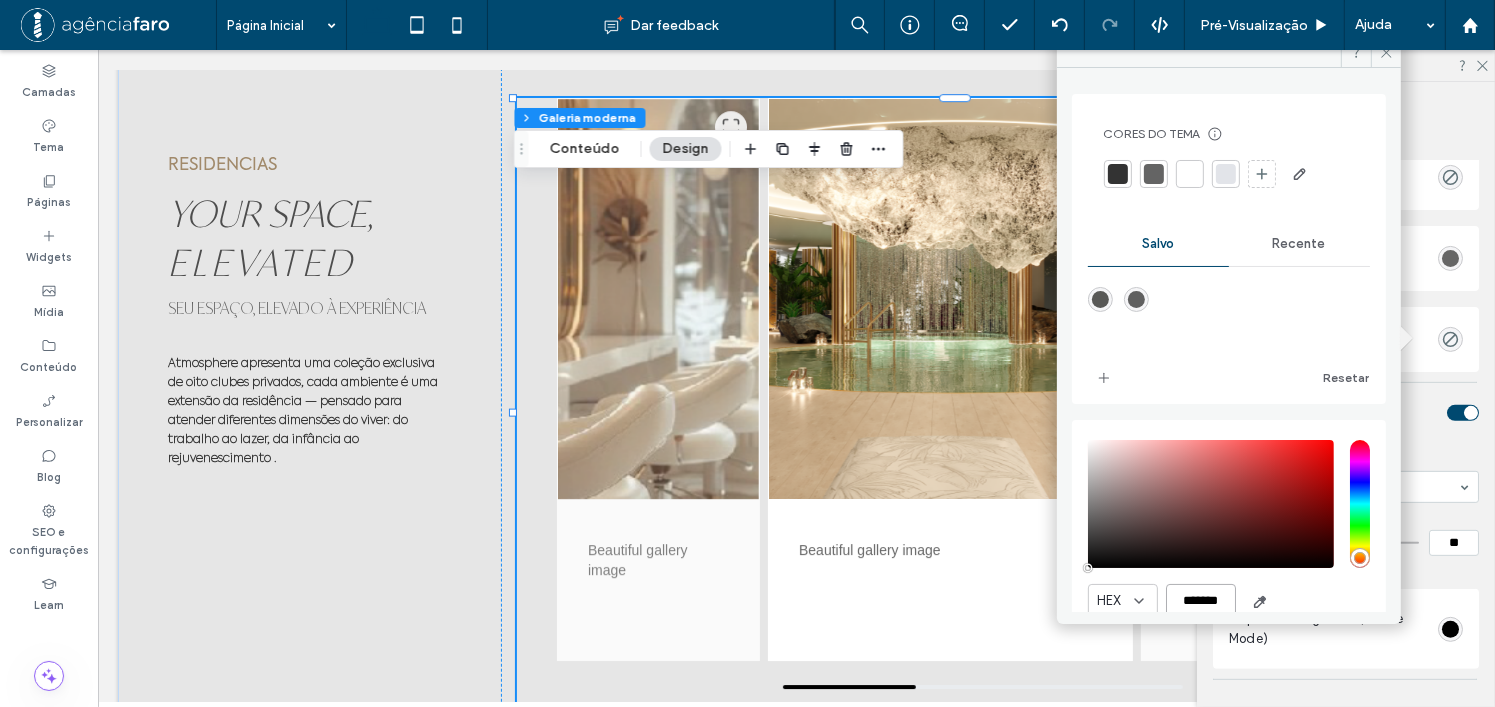 click on "*******" at bounding box center [1201, 601] 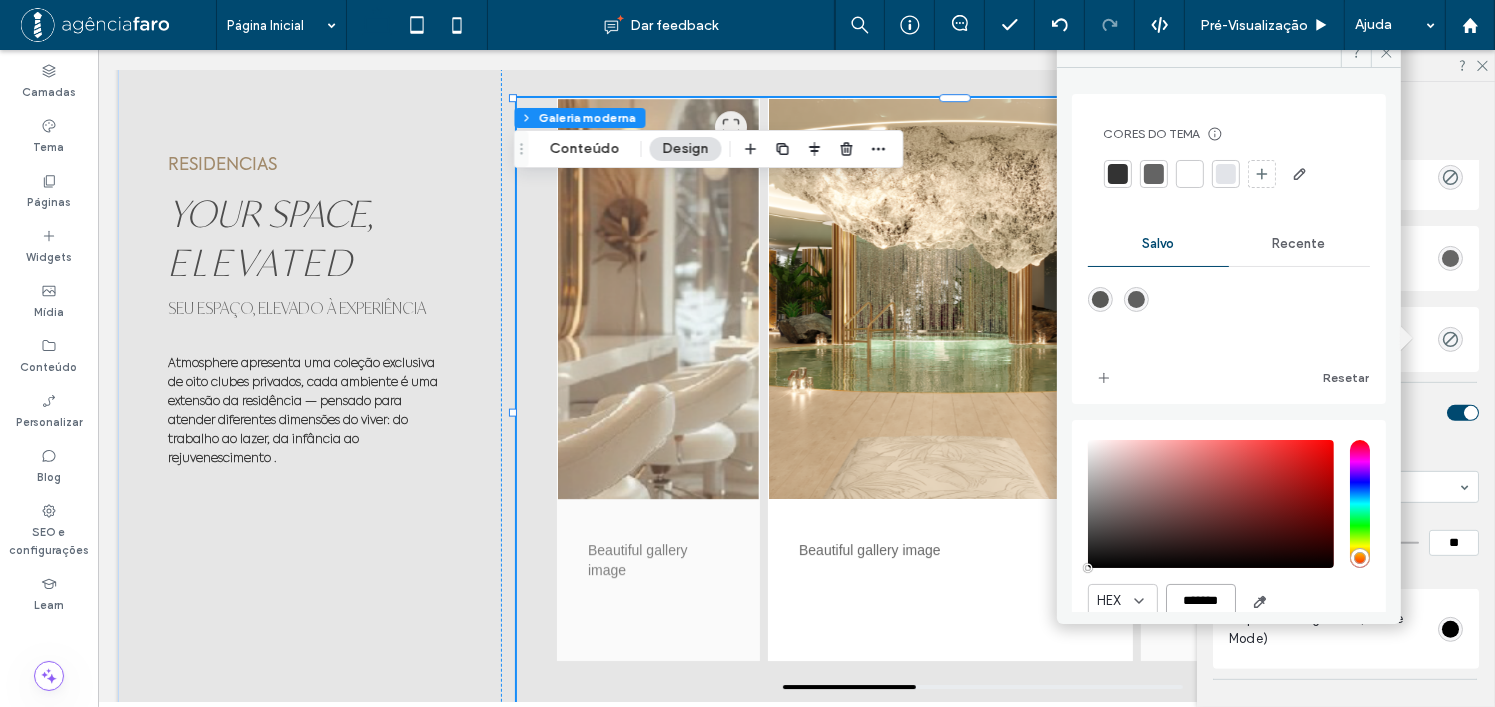 paste 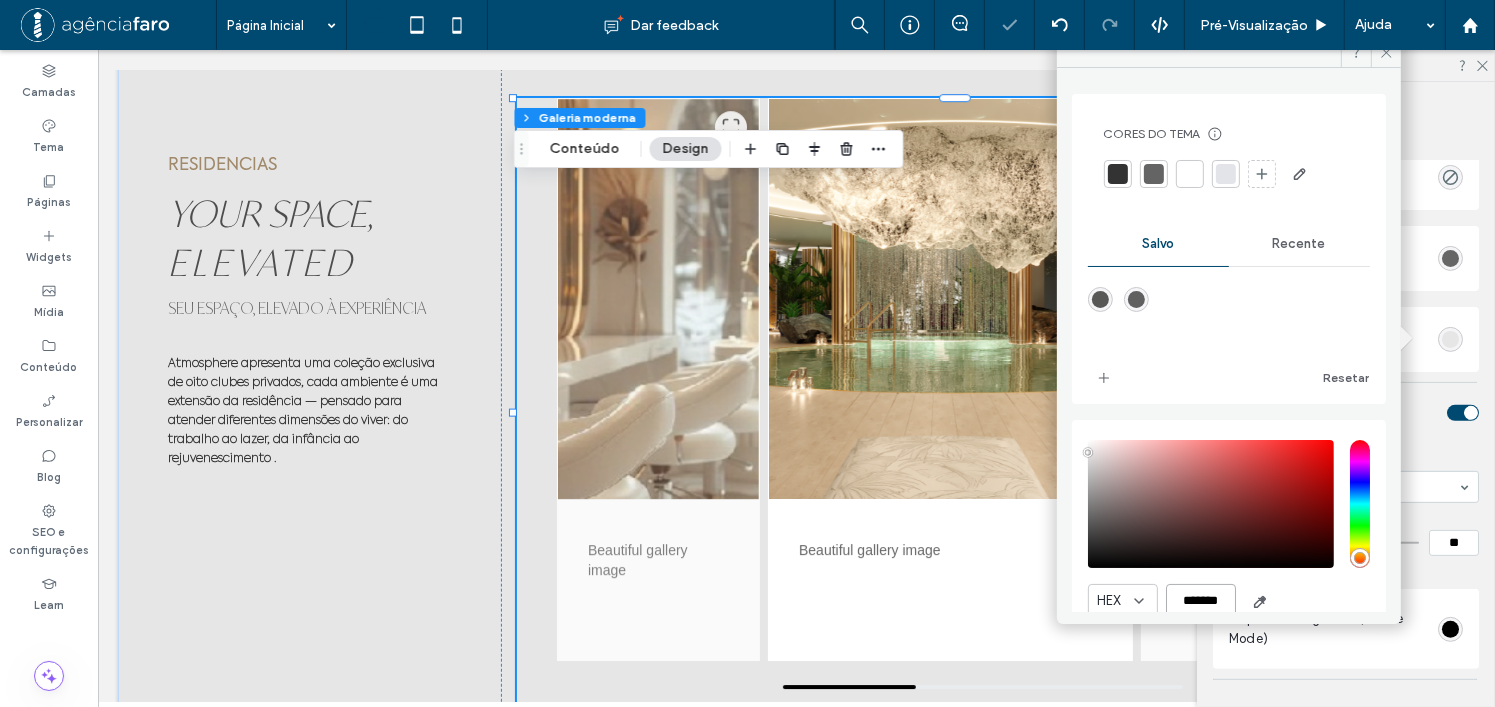 type on "*******" 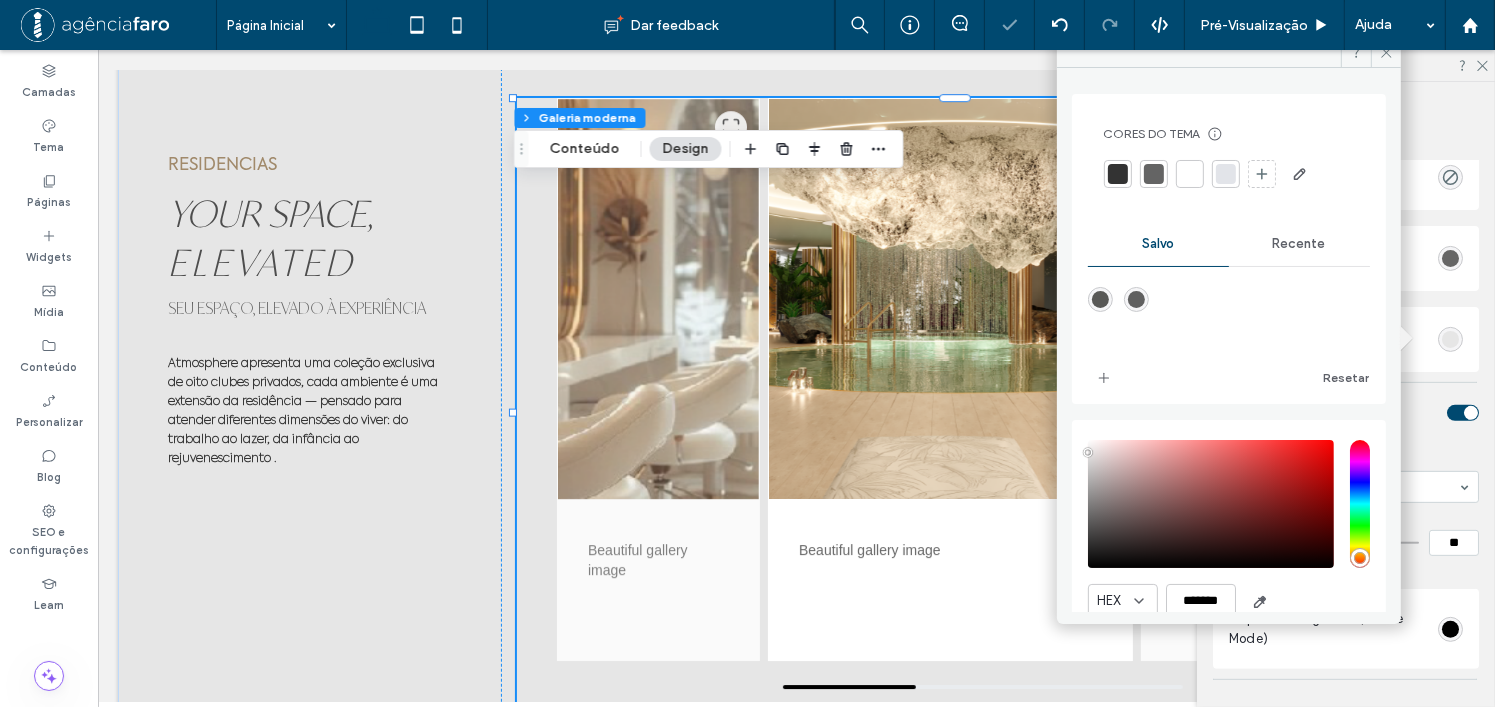 click at bounding box center [1229, 314] 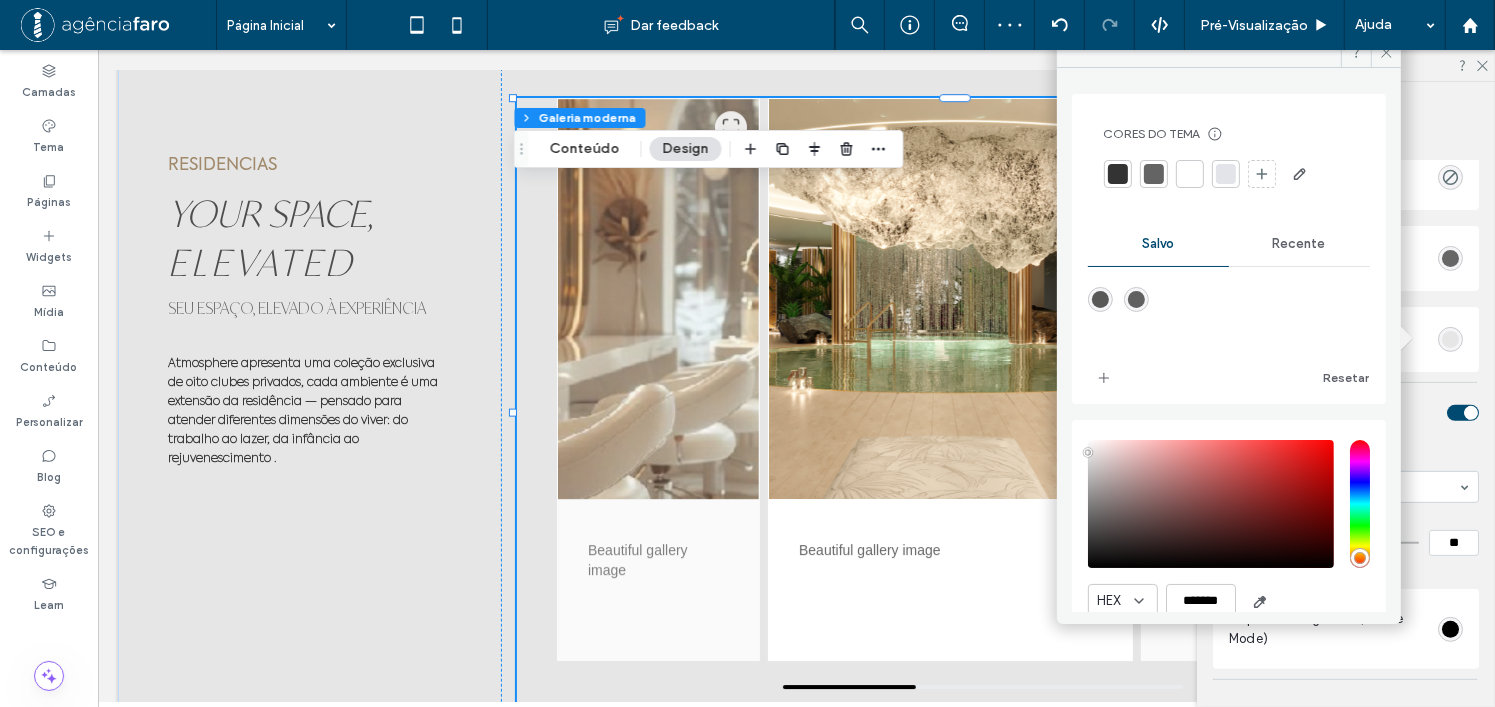 click on "Customize the appearance of your image carousel Full Width Image Height *** Carousel Max Width **** Carousel Background Image Border Color Caption Text Color Modal Background Show Image Captions Caption Position Below Image Caption Font Size ** Caption Background (Beside Mode) Show Modal Caption Modal Caption Background Modal Caption Text Color Show Expand Icon Always Show Icon (Fixed) Expand Icon Color Expand Icon Background Expand Icon Size ** Show Navigation Tools Arrow Color Arrow Hover Color Drag Bar Background Drag Bar Indicator Drag Bar Width *** Carousel Background Cor Imagem Cor de fundo Image Border Borda *** Carousel Corners Raio do canto * px Image Corners Raio do canto * px Caption Text Style Fonte Aboreto Espessura da Fonte normal Tamanho da Fonte 14 Cor da fonte Formato da fonte Alinhamento Sentido do texto" at bounding box center (1346, 1259) 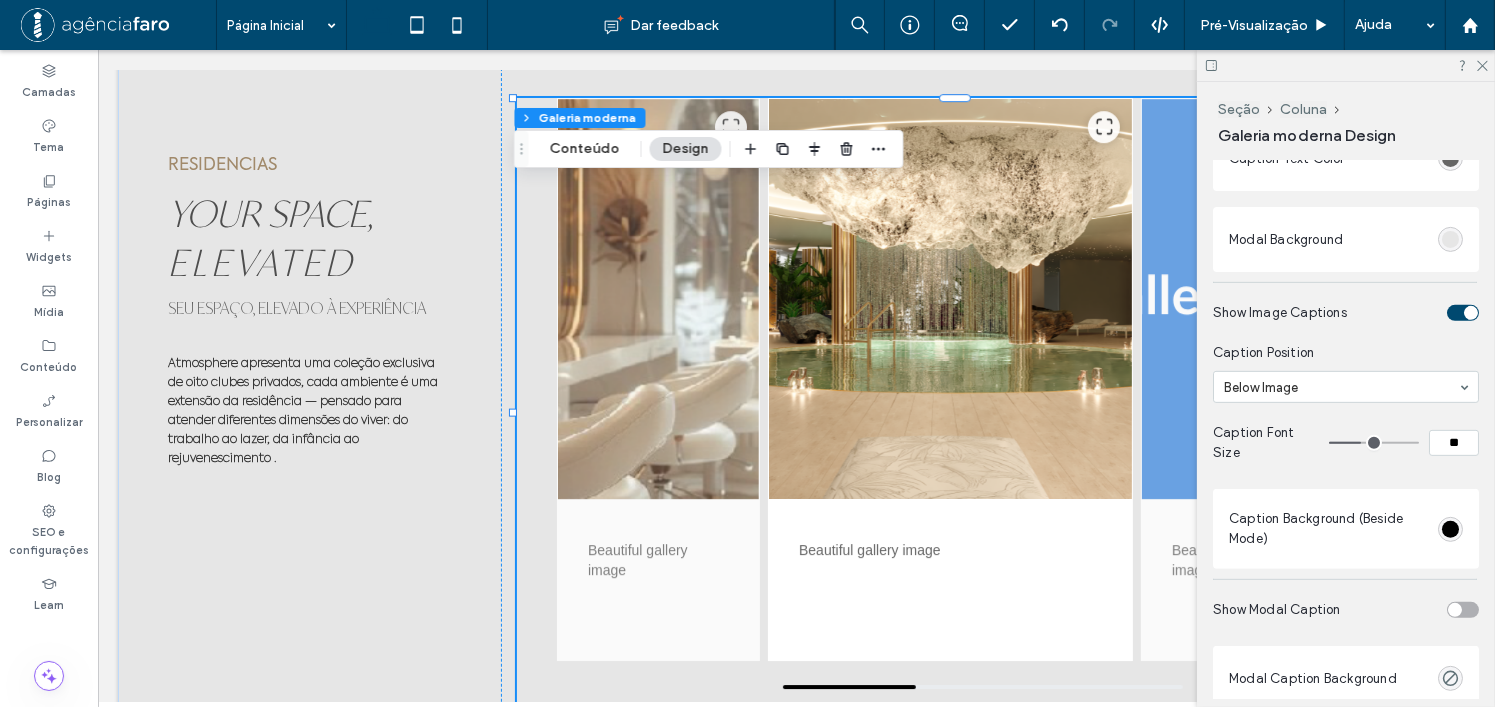 scroll, scrollTop: 603, scrollLeft: 0, axis: vertical 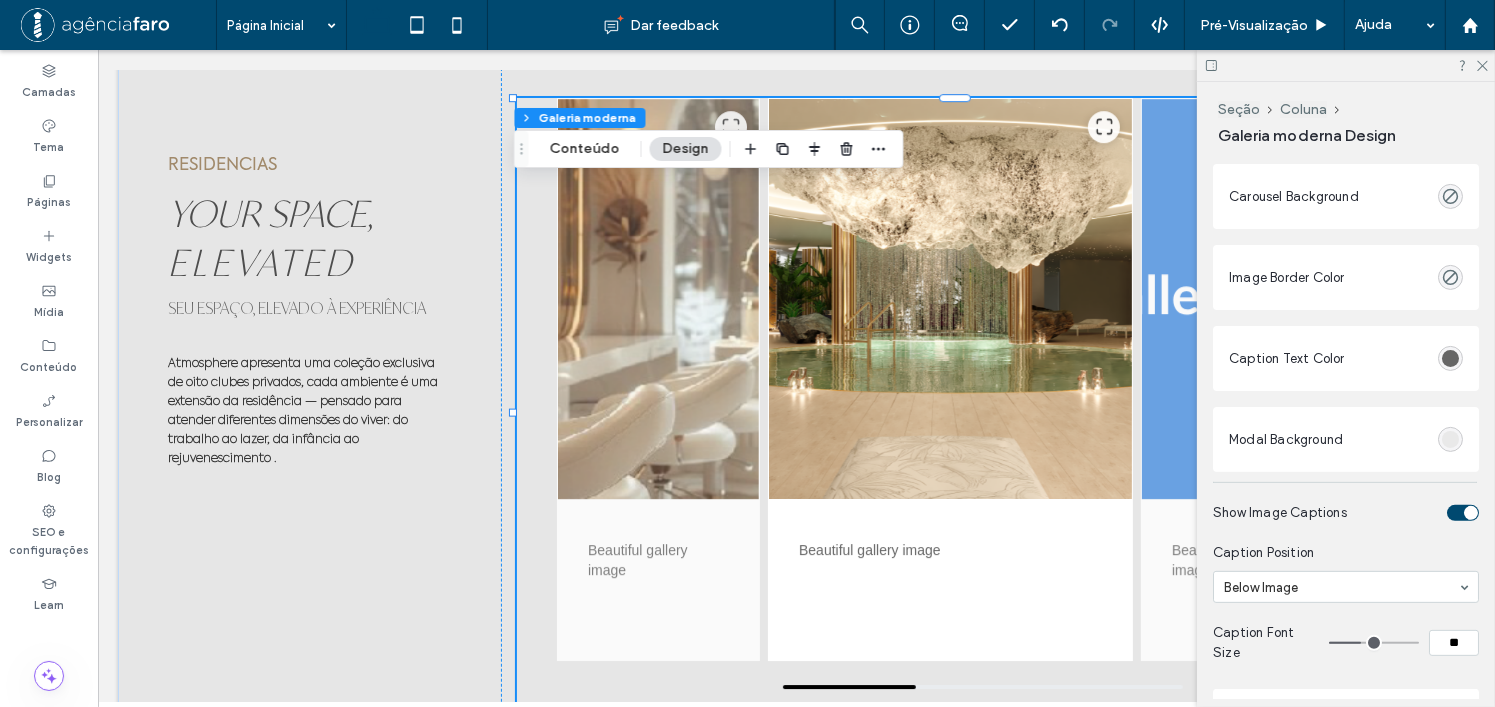 click at bounding box center [1450, 439] 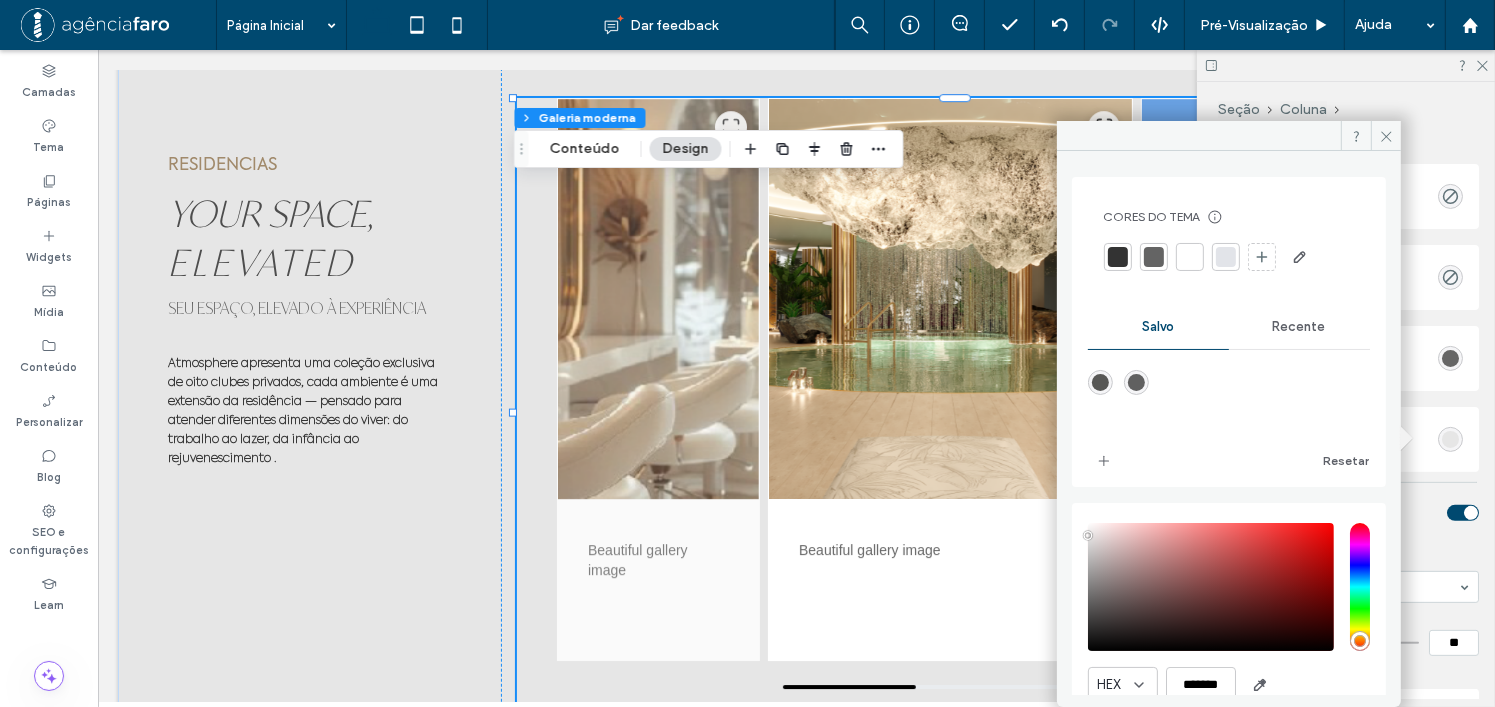 click at bounding box center (1229, 257) 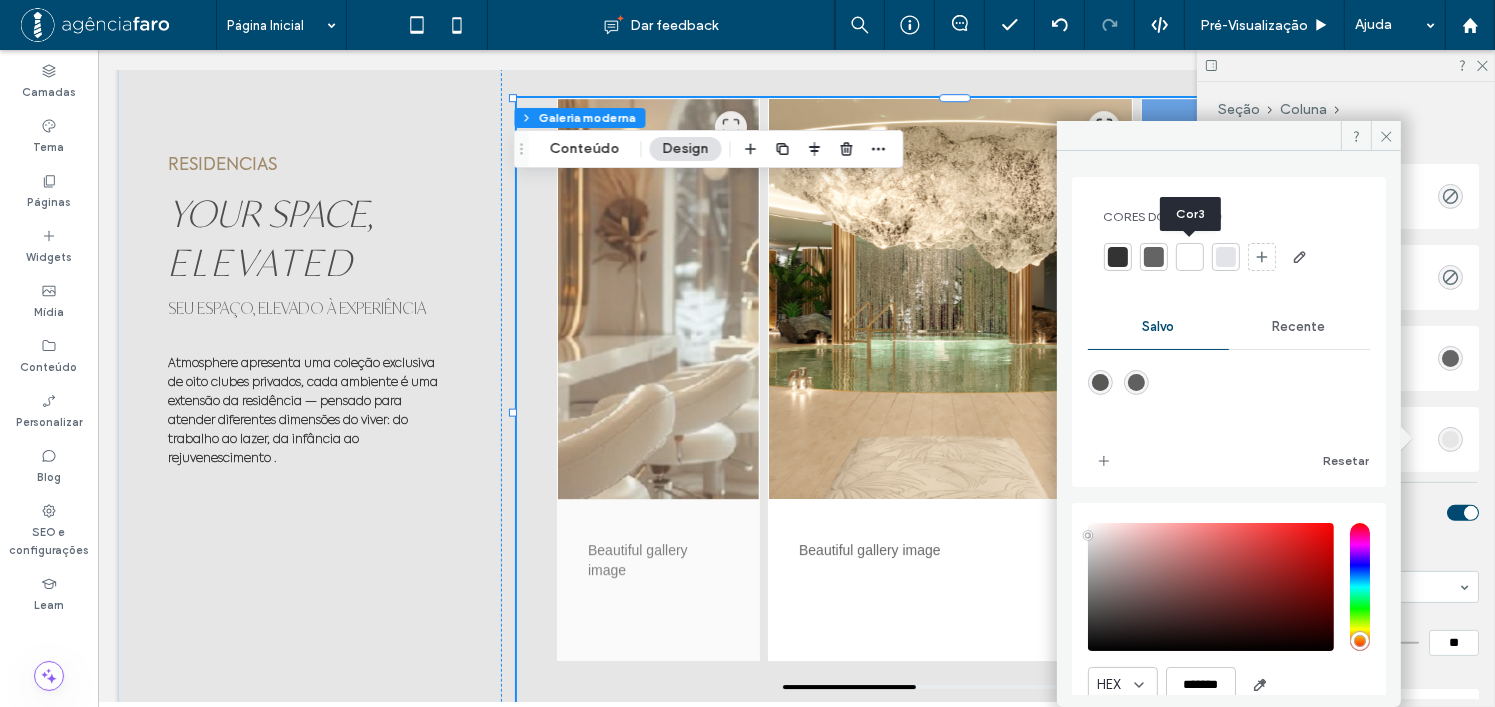 click at bounding box center [1190, 257] 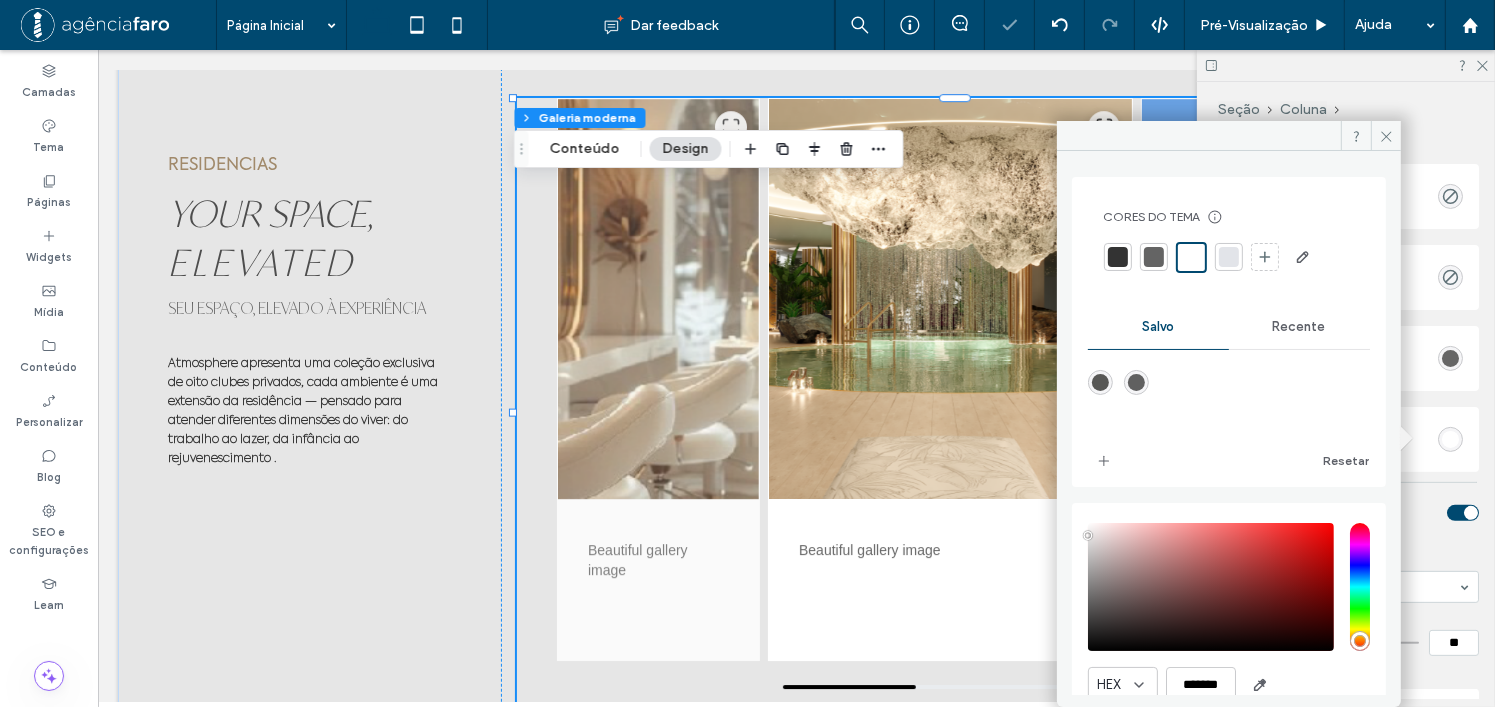 click on "Customize the appearance of your image carousel Full Width Image Height *** Carousel Max Width **** Carousel Background Image Border Color Caption Text Color Modal Background Show Image Captions Caption Position Below Image Caption Font Size ** Caption Background (Beside Mode) Show Modal Caption Modal Caption Background Modal Caption Text Color Show Expand Icon Always Show Icon (Fixed) Expand Icon Color Expand Icon Background Expand Icon Size ** Show Navigation Tools Arrow Color Arrow Hover Color Drag Bar Background Drag Bar Indicator Drag Bar Width *** Carousel Background Cor Imagem Cor de fundo Image Border Borda *** Carousel Corners Raio do canto * px Image Corners Raio do canto * px Caption Text Style Fonte Aboreto Espessura da Fonte normal Tamanho da Fonte 14 Cor da fonte Formato da fonte Alinhamento Sentido do texto" at bounding box center [1346, 1359] 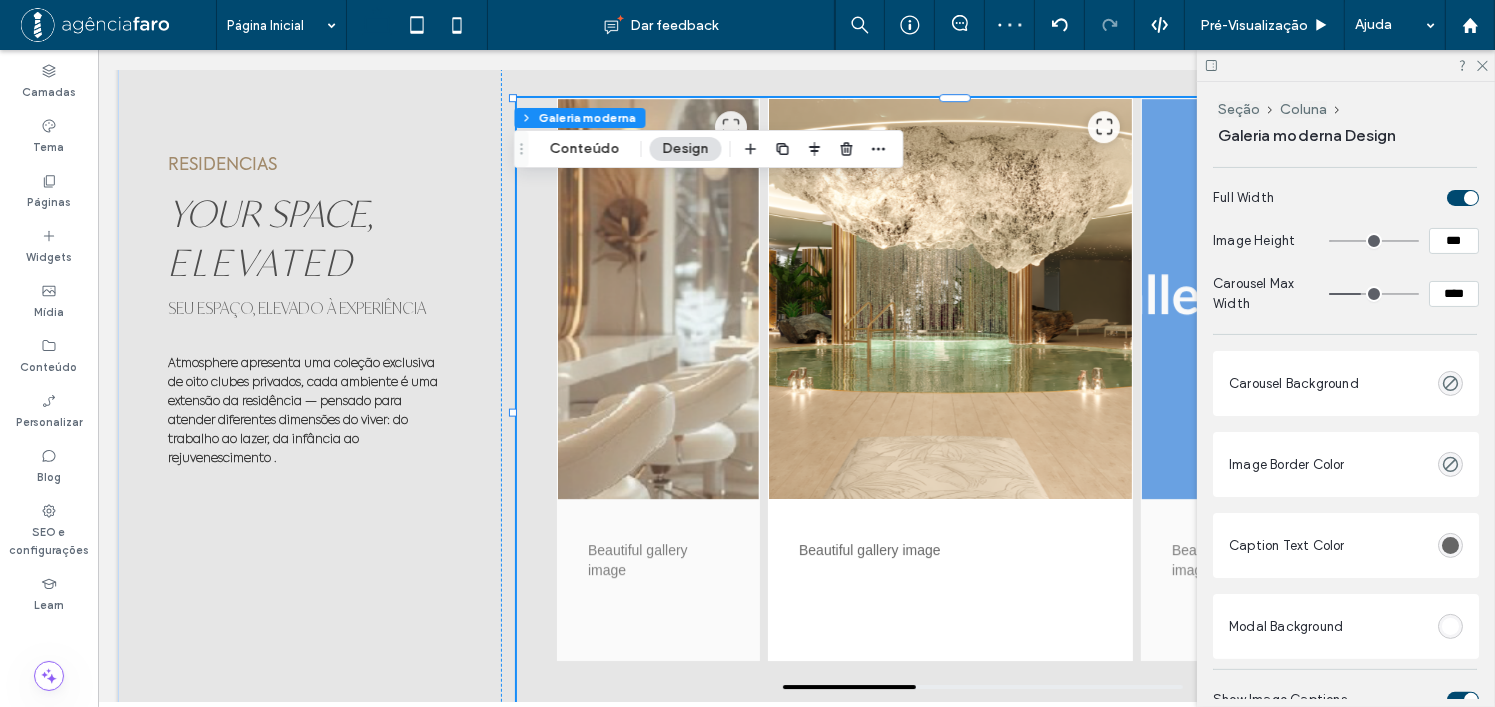 scroll, scrollTop: 403, scrollLeft: 0, axis: vertical 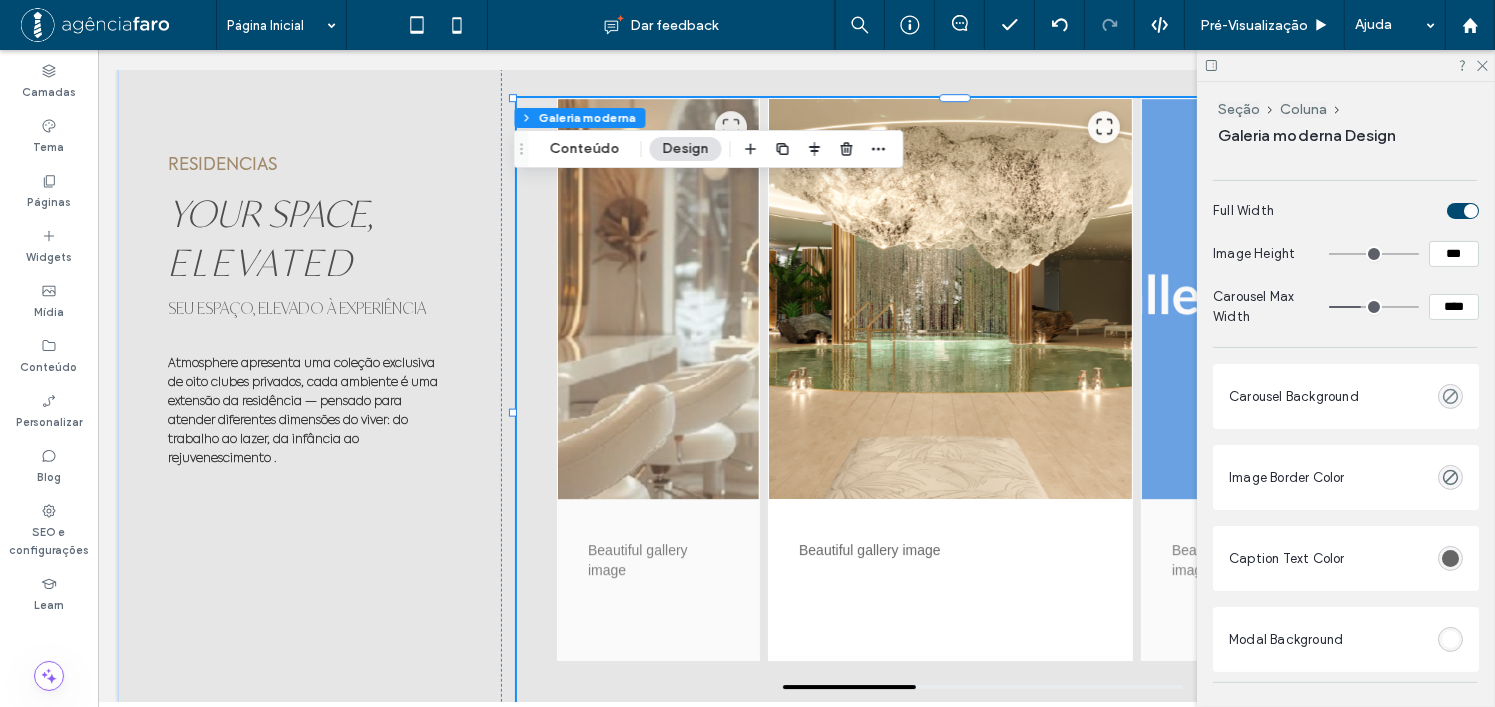 click at bounding box center (1450, 396) 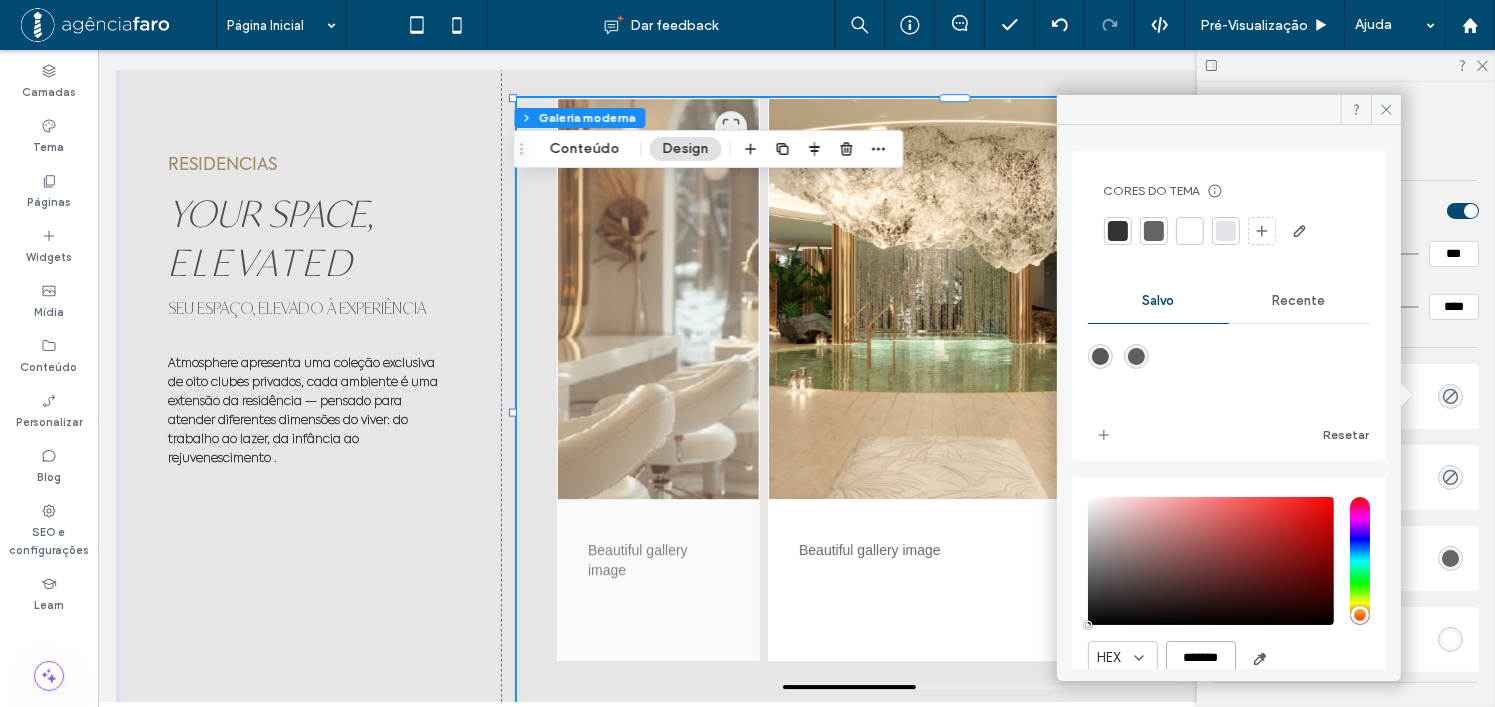 click on "*******" at bounding box center (1201, 658) 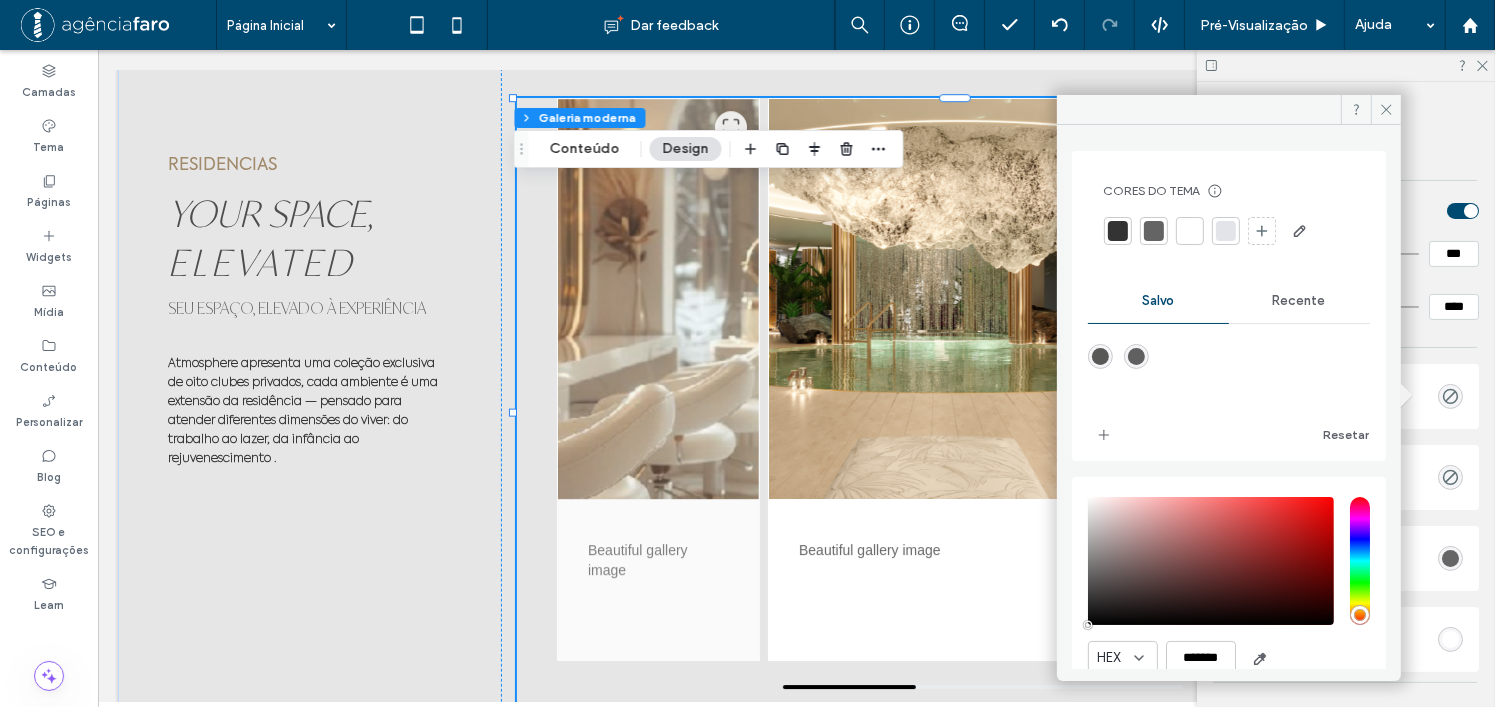 click on "HEX ******* Opacidade **" at bounding box center (1229, 614) 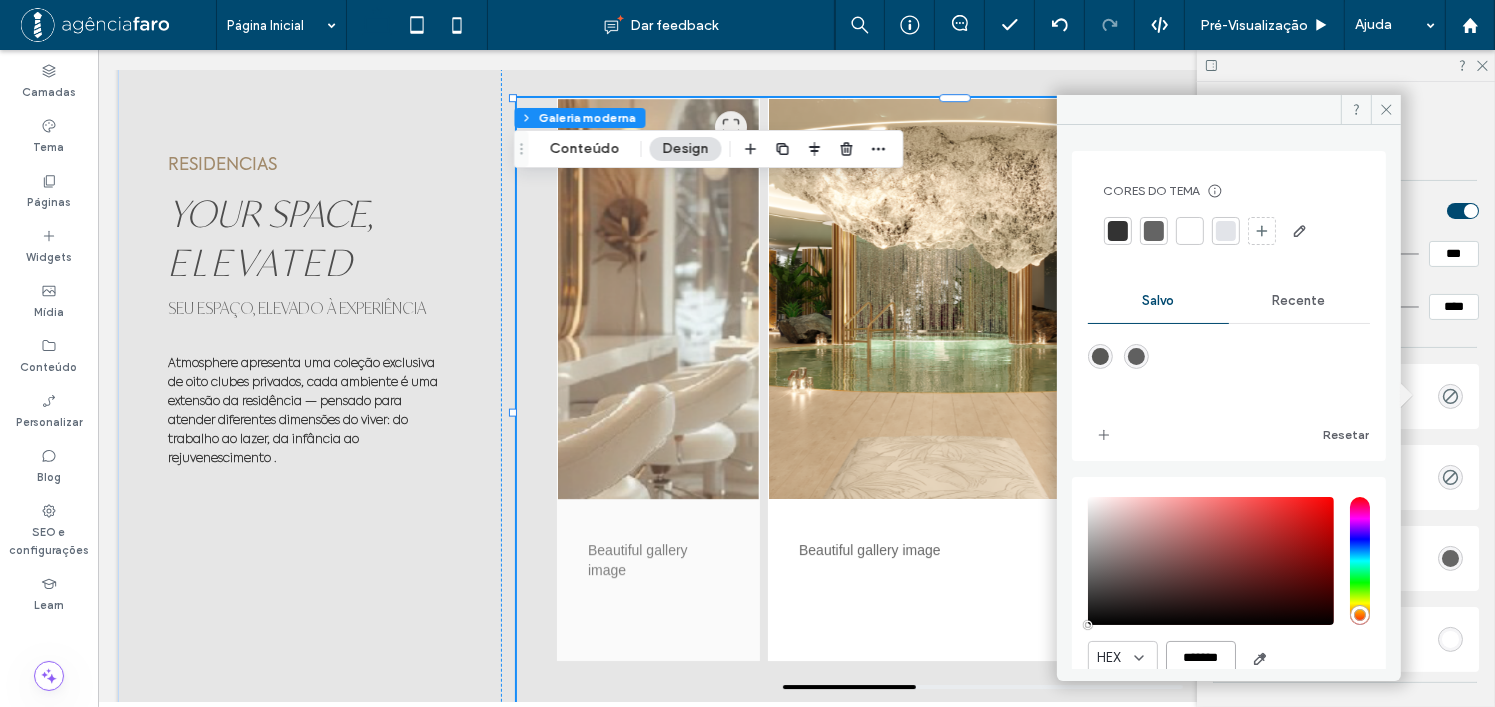 drag, startPoint x: 1180, startPoint y: 647, endPoint x: 1203, endPoint y: 655, distance: 24.351591 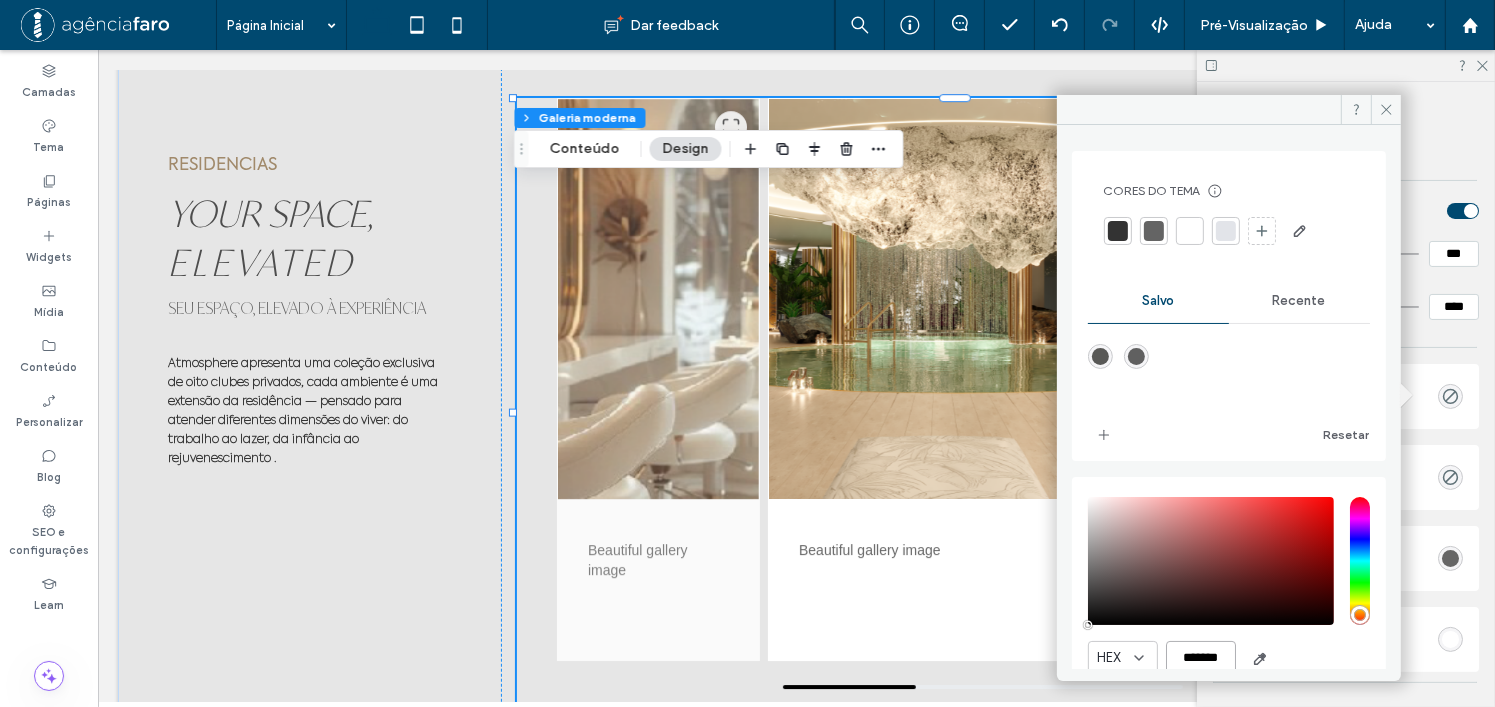 paste 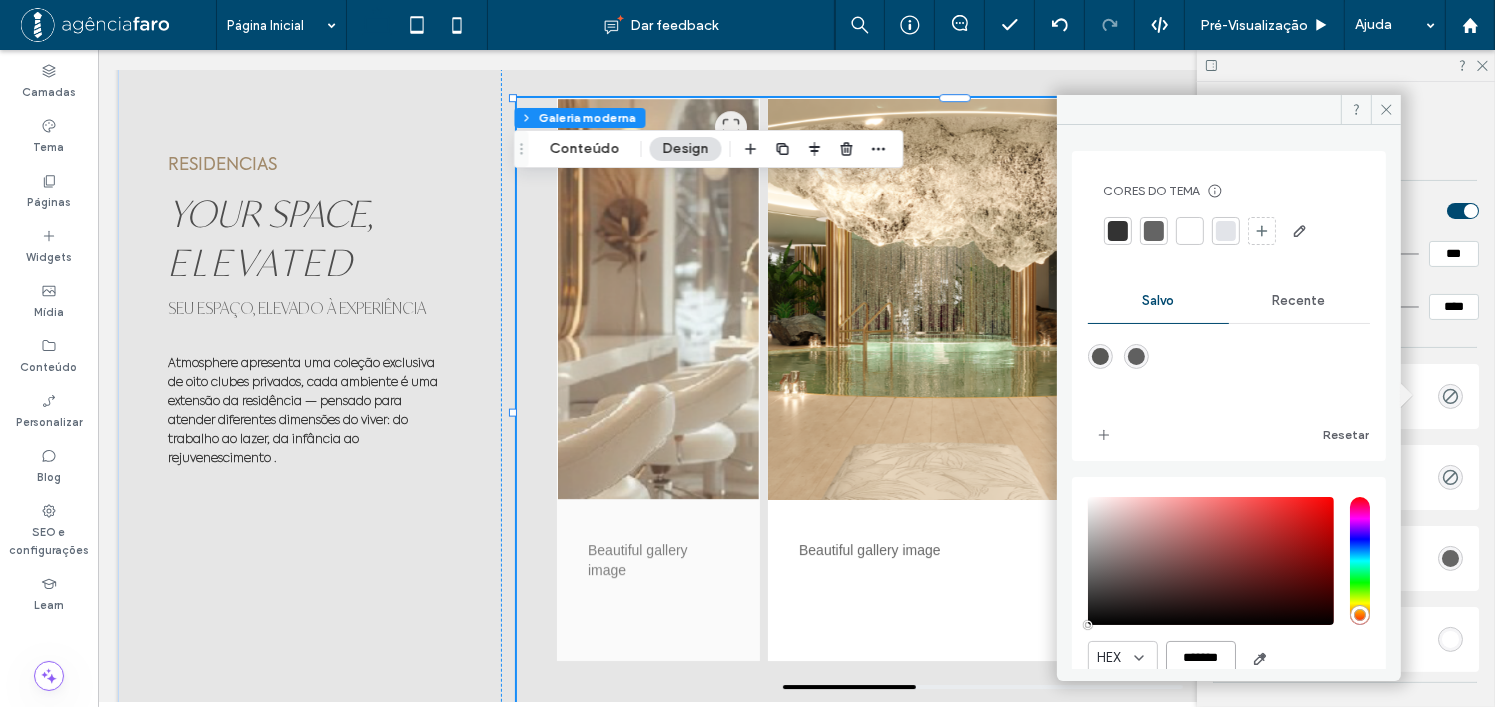 type on "***" 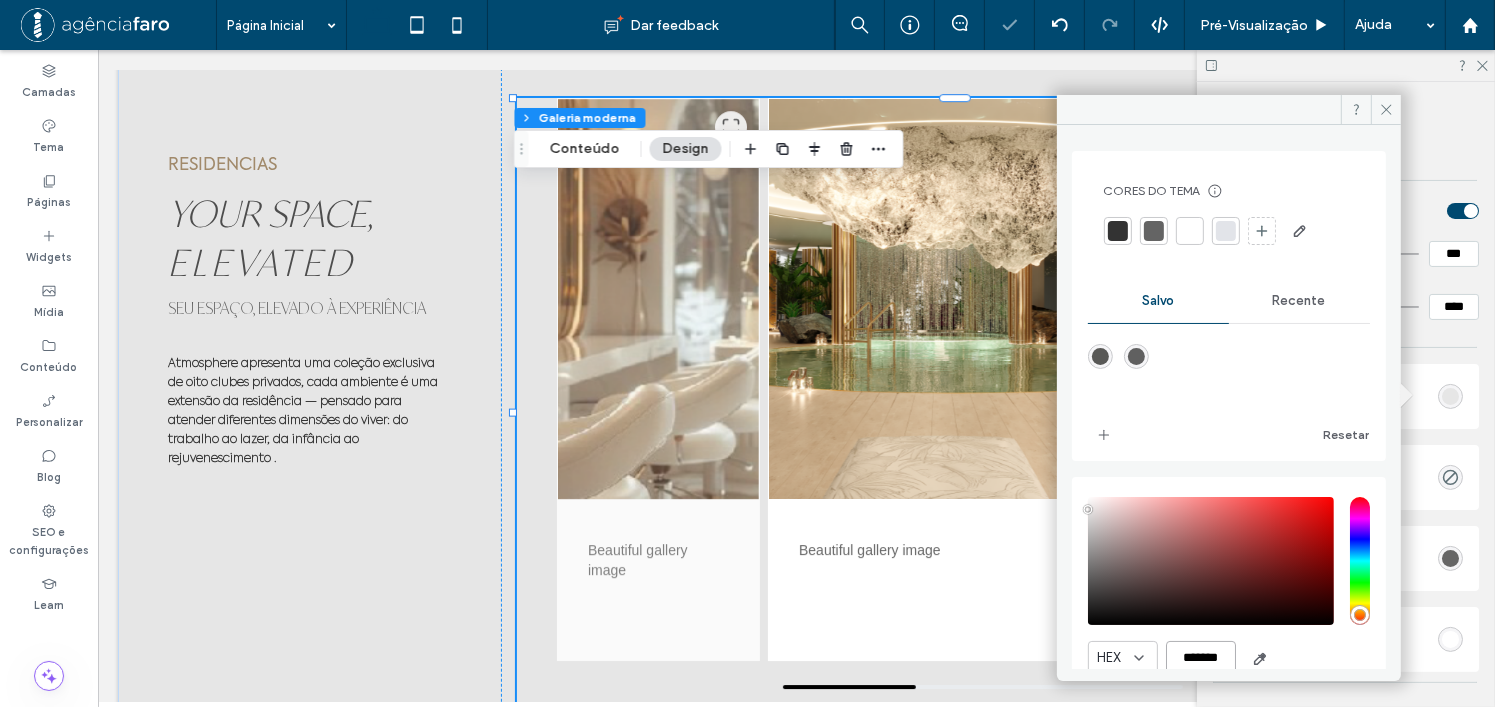 type on "*******" 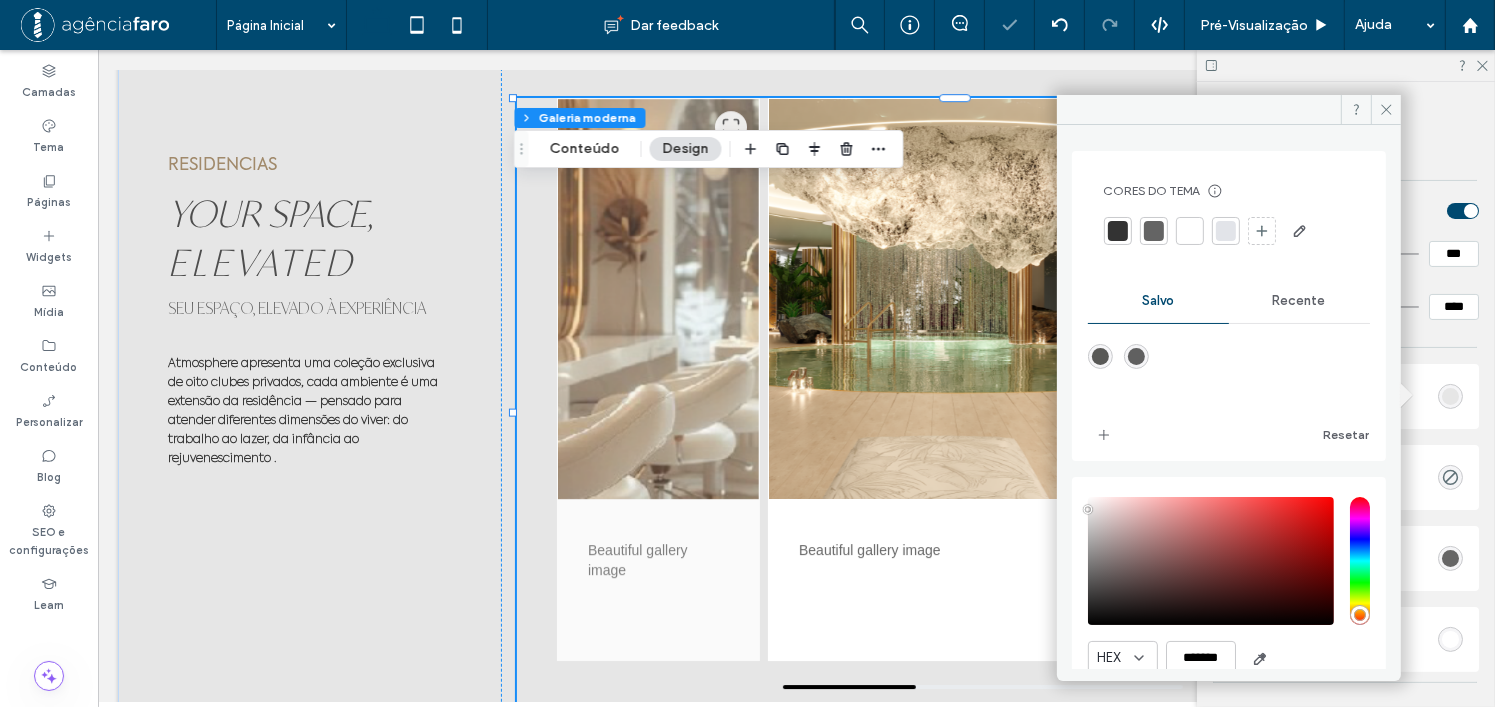 click at bounding box center (1229, 371) 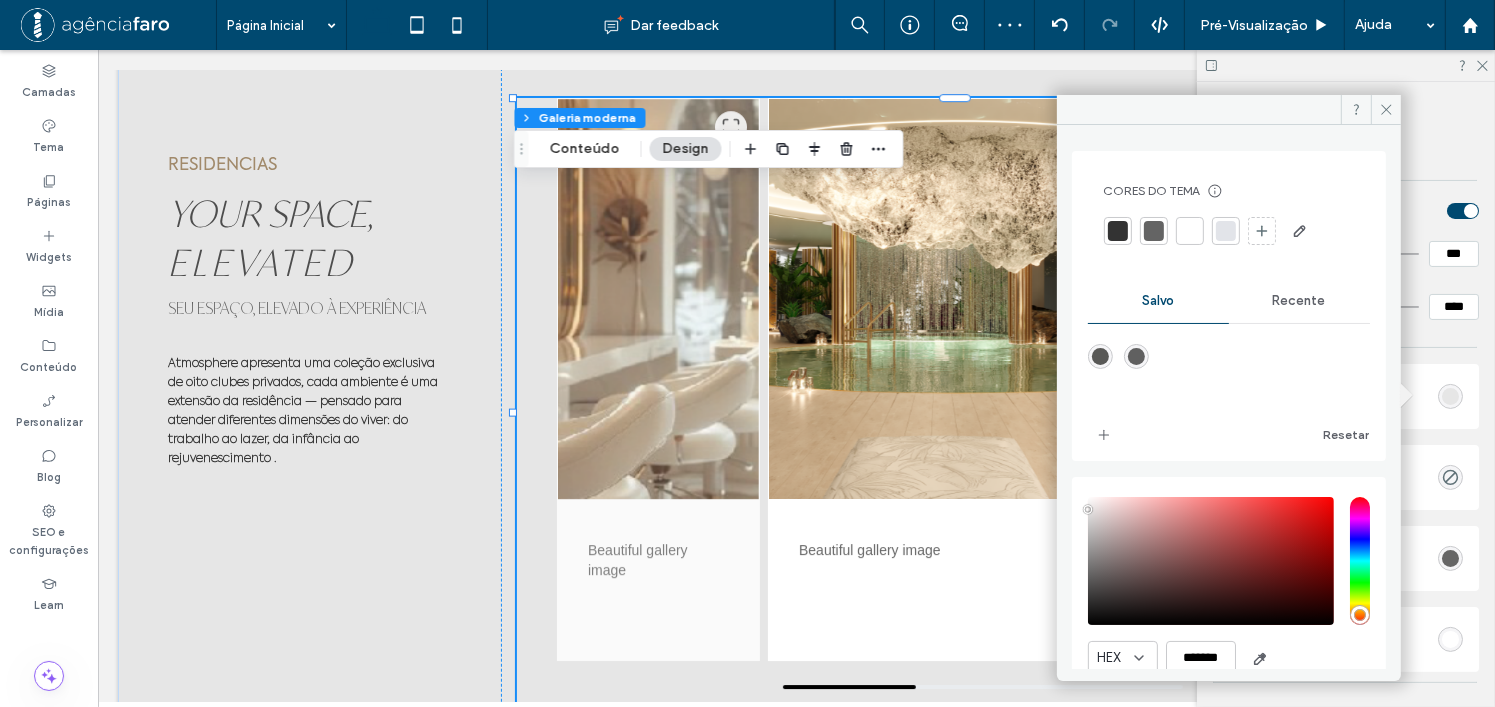 click on "****" at bounding box center (1454, 307) 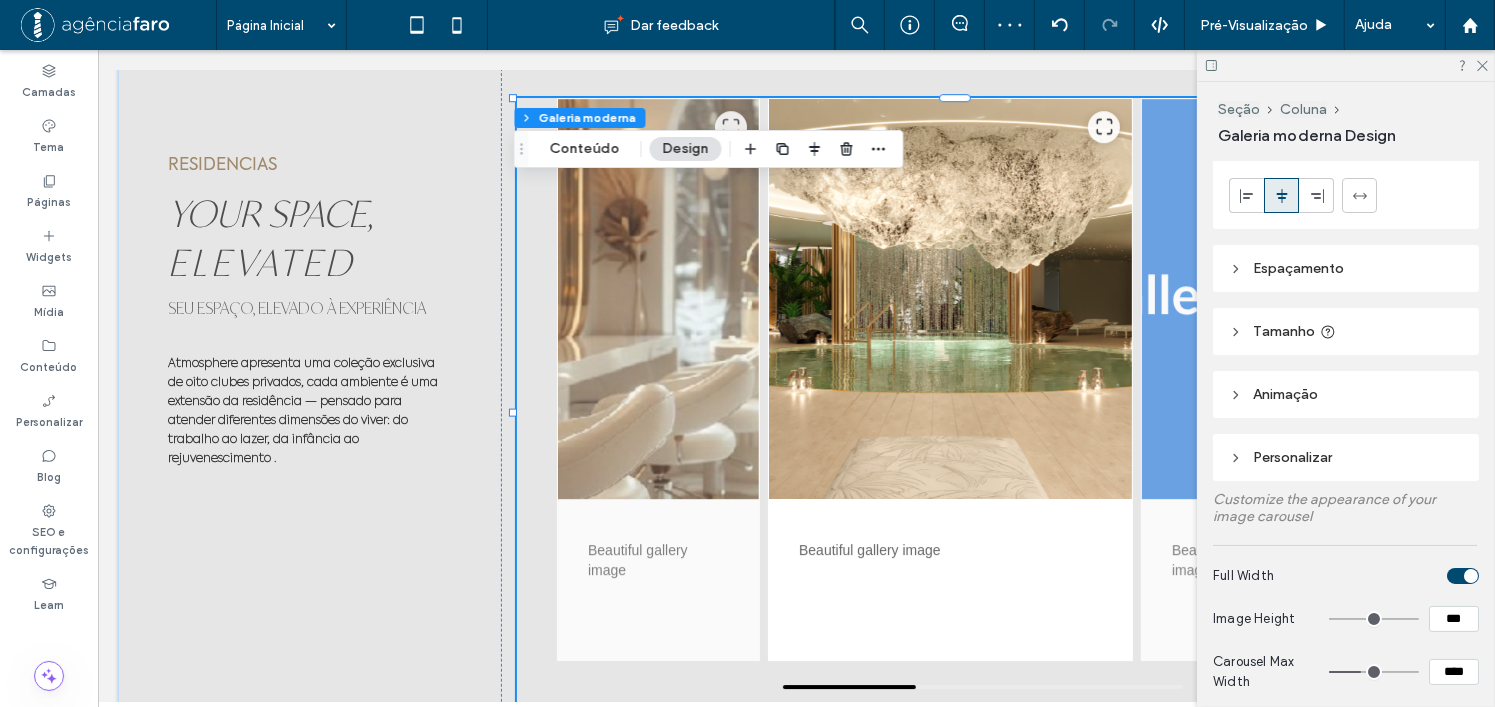 scroll, scrollTop: 0, scrollLeft: 0, axis: both 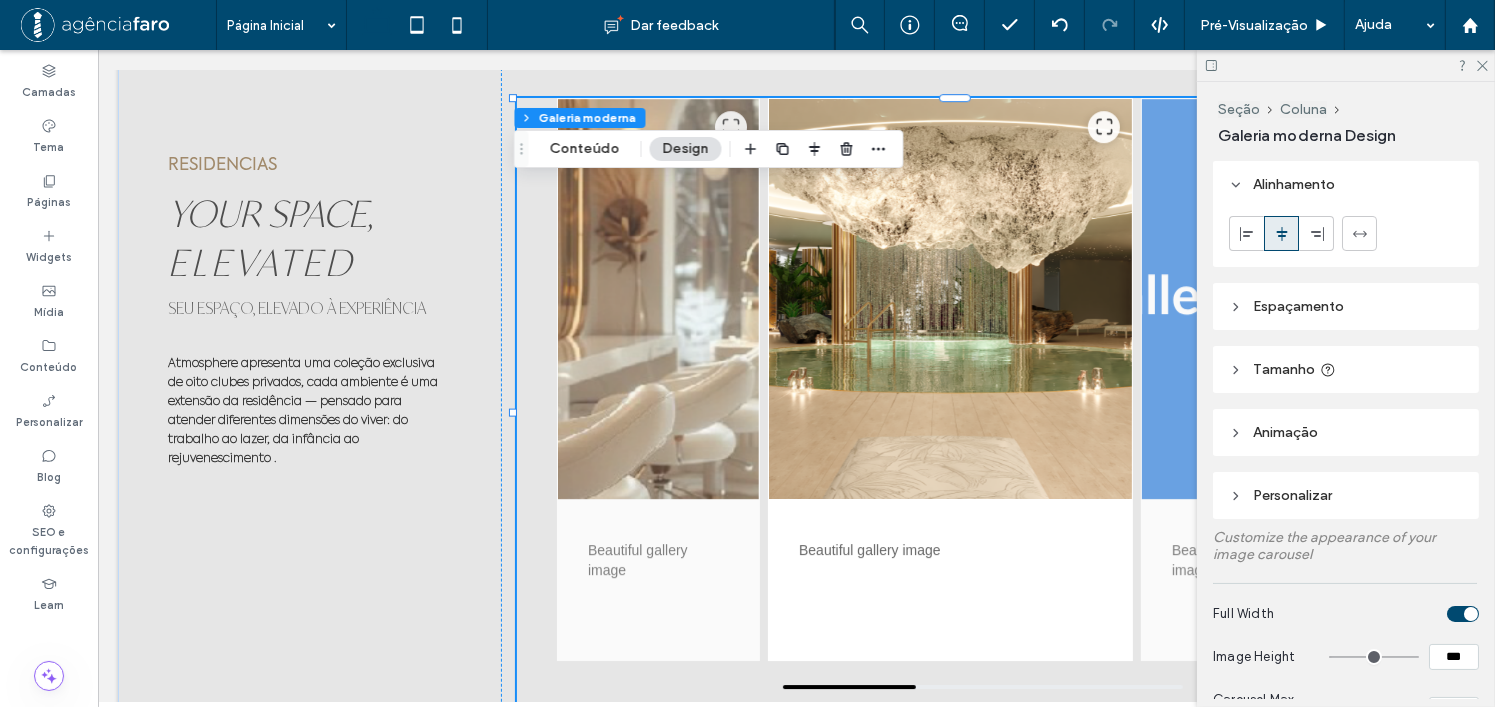 click on "Personalizar" at bounding box center (1346, 495) 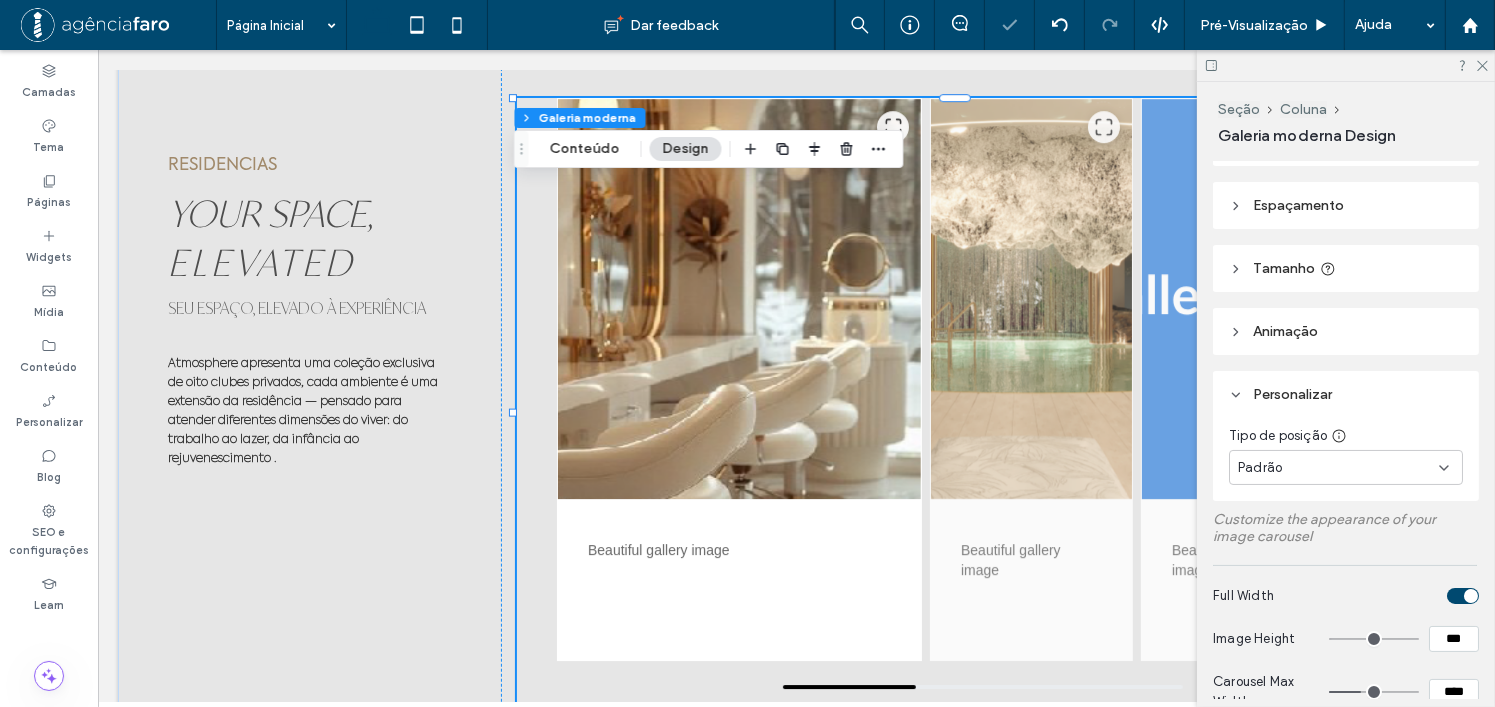 scroll, scrollTop: 100, scrollLeft: 0, axis: vertical 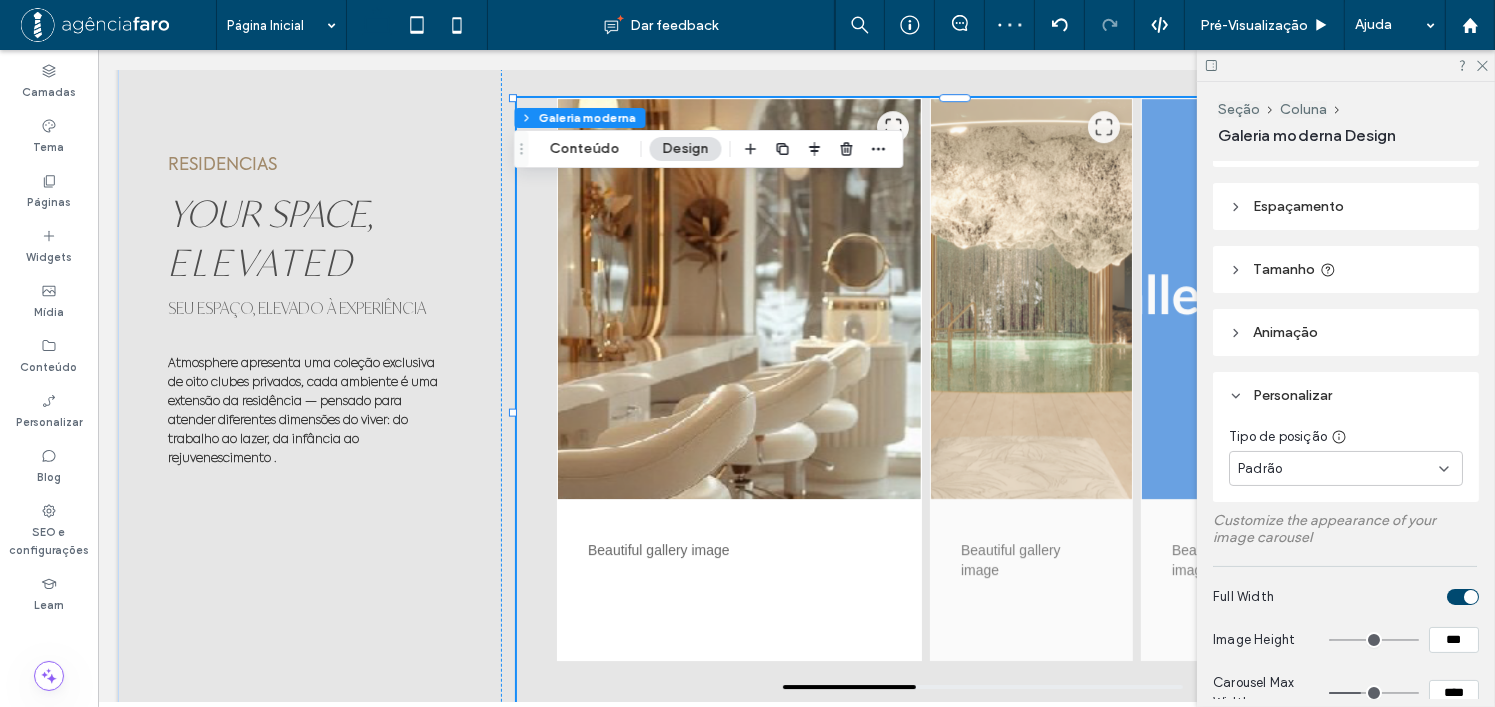 click on "Animaçāo" at bounding box center (1346, 332) 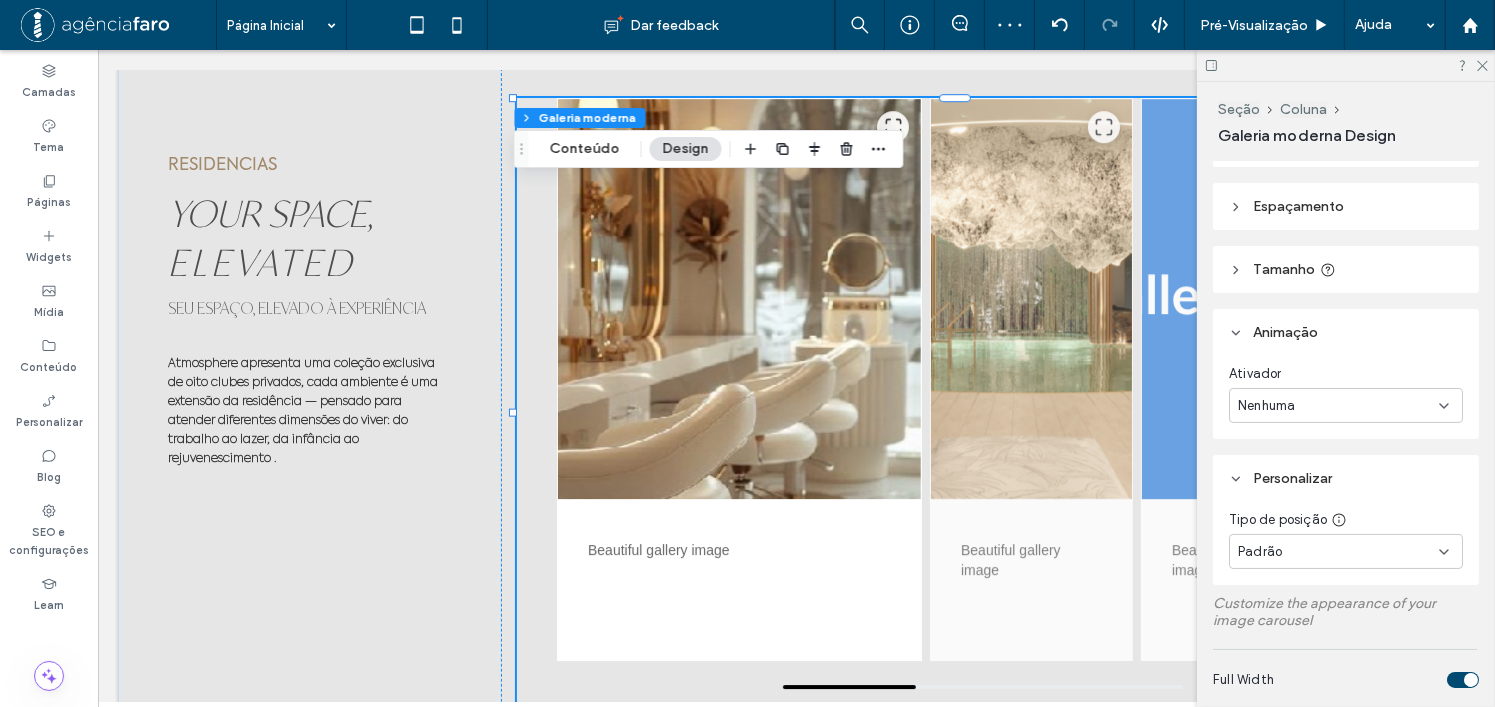 click on "Tamanho" at bounding box center [1346, 269] 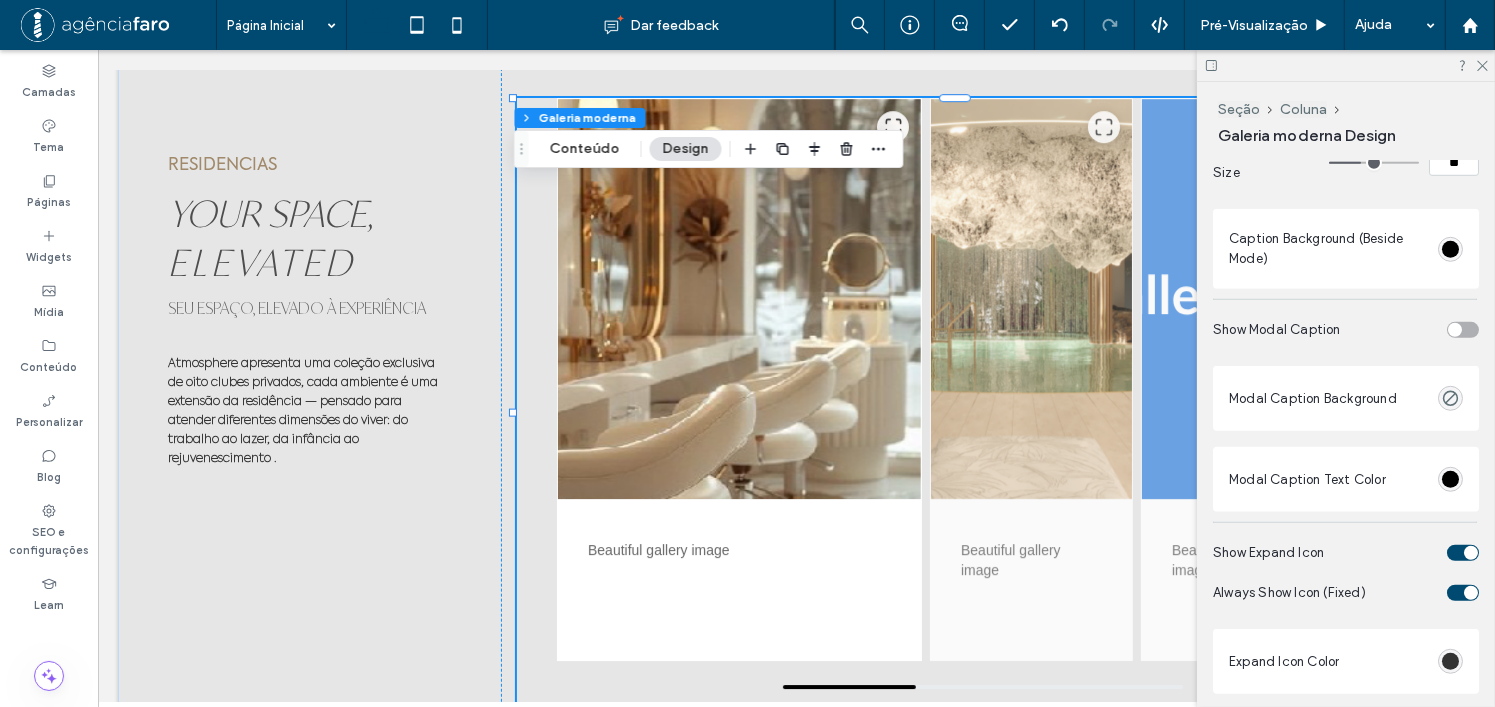scroll, scrollTop: 1400, scrollLeft: 0, axis: vertical 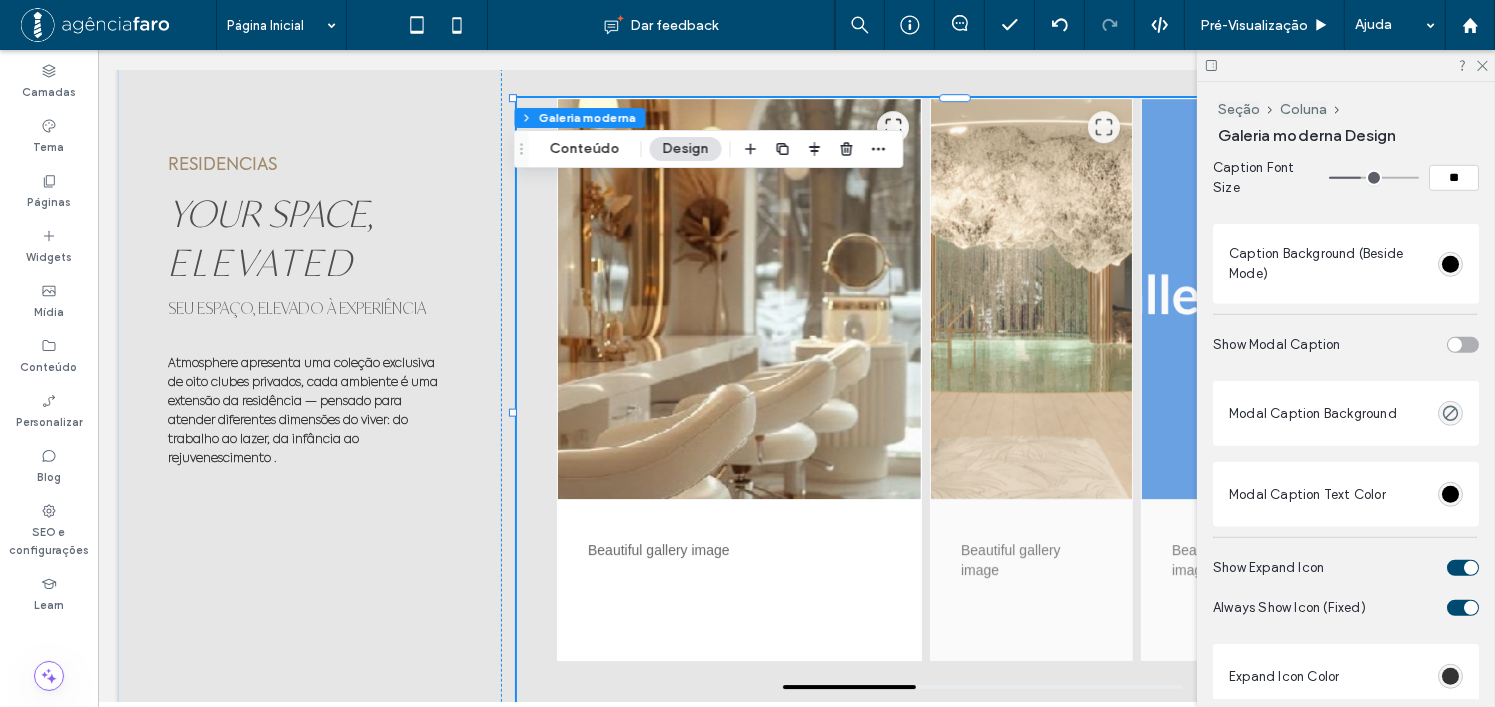 click at bounding box center (1463, 345) 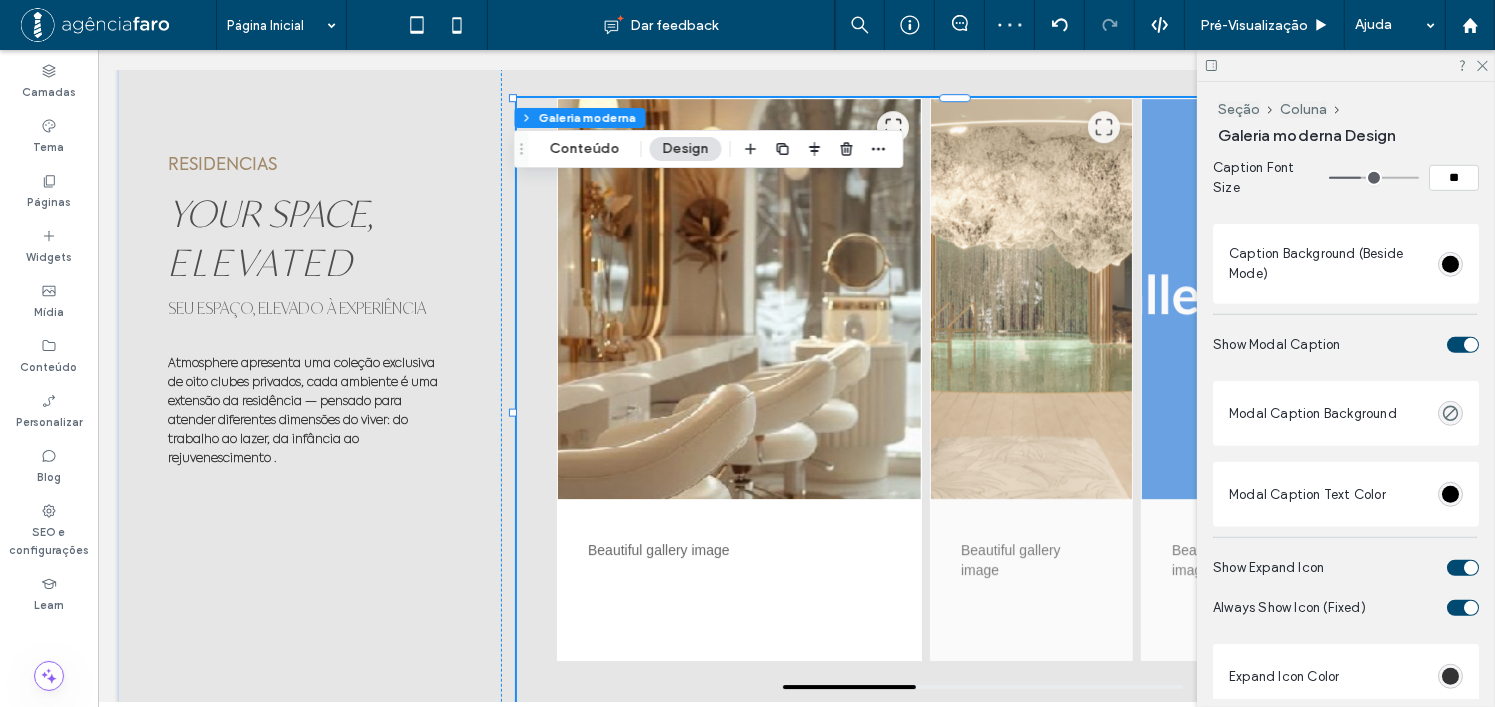click at bounding box center [1471, 345] 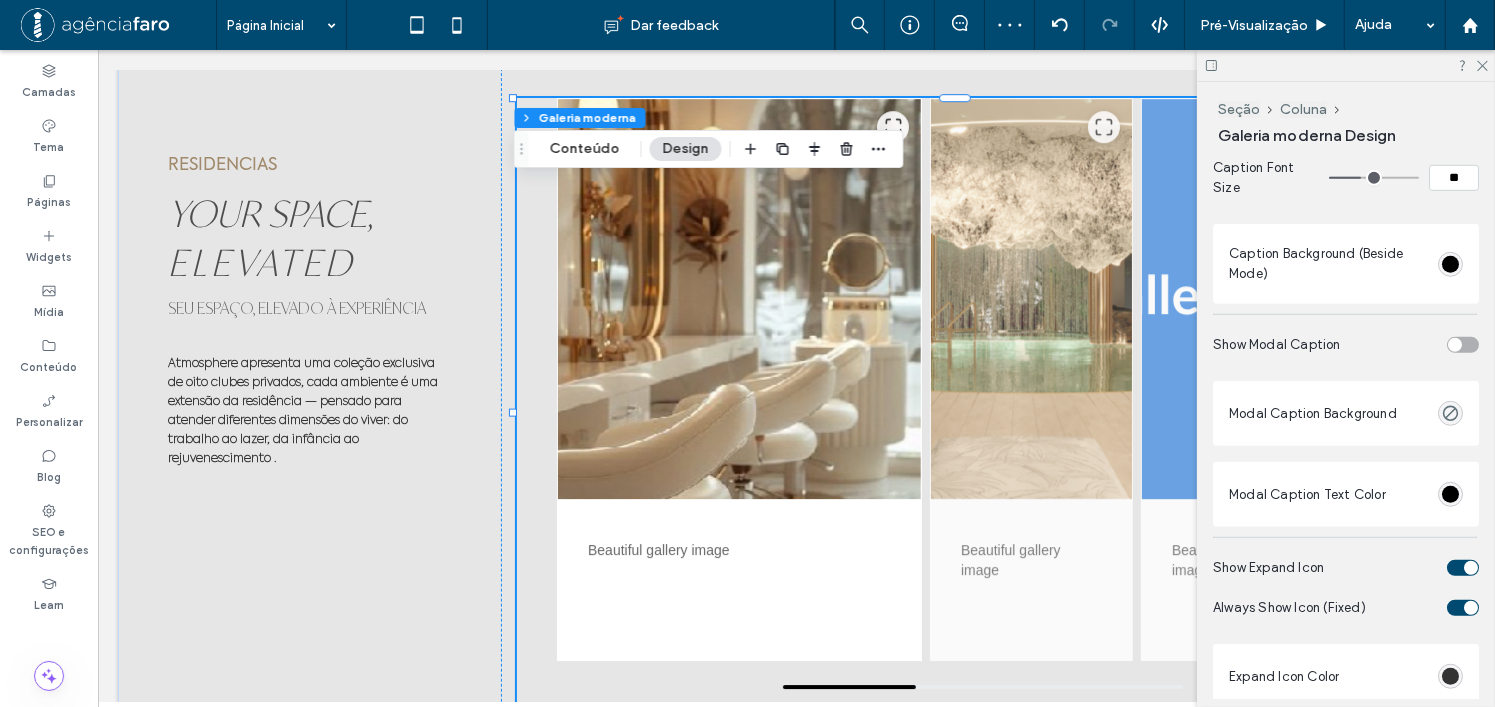 click at bounding box center (1450, 413) 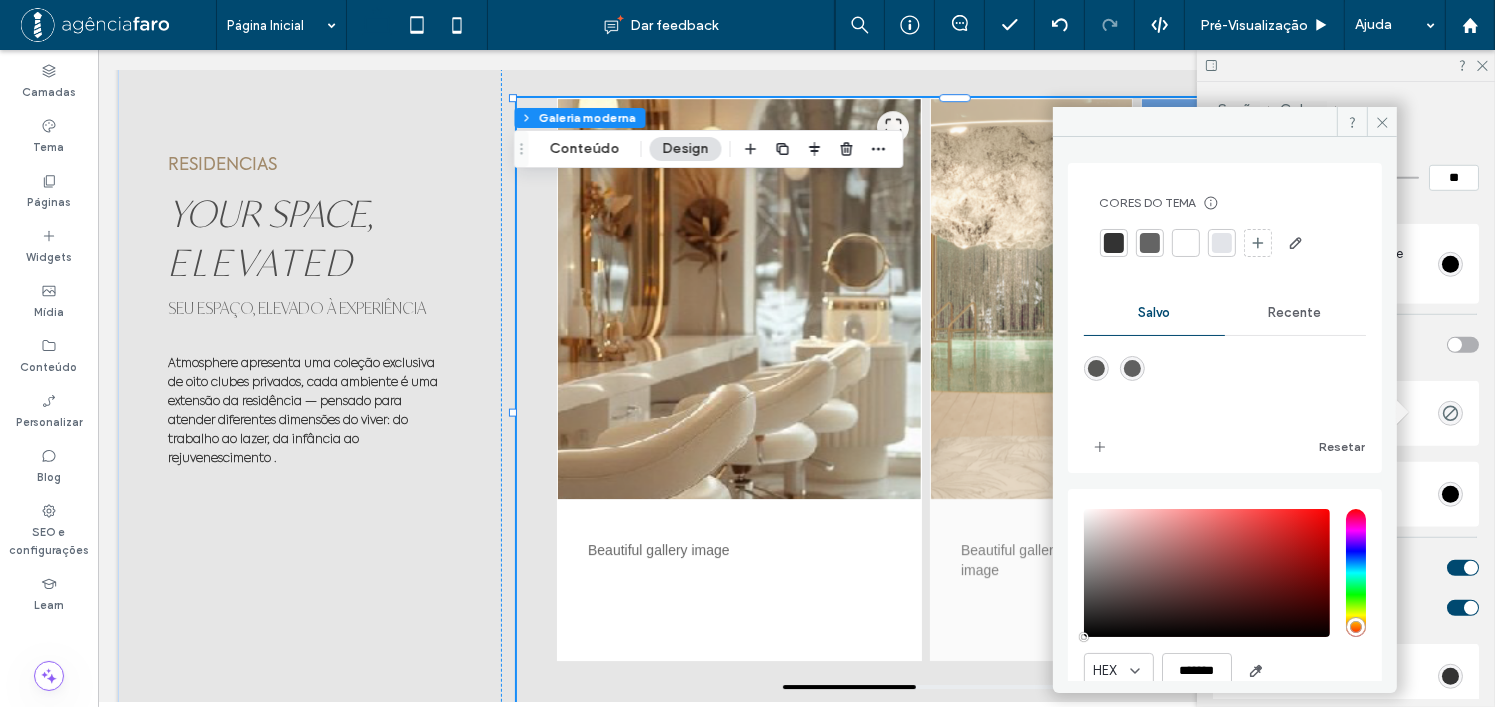 click at bounding box center [1096, 368] 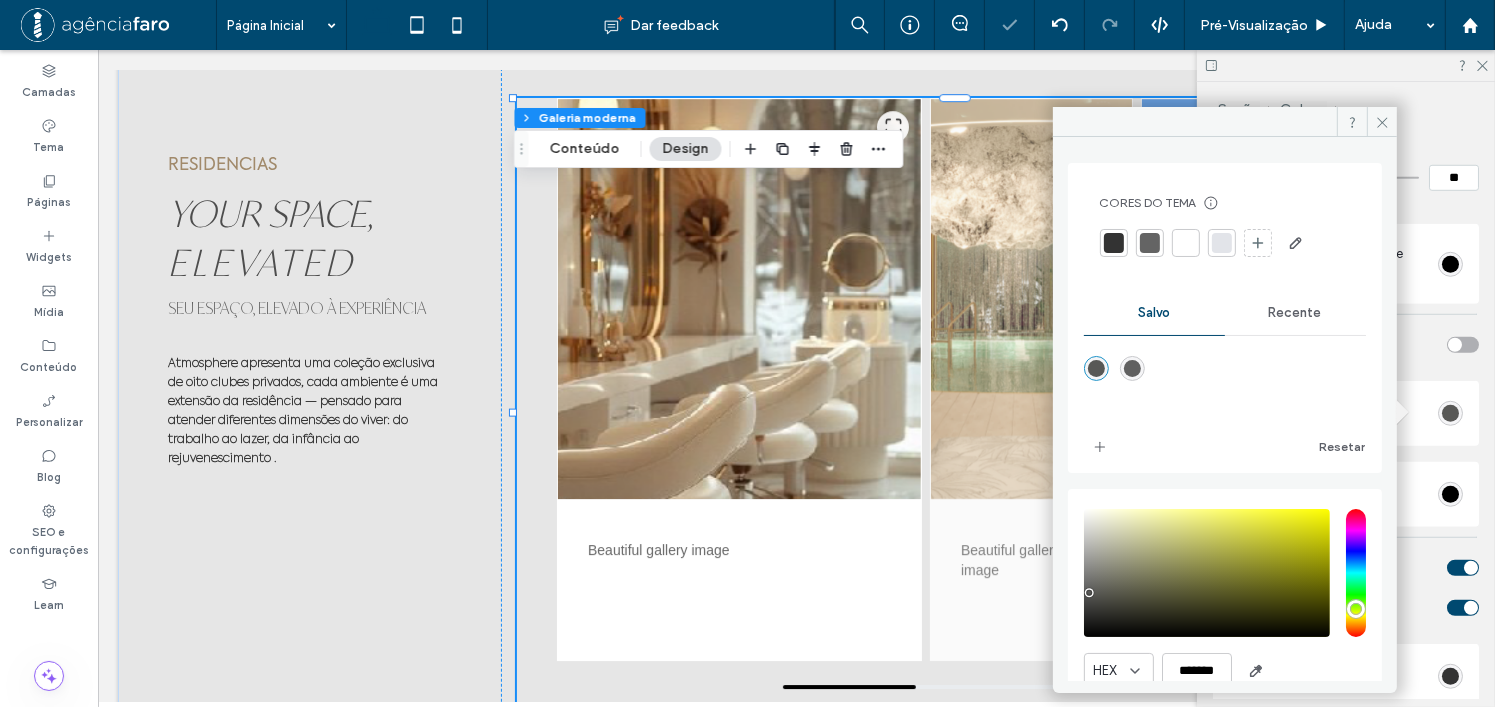 click at bounding box center (1096, 368) 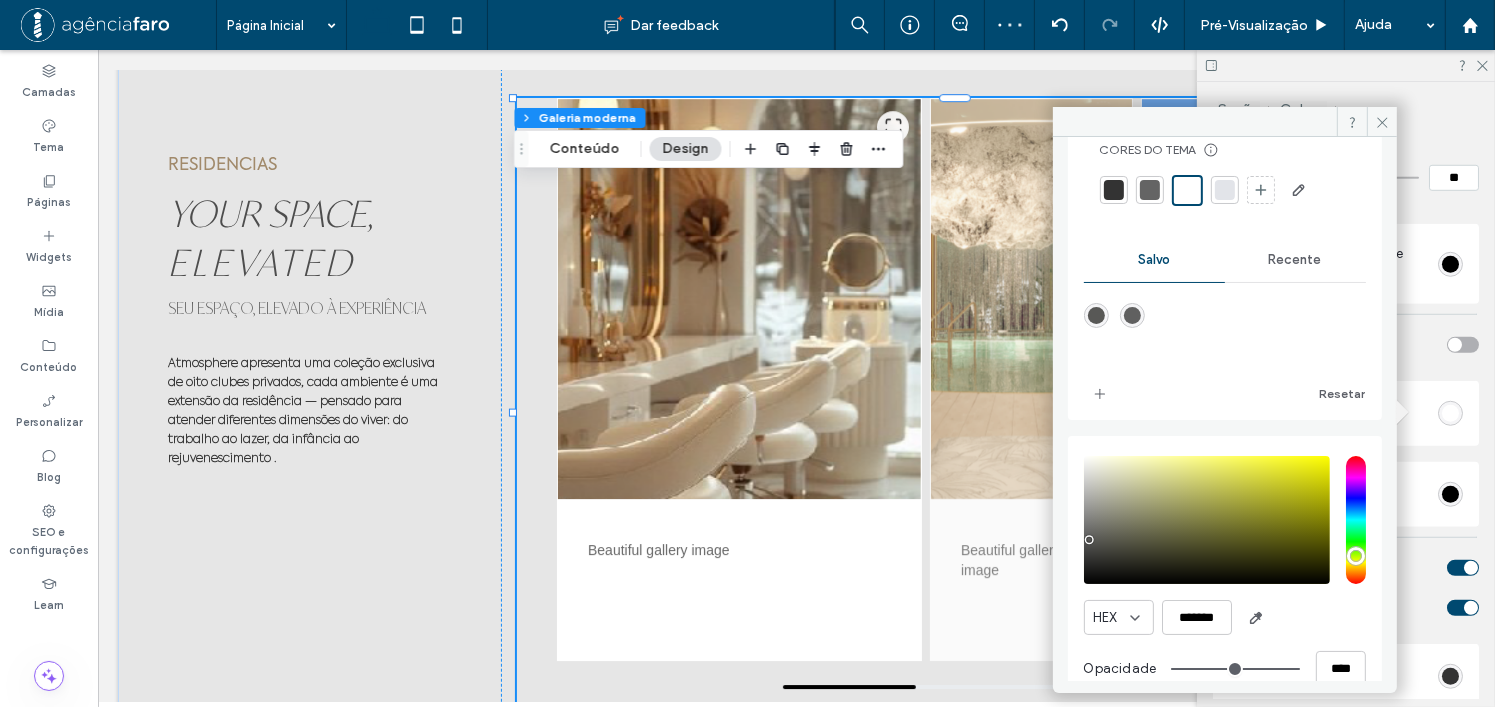 scroll, scrollTop: 83, scrollLeft: 0, axis: vertical 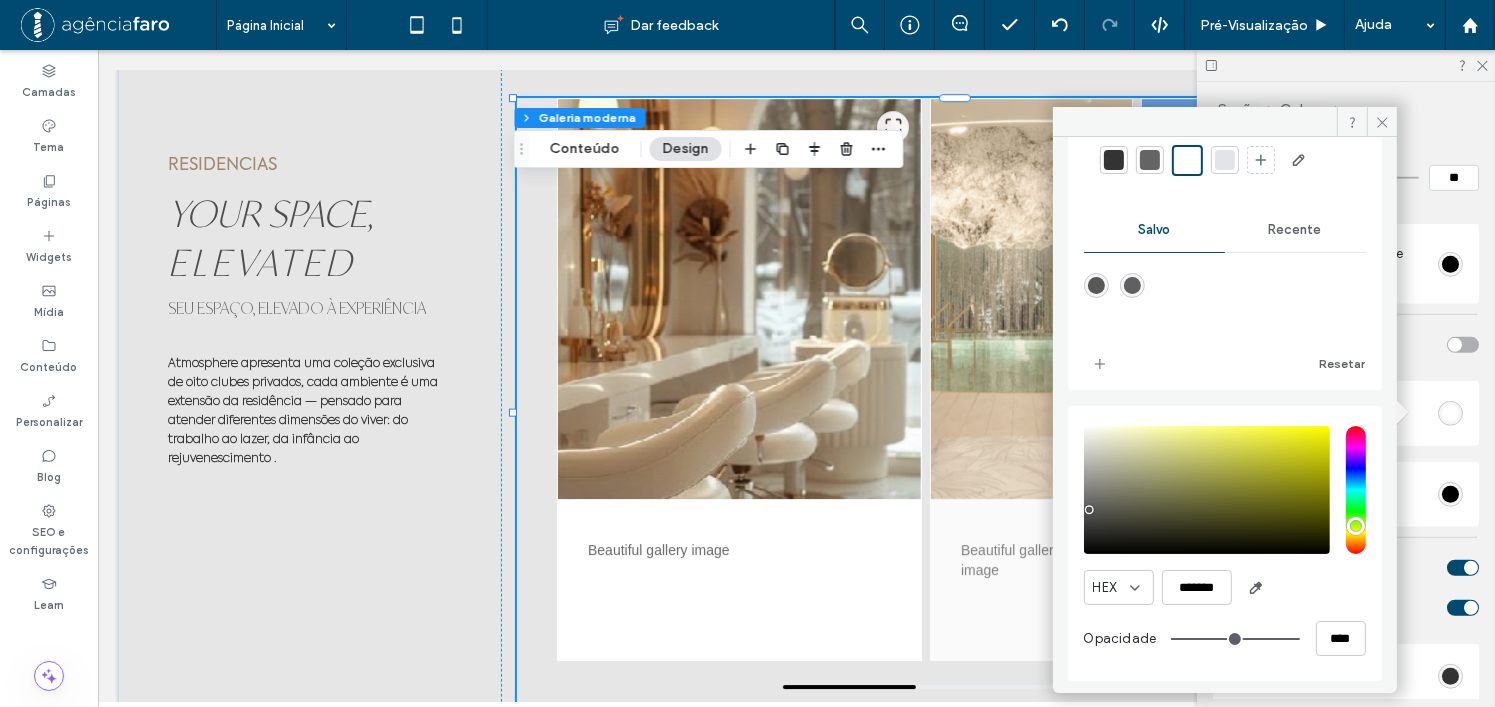 type on "**" 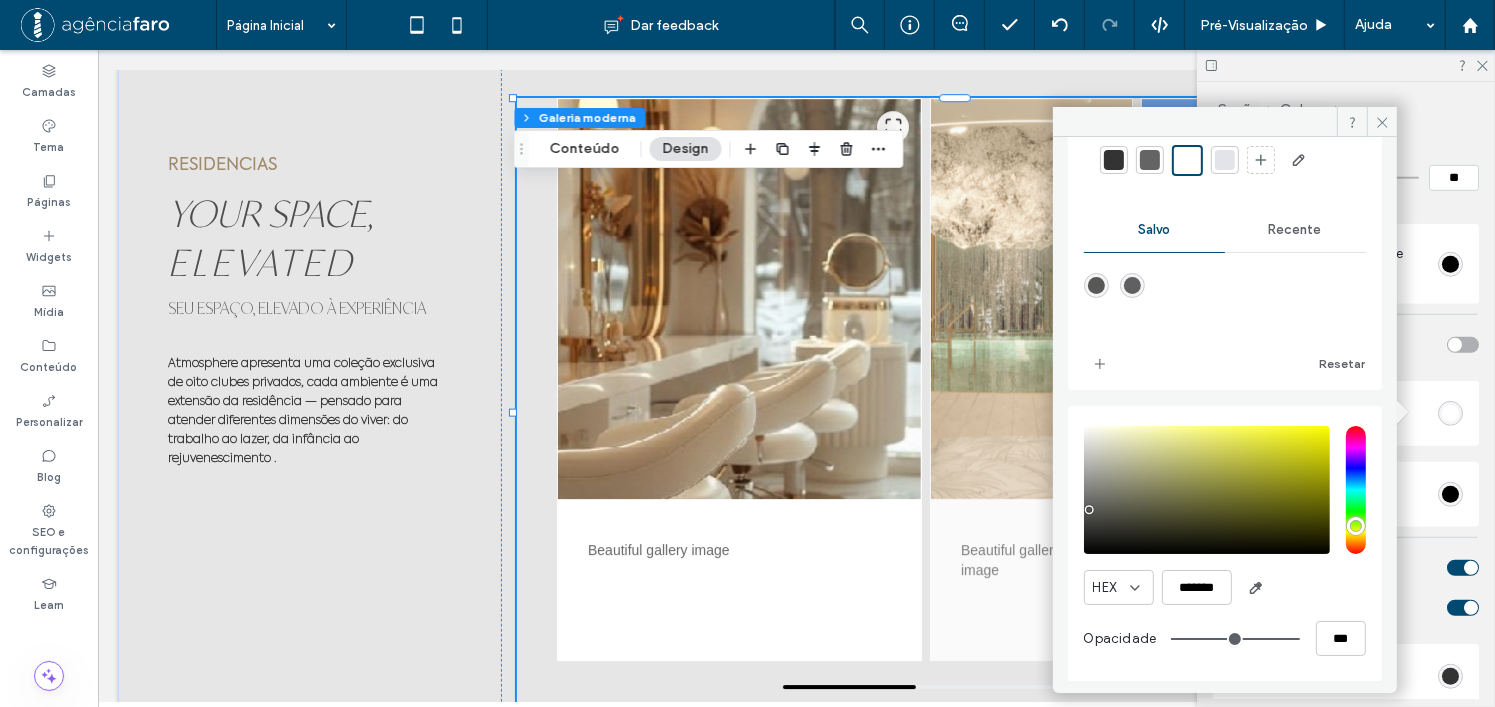 type on "**" 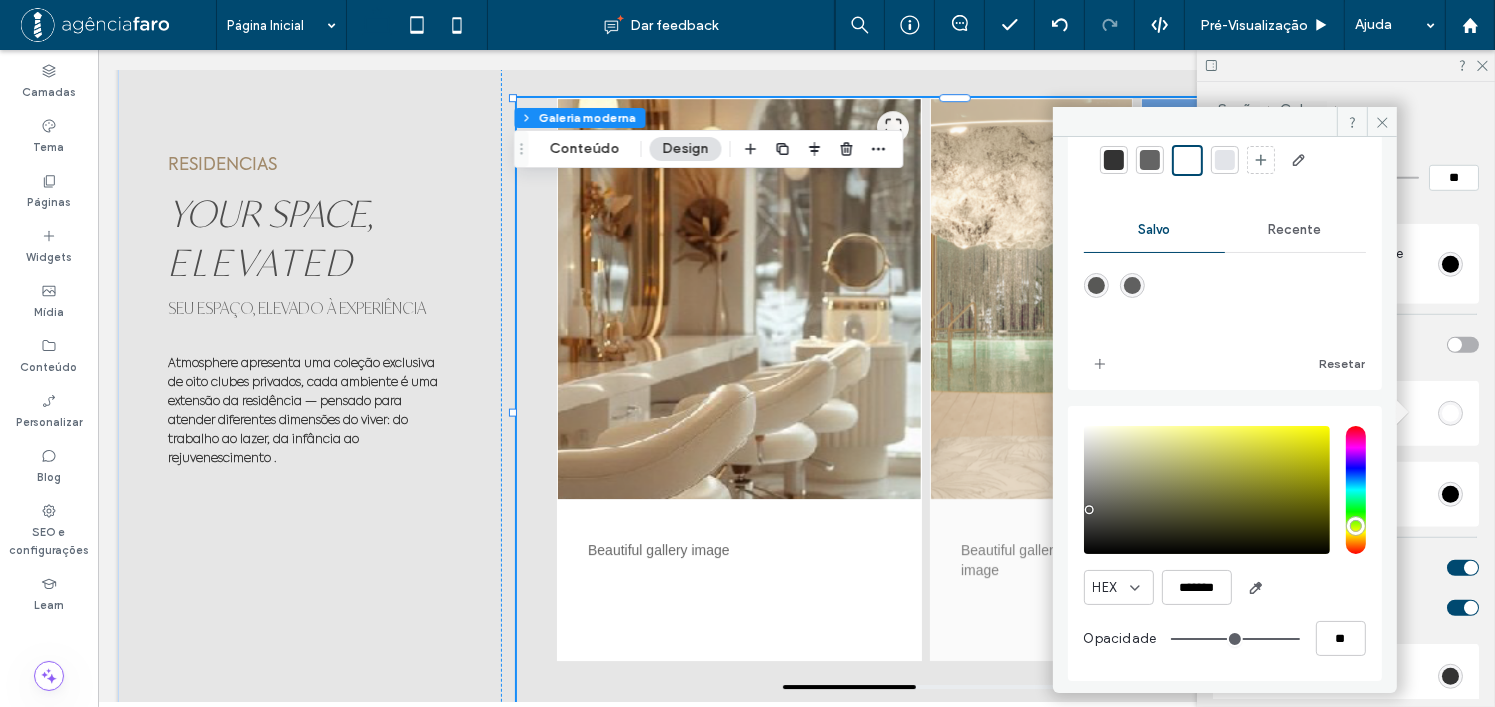 type on "*" 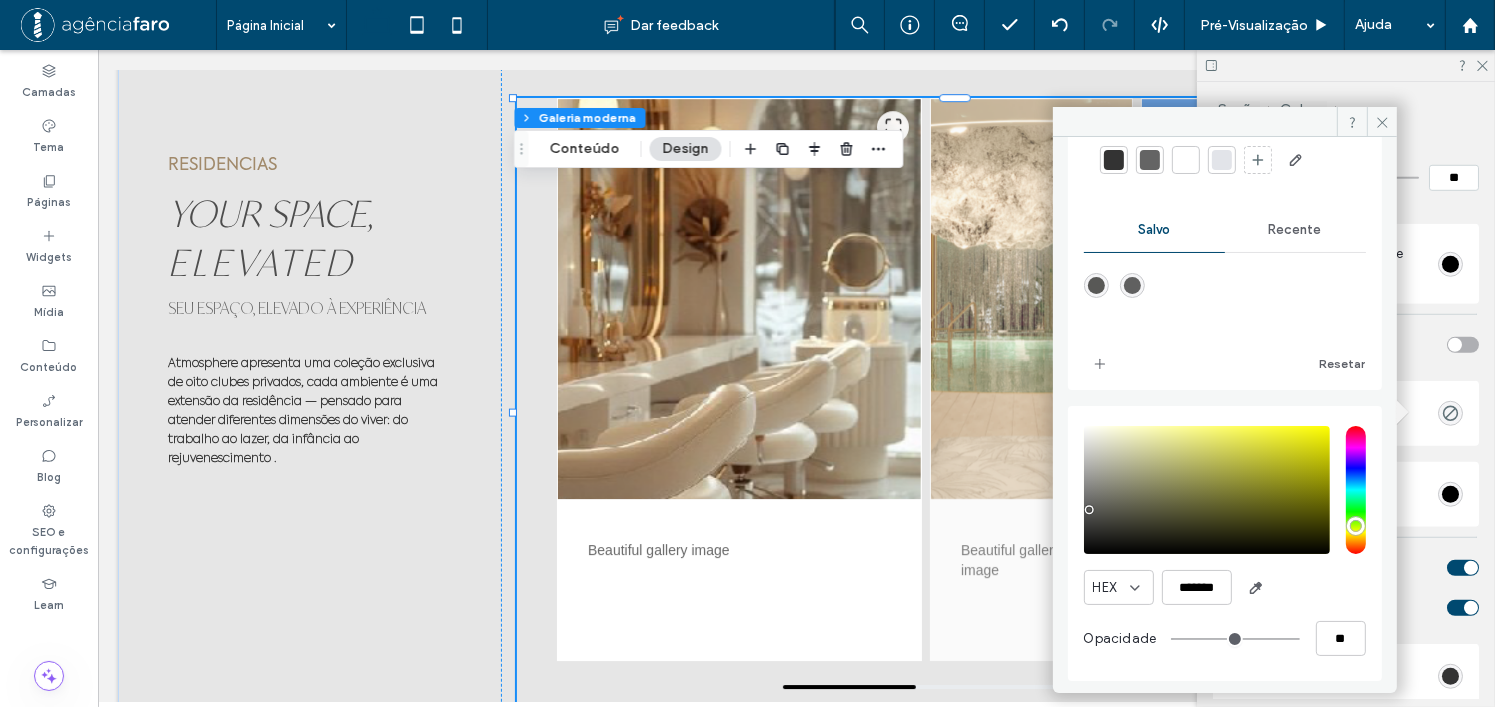 drag, startPoint x: 1281, startPoint y: 642, endPoint x: 1076, endPoint y: 634, distance: 205.15604 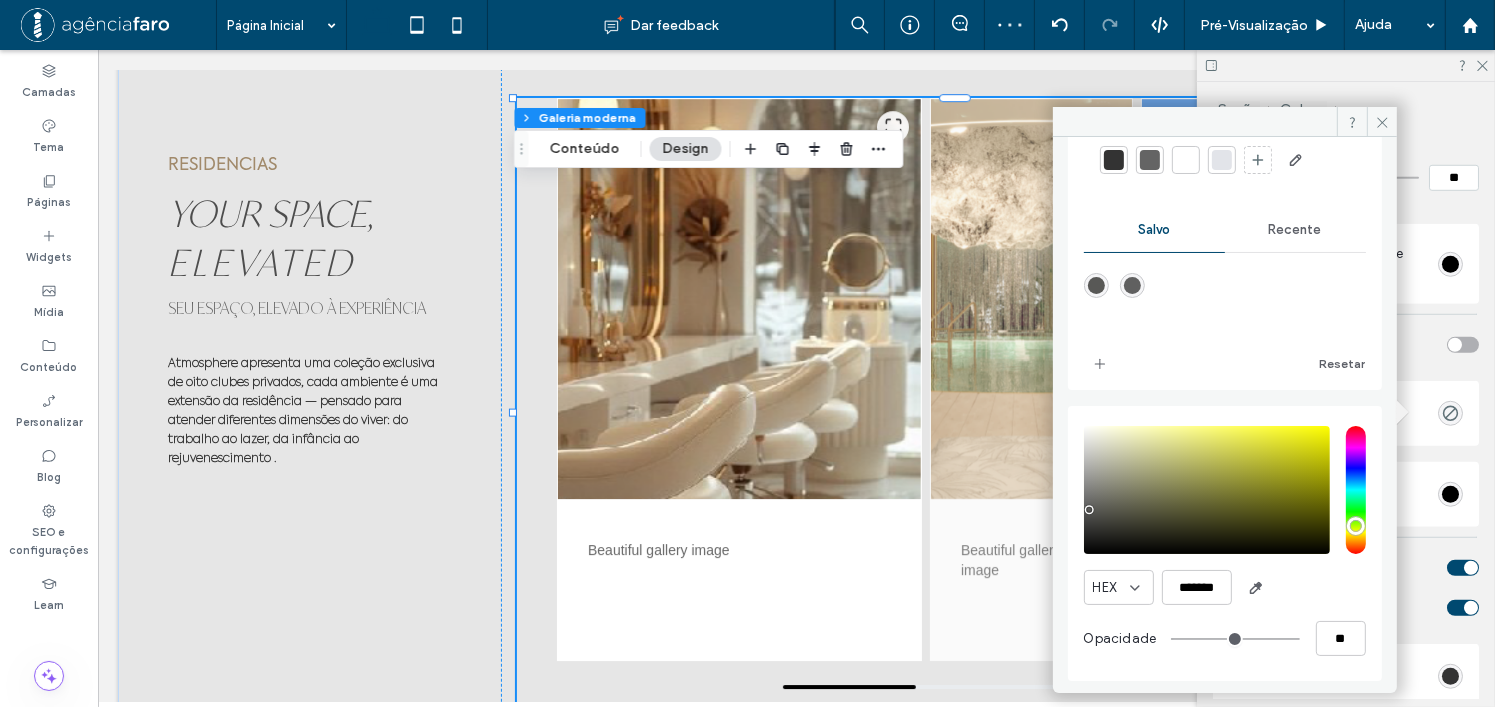 click on "Customize the appearance of your image carousel Full Width Image Height *** Carousel Max Width **** Carousel Background Image Border Color Caption Text Color Modal Background Show Image Captions Caption Position Below Image Caption Font Size ** Caption Background (Beside Mode) Show Modal Caption Modal Caption Background Modal Caption Text Color Show Expand Icon Always Show Icon (Fixed) Expand Icon Color Expand Icon Background Expand Icon Size ** Show Navigation Tools Arrow Color Arrow Hover Color Drag Bar Background Drag Bar Indicator Drag Bar Width *** Carousel Background Cor Imagem Cor de fundo Image Border Borda *** Carousel Corners Raio do canto * px Image Corners Raio do canto * px Caption Text Style Fonte Aboreto Espessura da Fonte normal Tamanho da Fonte 14 Cor da fonte Formato da fonte Alinhamento Sentido do texto" at bounding box center [1346, 894] 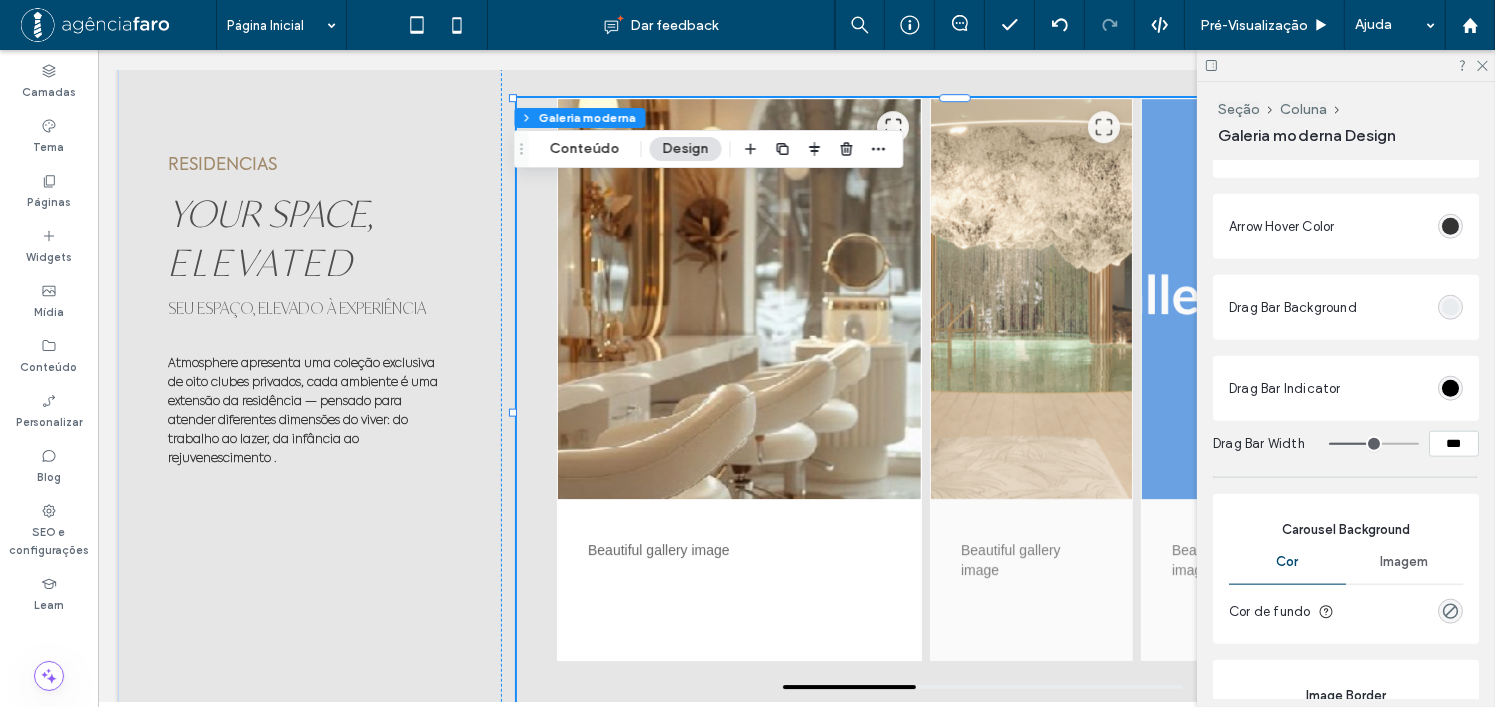 scroll, scrollTop: 2400, scrollLeft: 0, axis: vertical 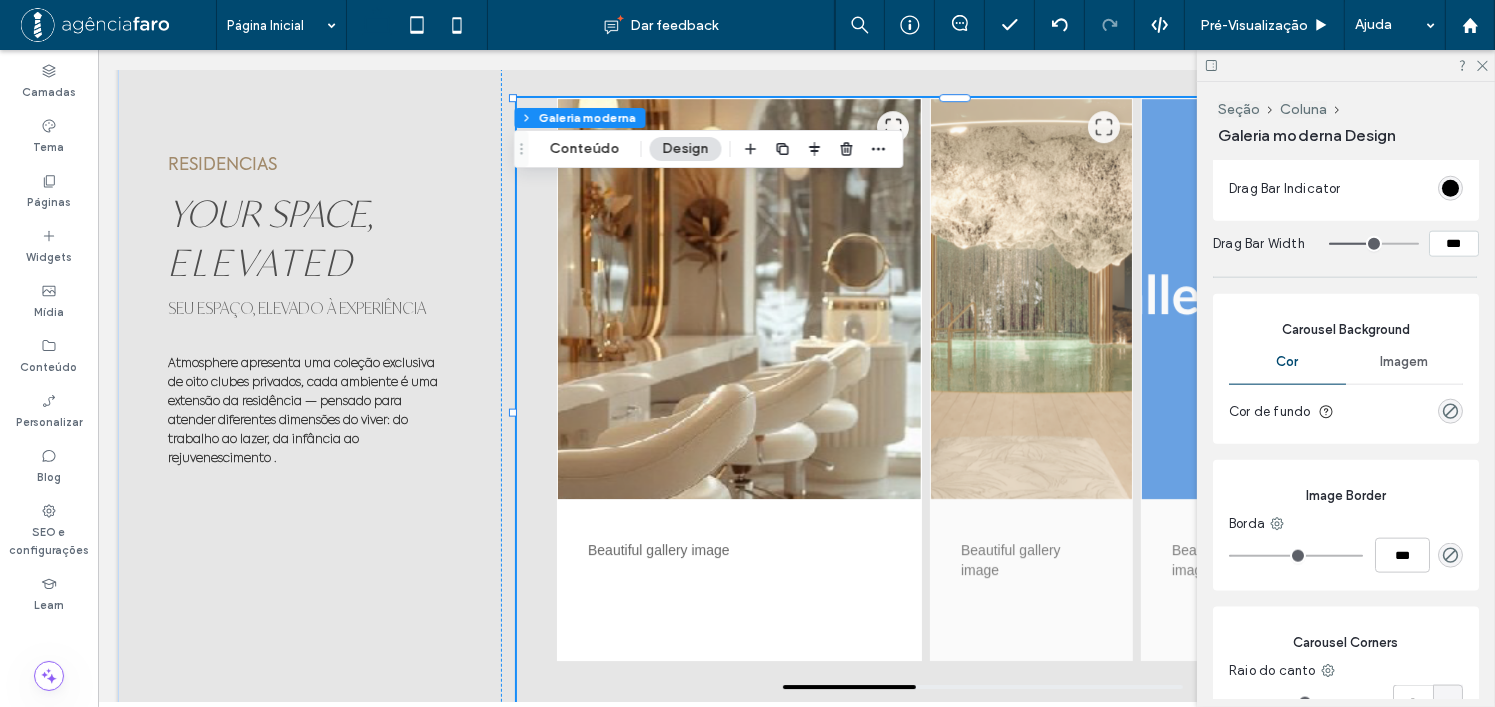 click at bounding box center [1450, 411] 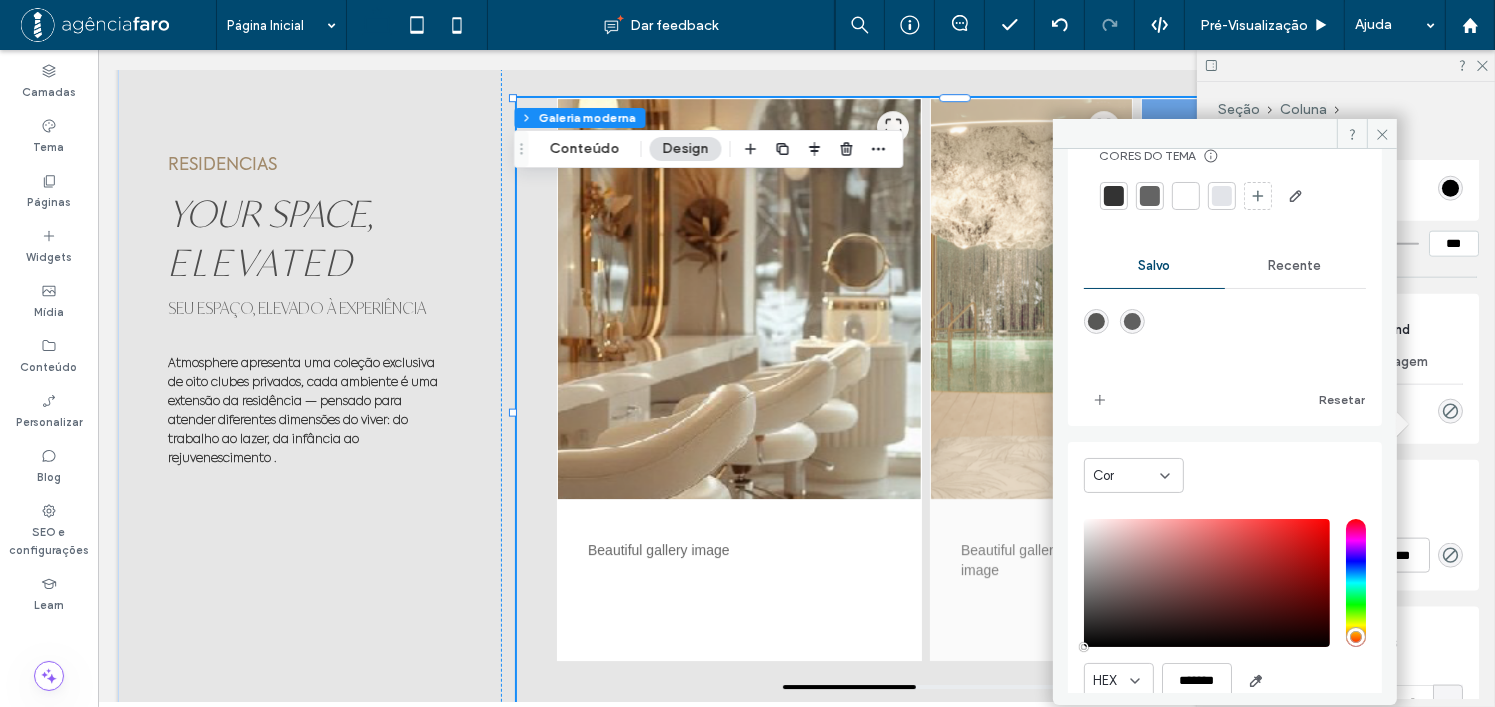 scroll, scrollTop: 140, scrollLeft: 0, axis: vertical 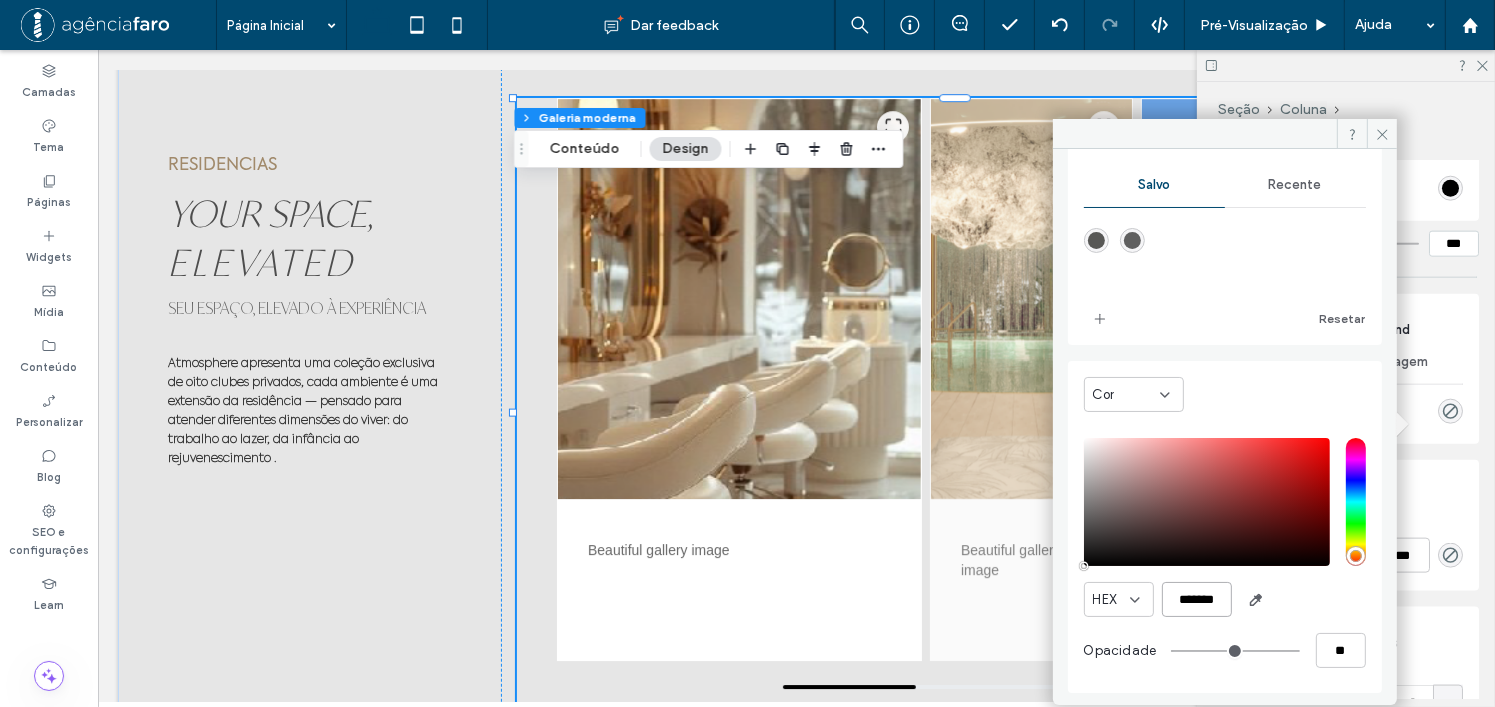 click on "*******" at bounding box center (1197, 599) 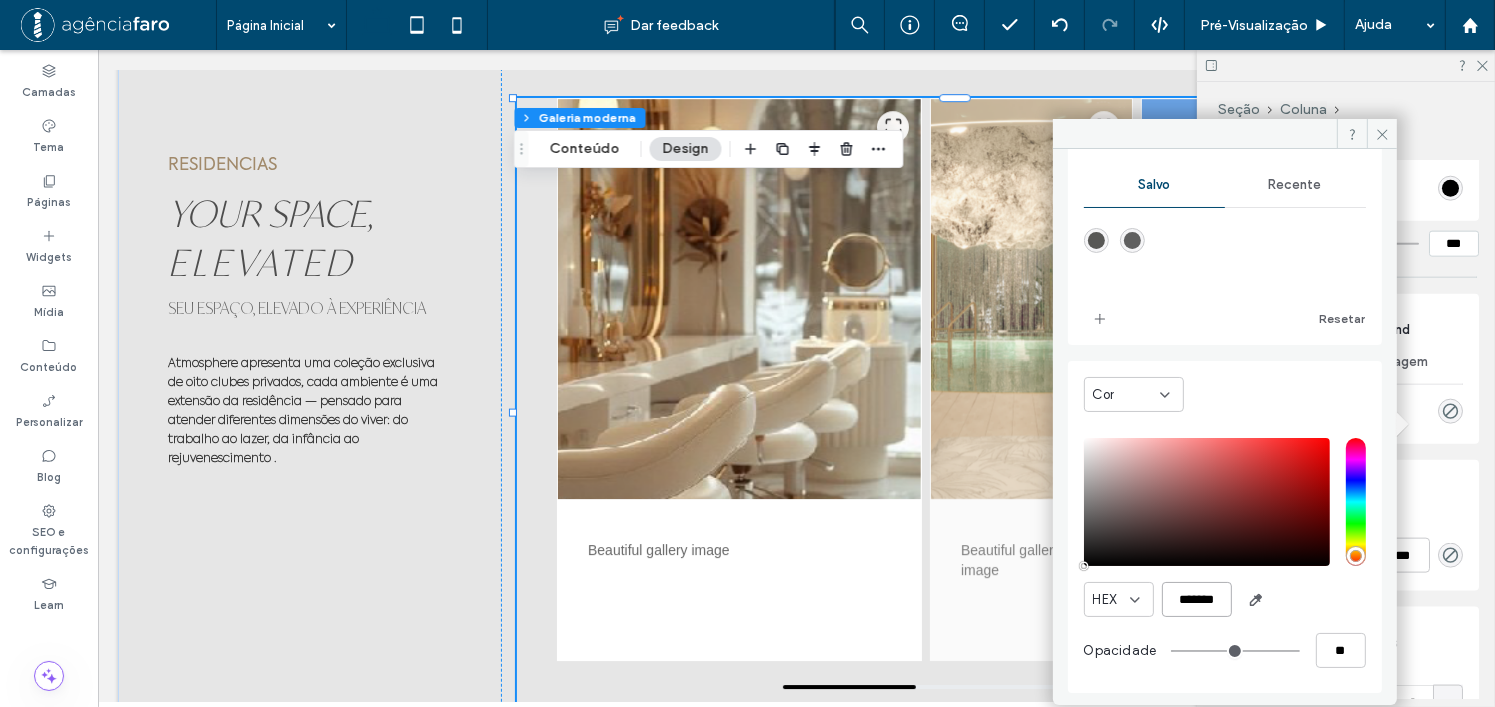 paste 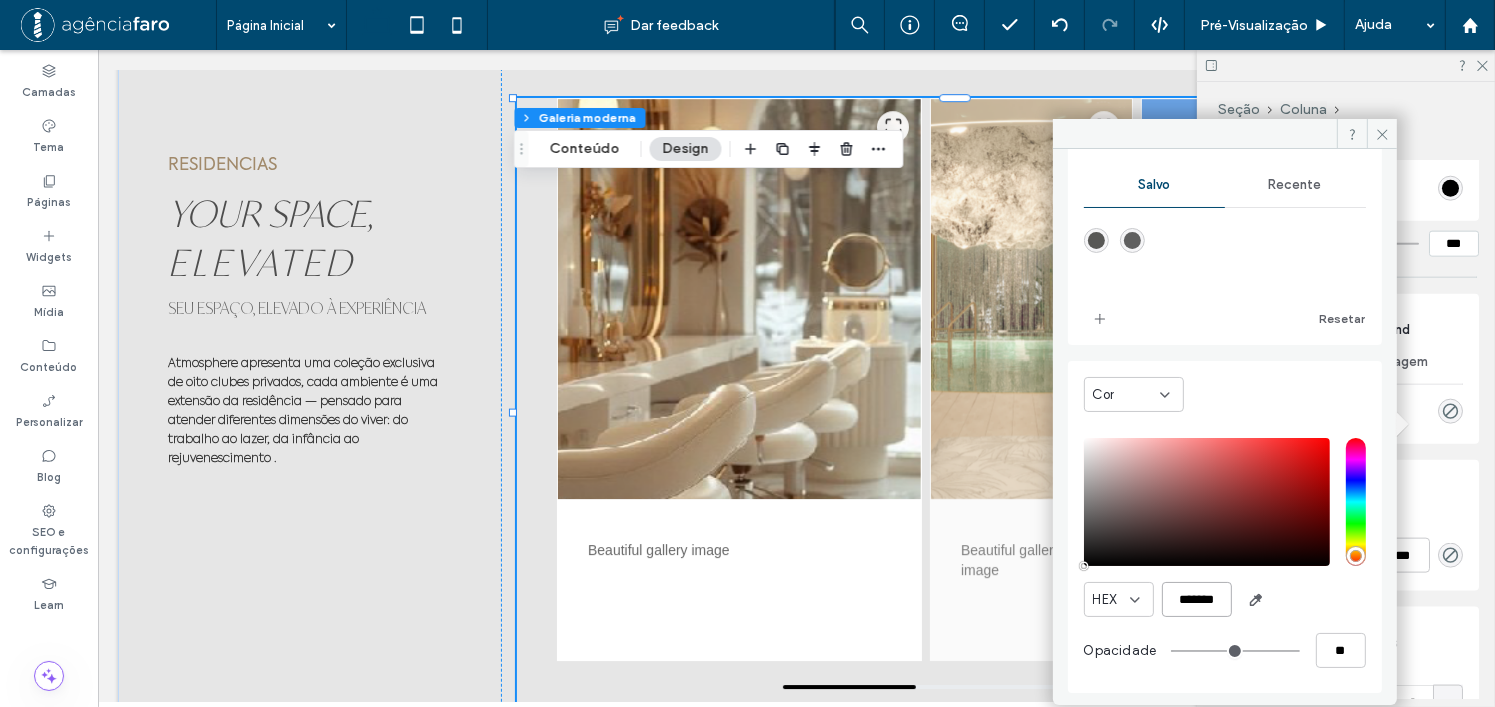 type on "*******" 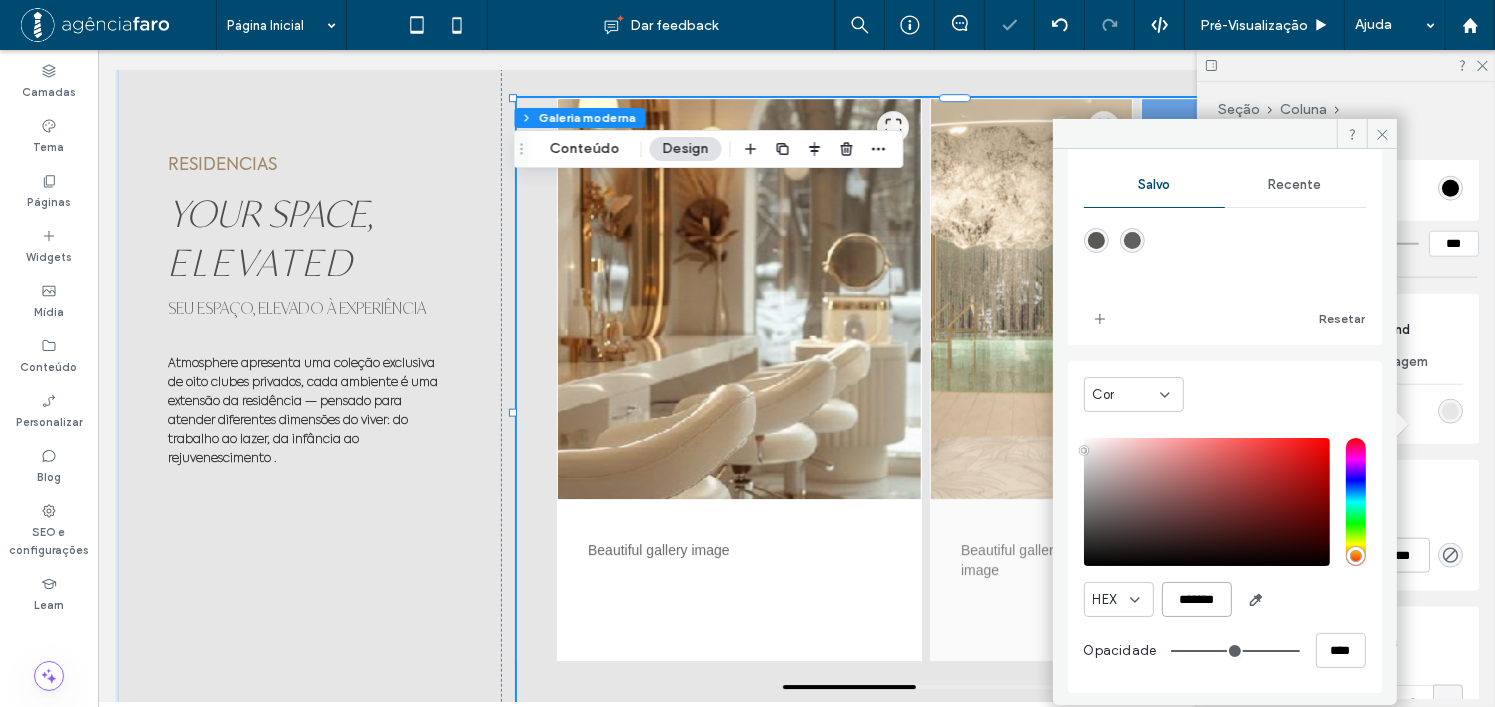 type on "*******" 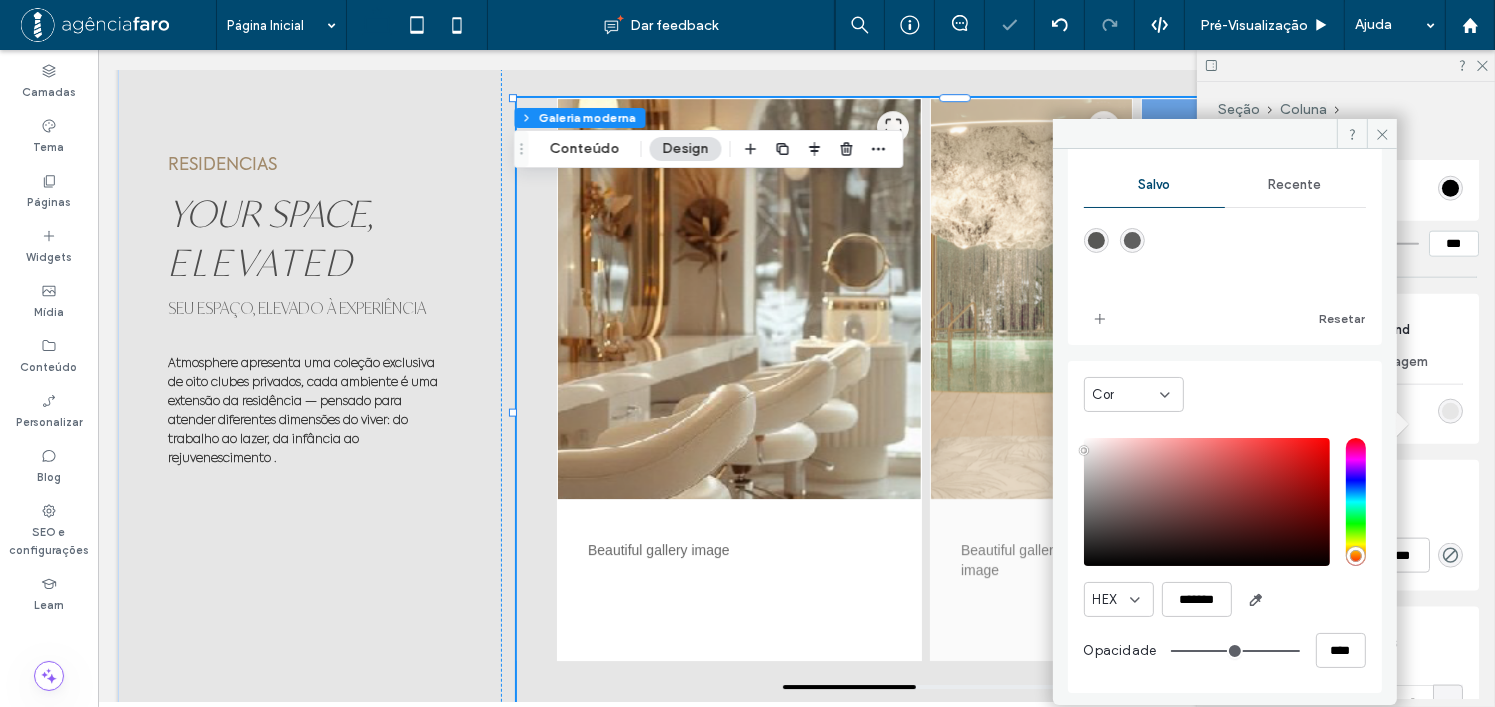 click on "HEX *******" at bounding box center (1225, 599) 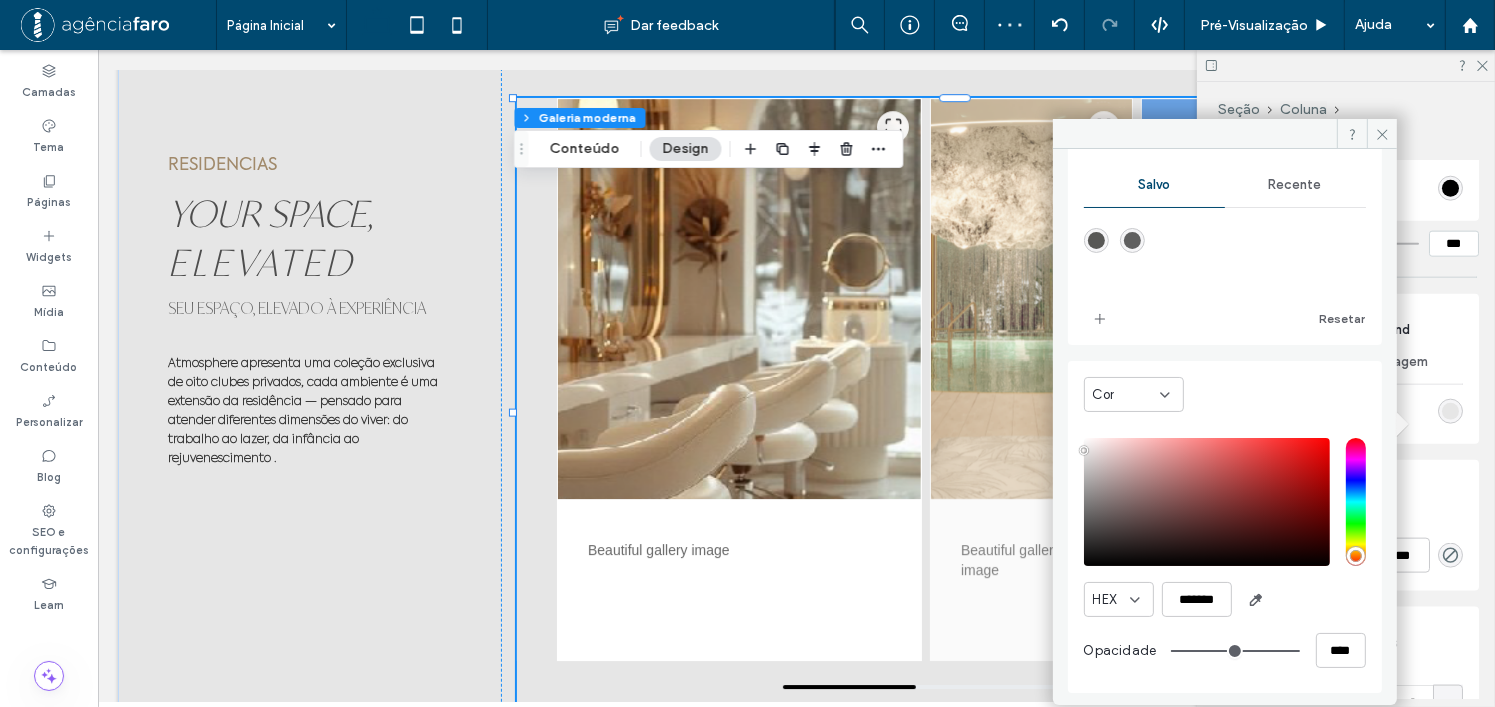 click on "Image Border Borda ***" at bounding box center (1346, 525) 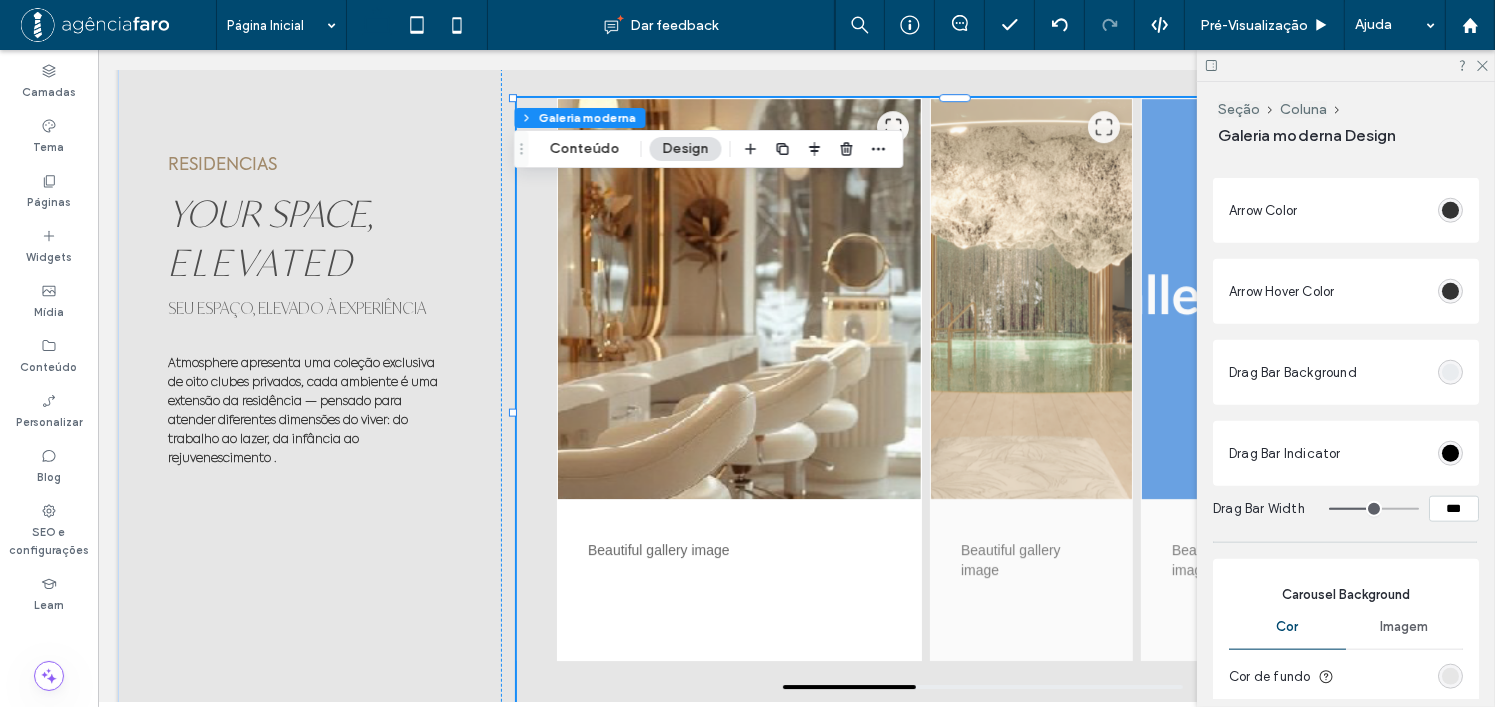scroll, scrollTop: 1935, scrollLeft: 0, axis: vertical 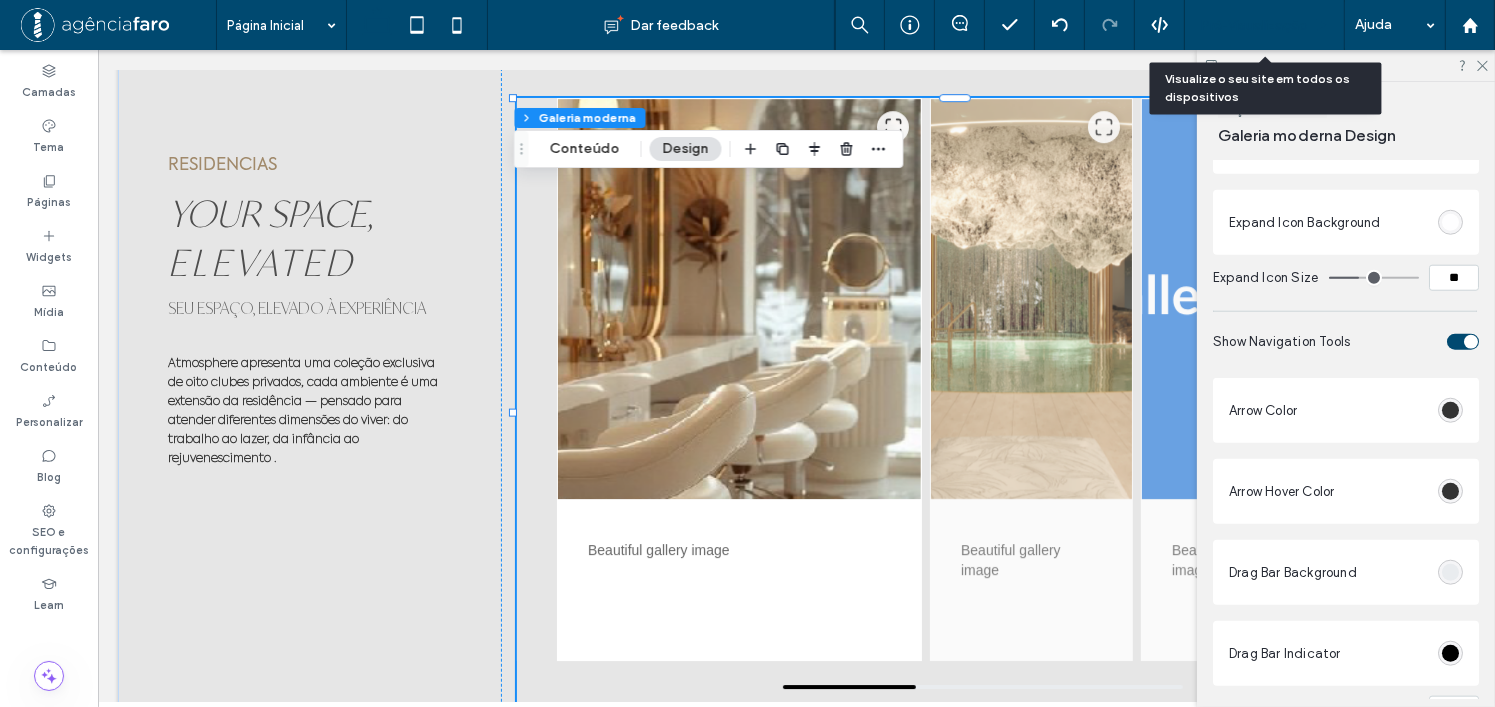 click on "Pré-Visualizaçāo" at bounding box center (1254, 25) 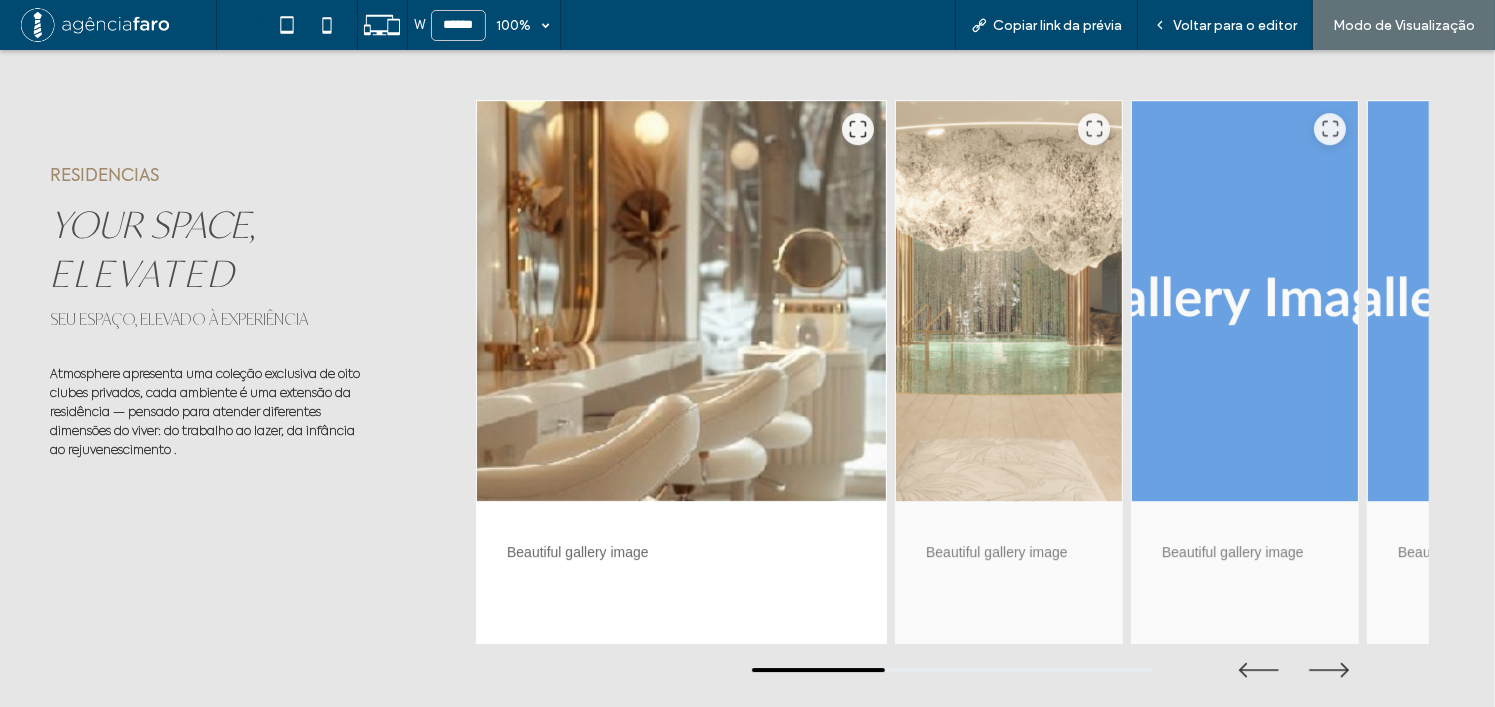 scroll, scrollTop: 6221, scrollLeft: 0, axis: vertical 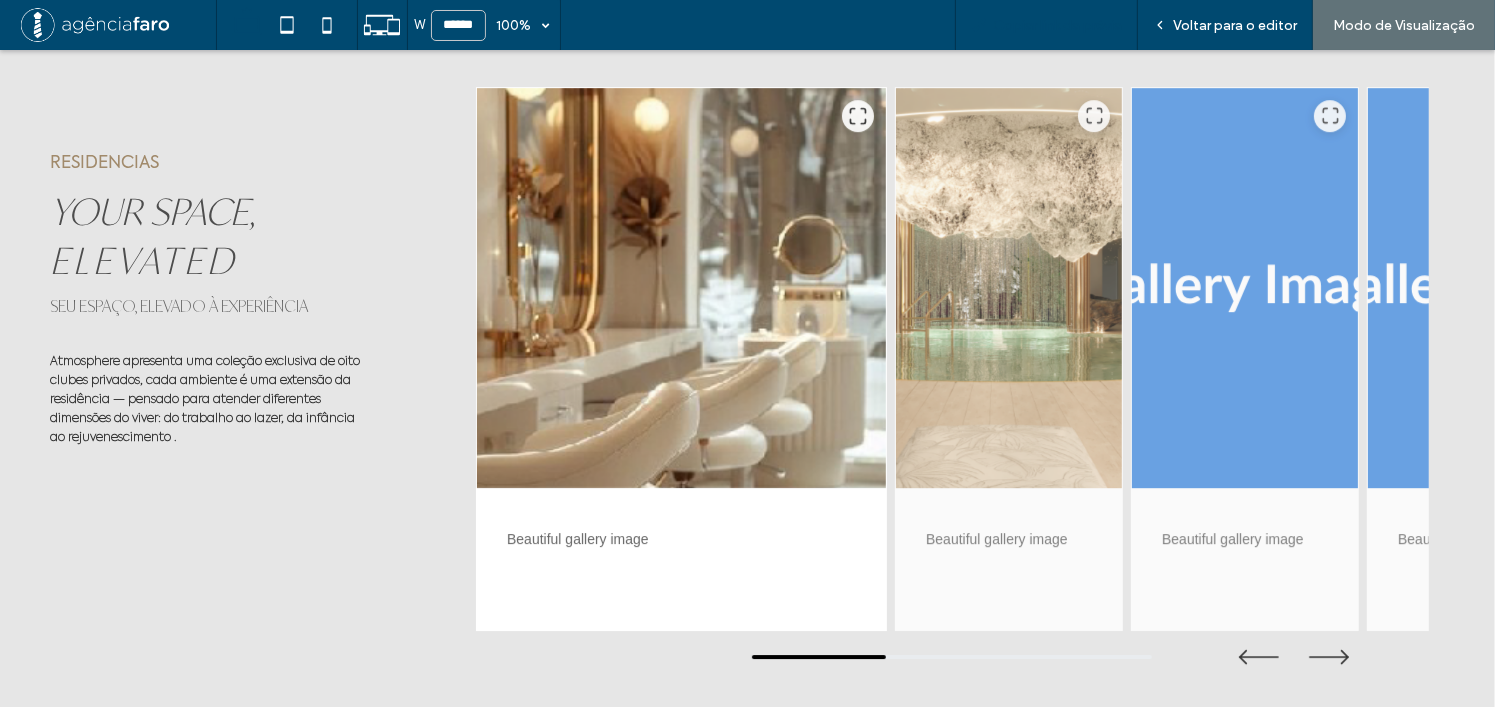 click on "Copiar link da prévia" at bounding box center [1046, 25] 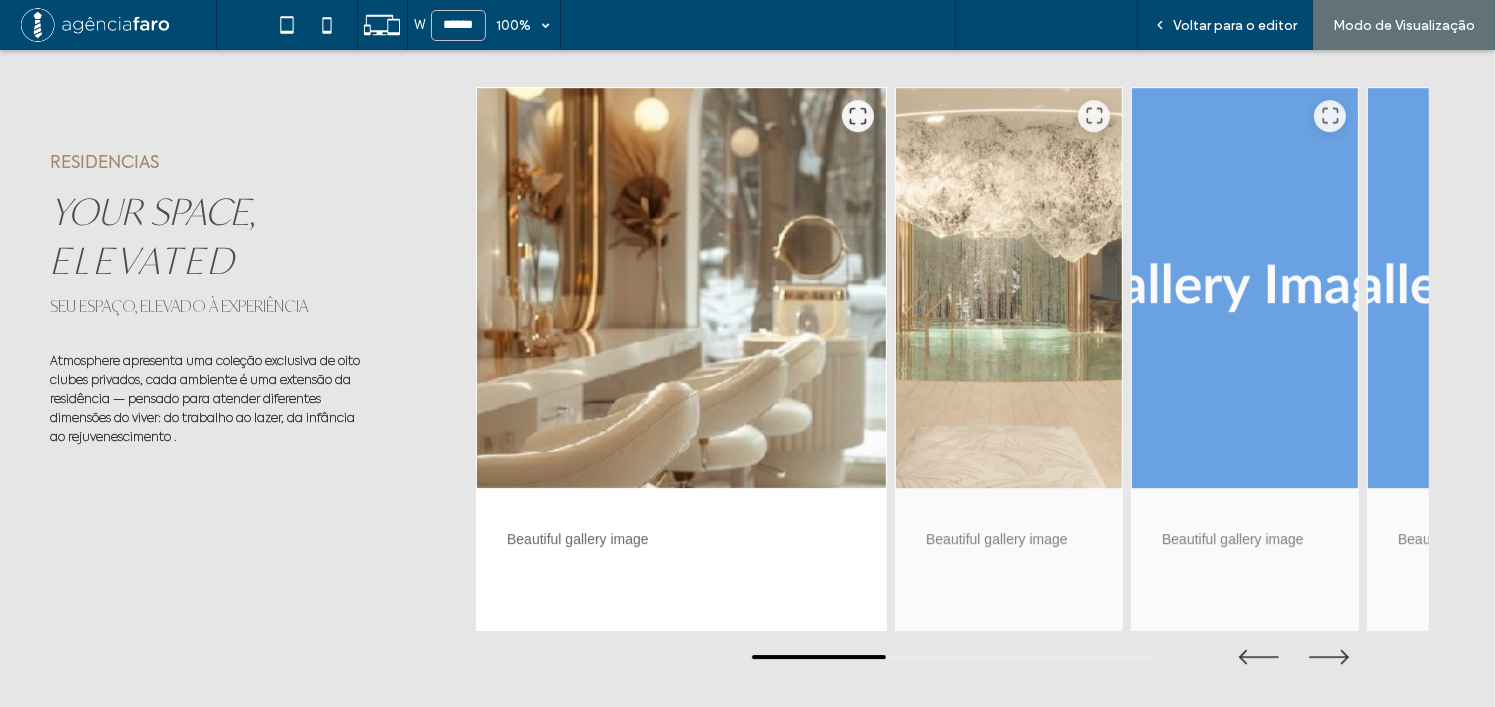 click on "Copiar link da prévia" at bounding box center (1057, 25) 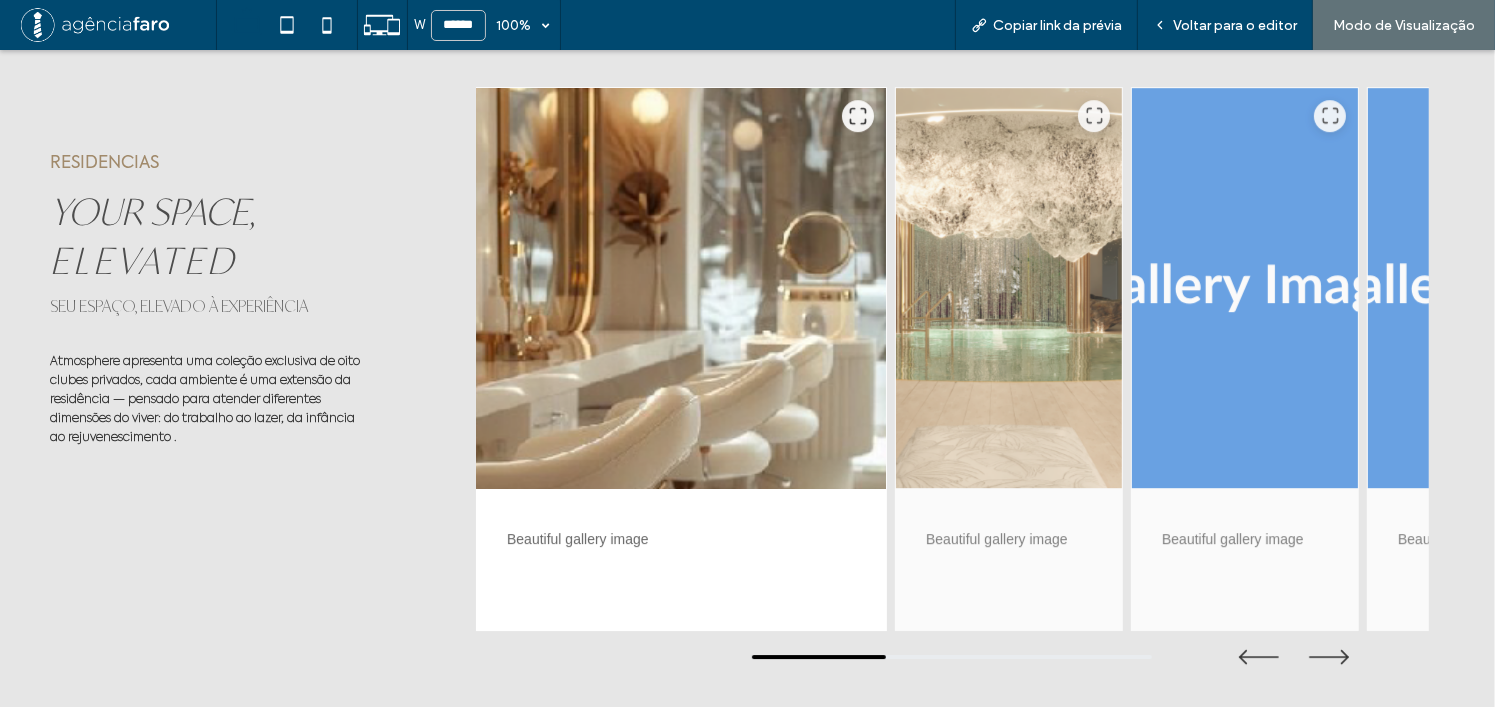 click at bounding box center [681, 288] 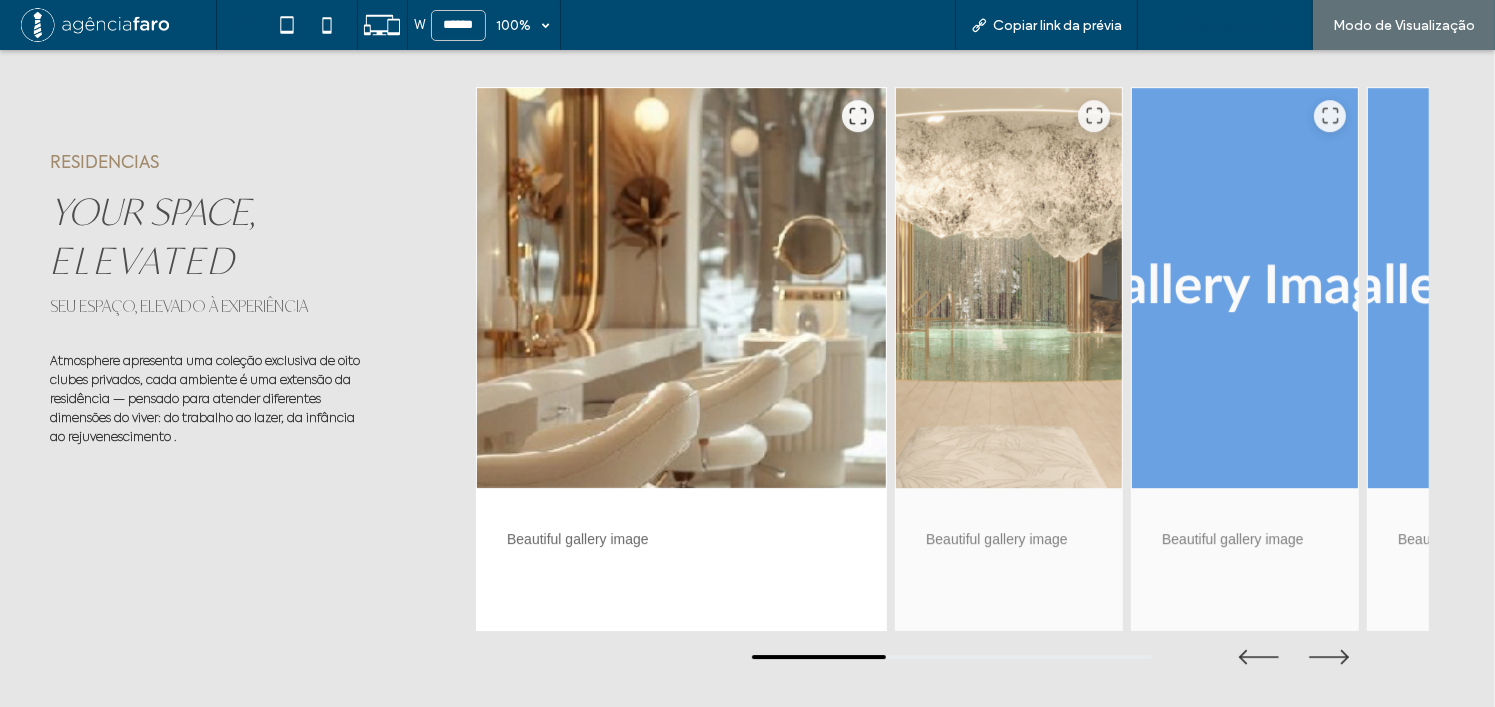click on "Voltar para o editor" at bounding box center [1235, 25] 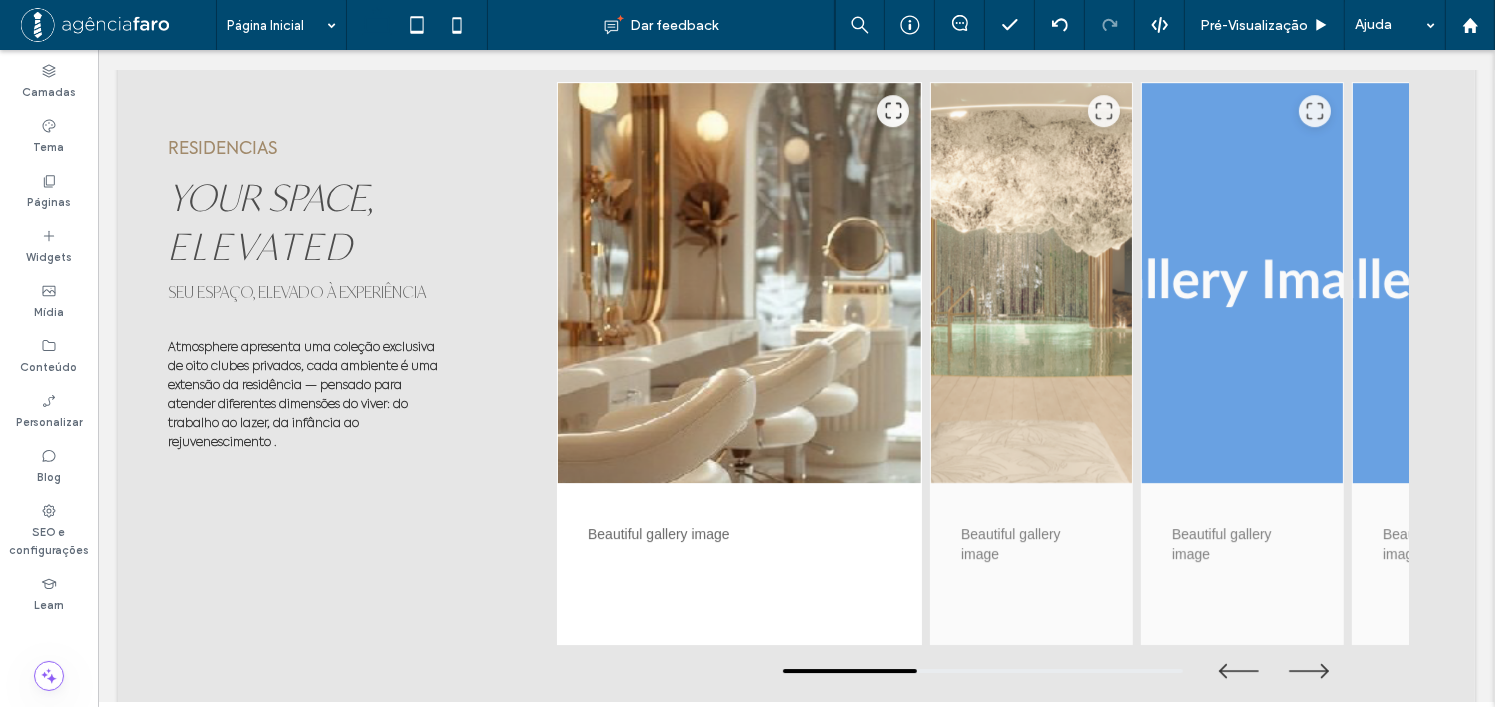 scroll, scrollTop: 6188, scrollLeft: 0, axis: vertical 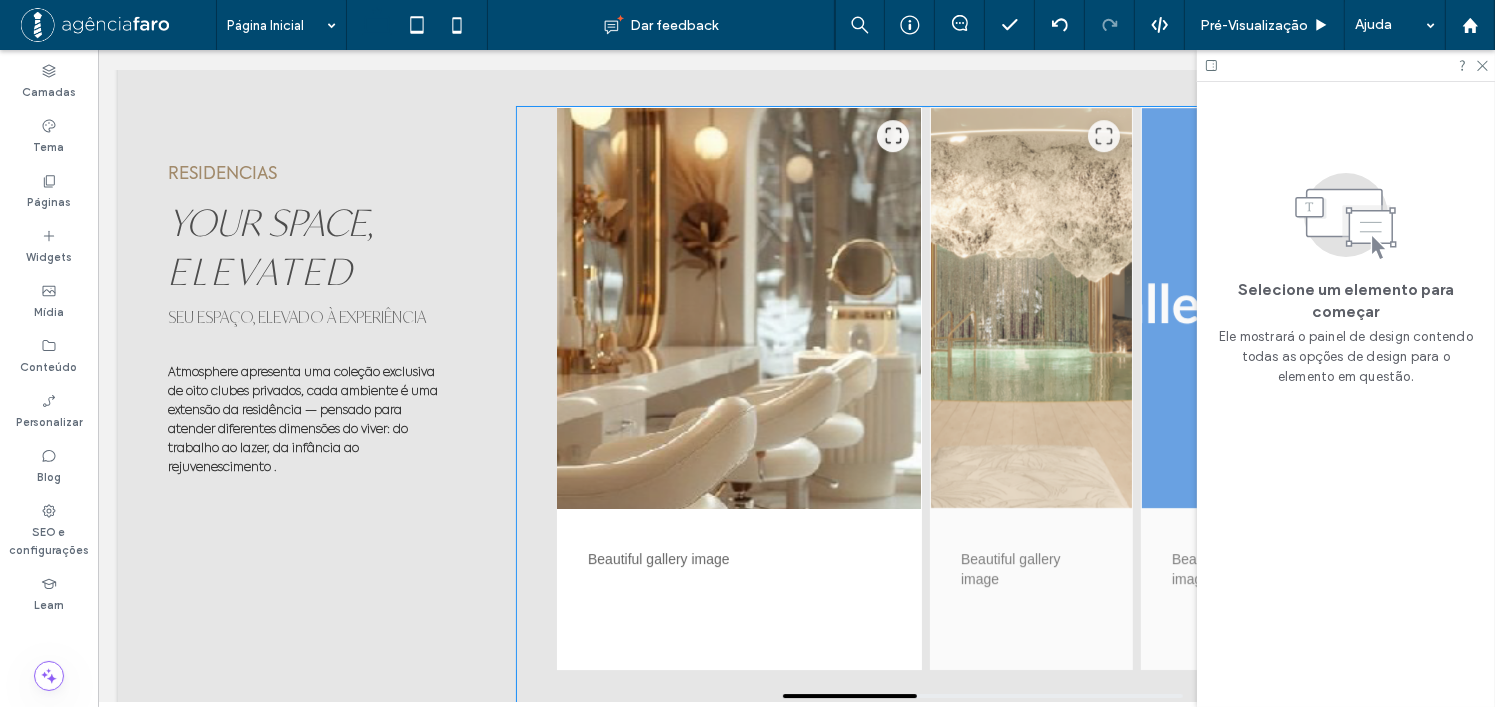 click at bounding box center [738, 308] 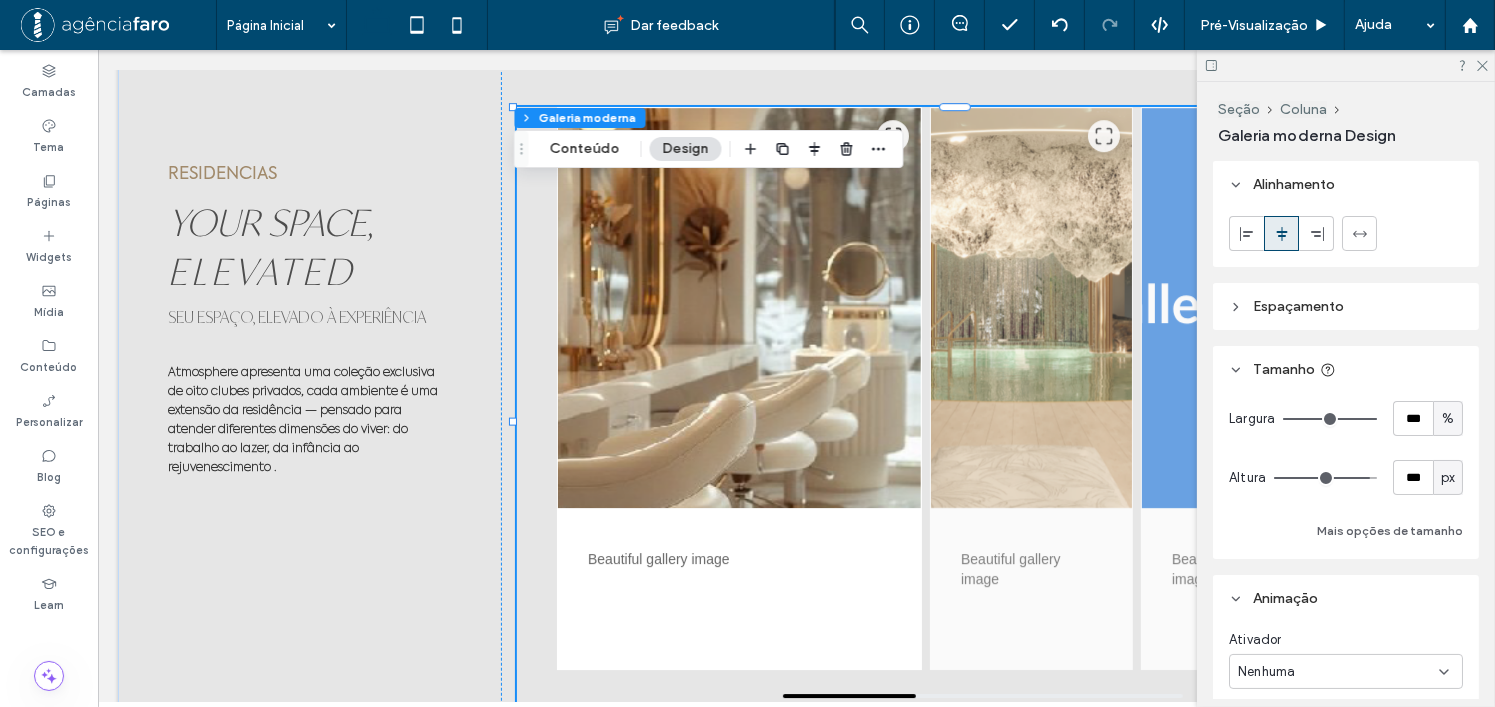 click on "Seção Coluna Galeria moderna Conteúdo Design" at bounding box center (709, 149) 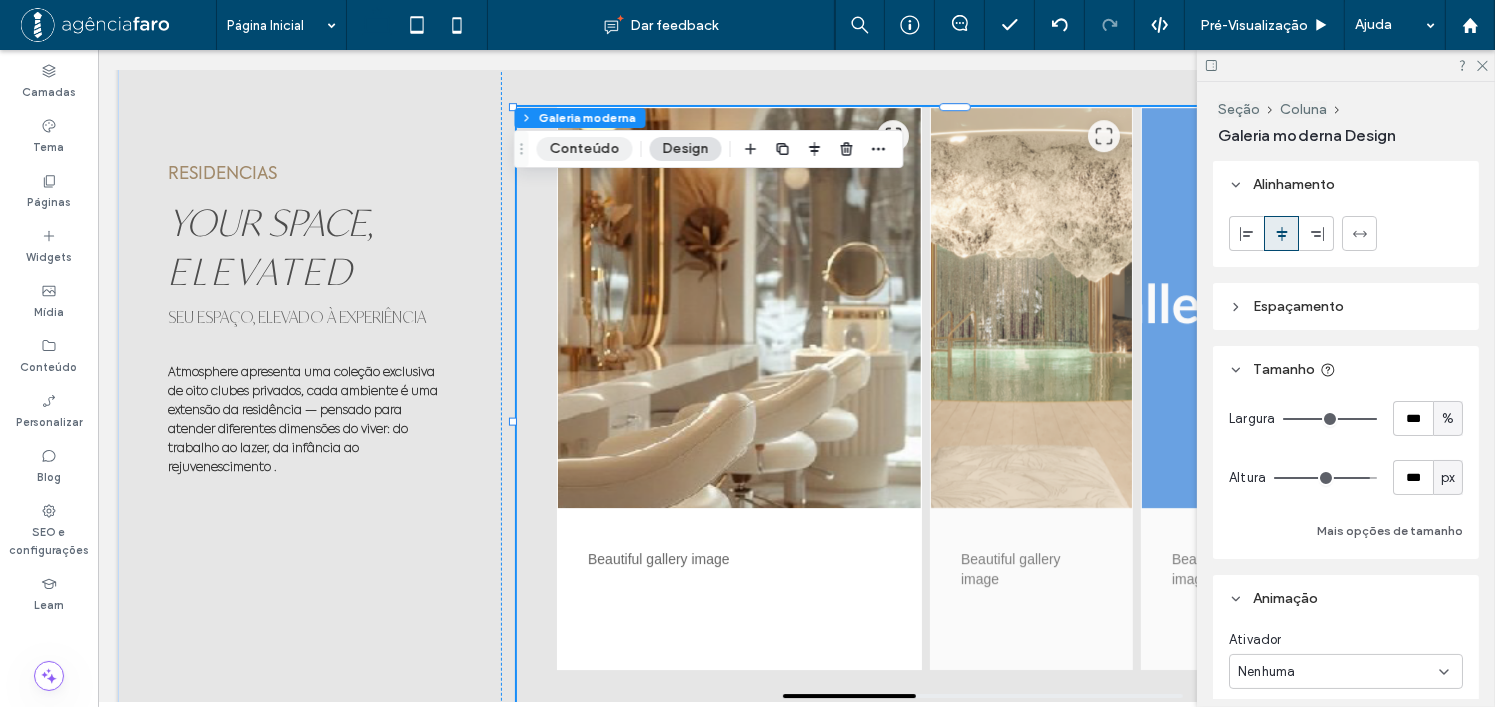 click on "Conteúdo" at bounding box center (585, 149) 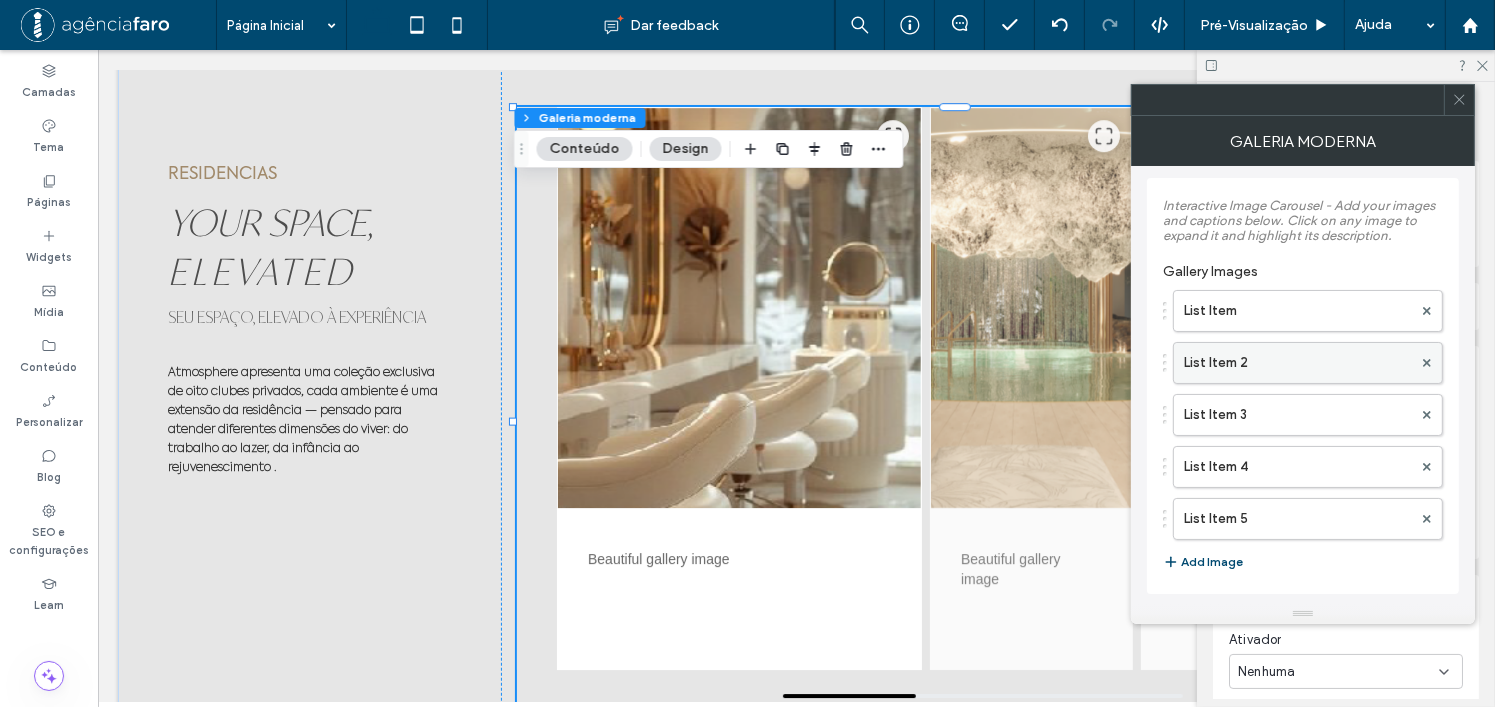 scroll, scrollTop: 4, scrollLeft: 0, axis: vertical 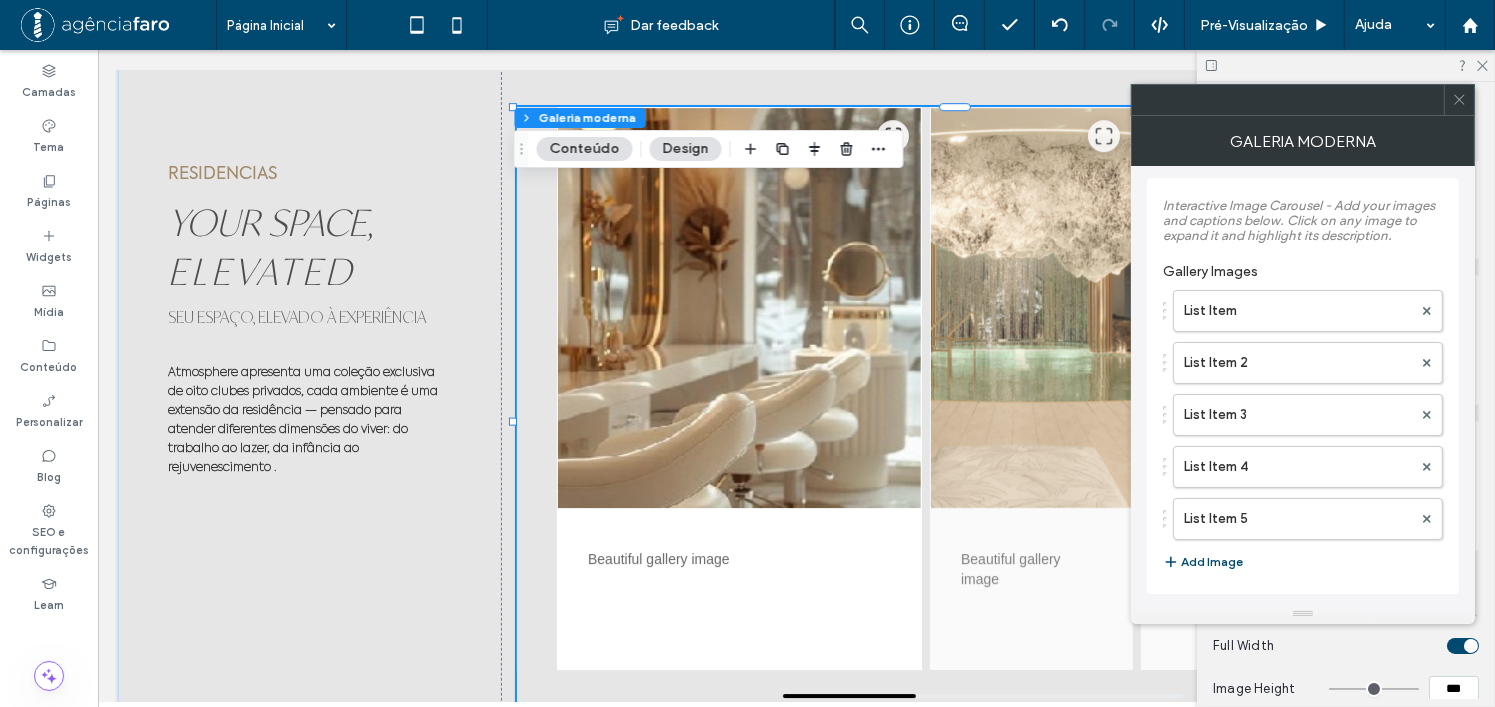click on "Design" at bounding box center [686, 149] 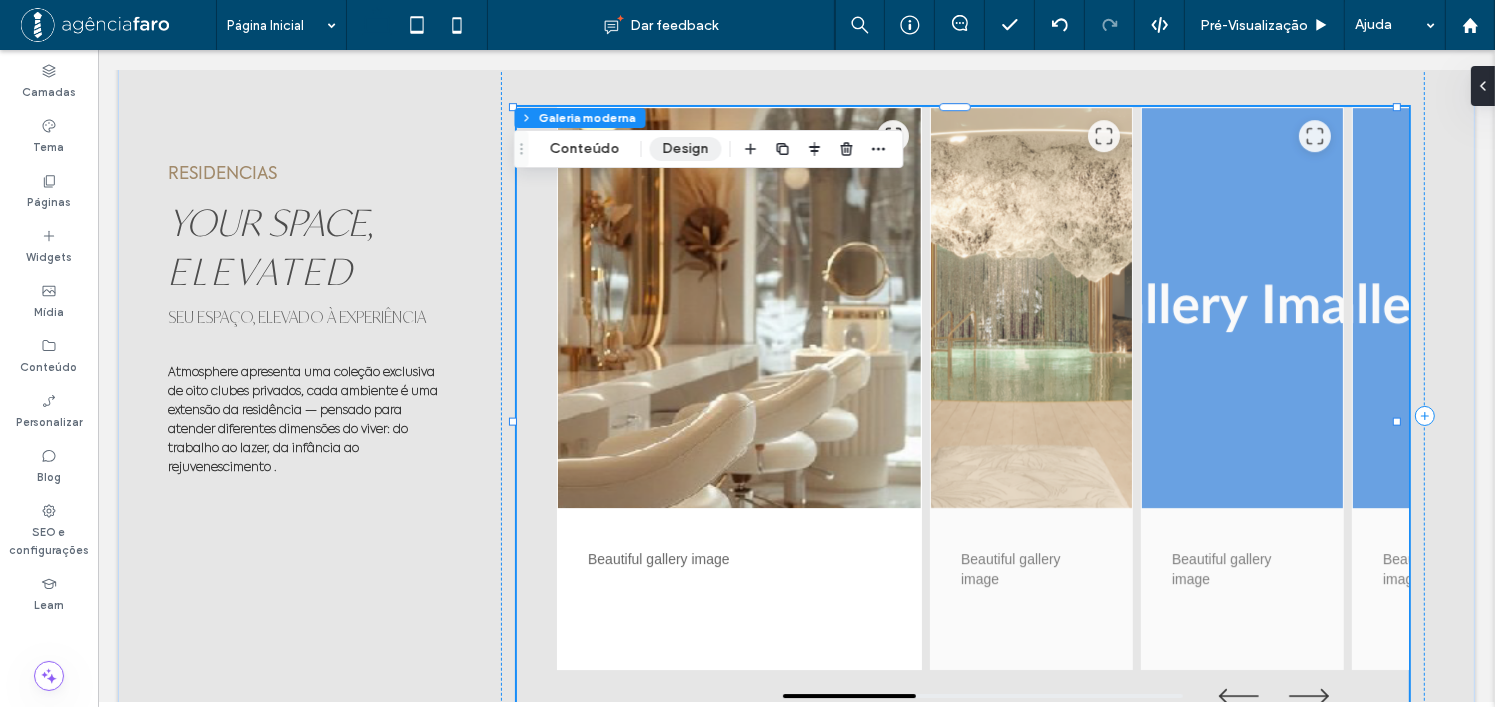 click on "Design" at bounding box center (686, 149) 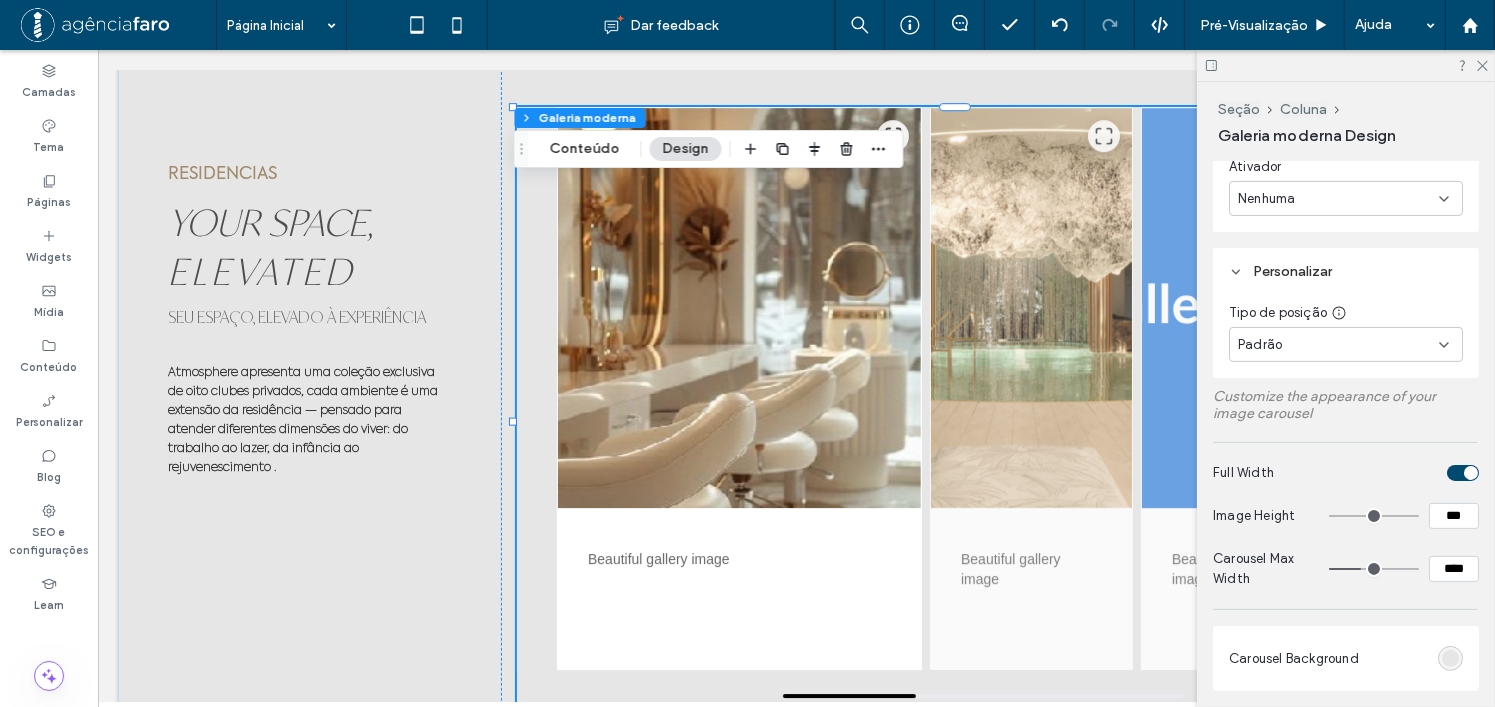 scroll, scrollTop: 600, scrollLeft: 0, axis: vertical 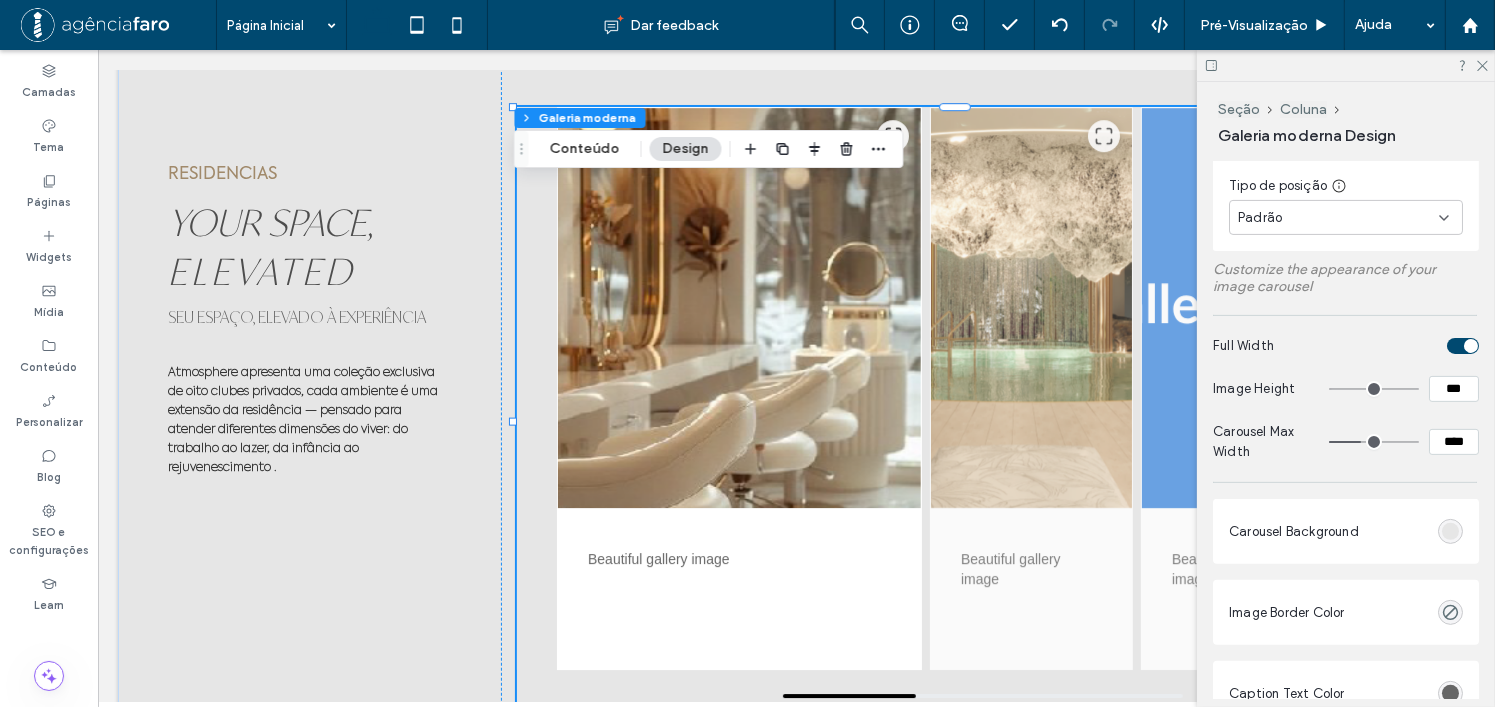 click on "Full Width" at bounding box center [1346, 346] 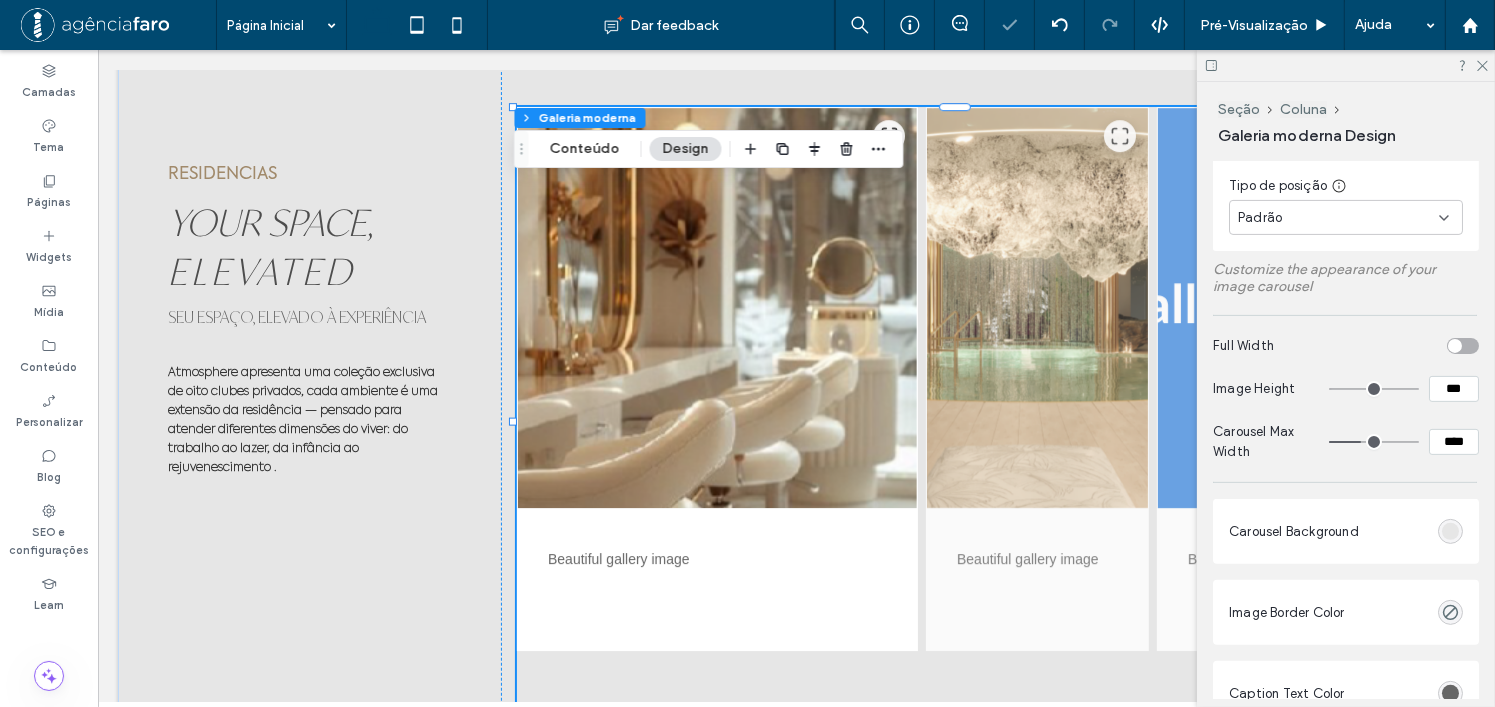 click at bounding box center [1455, 346] 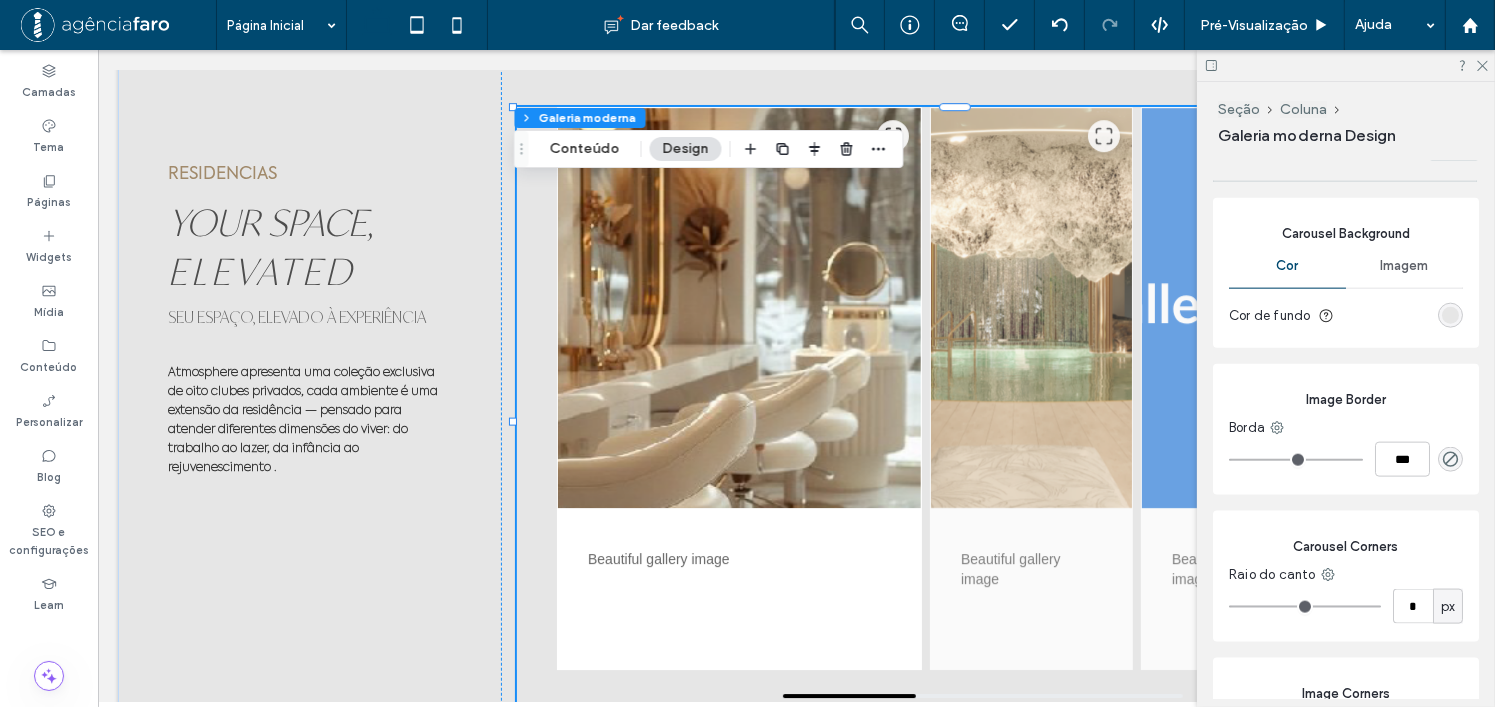 scroll, scrollTop: 2500, scrollLeft: 0, axis: vertical 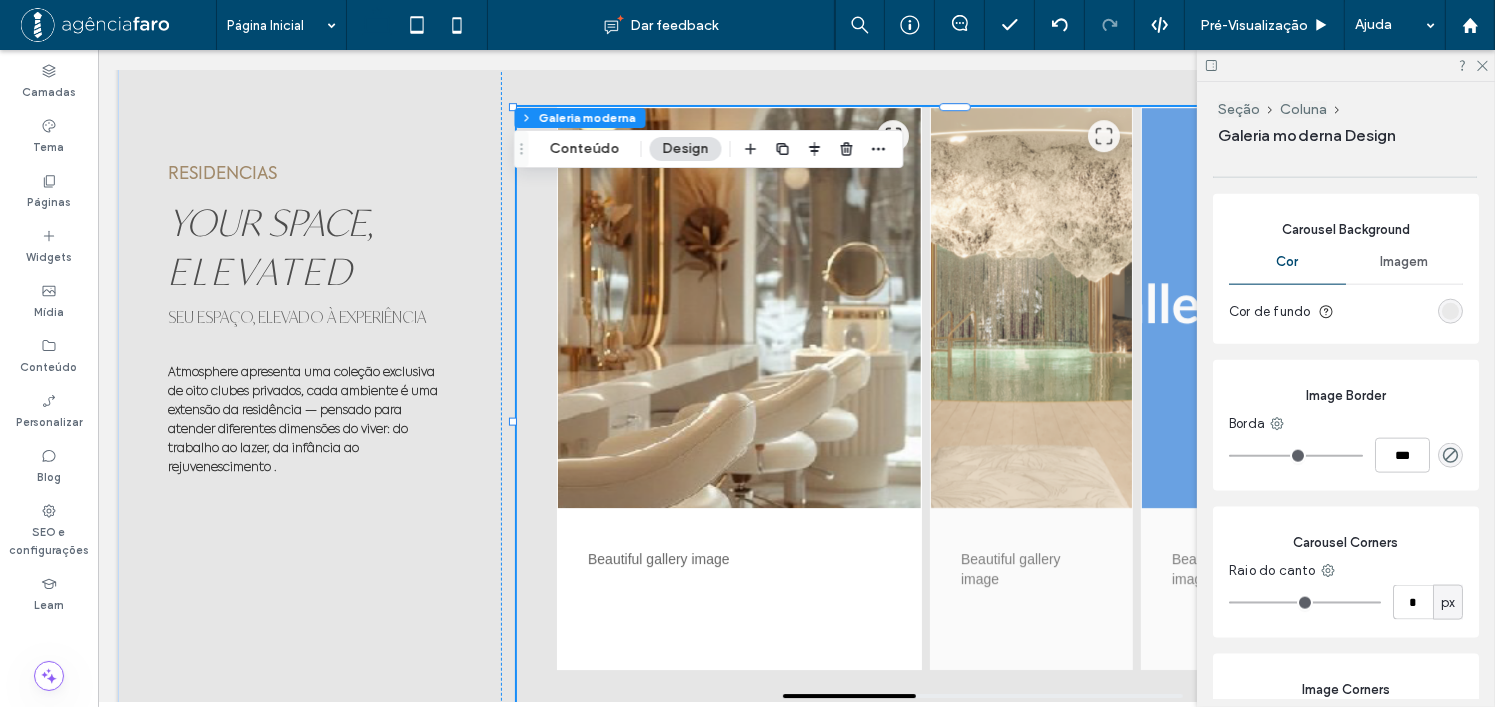 click at bounding box center (1450, 311) 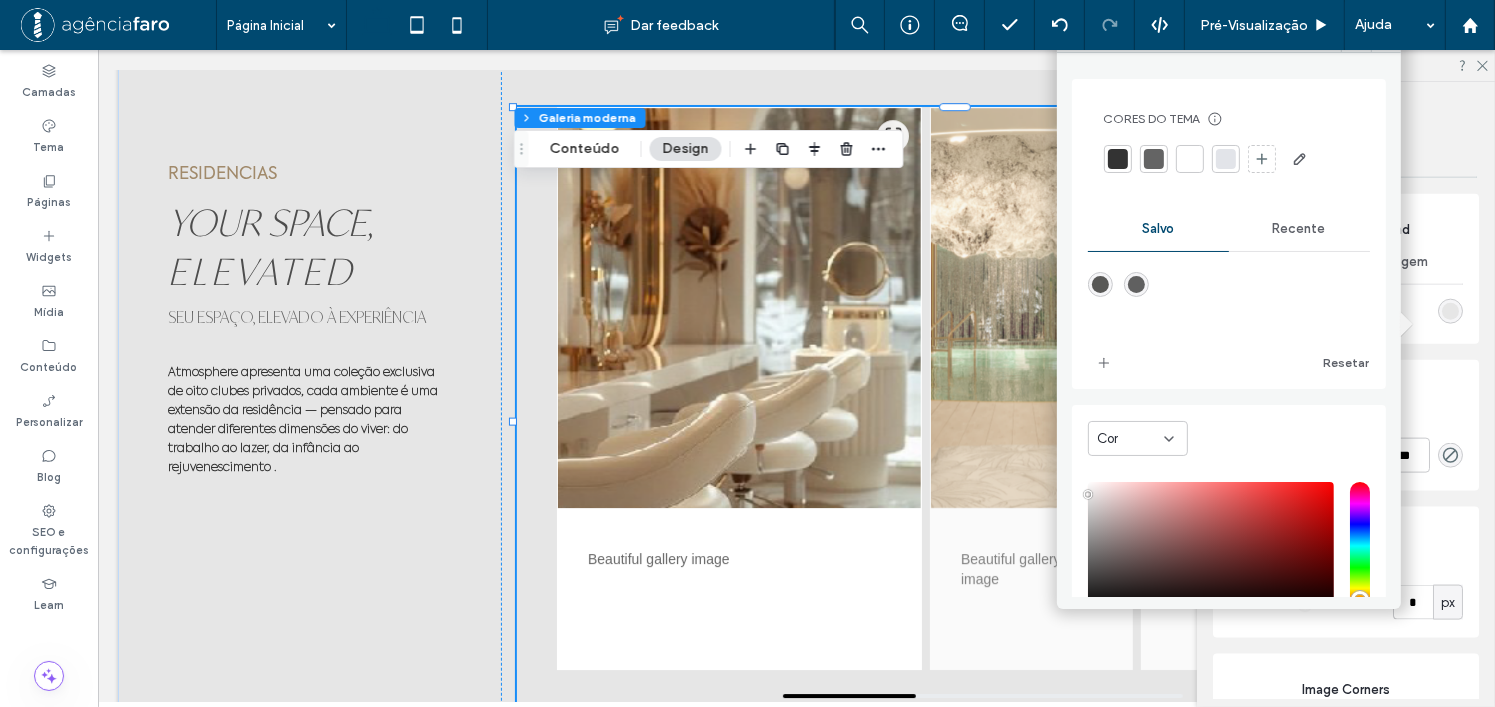 click on "Customize the appearance of your image carousel Full Width Image Height *** Carousel Max Width **** Carousel Background Image Border Color Caption Text Color Modal Background Show Image Captions Caption Position Below Image Caption Font Size ** Caption Background (Beside Mode) Show Modal Caption Modal Caption Background Modal Caption Text Color Show Expand Icon Always Show Icon (Fixed) Expand Icon Color Expand Icon Background Expand Icon Size ** Show Navigation Tools Arrow Color Arrow Hover Color Drag Bar Background Drag Bar Indicator Drag Bar Width *** Carousel Background Cor Imagem Cor de fundo Image Border Borda *** Carousel Corners Raio do canto * px Image Corners Raio do canto * px Caption Text Style Fonte Aboreto Espessura da Fonte normal Tamanho da Fonte 14 Cor da fonte Formato da fonte Alinhamento Sentido do texto" at bounding box center [1346, -206] 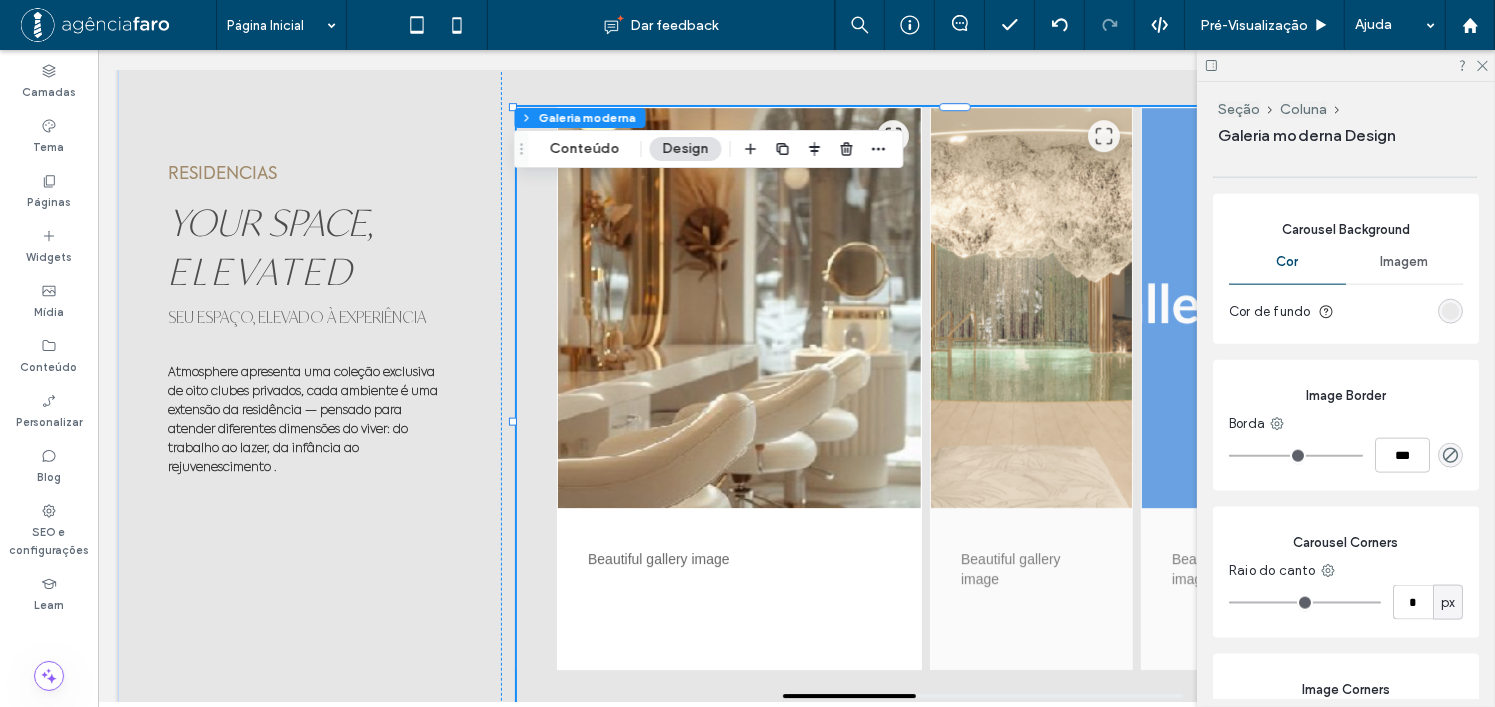 drag, startPoint x: 1438, startPoint y: 343, endPoint x: 1440, endPoint y: 331, distance: 12.165525 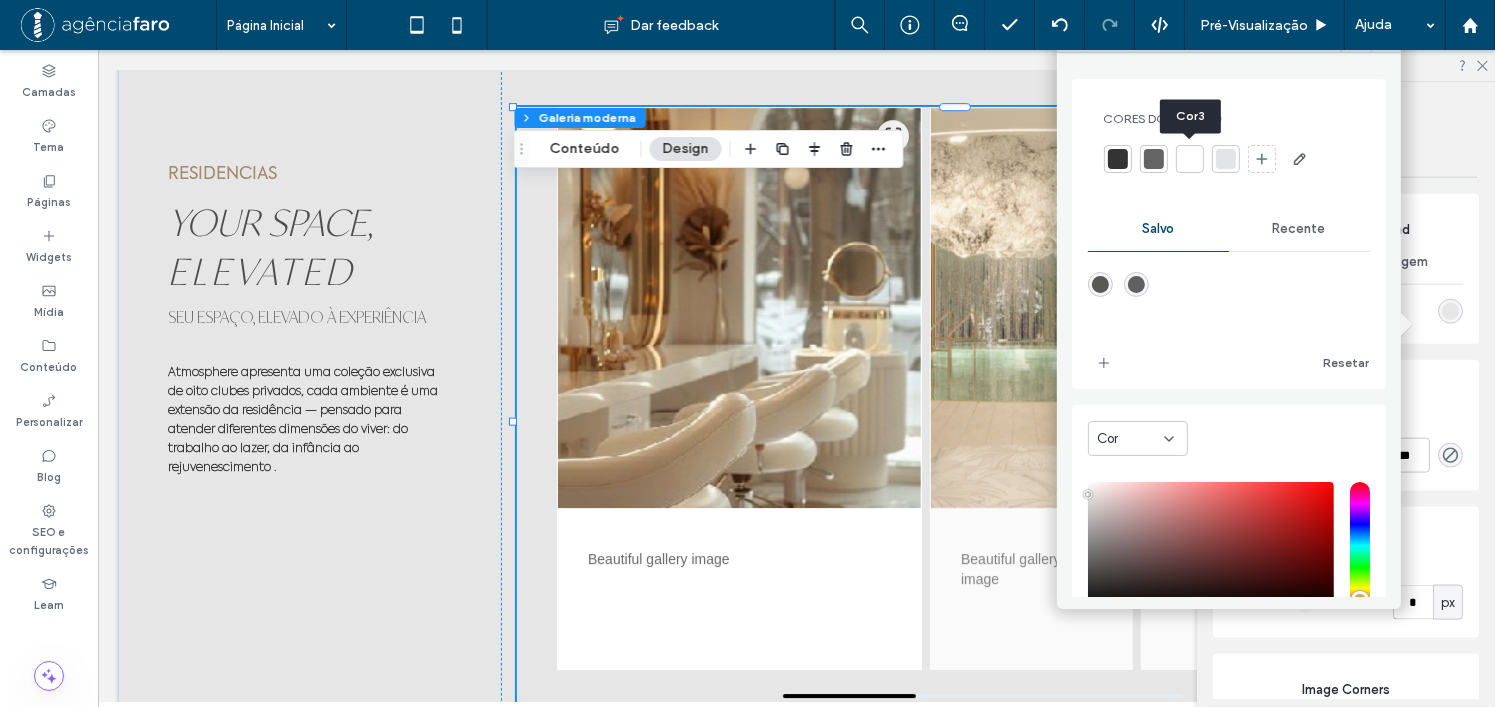 click at bounding box center (1190, 159) 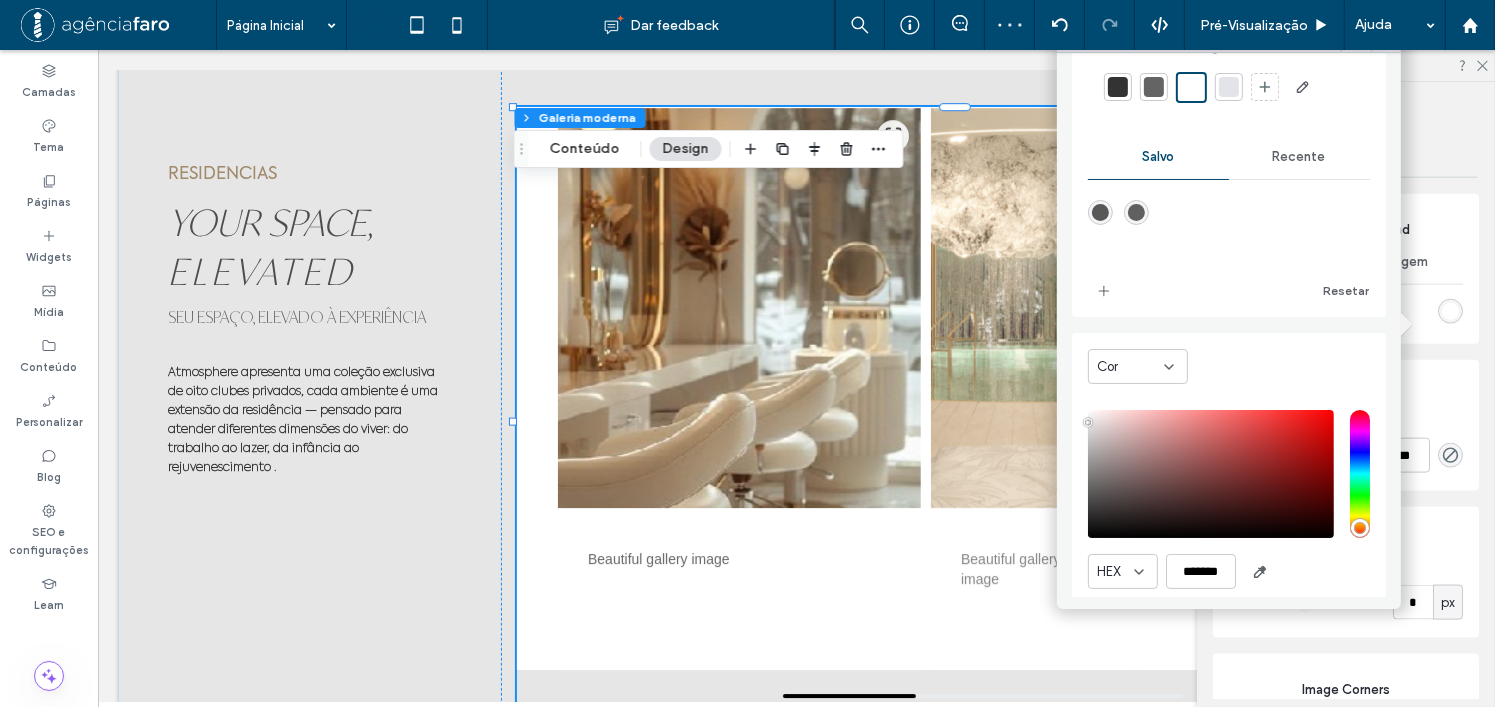 scroll, scrollTop: 140, scrollLeft: 0, axis: vertical 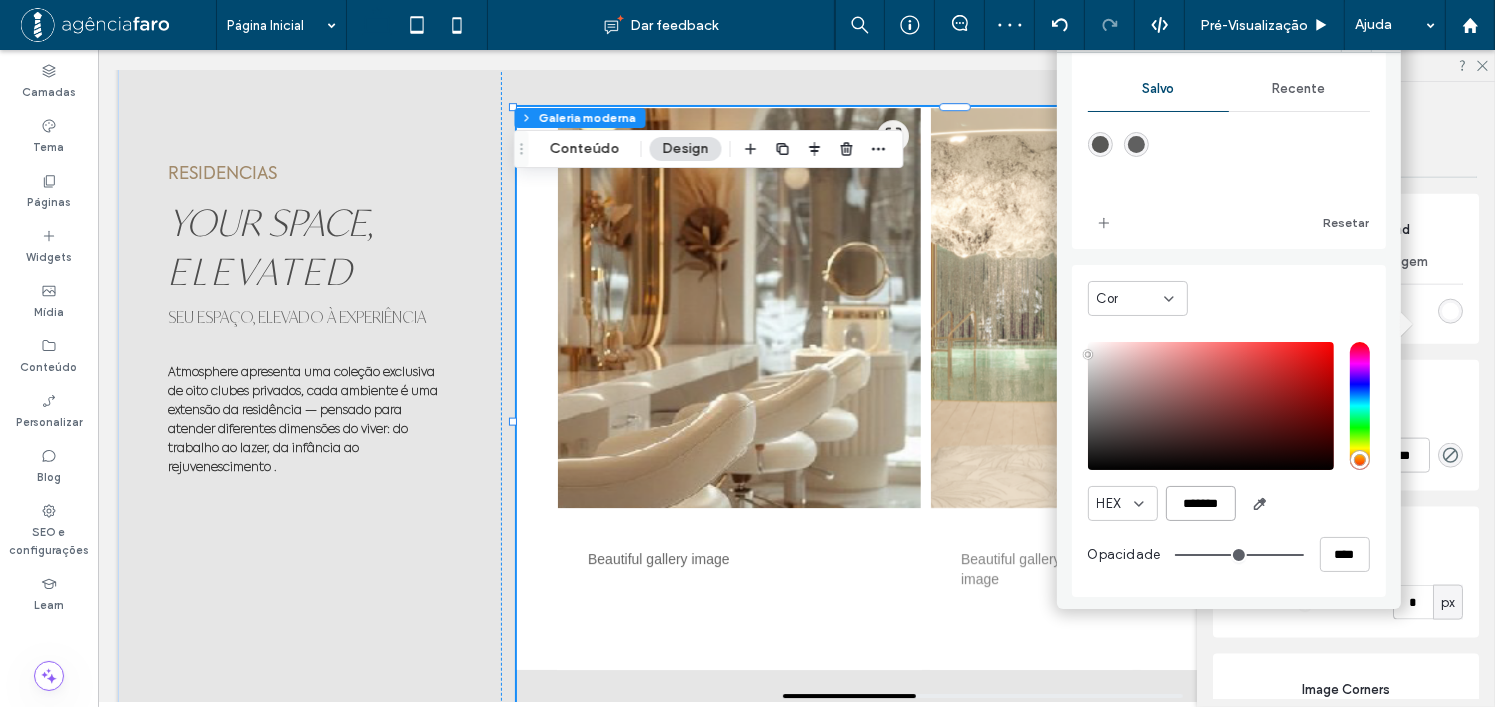 click on "*******" at bounding box center [1201, 503] 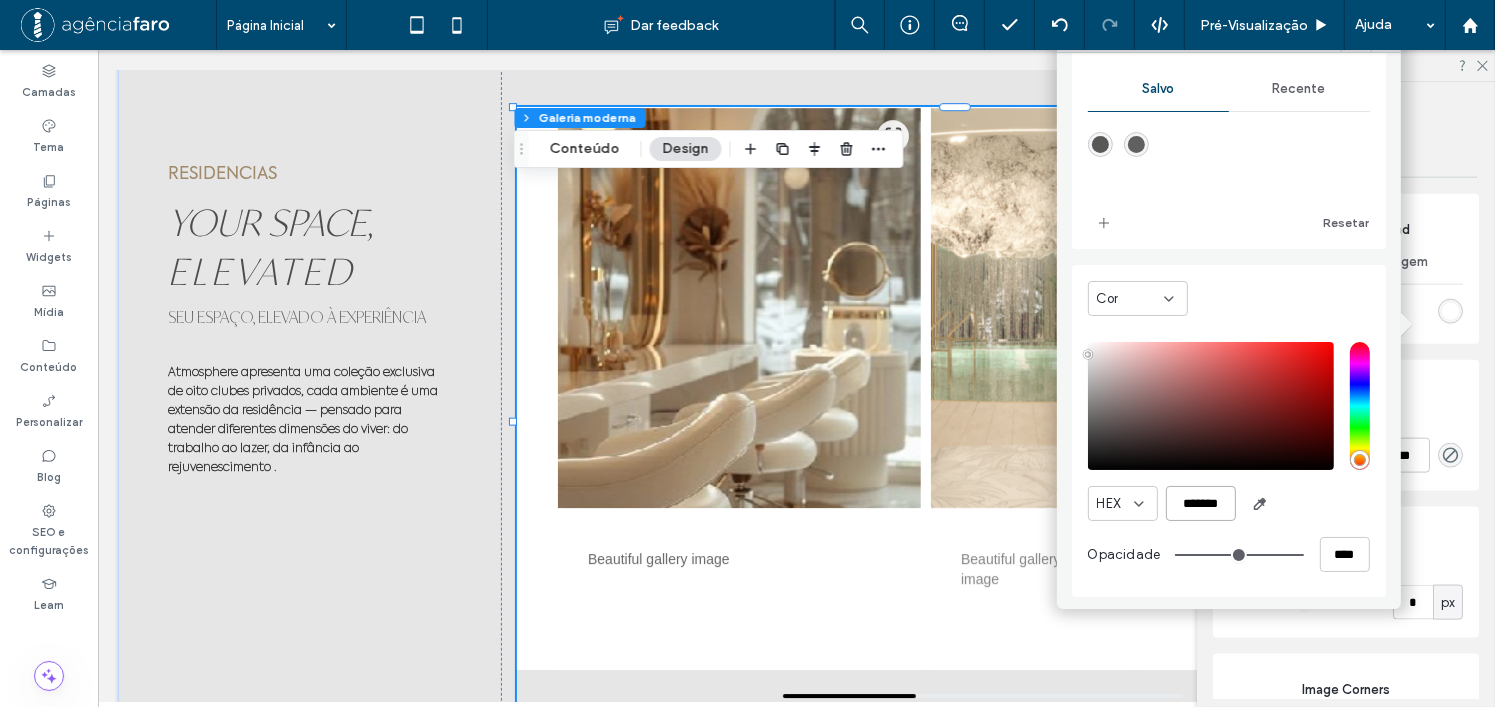 paste on "**********" 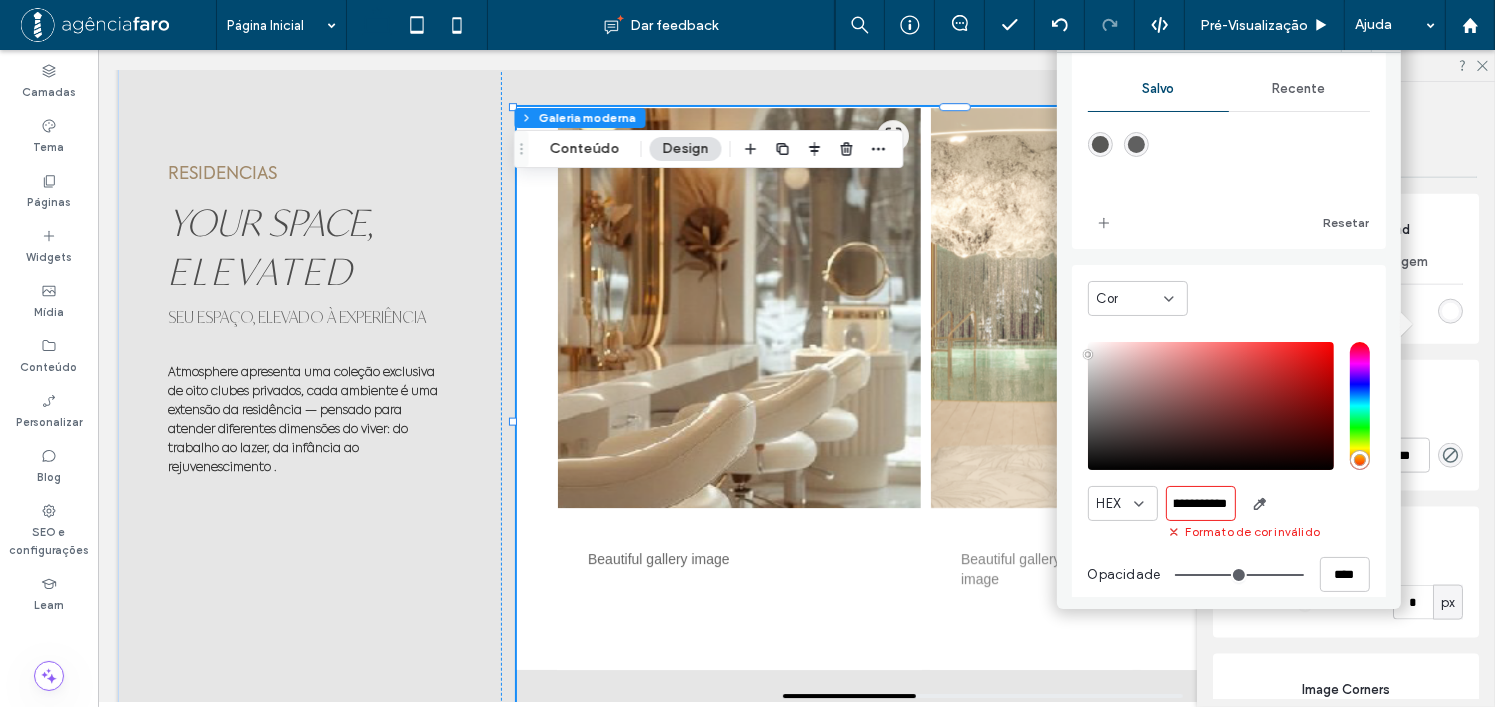 scroll, scrollTop: 0, scrollLeft: 0, axis: both 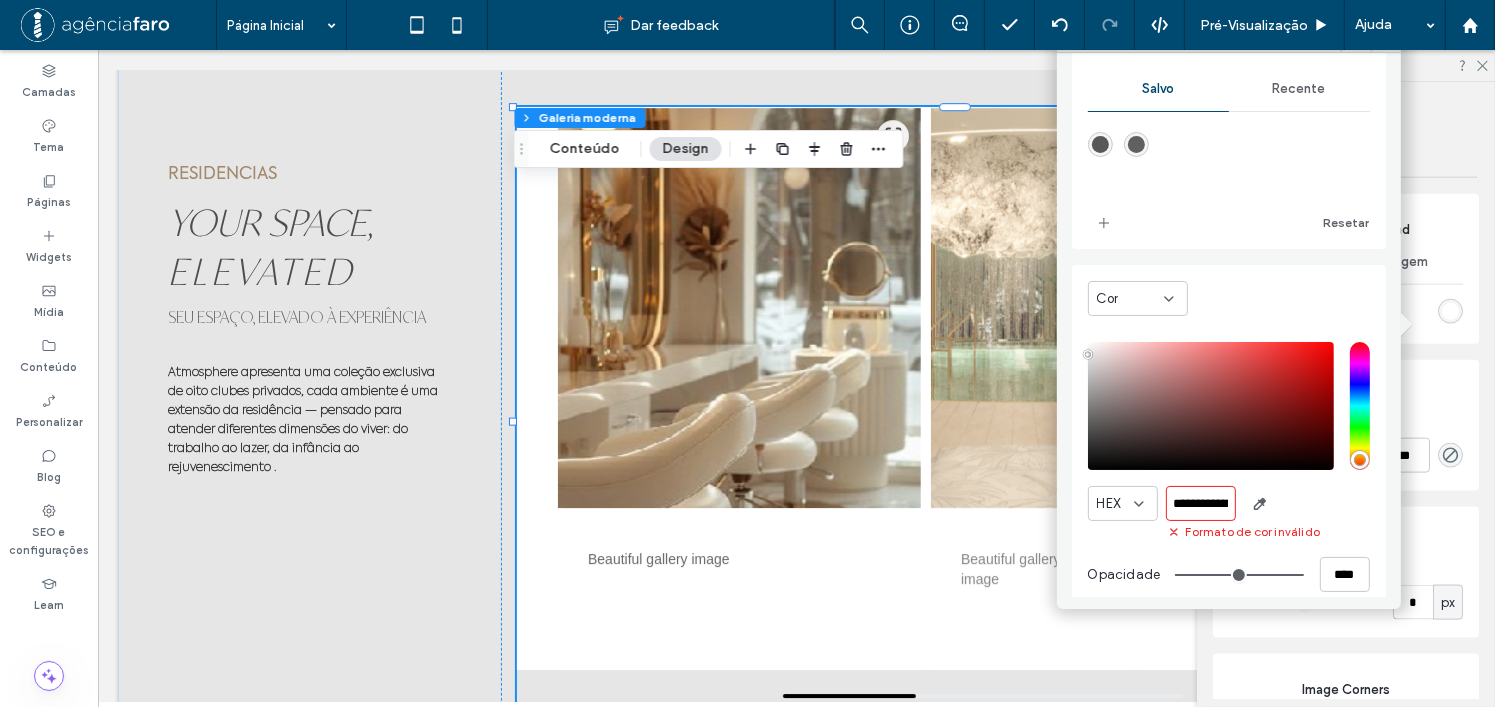 click on "**********" at bounding box center [1229, 469] 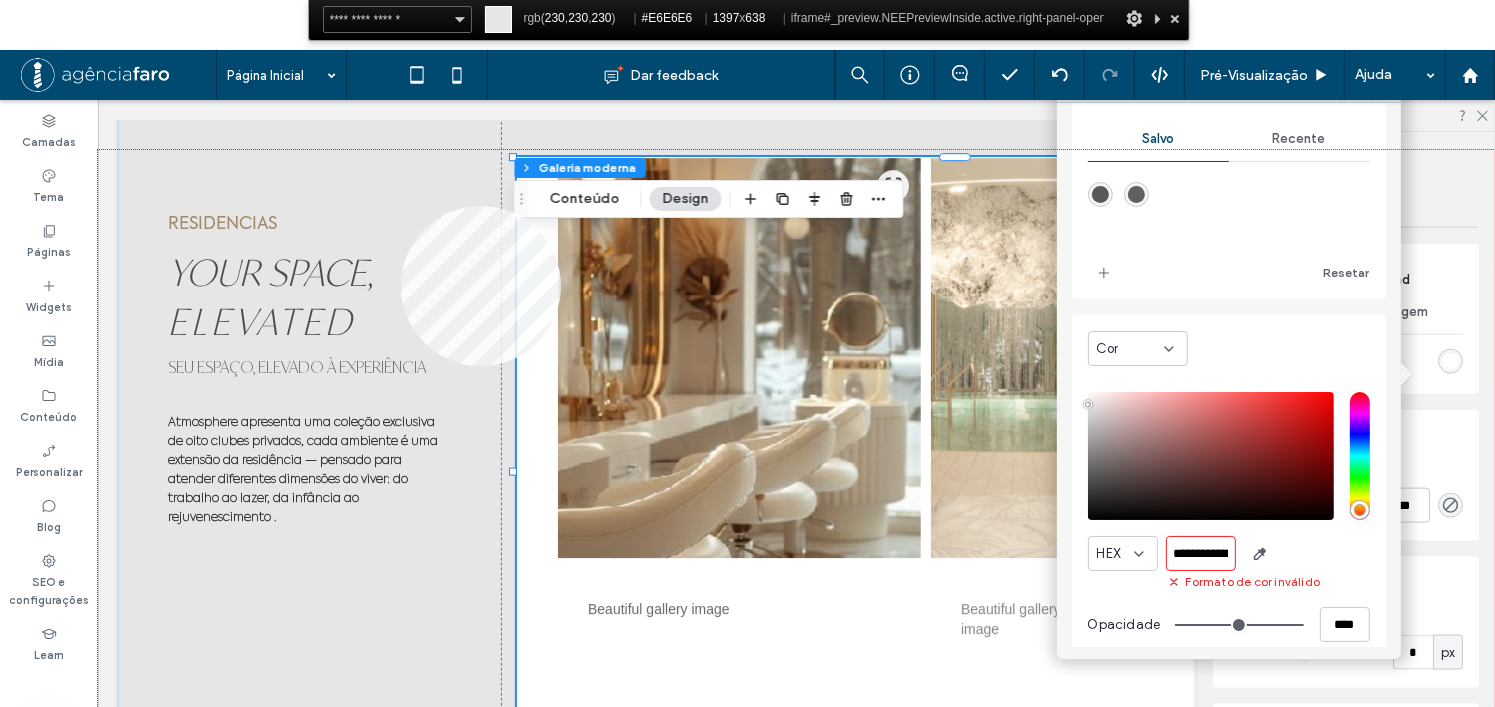 click at bounding box center (796, 469) 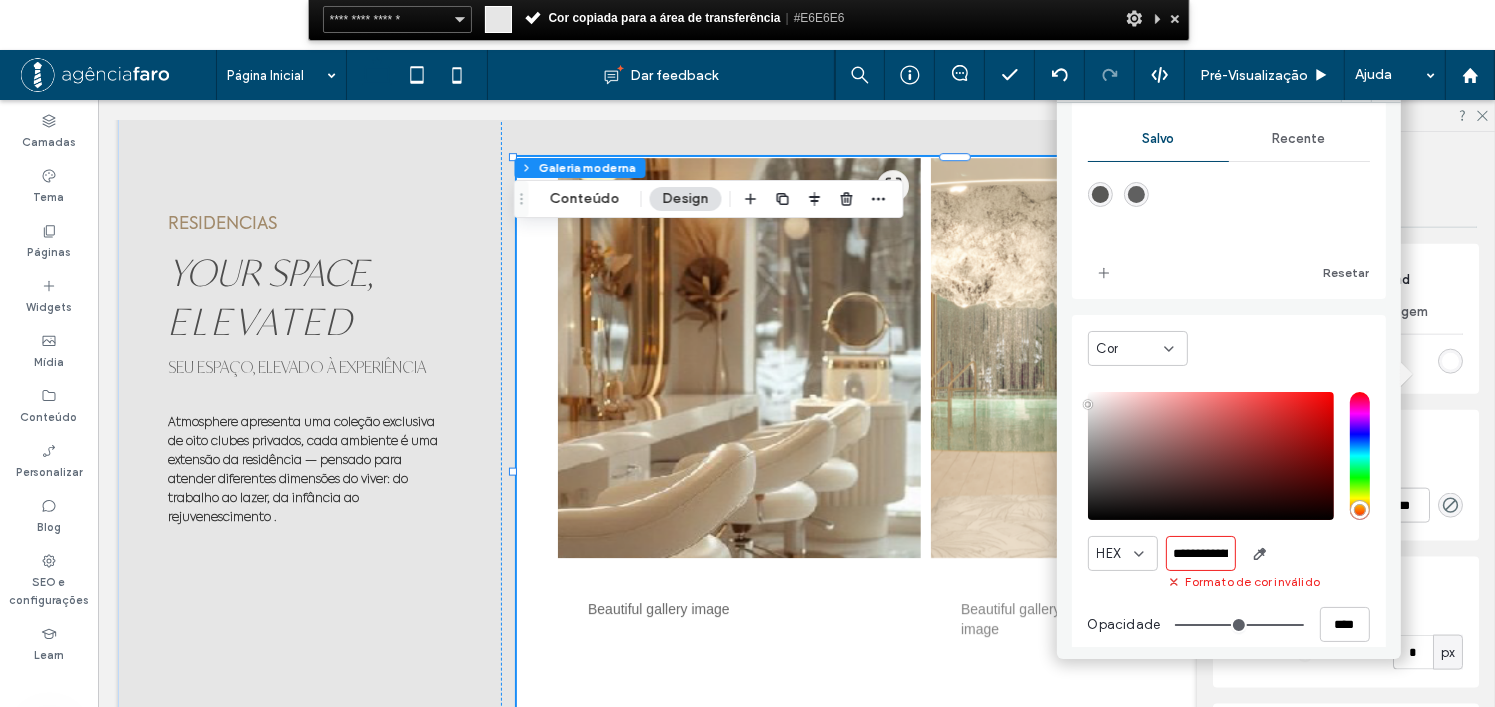 click on "**********" at bounding box center [1201, 553] 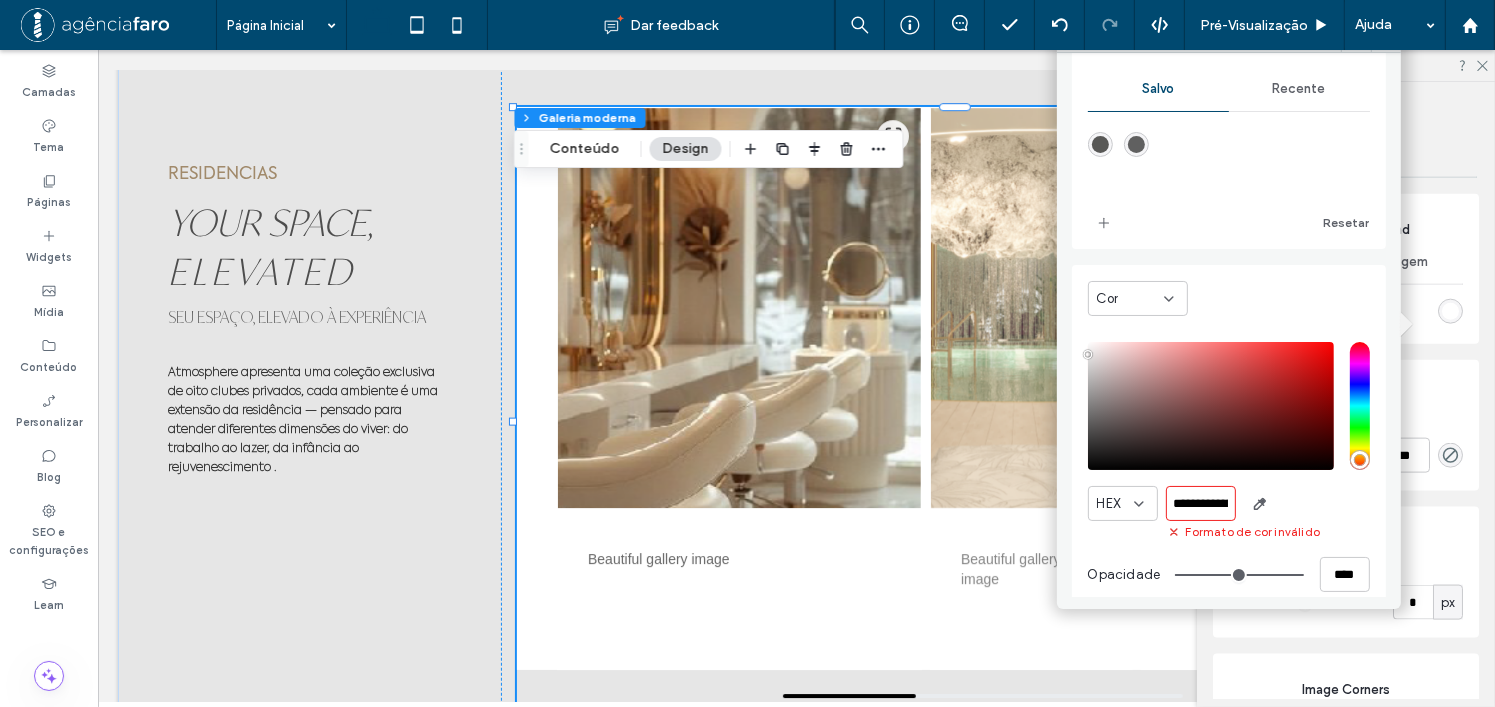 drag, startPoint x: 1203, startPoint y: 555, endPoint x: 1214, endPoint y: 493, distance: 62.968246 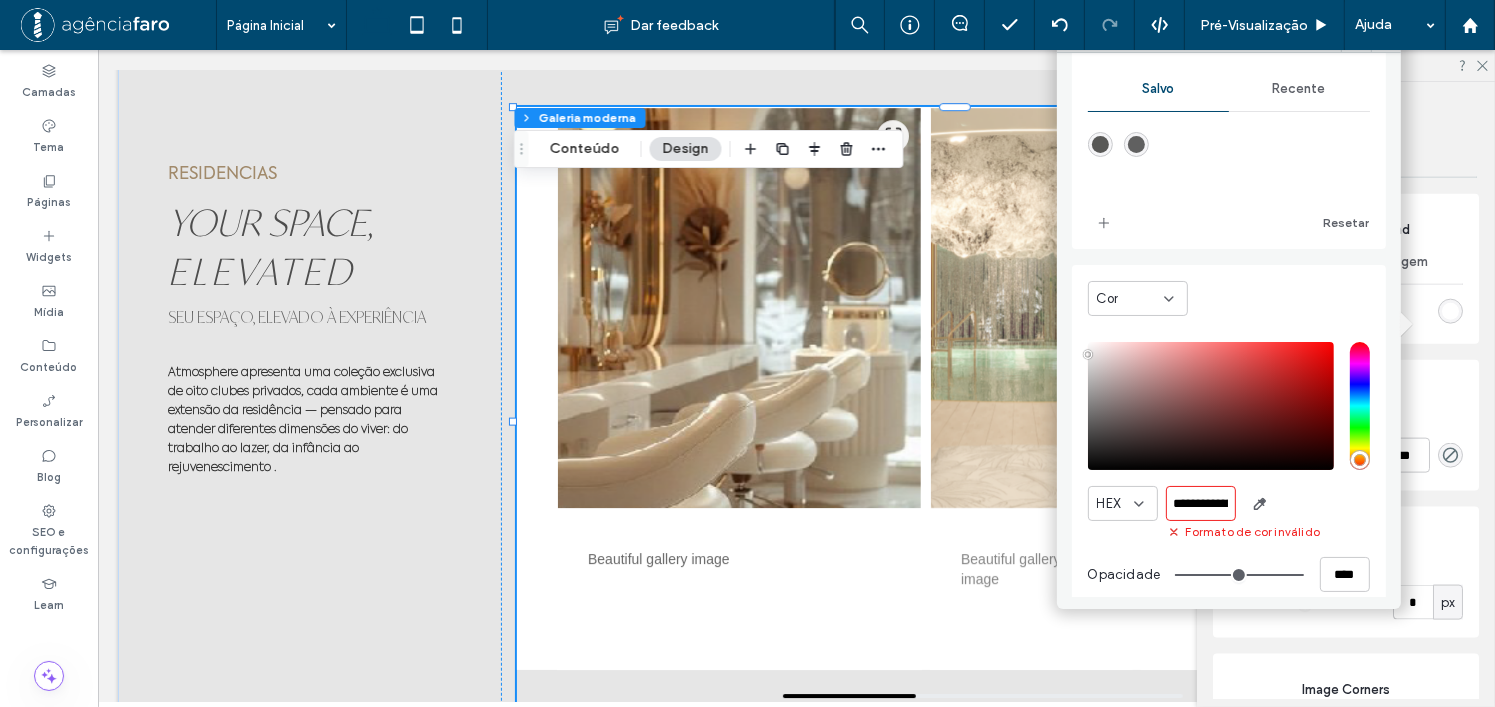click on "**********" at bounding box center (1229, 469) 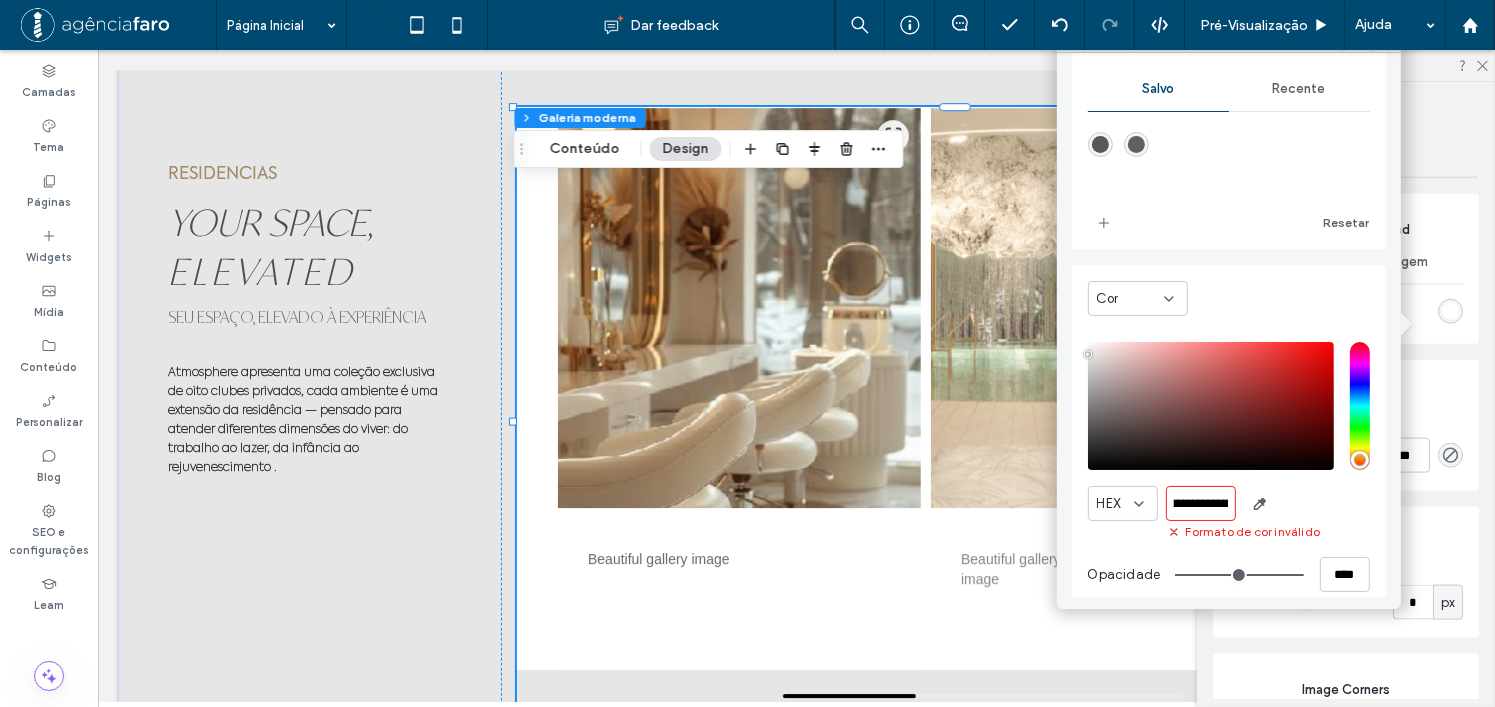 click on "**********" at bounding box center [1201, 503] 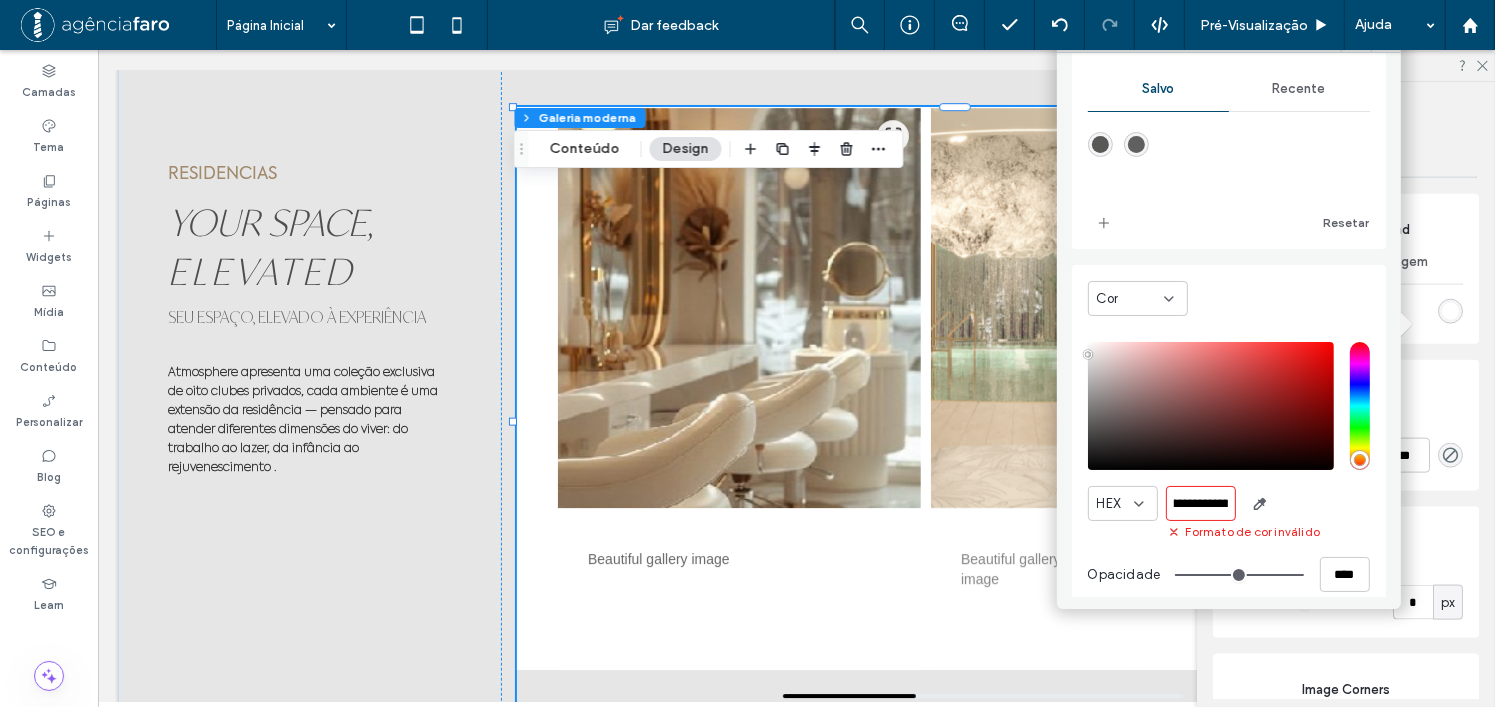click on "**********" at bounding box center (1201, 503) 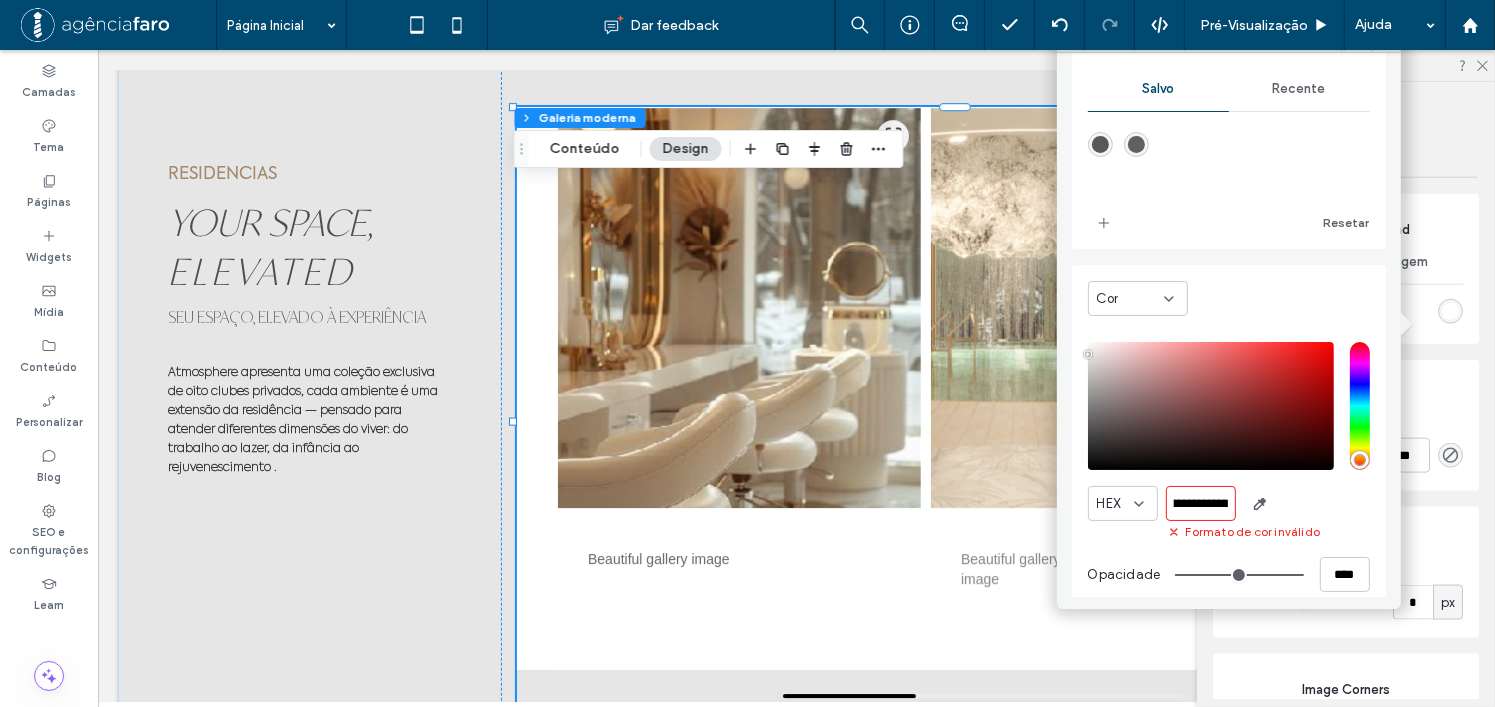 paste 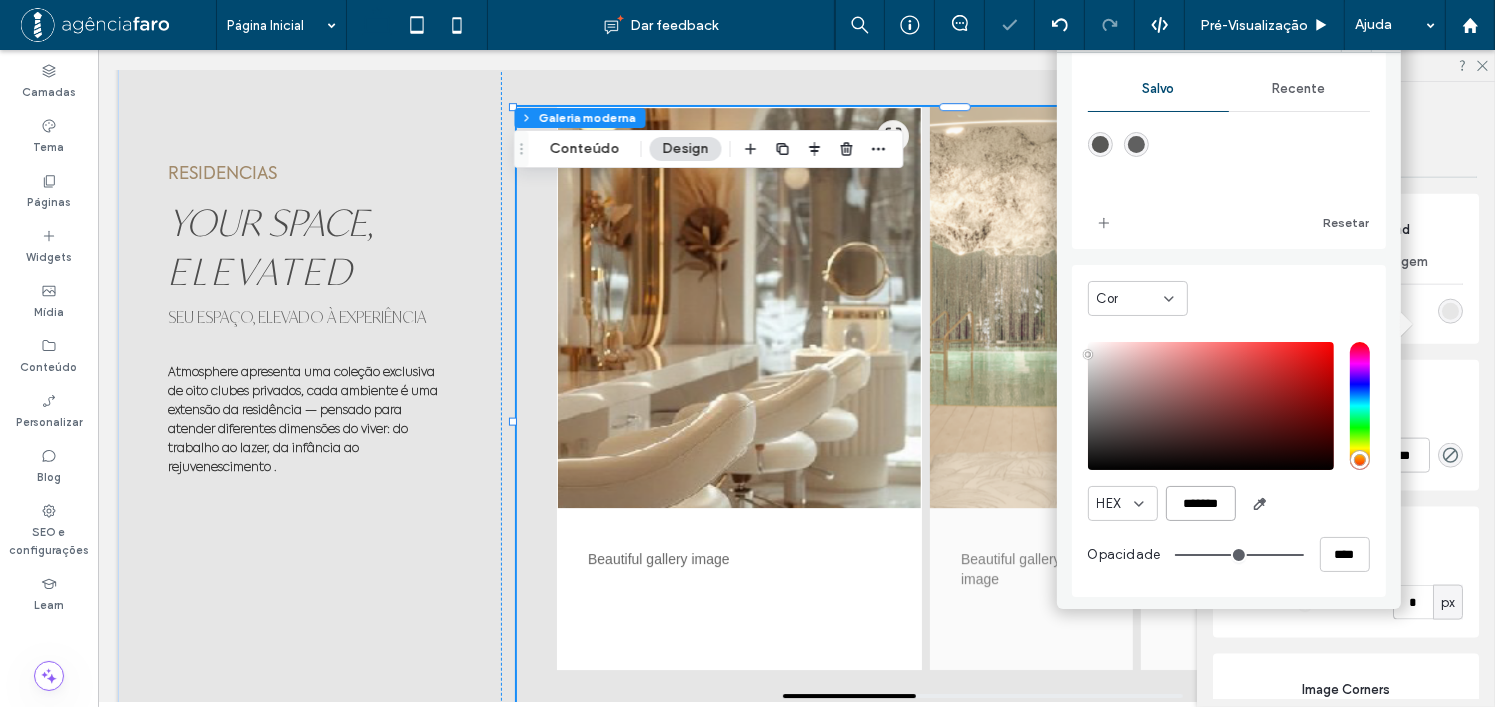 scroll, scrollTop: 0, scrollLeft: 0, axis: both 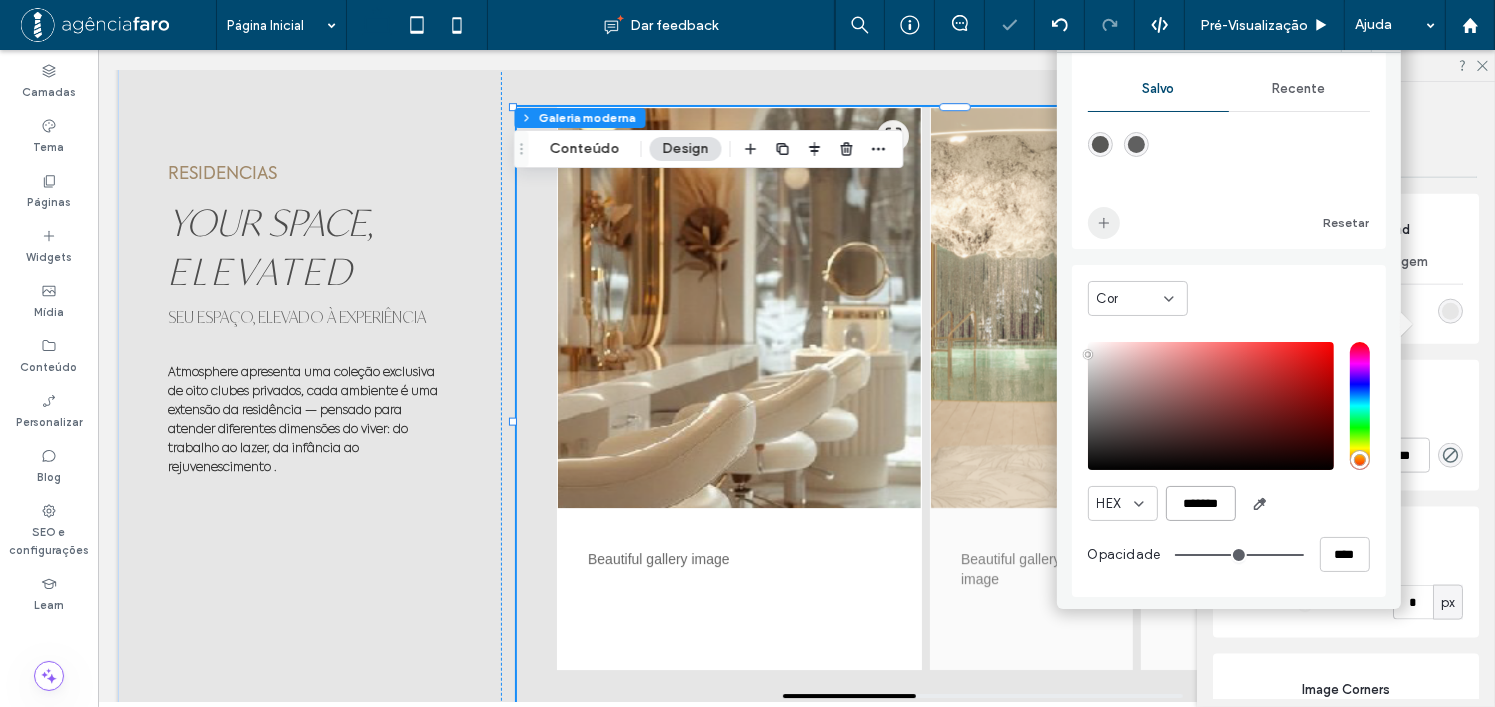 type on "*******" 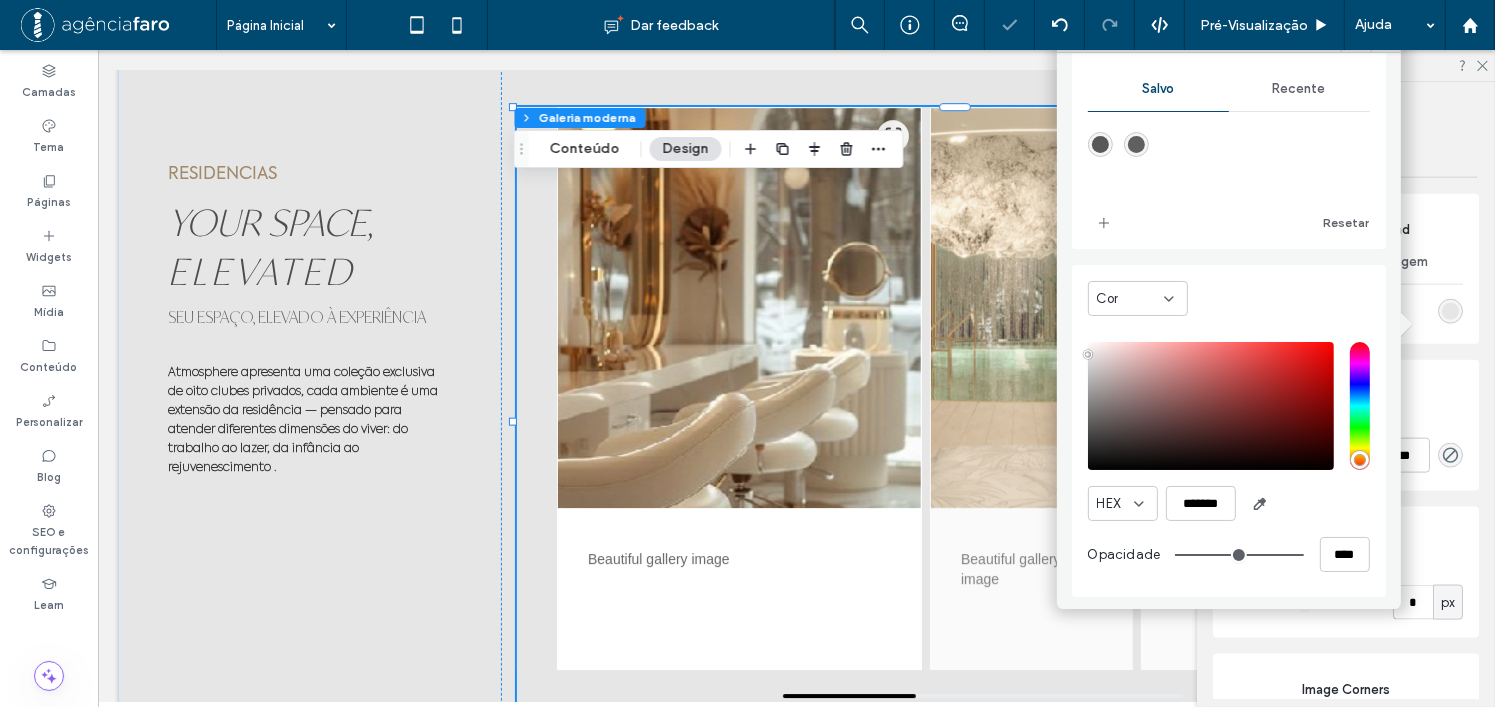 drag, startPoint x: 1091, startPoint y: 228, endPoint x: 1117, endPoint y: 244, distance: 30.528675 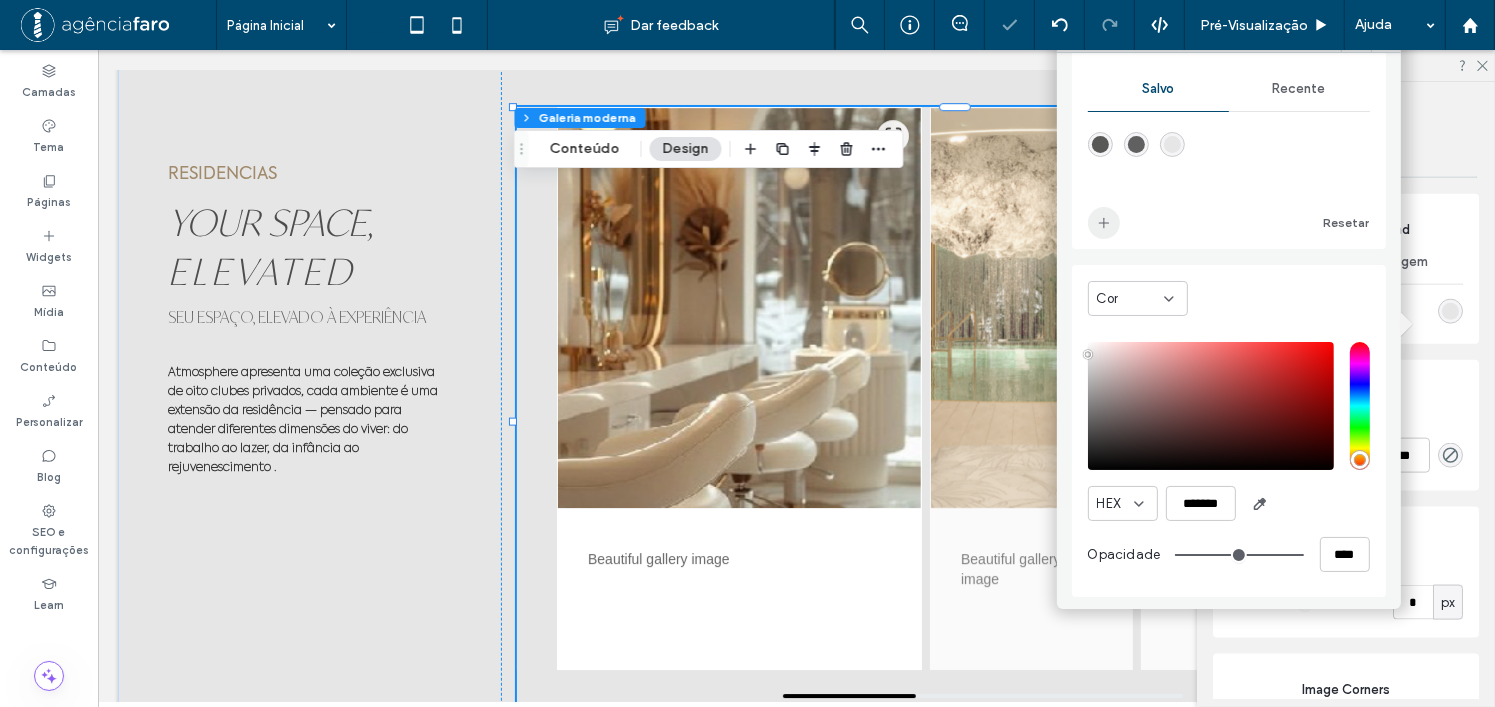 click 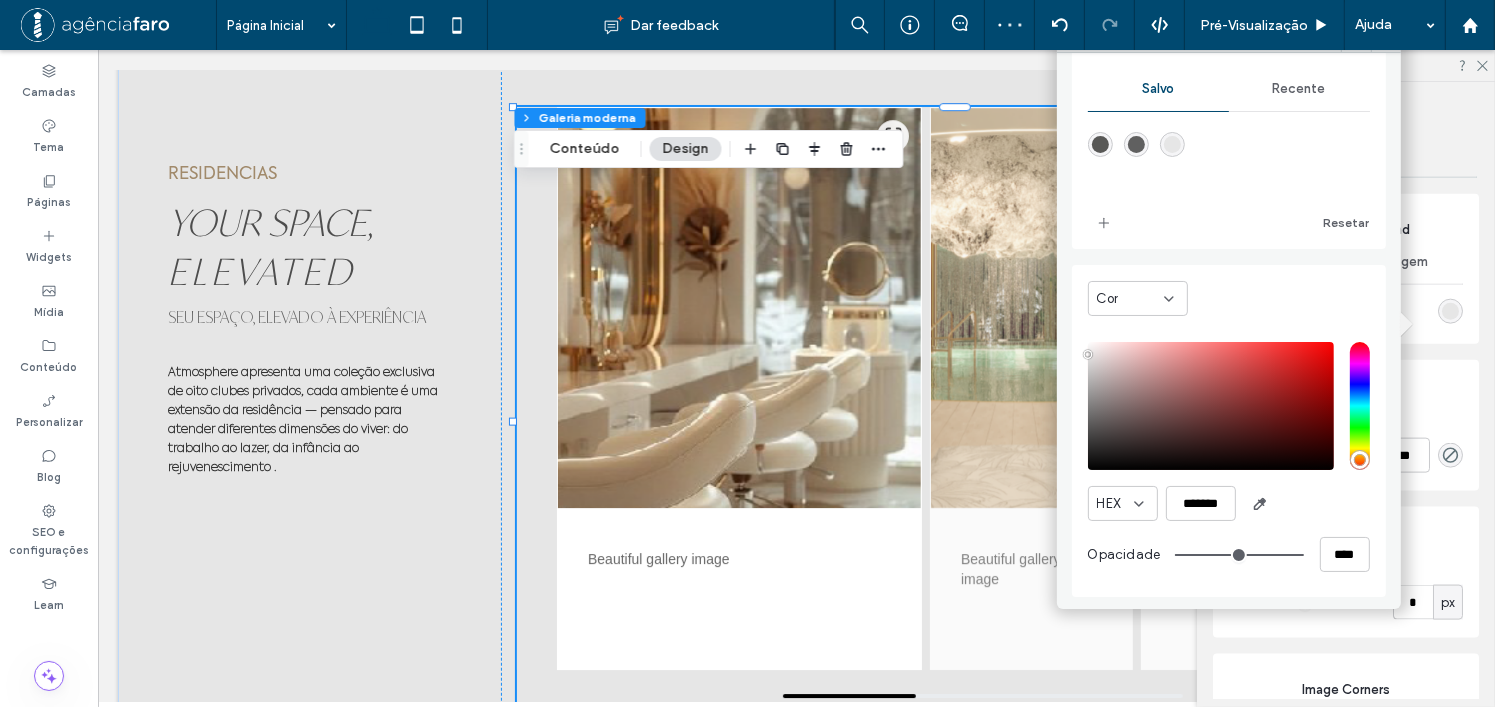 click at bounding box center (1155, 223) 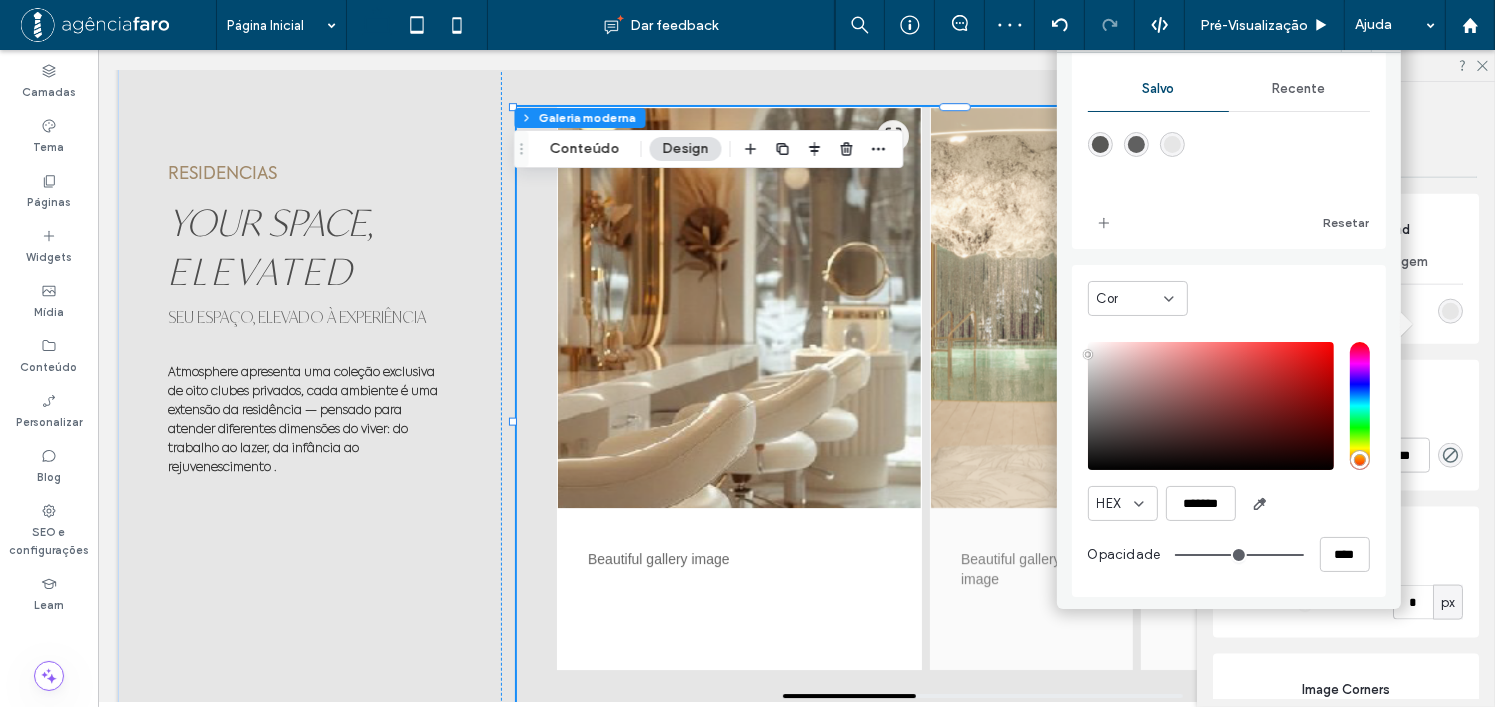 click on "Carousel Background Cor Imagem Cor de fundo" at bounding box center (1346, 269) 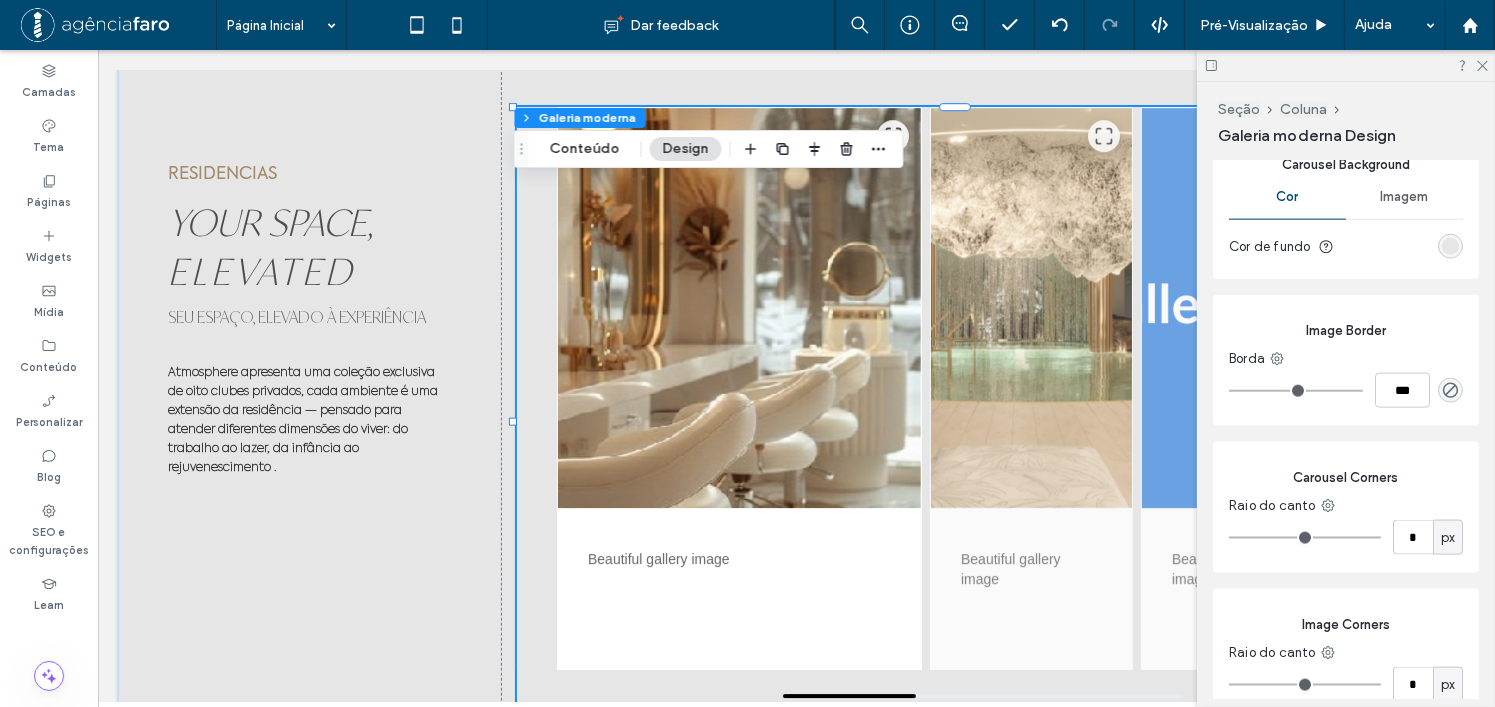 scroll, scrollTop: 2600, scrollLeft: 0, axis: vertical 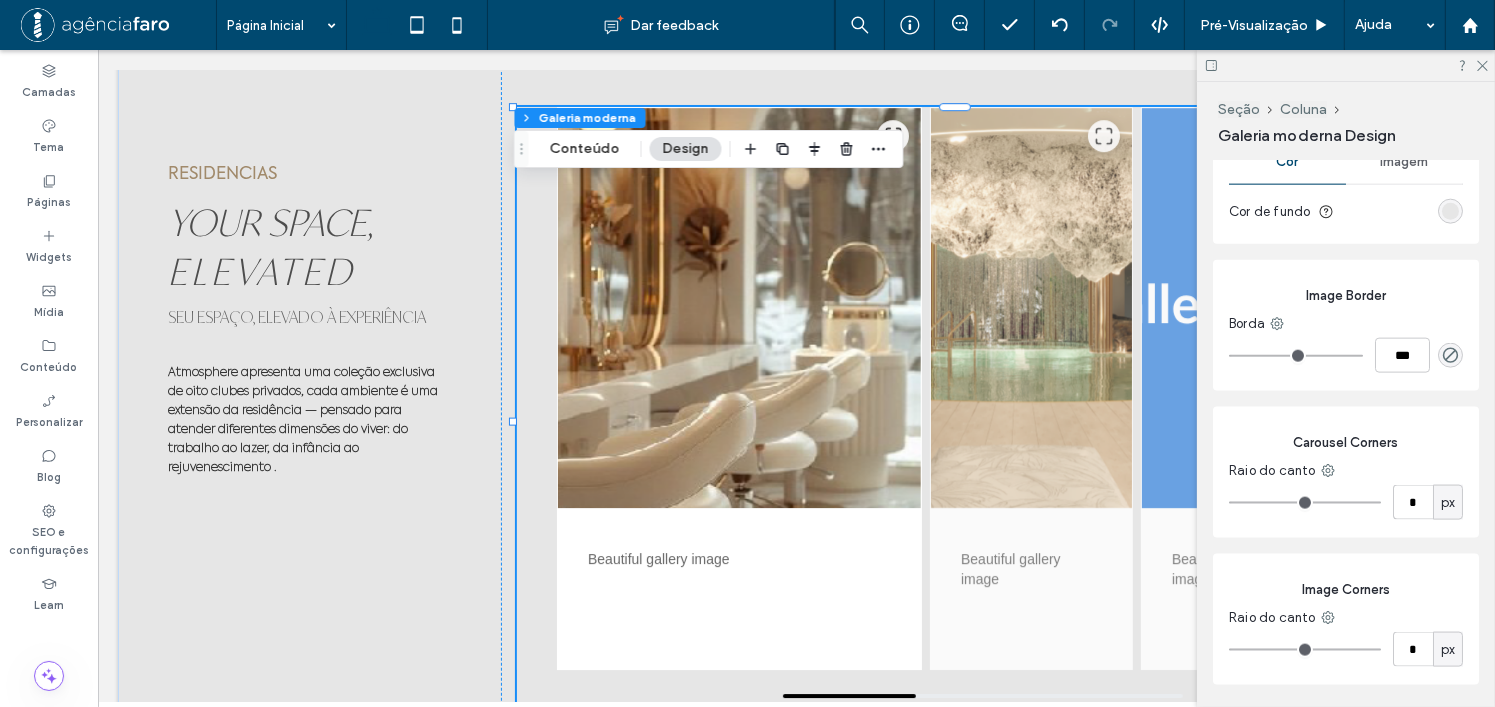 type on "*" 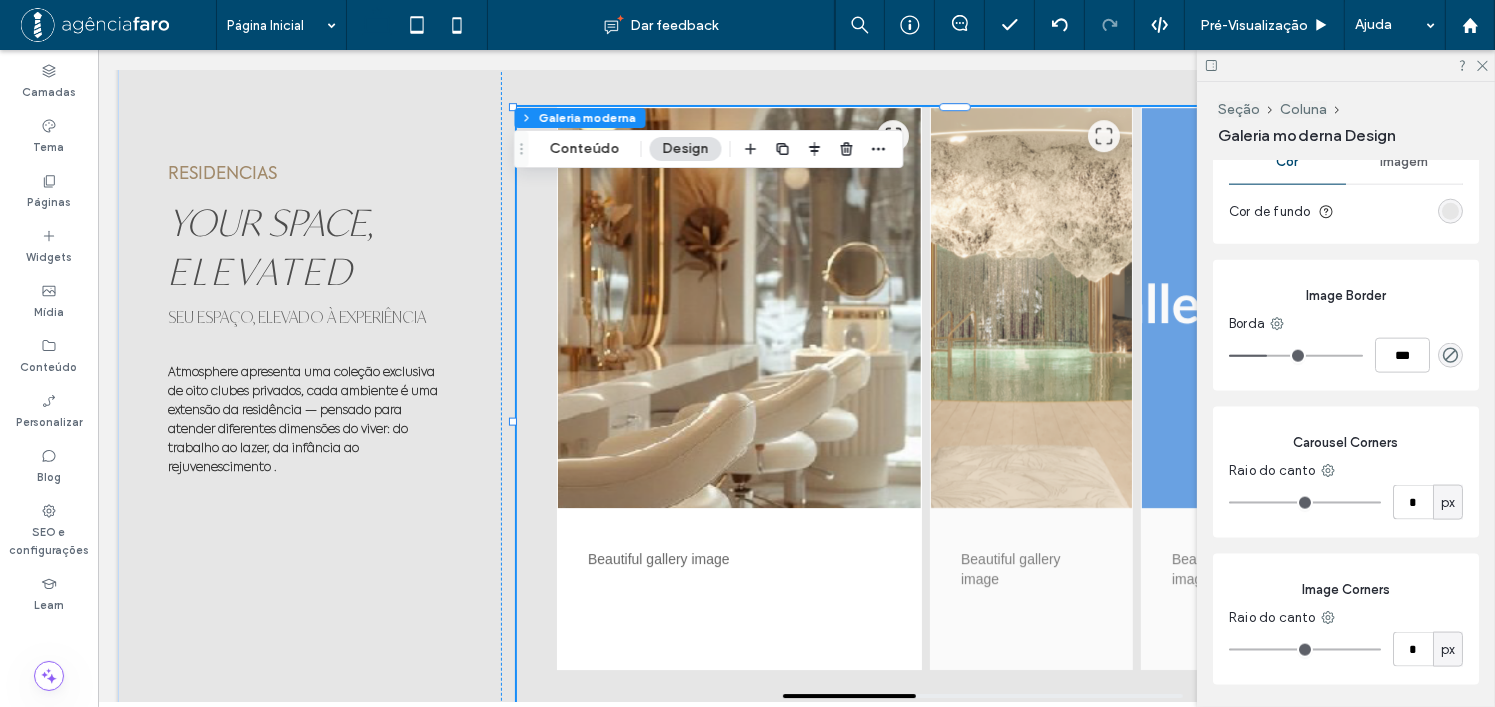 type on "*" 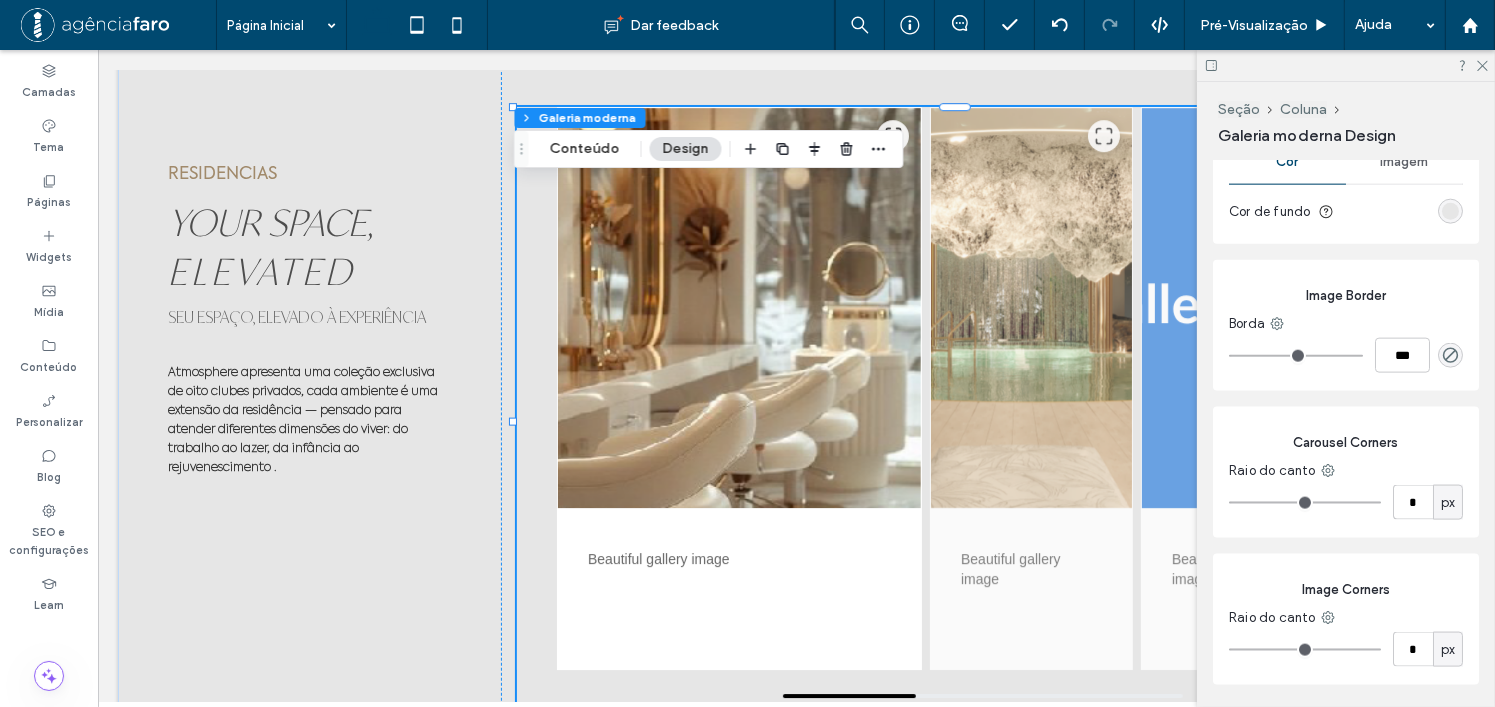 drag, startPoint x: 1238, startPoint y: 371, endPoint x: 1034, endPoint y: 310, distance: 212.92487 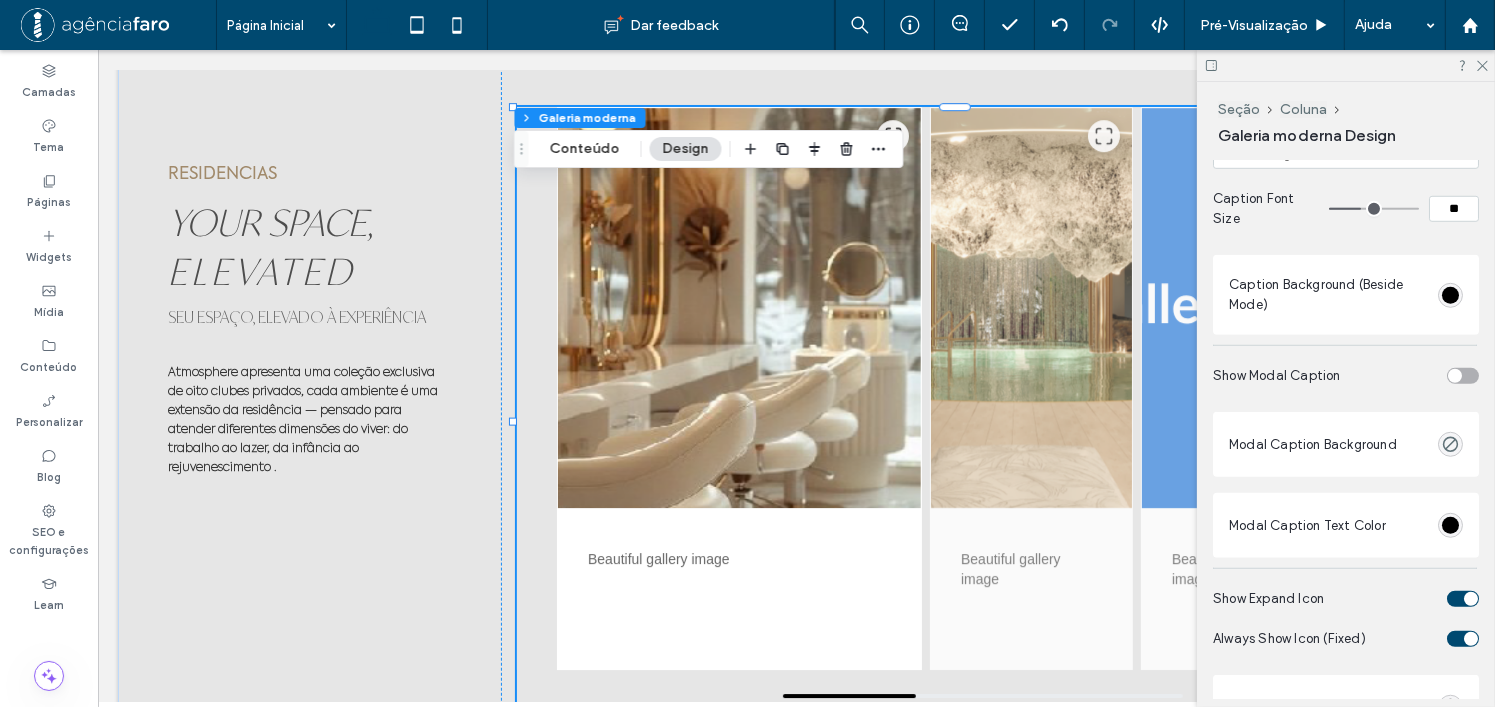 scroll, scrollTop: 1335, scrollLeft: 0, axis: vertical 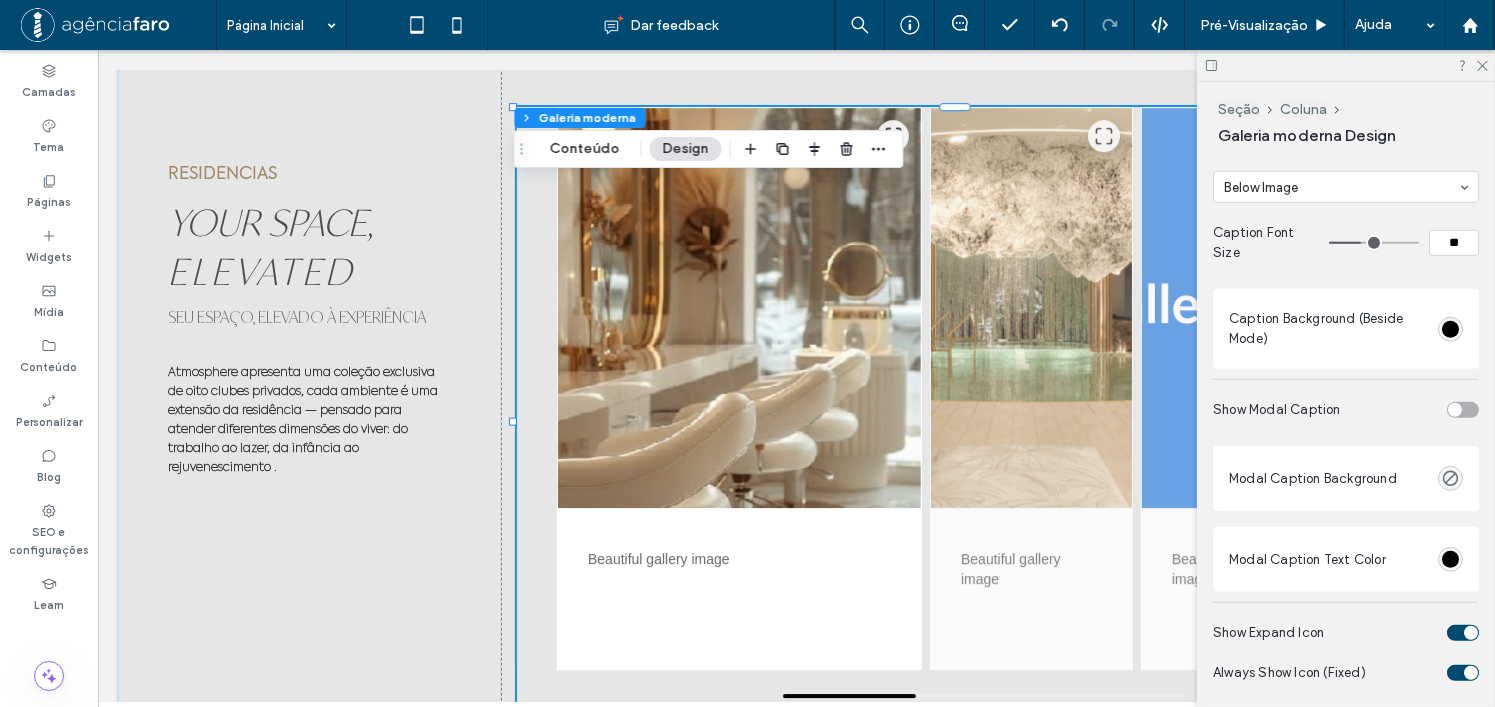 click at bounding box center [1455, 410] 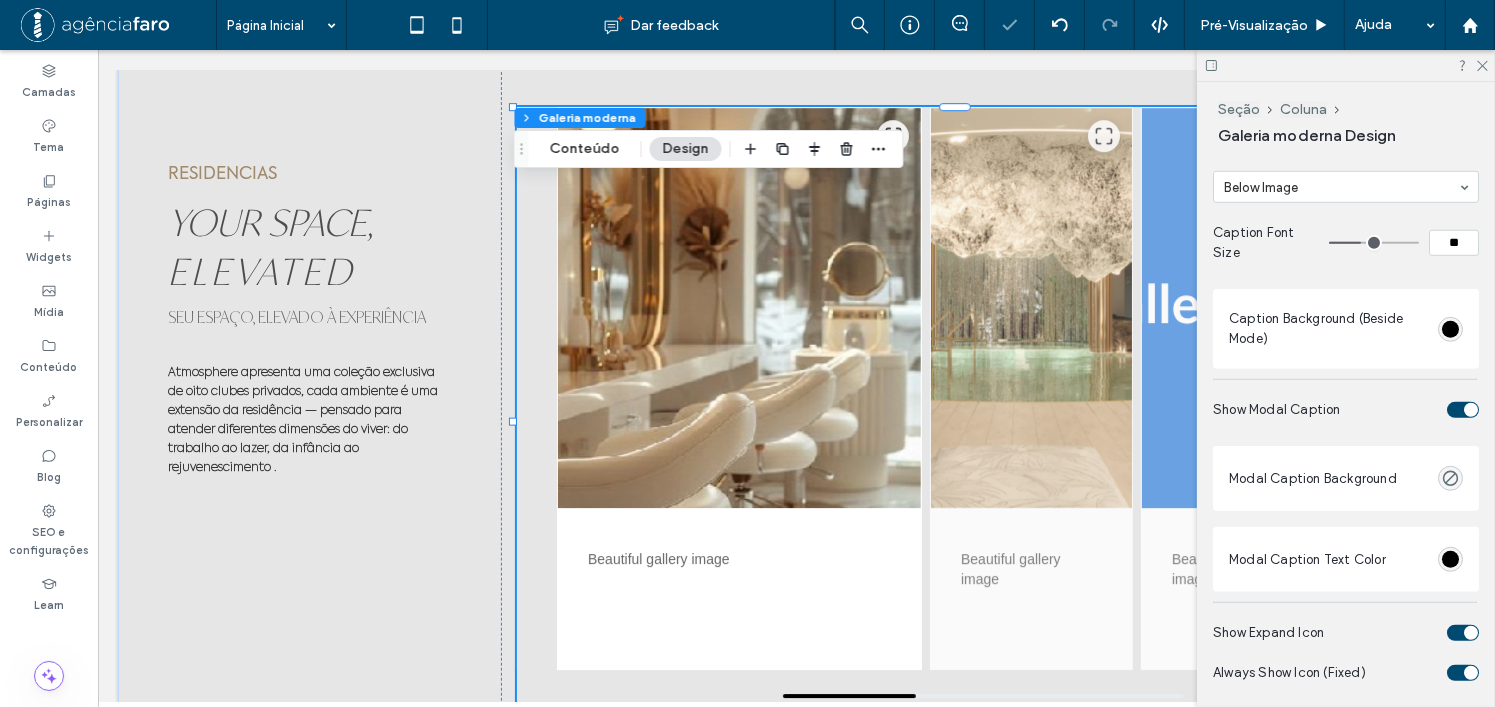 click at bounding box center [1463, 410] 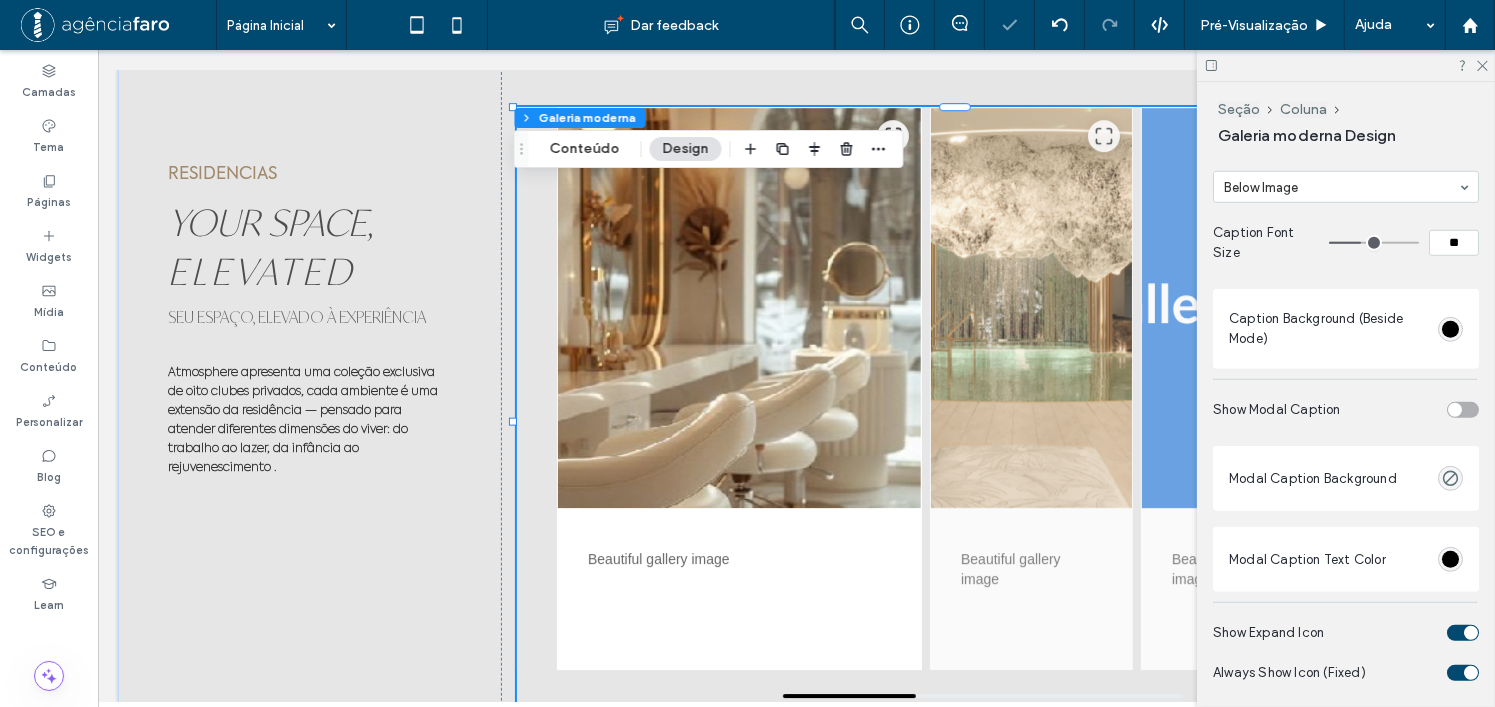 click at bounding box center [1455, 410] 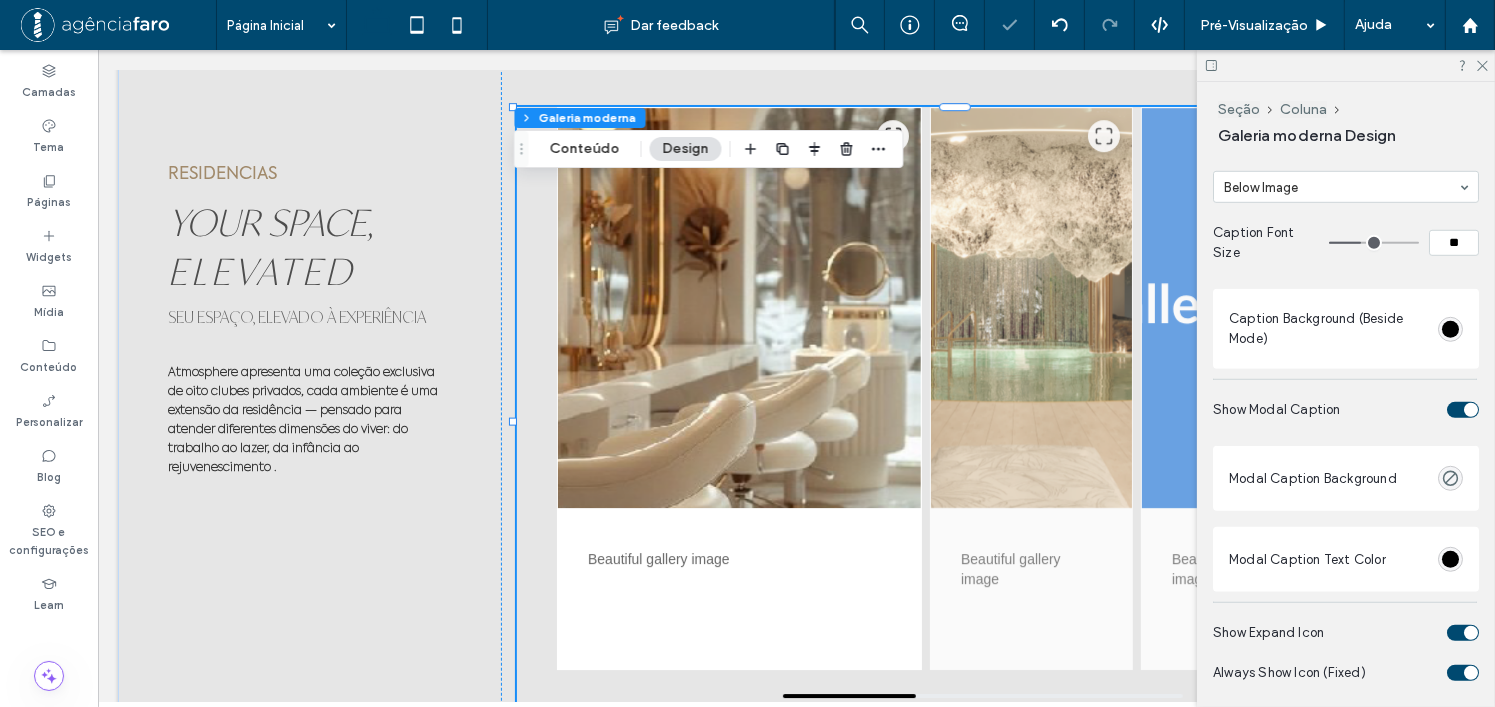 click at bounding box center [1463, 410] 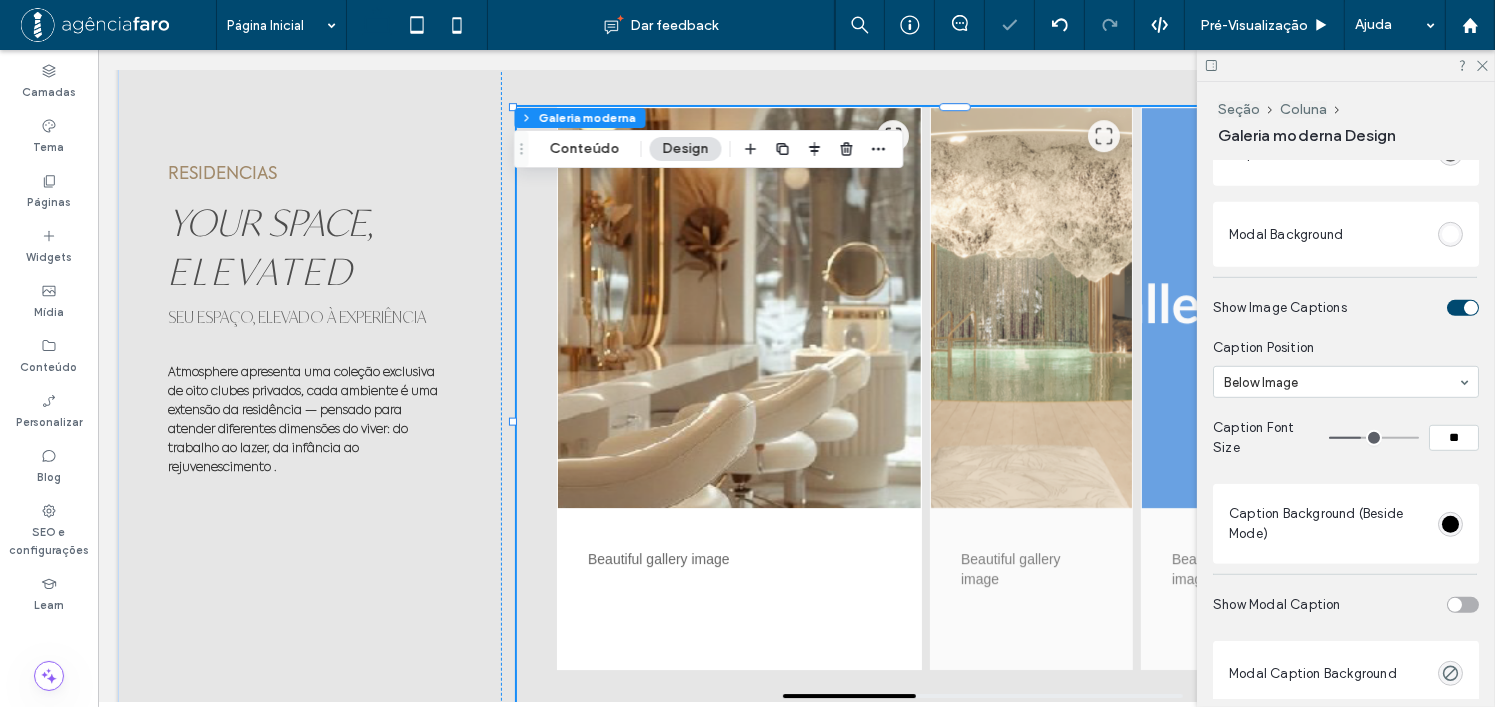 scroll, scrollTop: 1135, scrollLeft: 0, axis: vertical 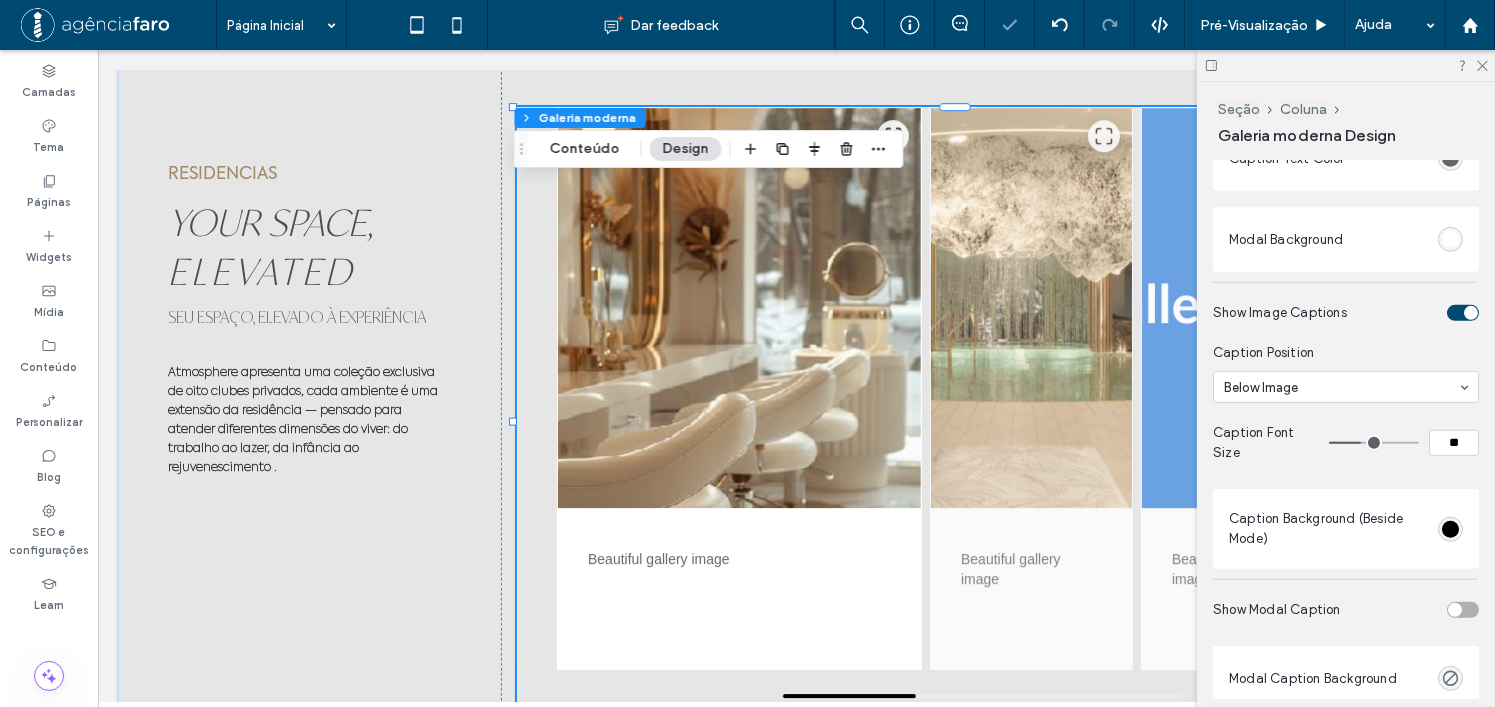 click at bounding box center [1450, 529] 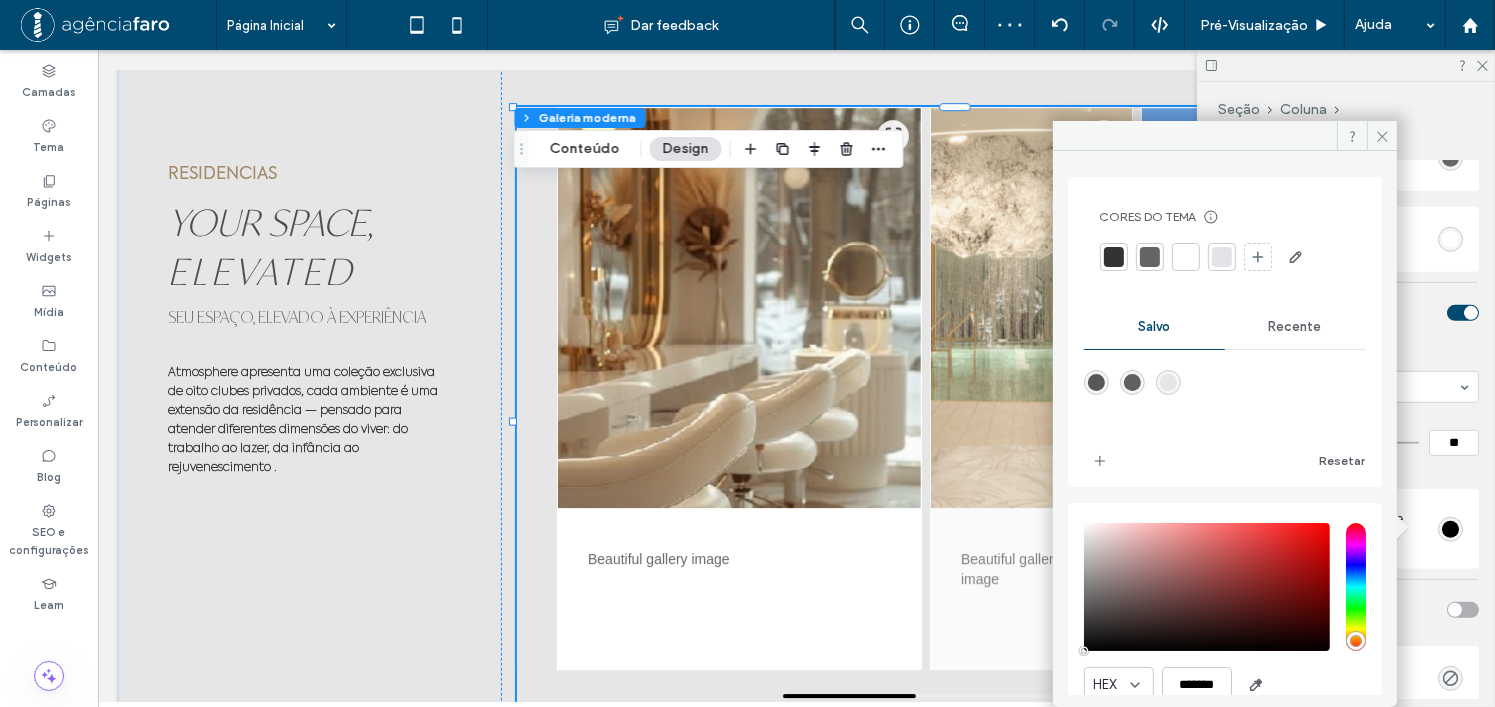 scroll, scrollTop: 82, scrollLeft: 0, axis: vertical 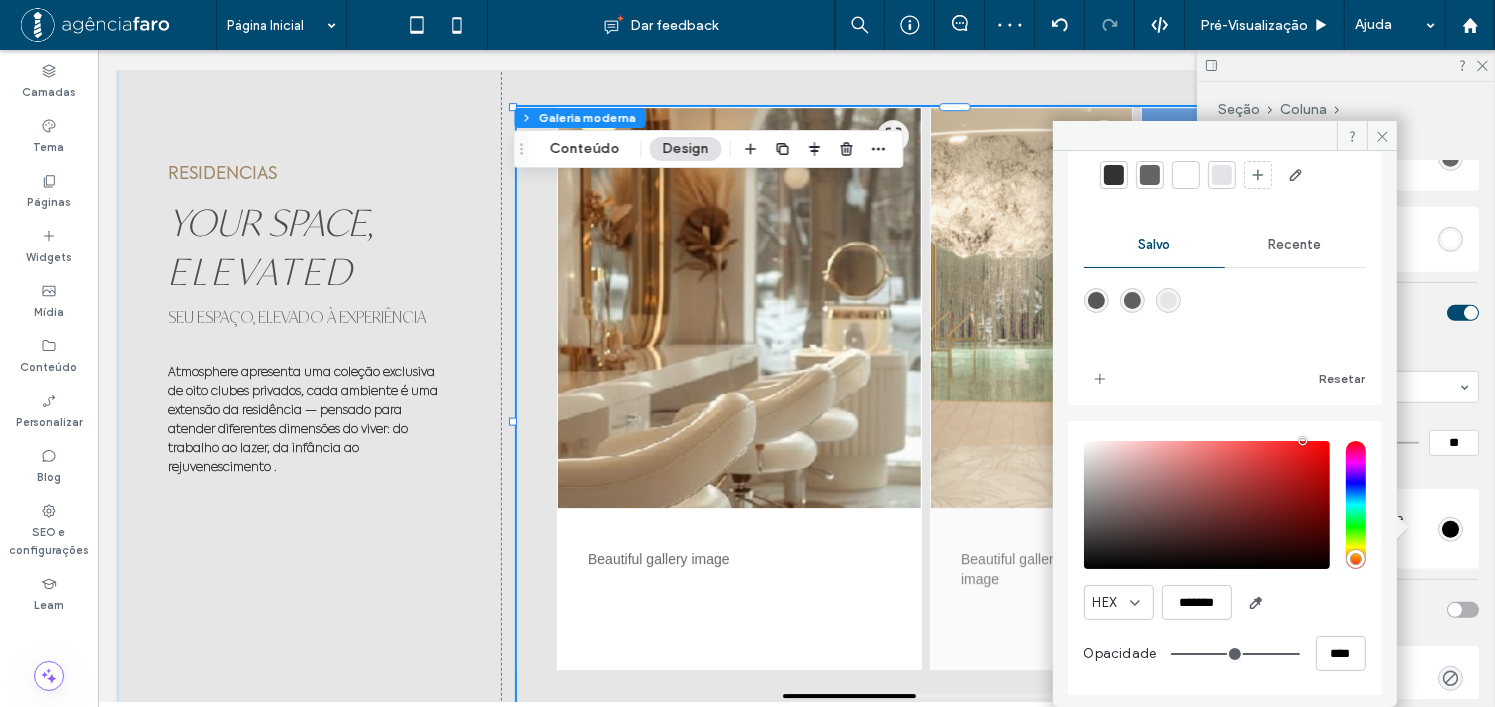 drag, startPoint x: 1181, startPoint y: 480, endPoint x: 1331, endPoint y: 403, distance: 168.60901 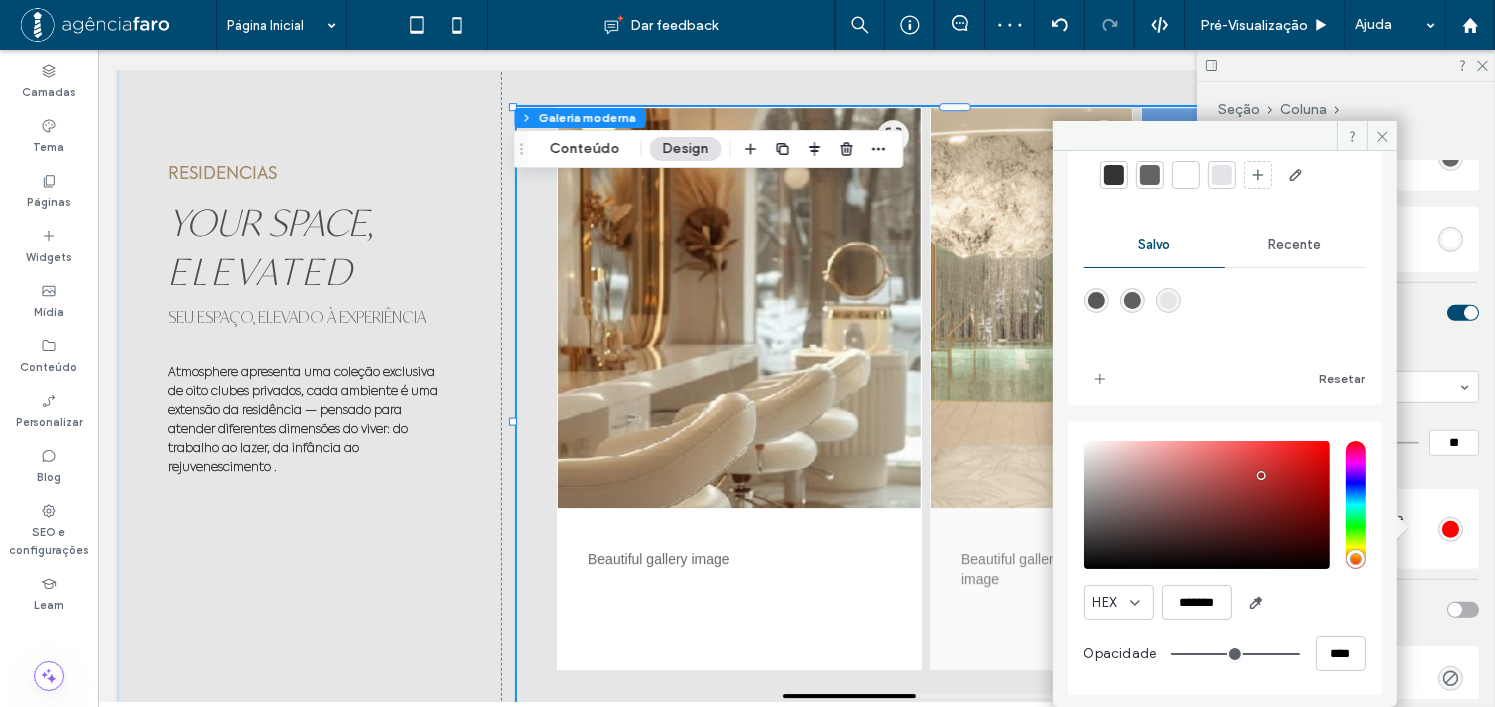 drag, startPoint x: 1261, startPoint y: 475, endPoint x: 1119, endPoint y: 503, distance: 144.73424 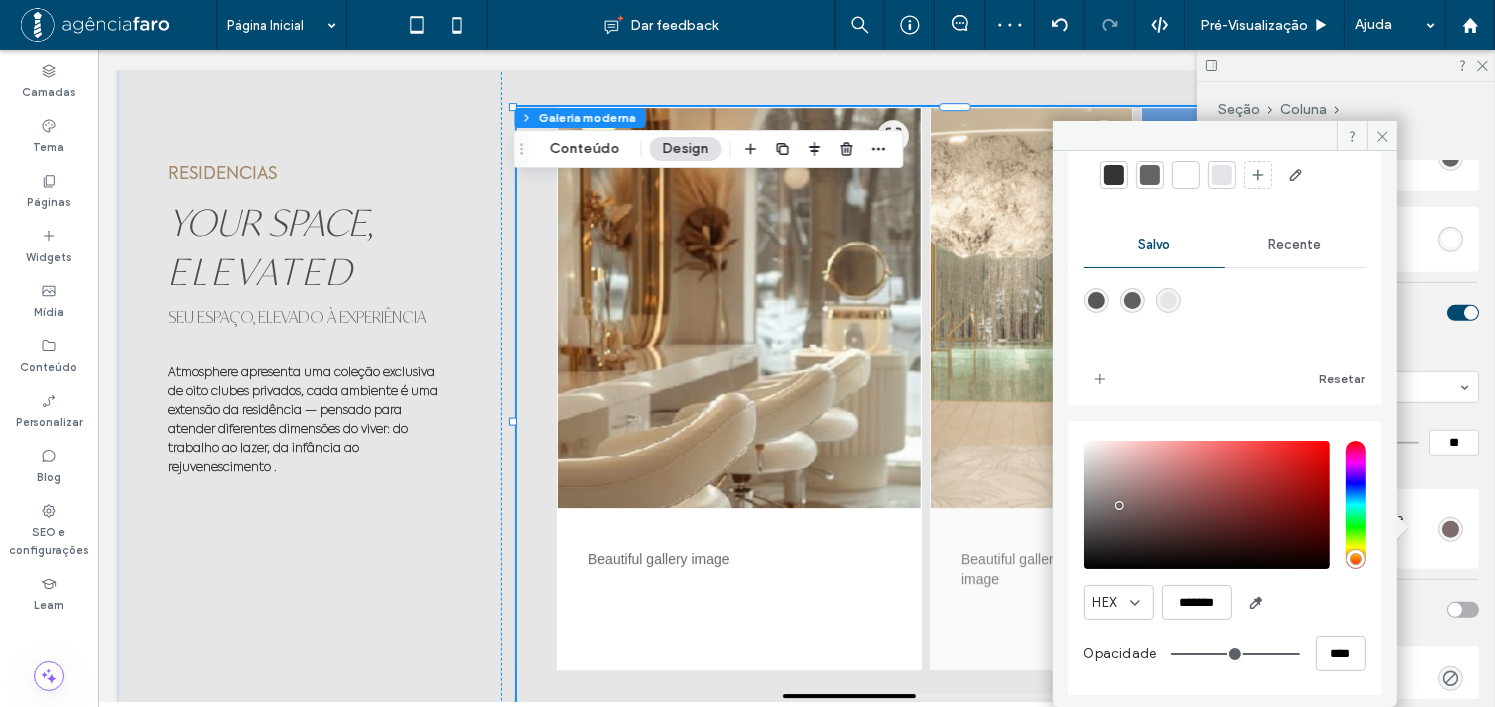 click on "Resetar" at bounding box center [1292, 379] 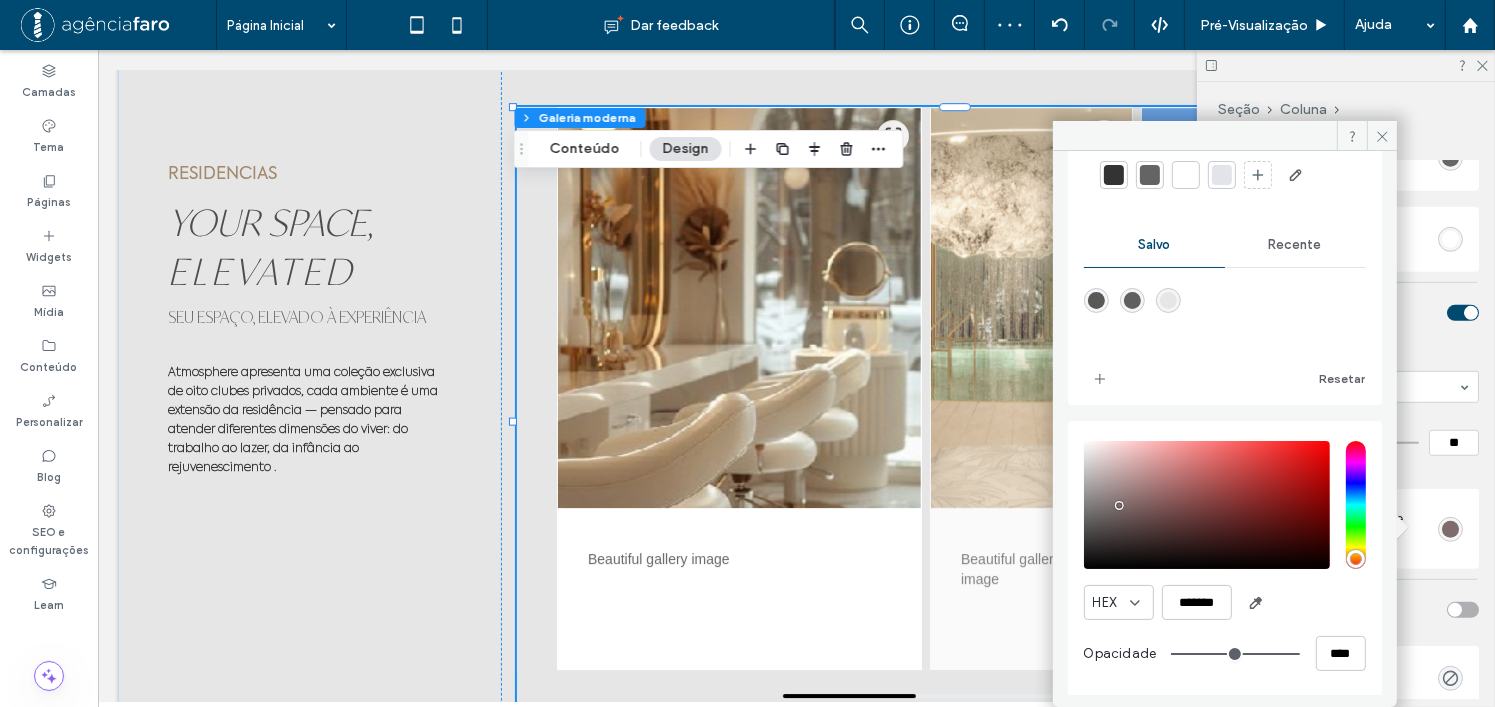 click on "Caption Position" at bounding box center [1342, 353] 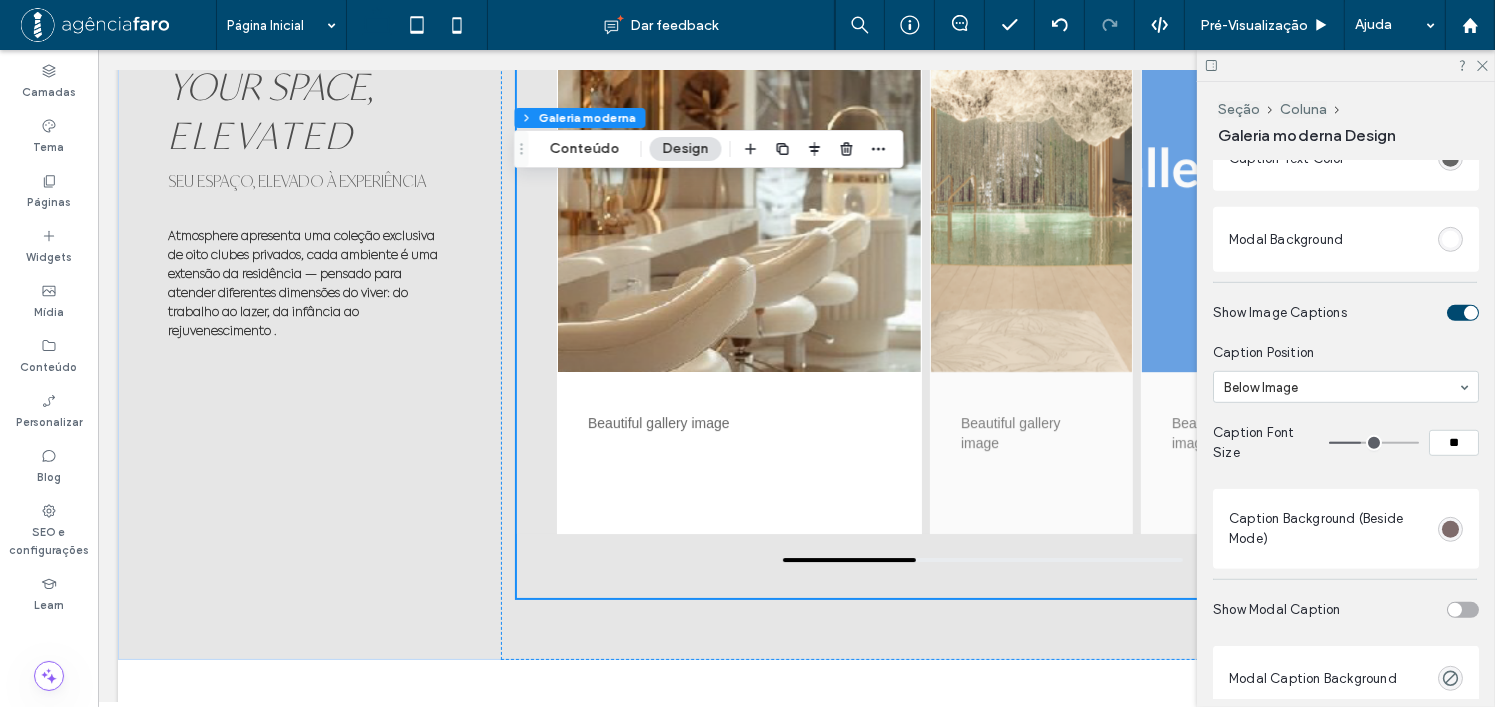 scroll, scrollTop: 6288, scrollLeft: 0, axis: vertical 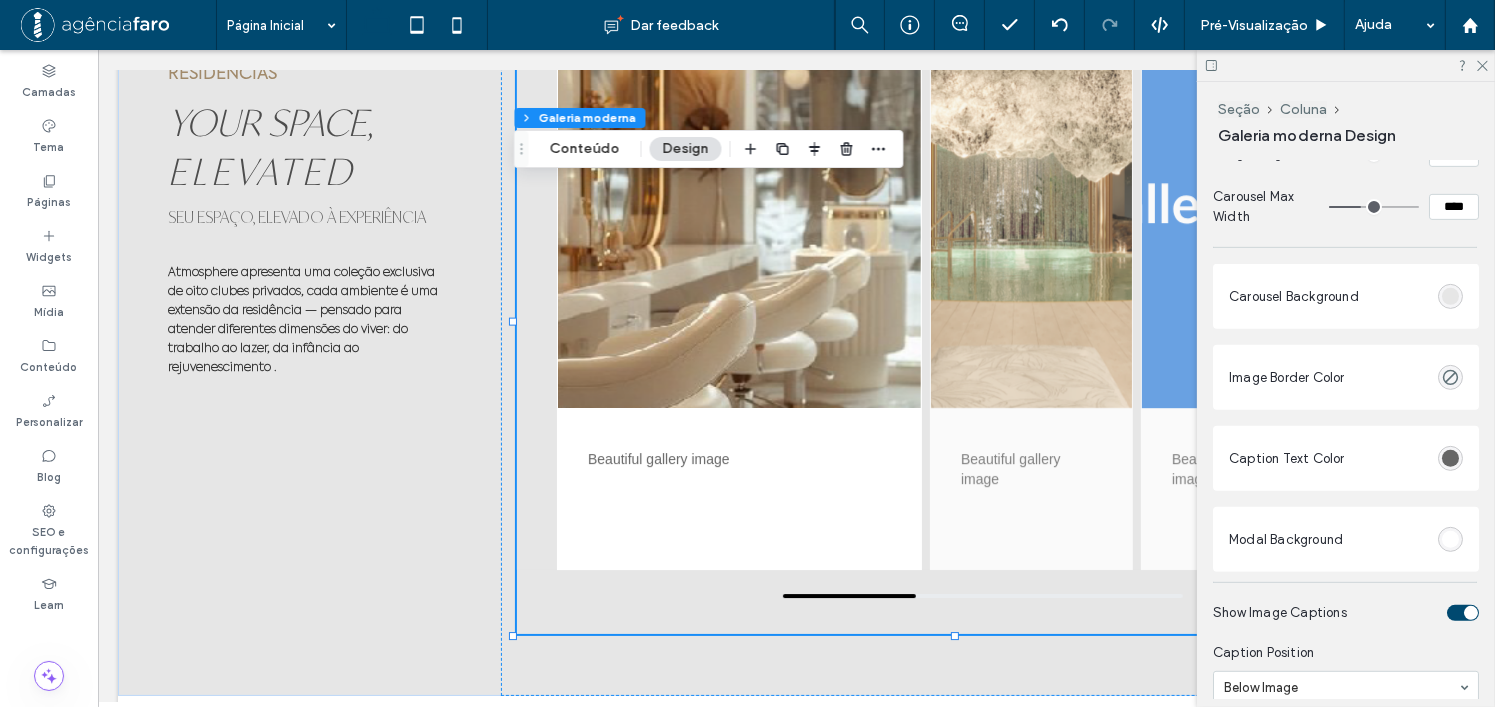 click at bounding box center [1450, 539] 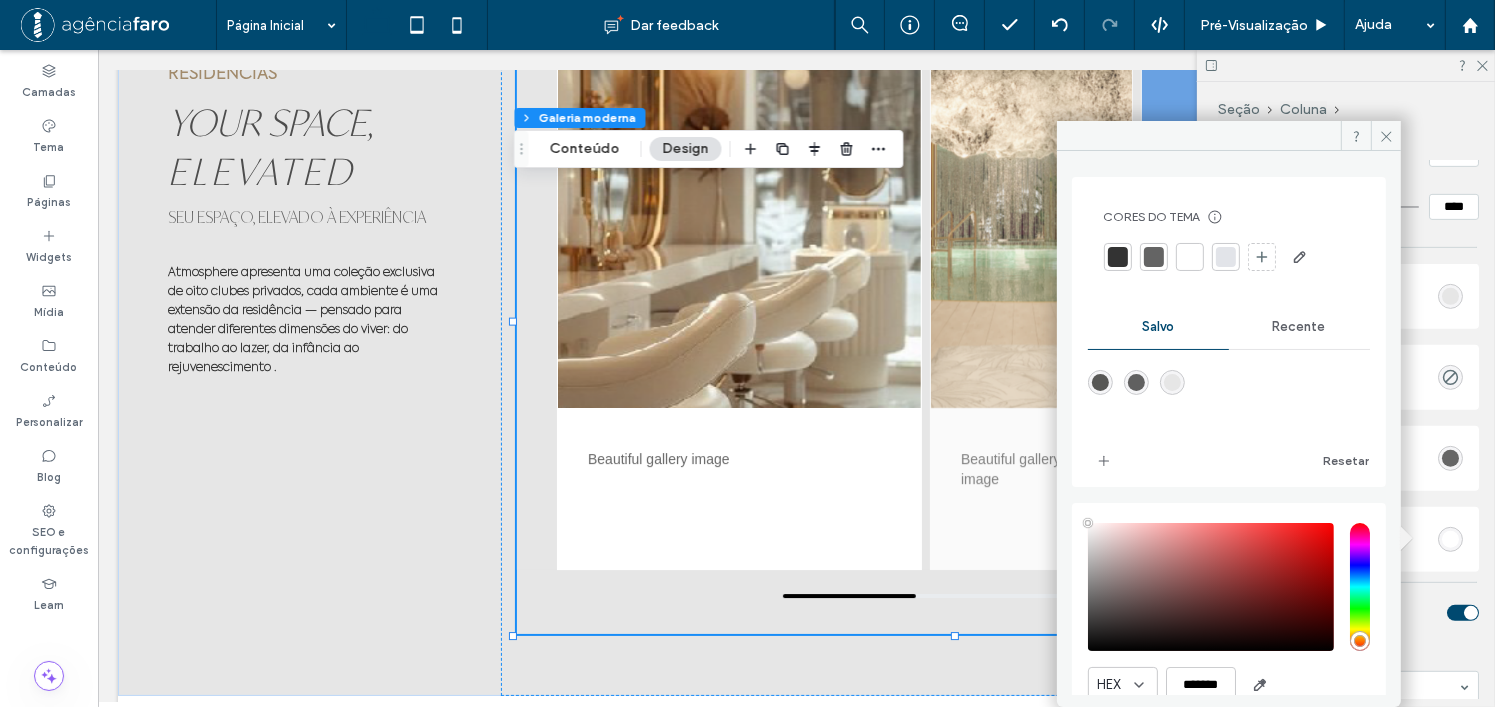 click at bounding box center (1172, 382) 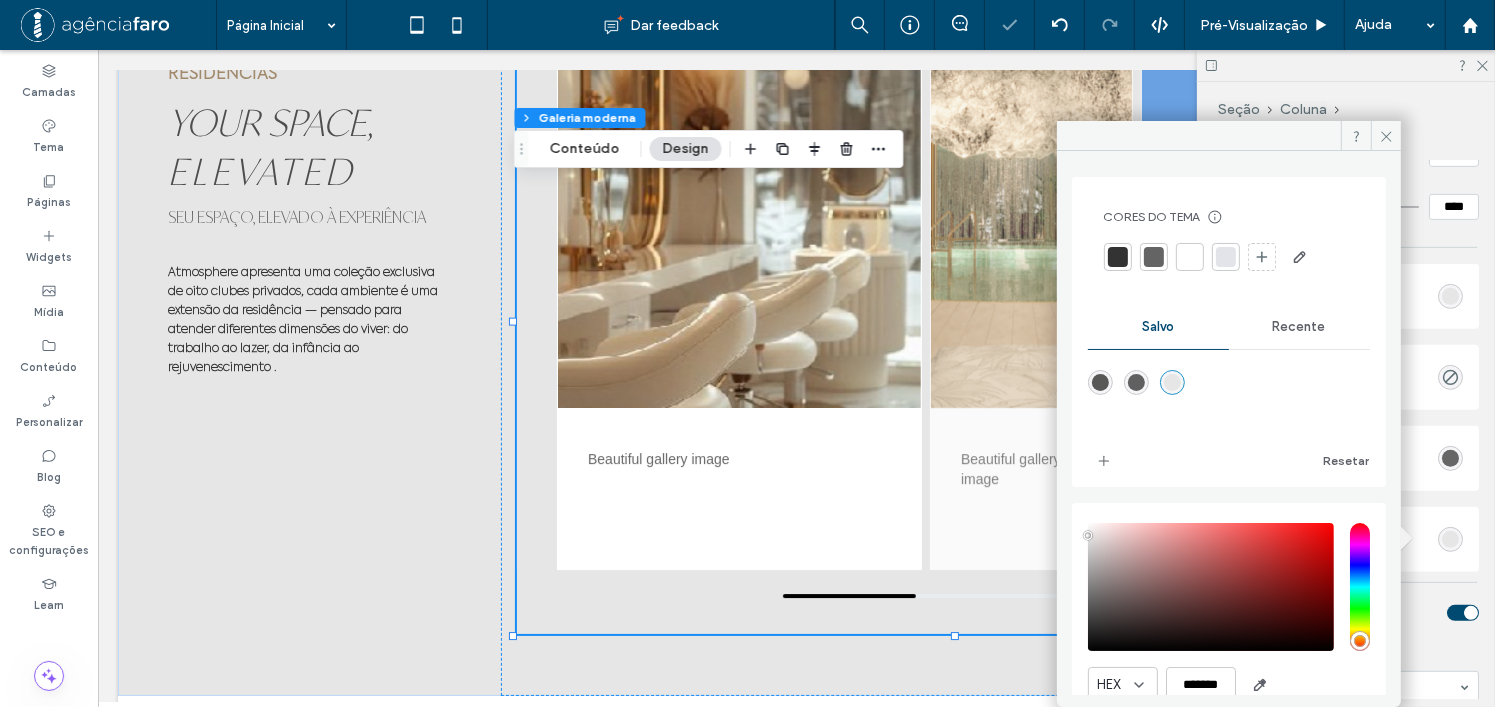 click on "Modal Background" at bounding box center (1346, 539) 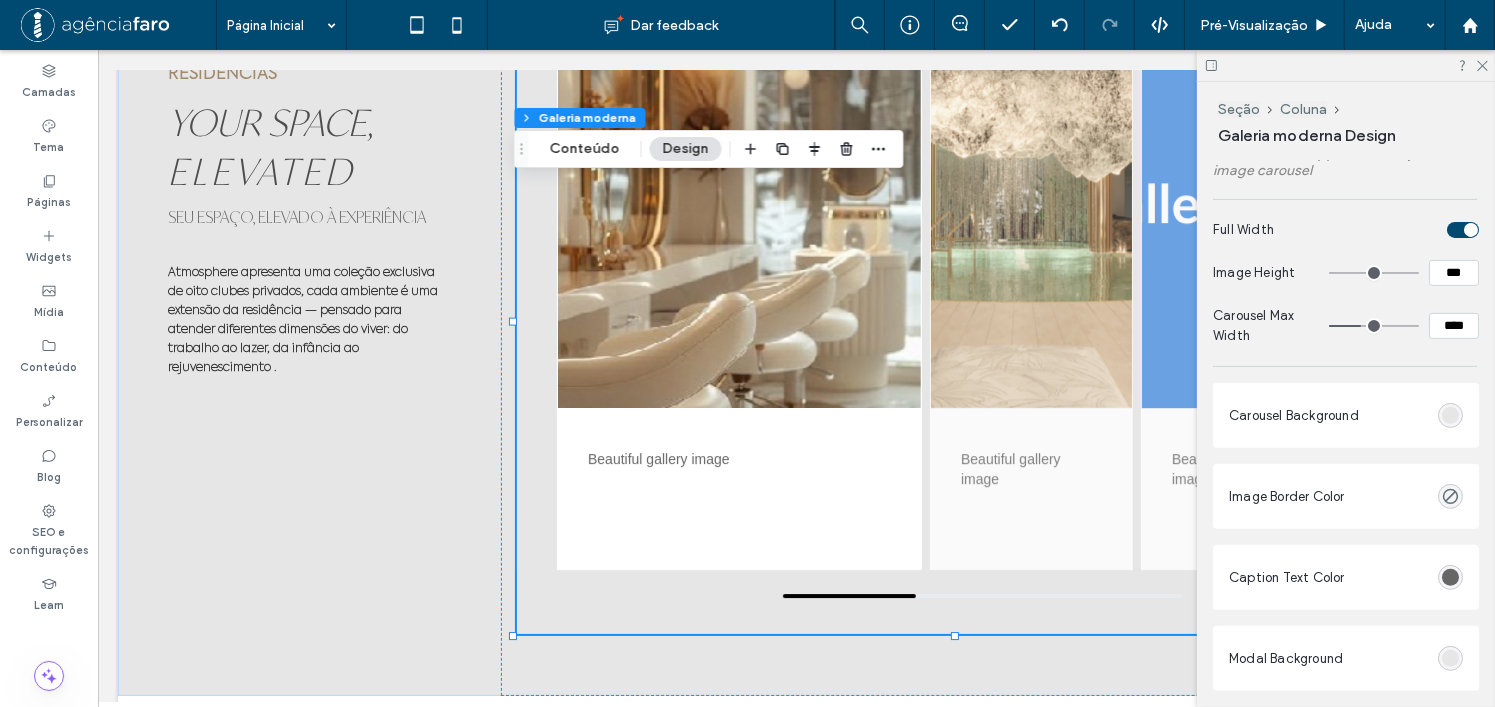 scroll, scrollTop: 835, scrollLeft: 0, axis: vertical 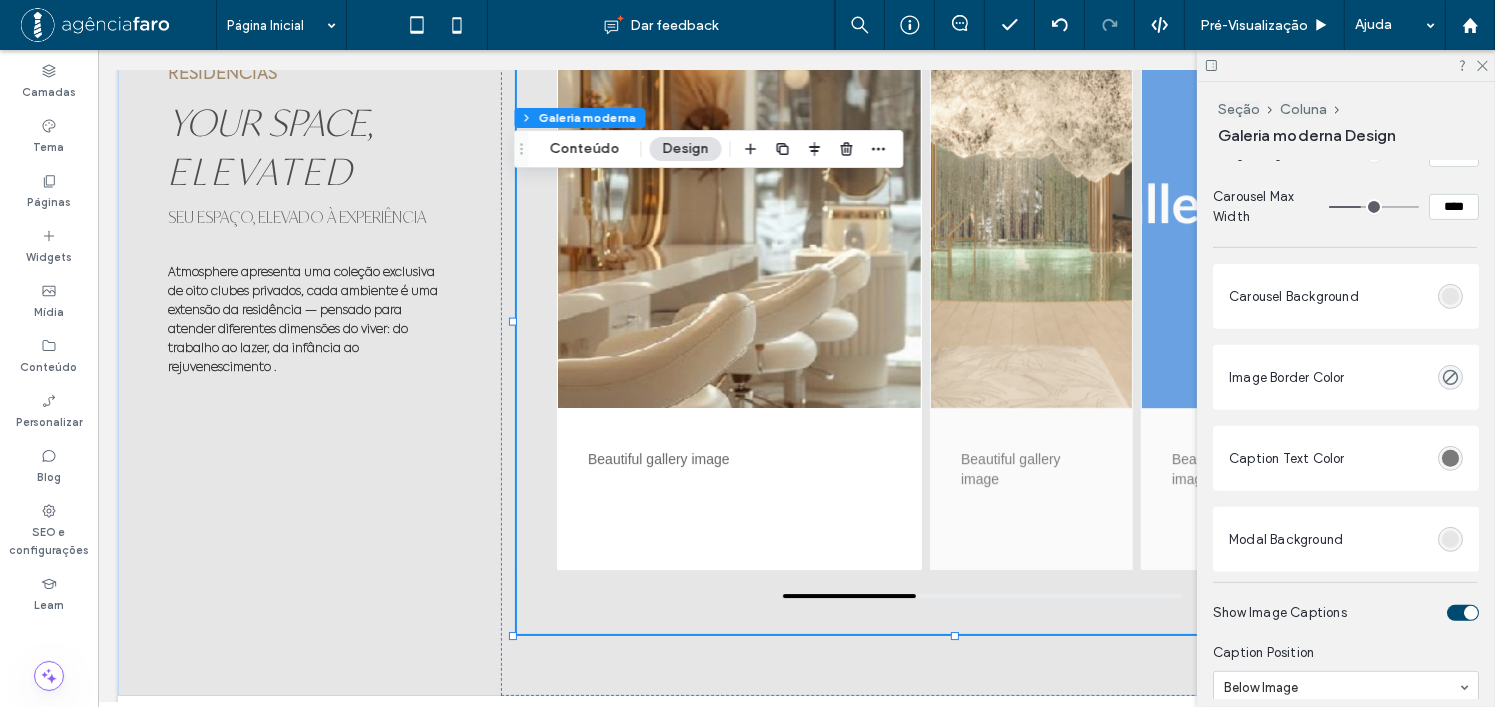 click at bounding box center (1450, 458) 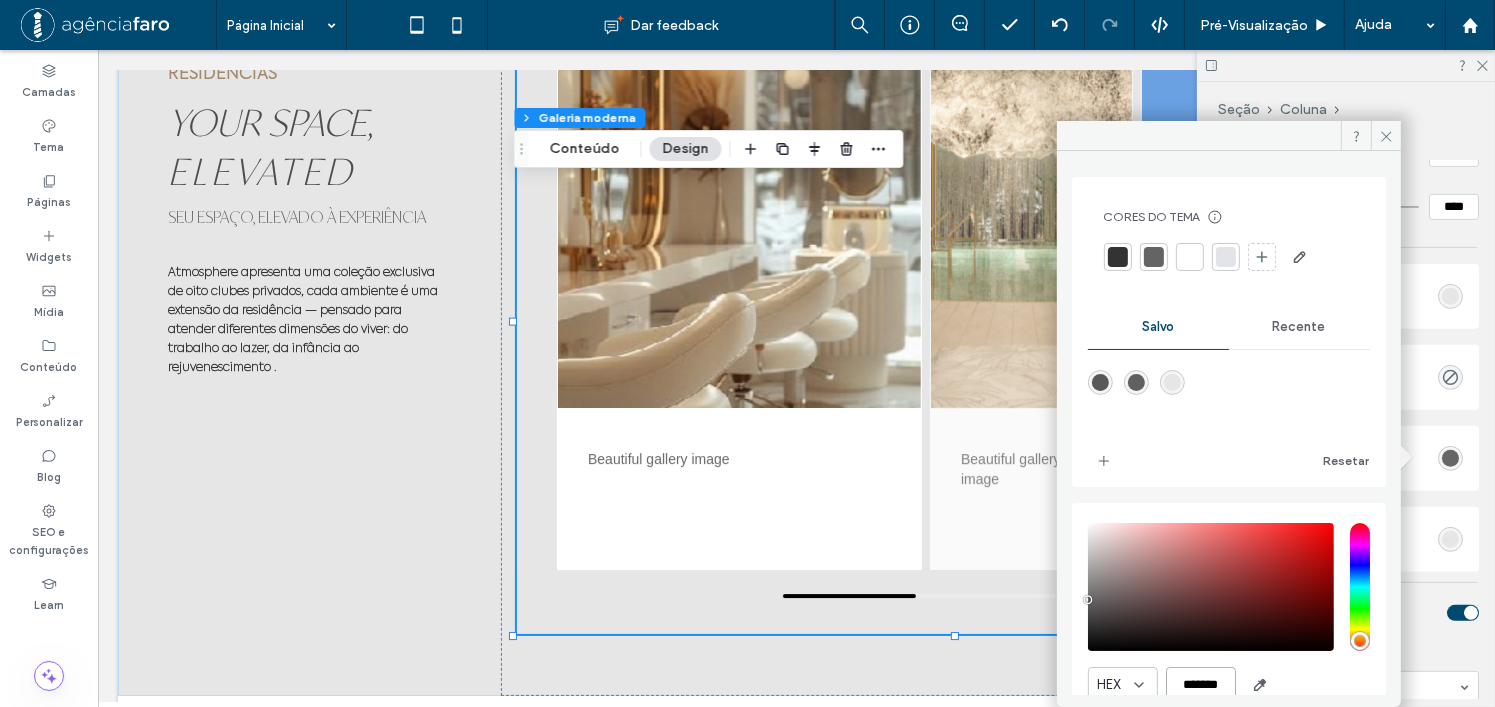 click on "*******" at bounding box center (1201, 684) 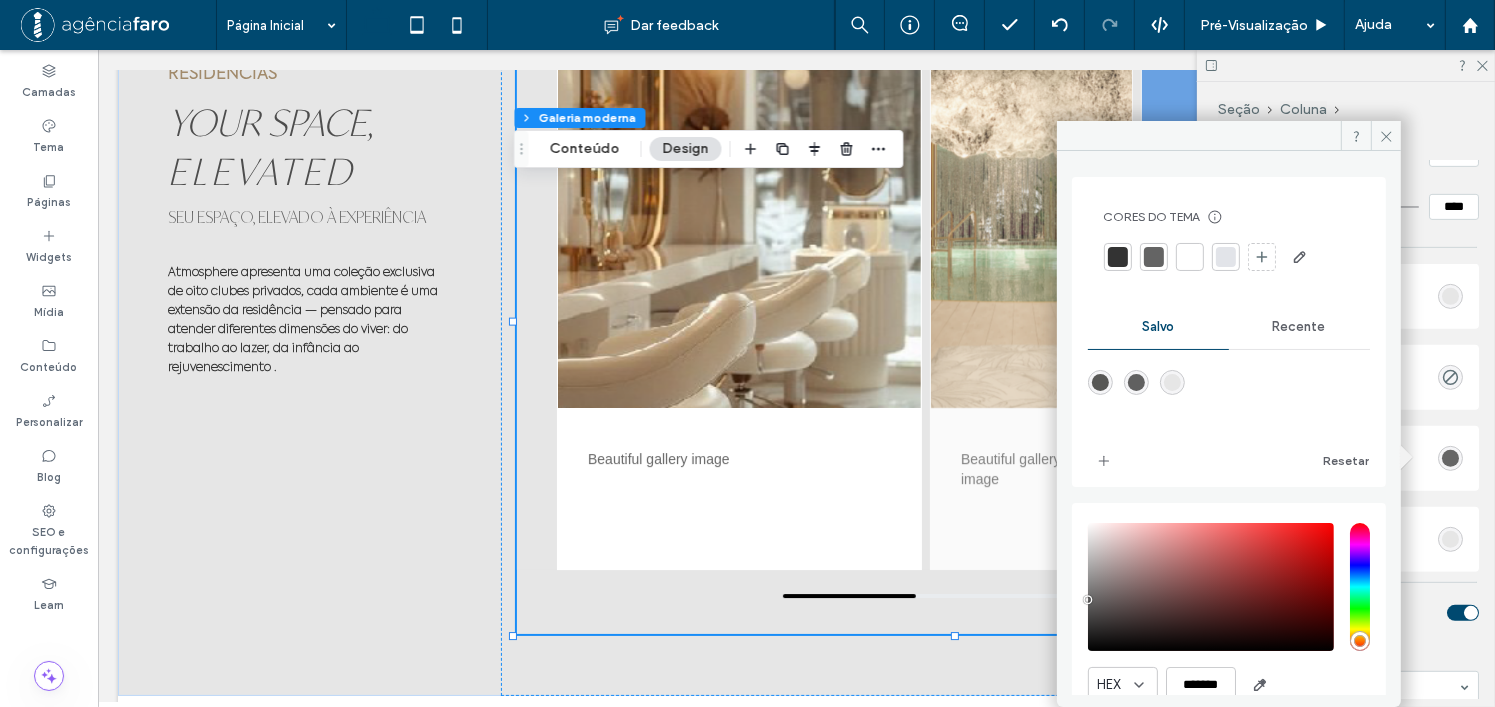 click at bounding box center [1172, 382] 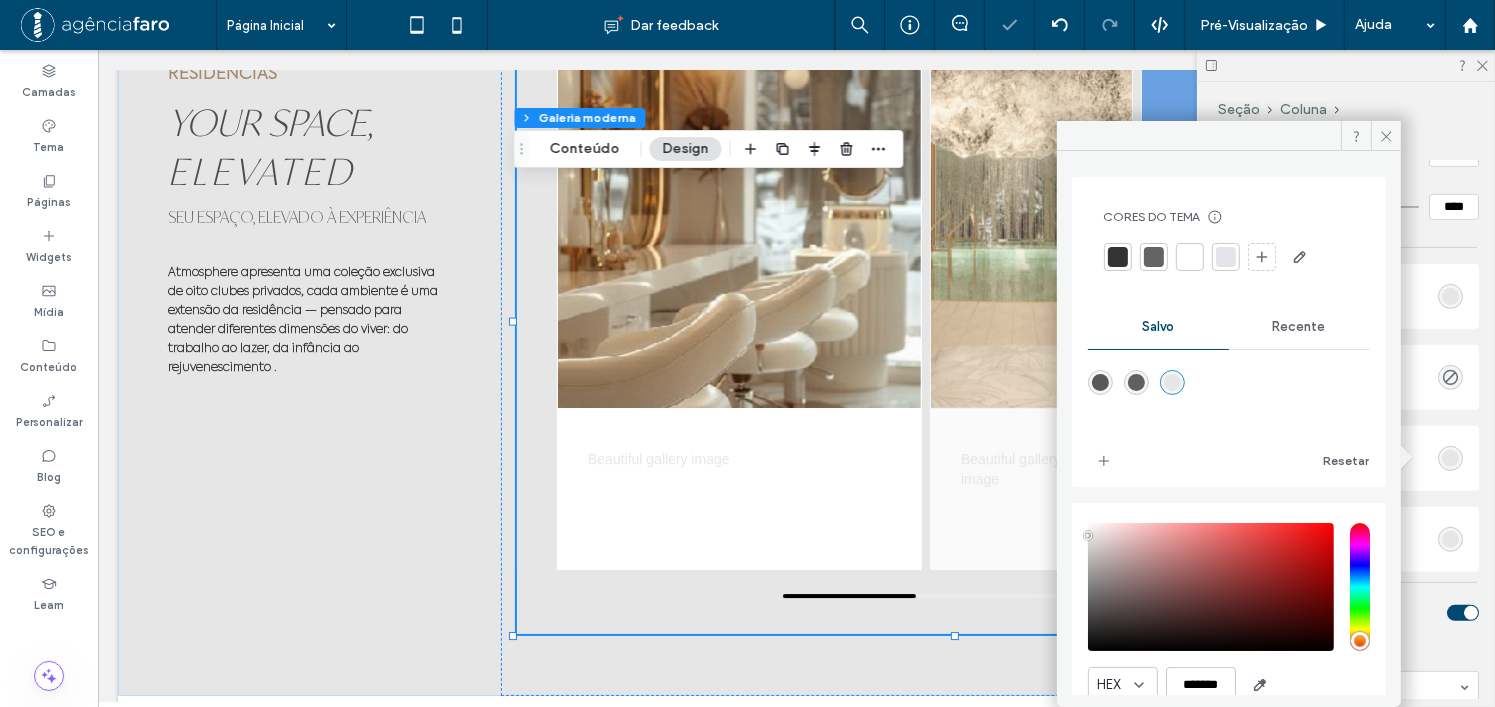 click at bounding box center [1118, 257] 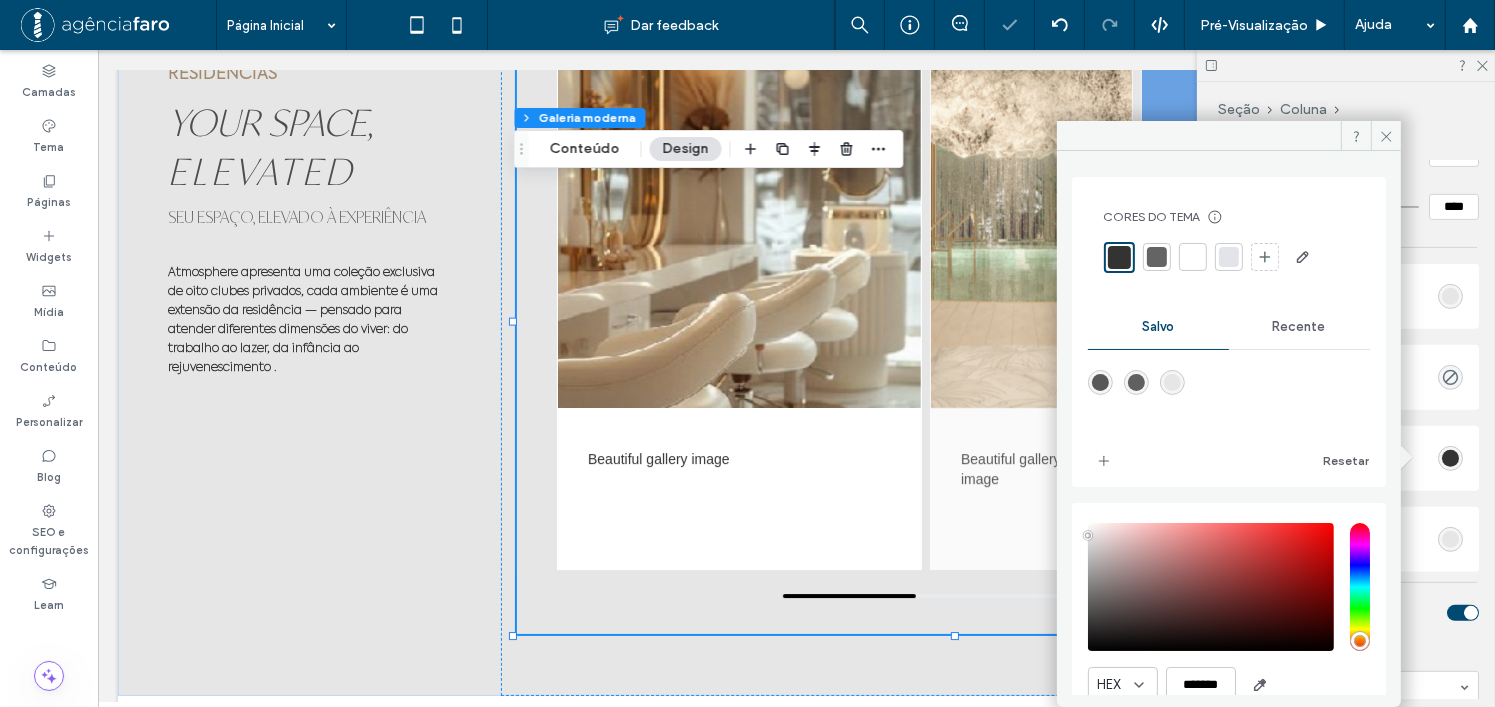 click on "Alinhamento Espaçamento Definir margens e preenchimento 9px 0% 0% * px 0% Redefinir preenchimento Tamanho Largura *** % Altura *** px Mais opções de tamanho Animaçāo Ativador Nenhuma Personalizar Tipo de posição Padrão Cores do tema Poupe tempo com as cores do tema Crie uma paleta de cores para adicionar ou alterar instantaneamente as cores dos elementos vinculados ao site.    Saiba mais Salvo Recente Resetar HEX ******* Opacidade **** Customize the appearance of your image carousel Full Width Image Height *** Carousel Max Width **** Carousel Background Image Border Color Caption Text Color Modal Background Show Image Captions Caption Position Below Image Caption Font Size ** Caption Background (Beside Mode) Show Modal Caption Modal Caption Background Modal Caption Text Color Show Expand Icon Always Show Icon (Fixed) Expand Icon Color Expand Icon Background Expand Icon Size ** Show Navigation Tools Arrow Color Arrow Hover Color Drag Bar Background Drag Bar Indicator Drag Bar Width *** *" at bounding box center [1352, 430] 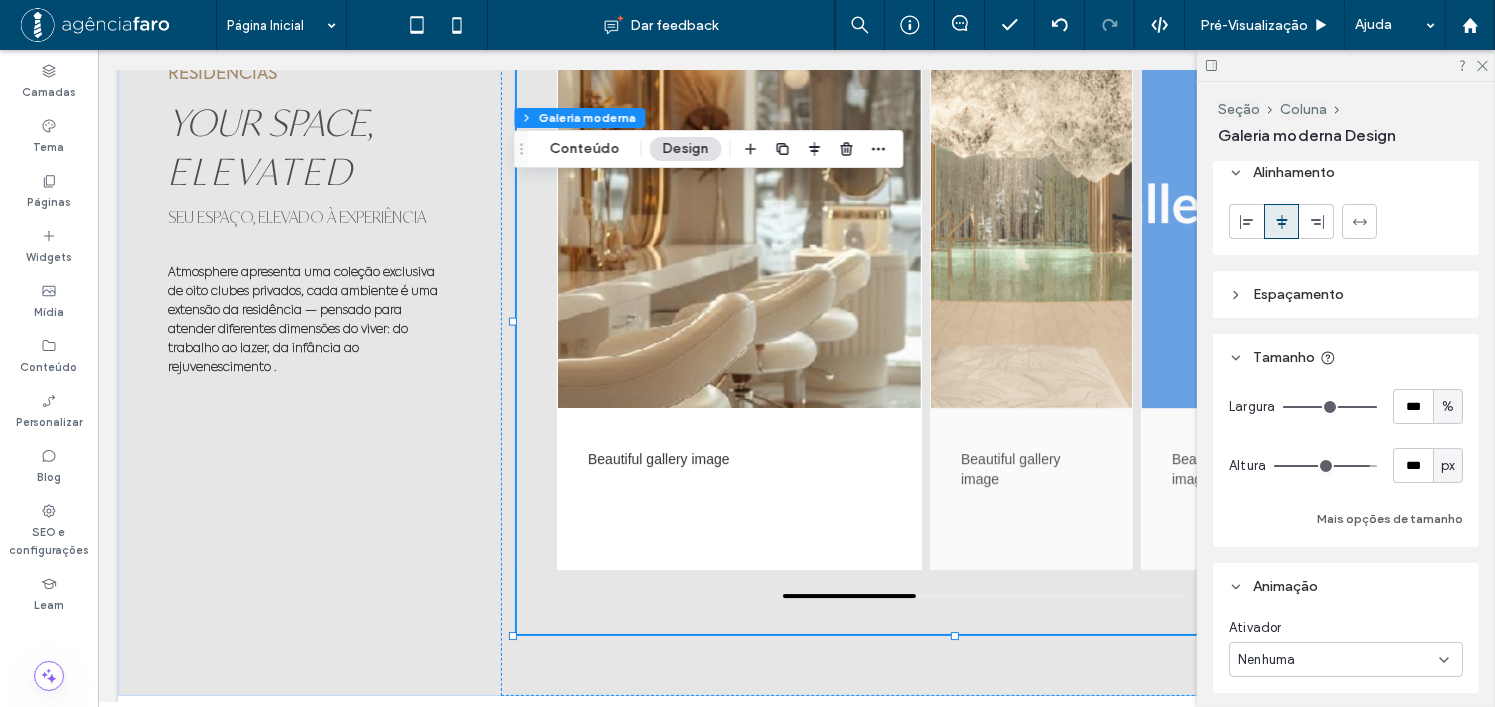 scroll, scrollTop: 0, scrollLeft: 0, axis: both 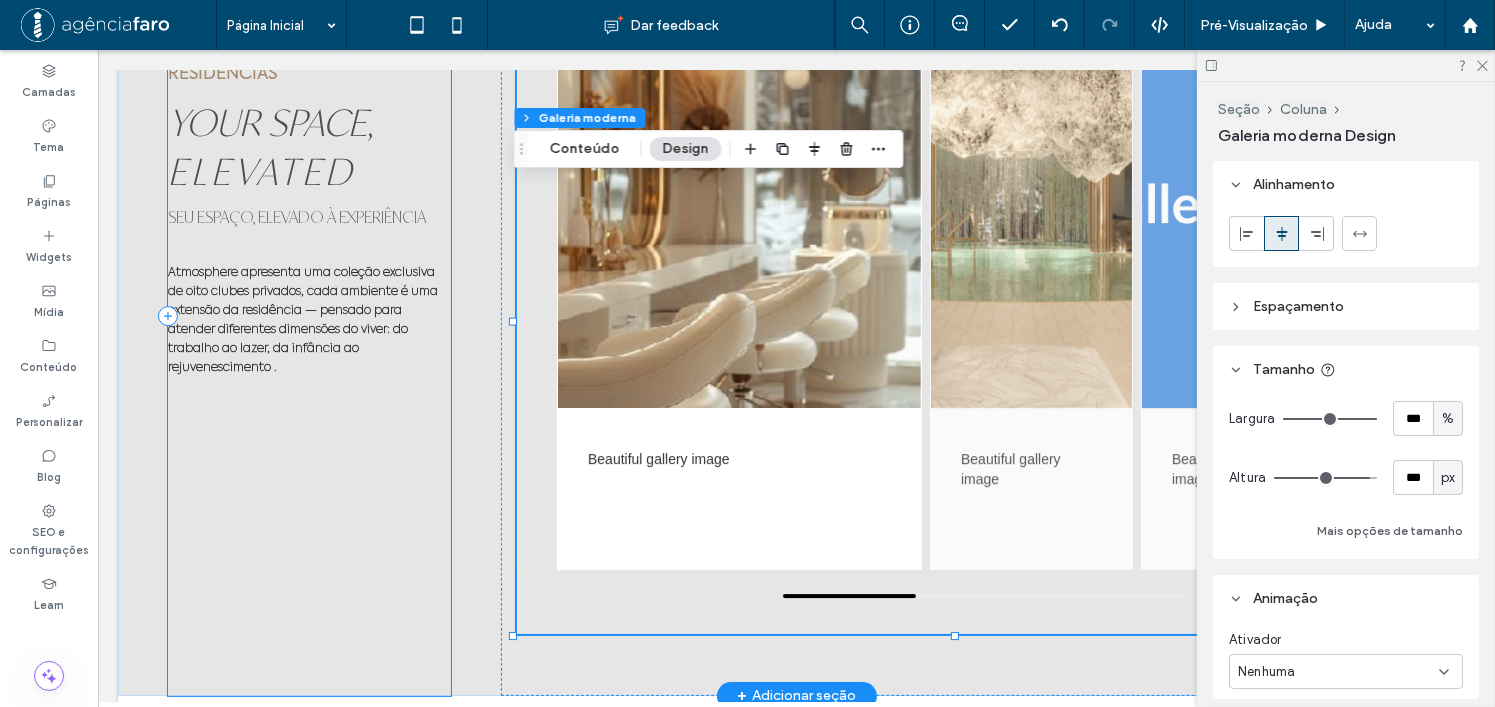 click on "RESIDENCIAS
YOUR SPACE, ELEVATED
SEU ESPAÇO, ELEVADO À EXPERIÊNCIA
Atmosphere apresenta uma coleção exclusiva de oito clubes privados, cada ambiente é uma extensão da residência — pensado para atender diferentes dimensões do viver: do trabalho ao lazer, da infância ao rejuvenescimento ." at bounding box center (308, 316) 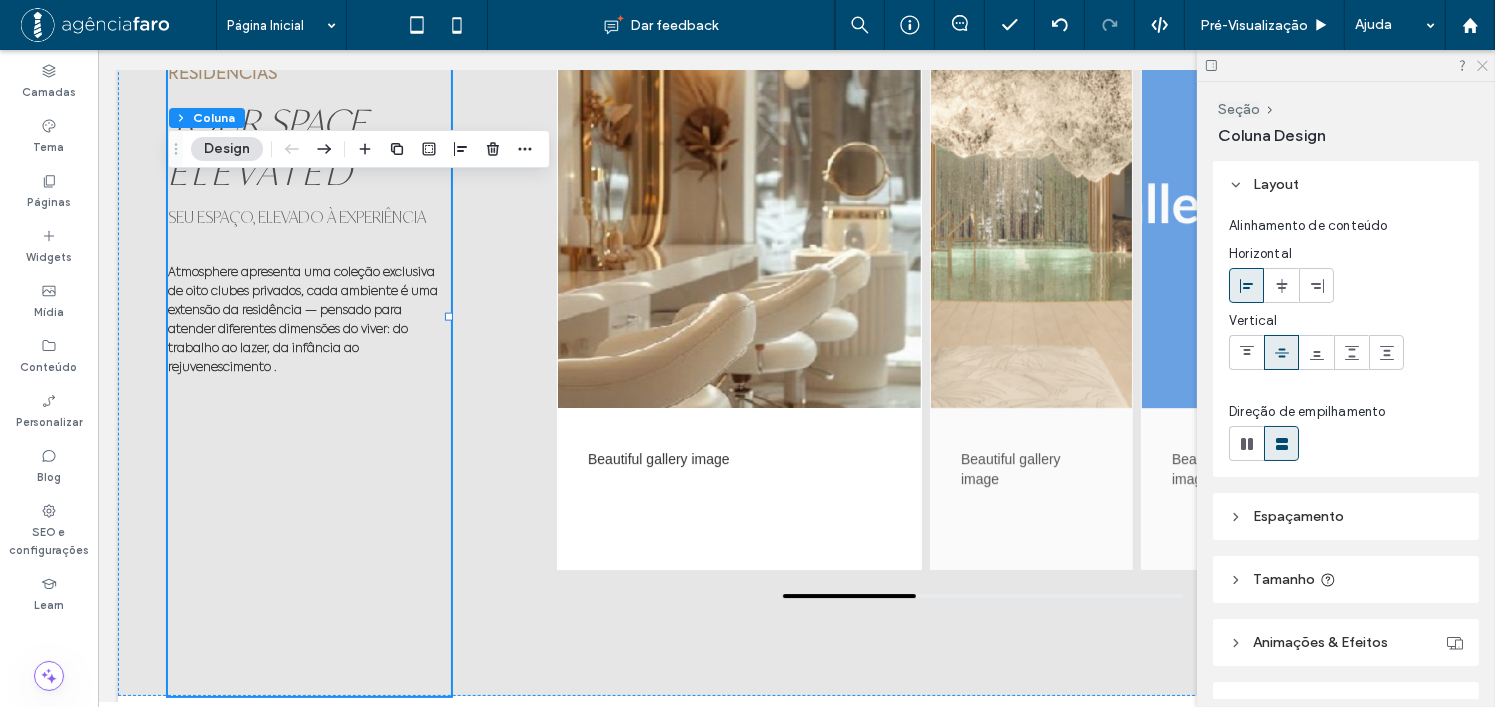click 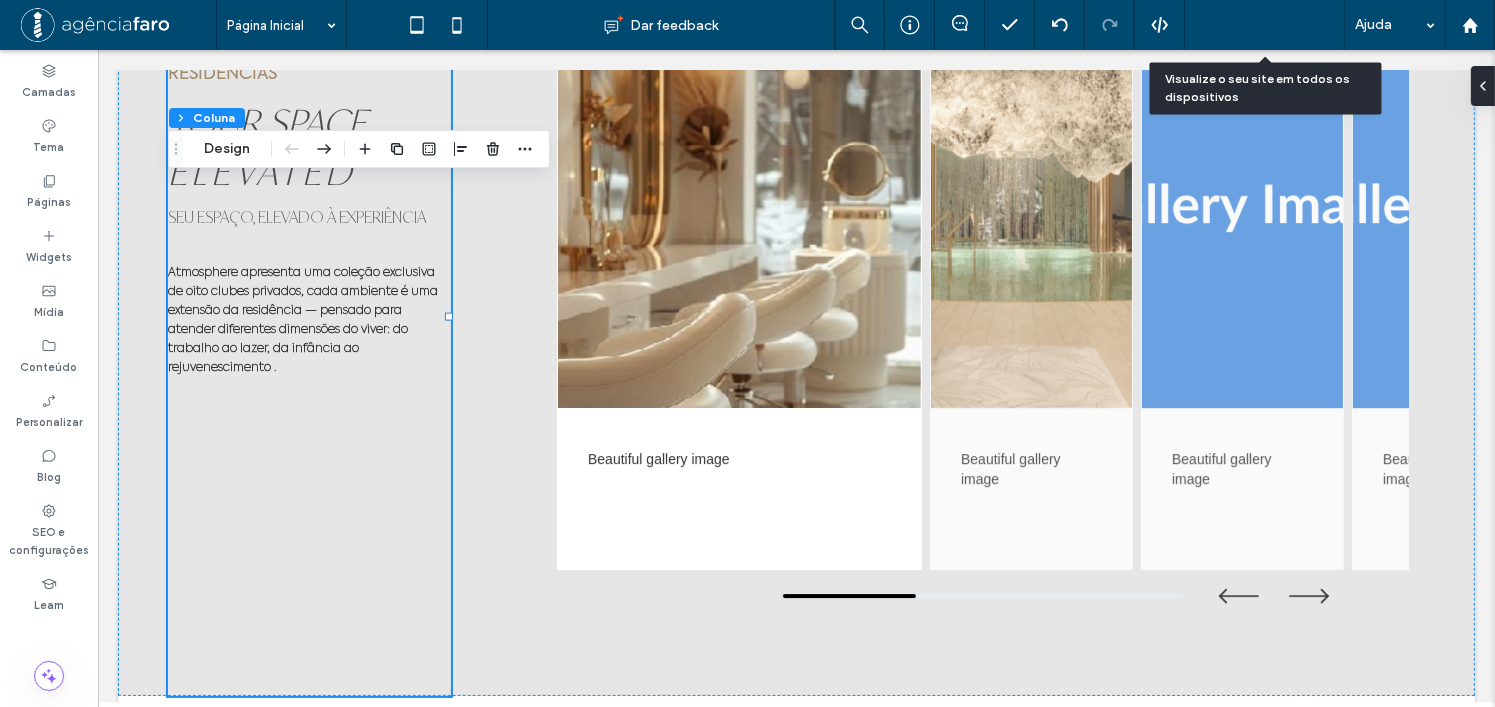click on "Pré-Visualizaçāo" at bounding box center (1264, 25) 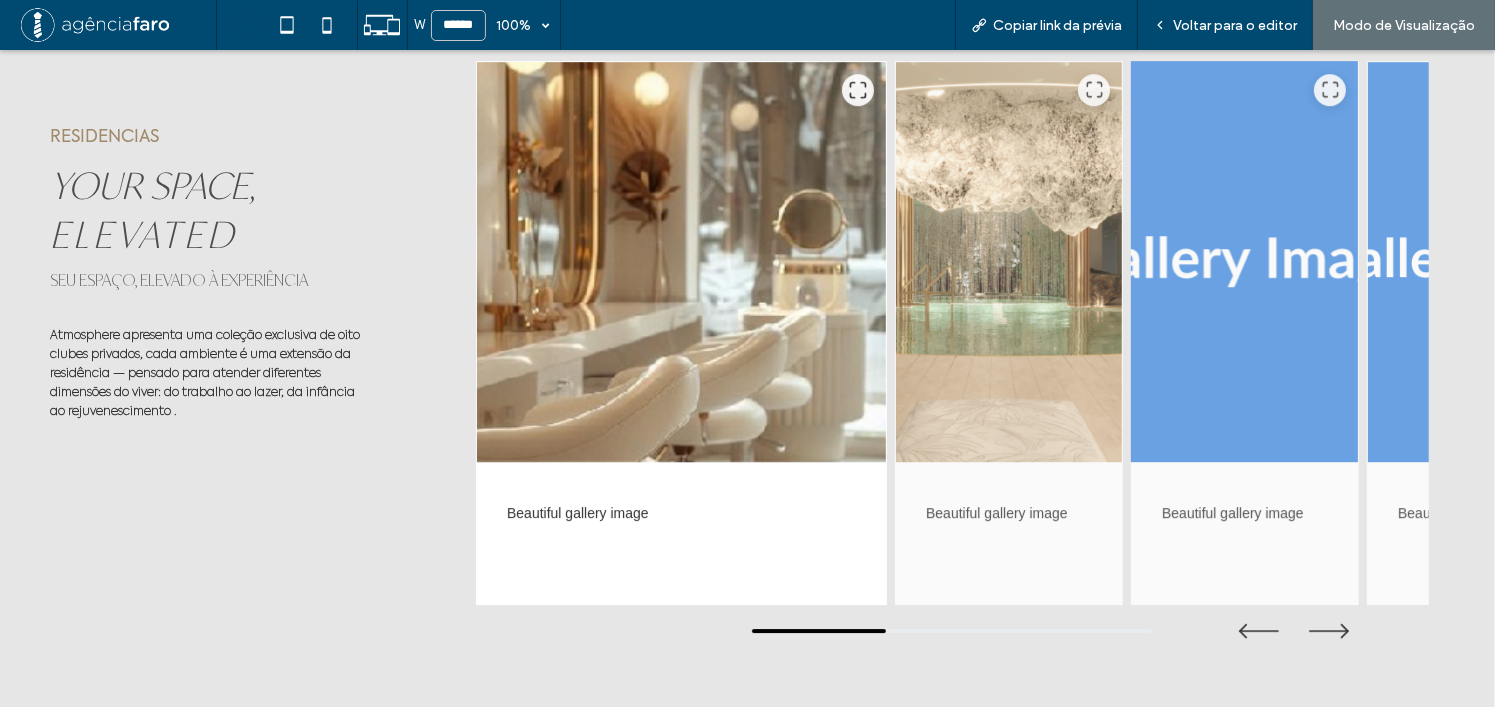 scroll, scrollTop: 6212, scrollLeft: 0, axis: vertical 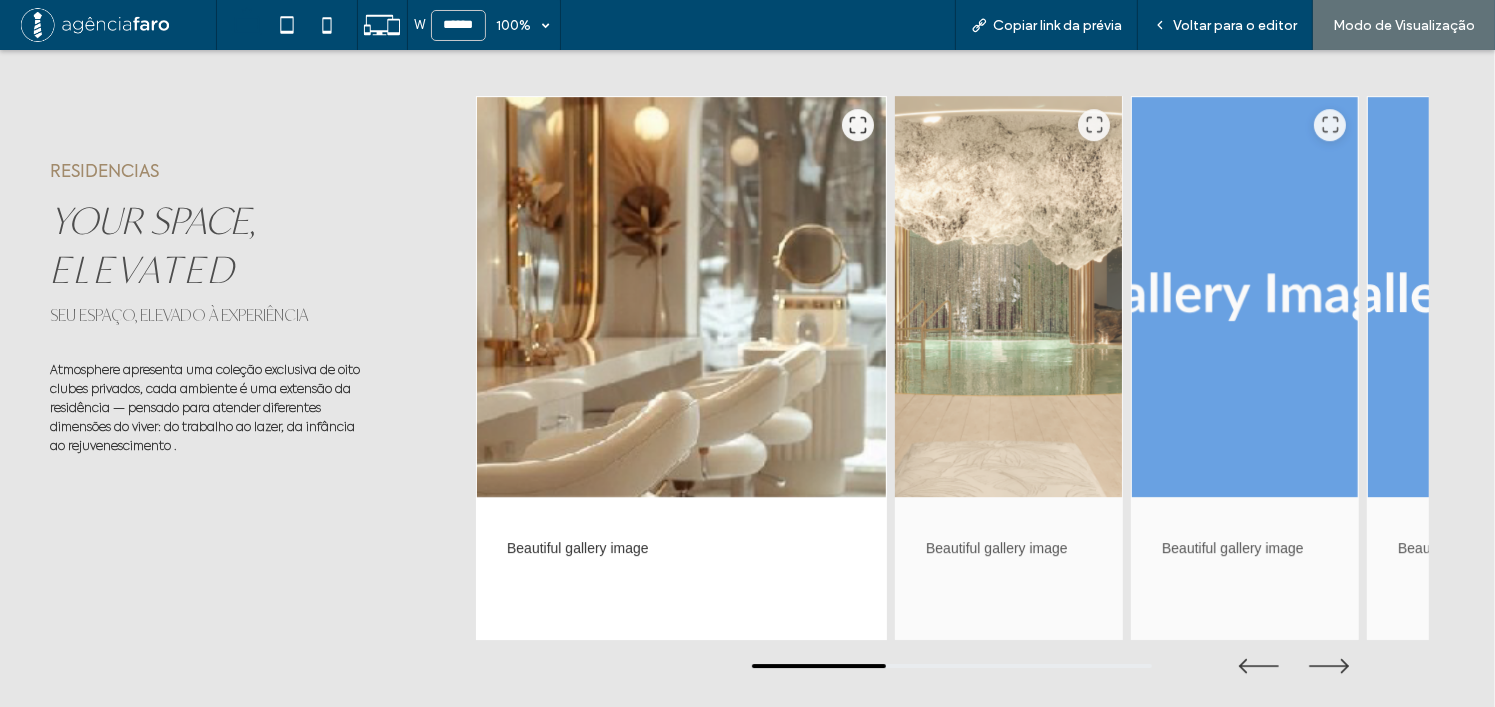 click at bounding box center [1009, 297] 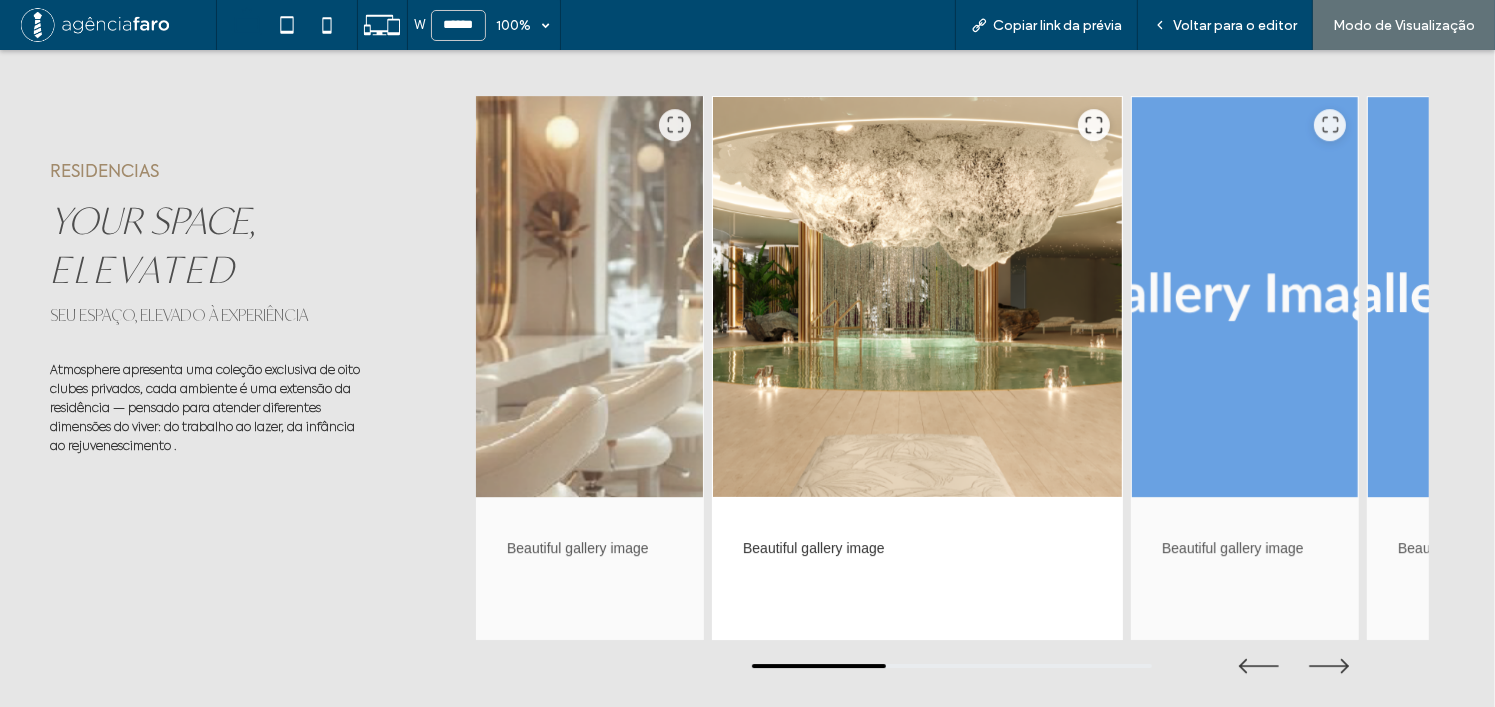 drag, startPoint x: 626, startPoint y: 316, endPoint x: 608, endPoint y: 325, distance: 20.12461 